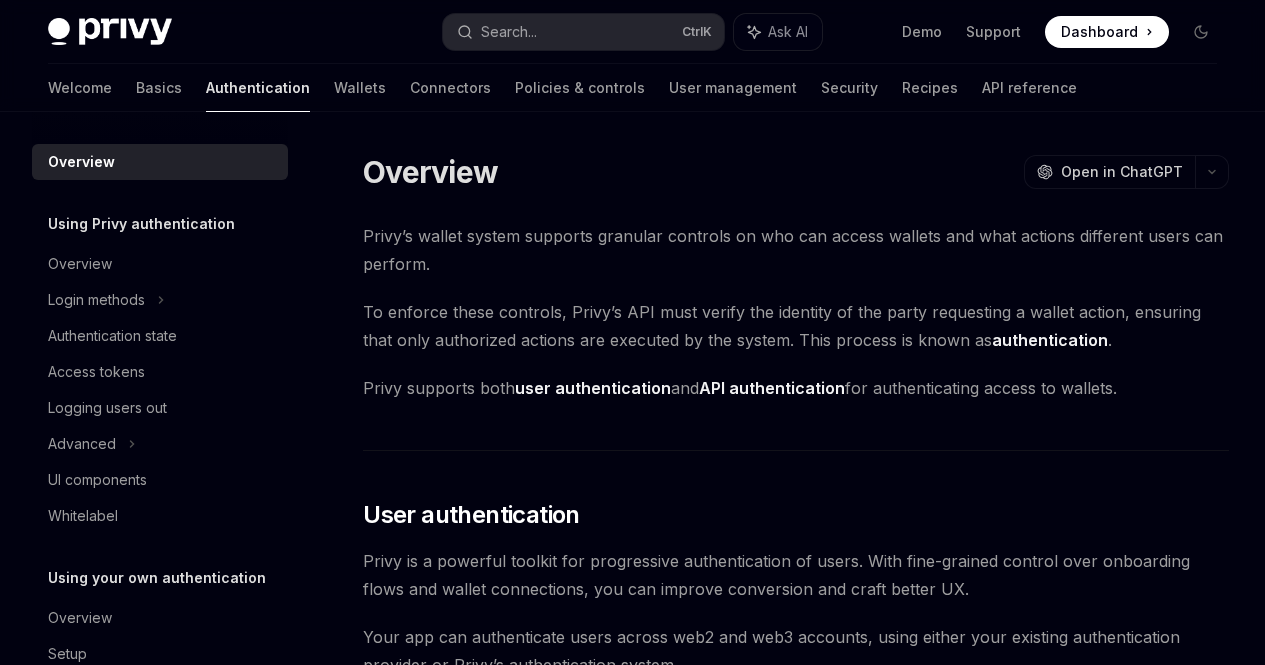scroll, scrollTop: 0, scrollLeft: 0, axis: both 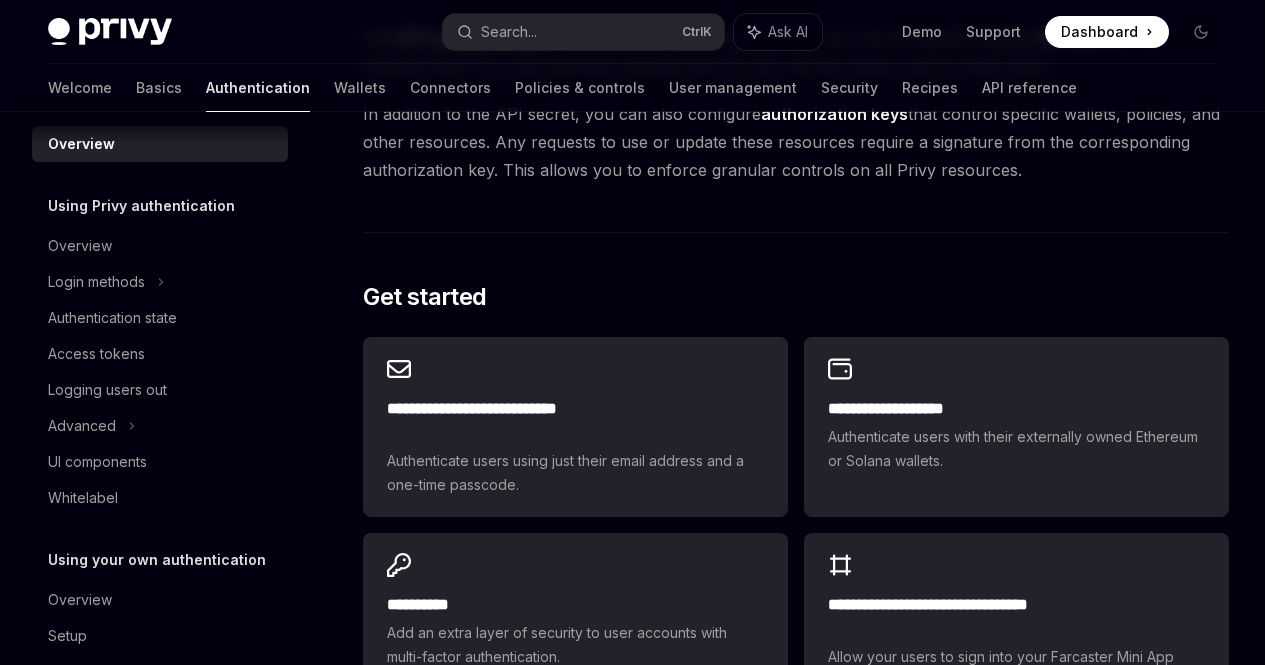 click on "API authentication" at bounding box center [470, 38] 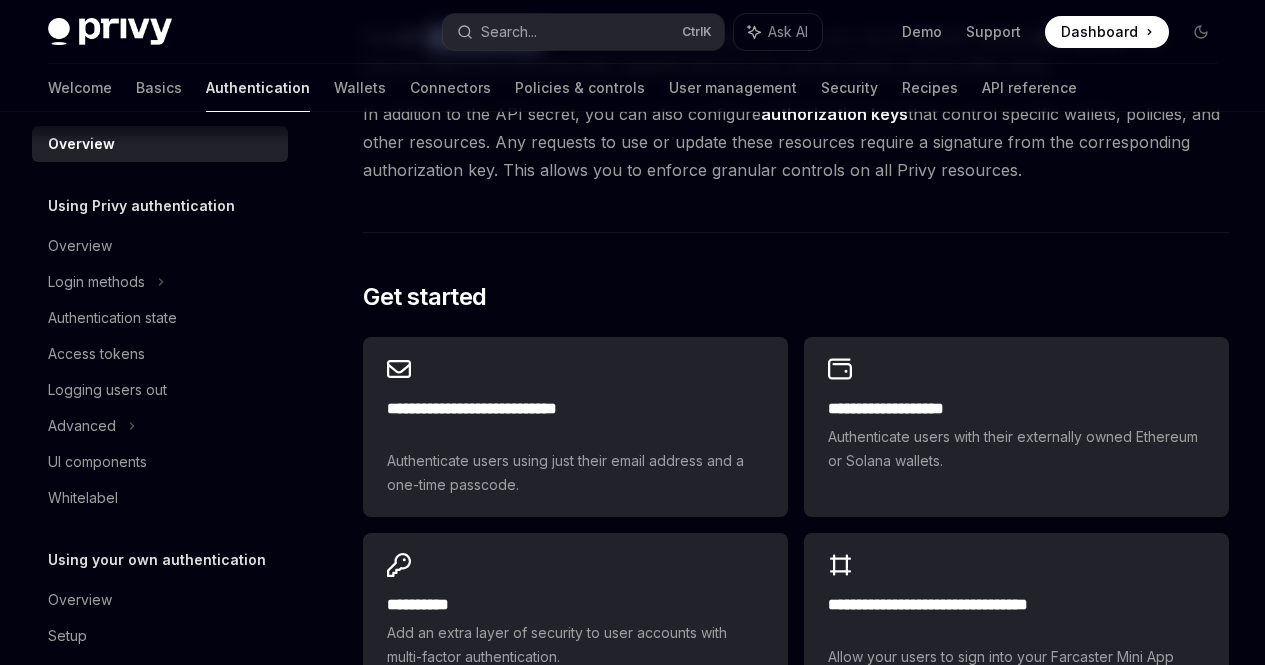 click on "API authentication" at bounding box center (470, 38) 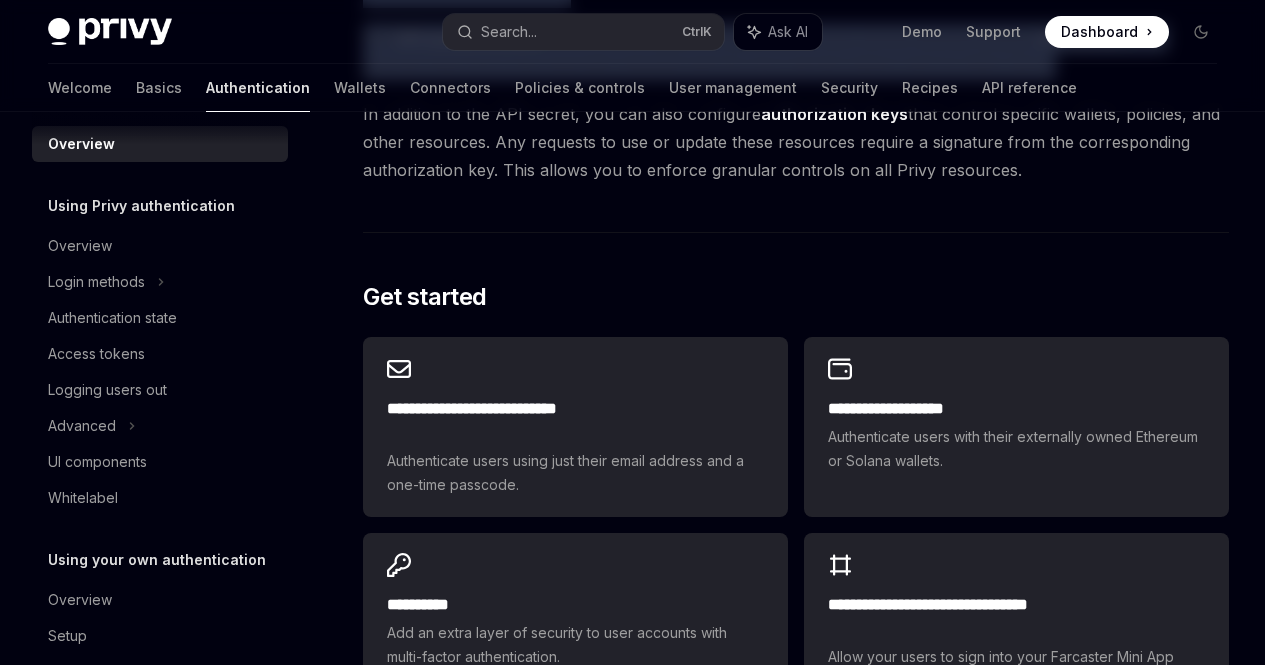 drag, startPoint x: 484, startPoint y: 347, endPoint x: 737, endPoint y: 227, distance: 280.01608 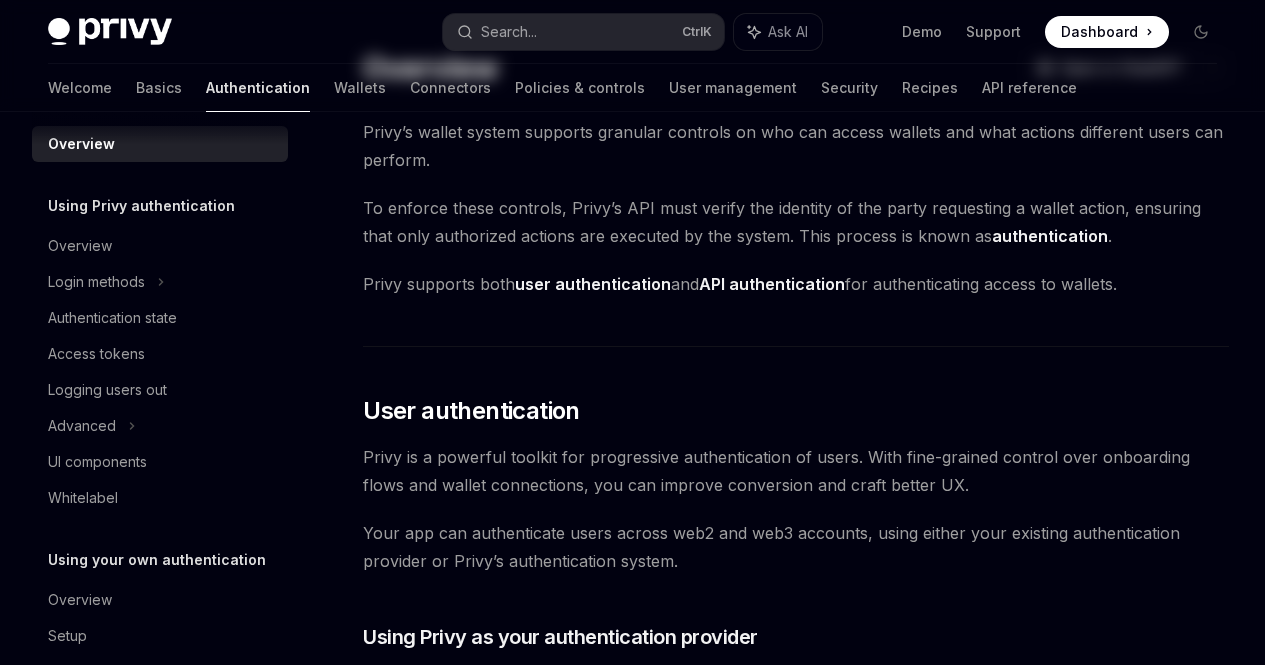 scroll, scrollTop: 0, scrollLeft: 0, axis: both 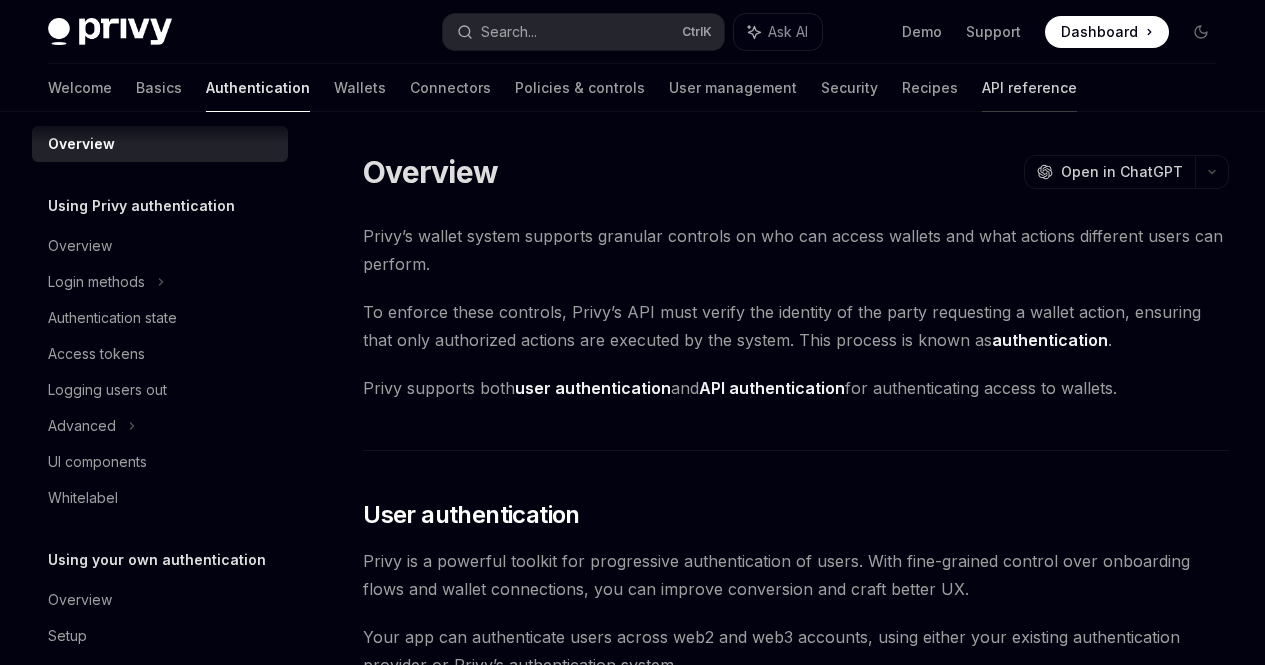click on "API reference" at bounding box center (1029, 88) 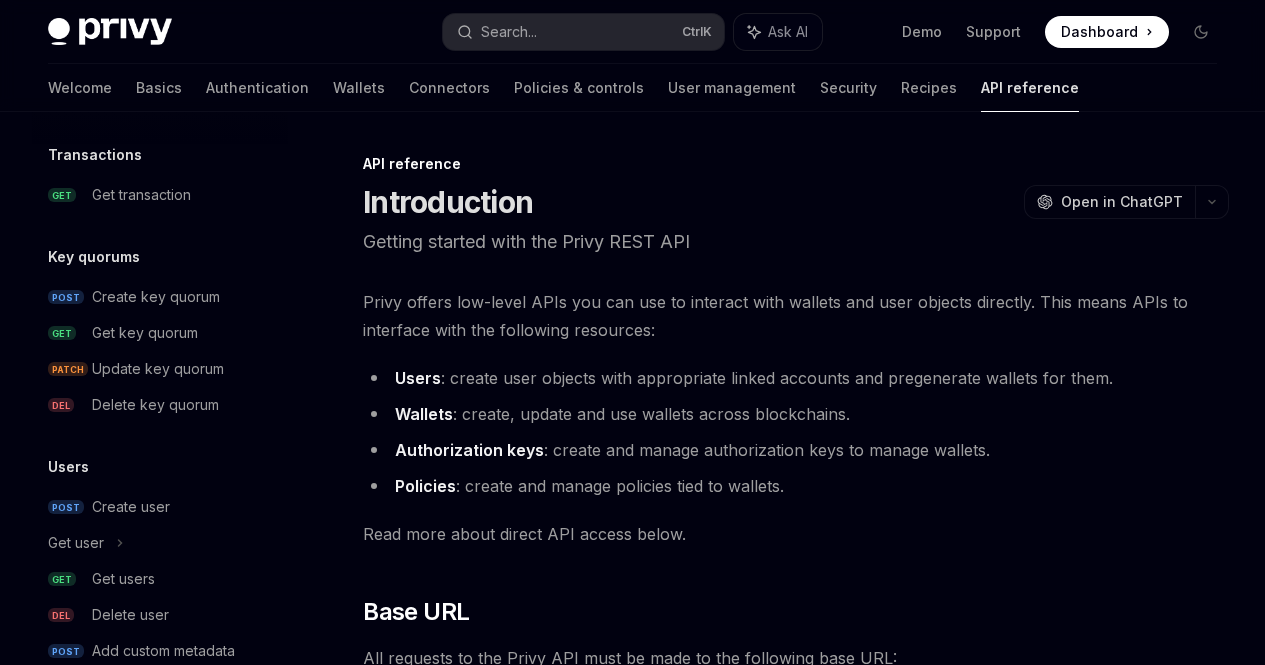 scroll, scrollTop: 1329, scrollLeft: 0, axis: vertical 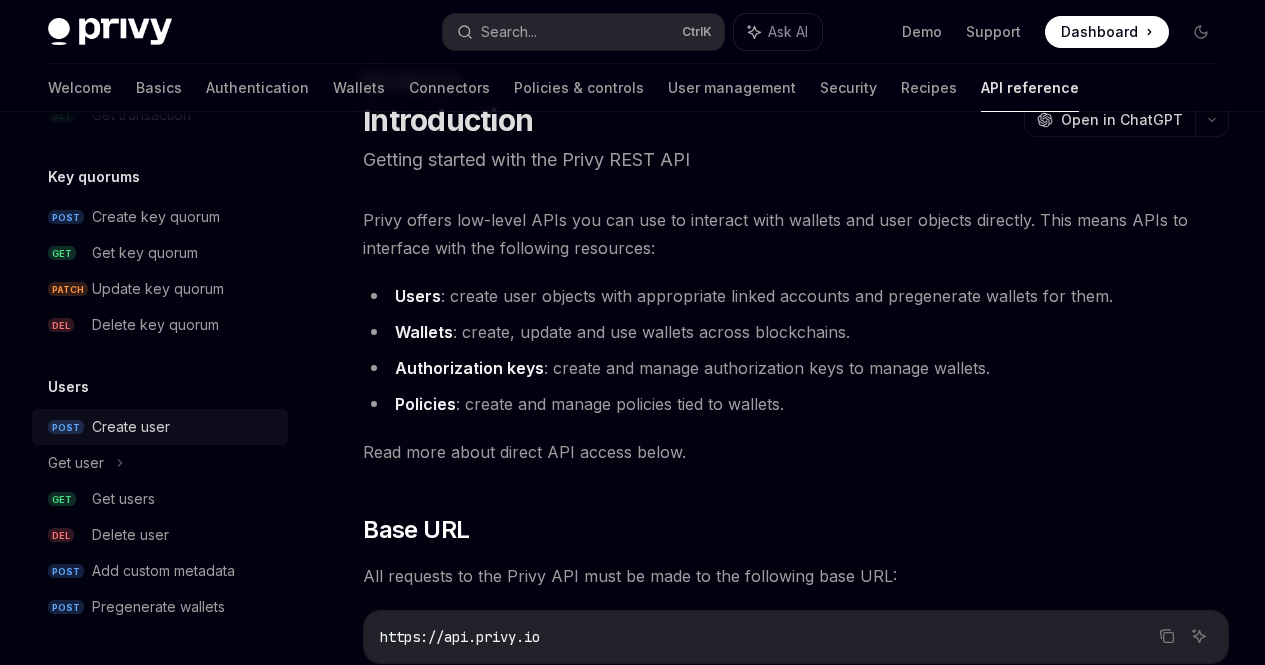 click on "Create user" at bounding box center [184, 427] 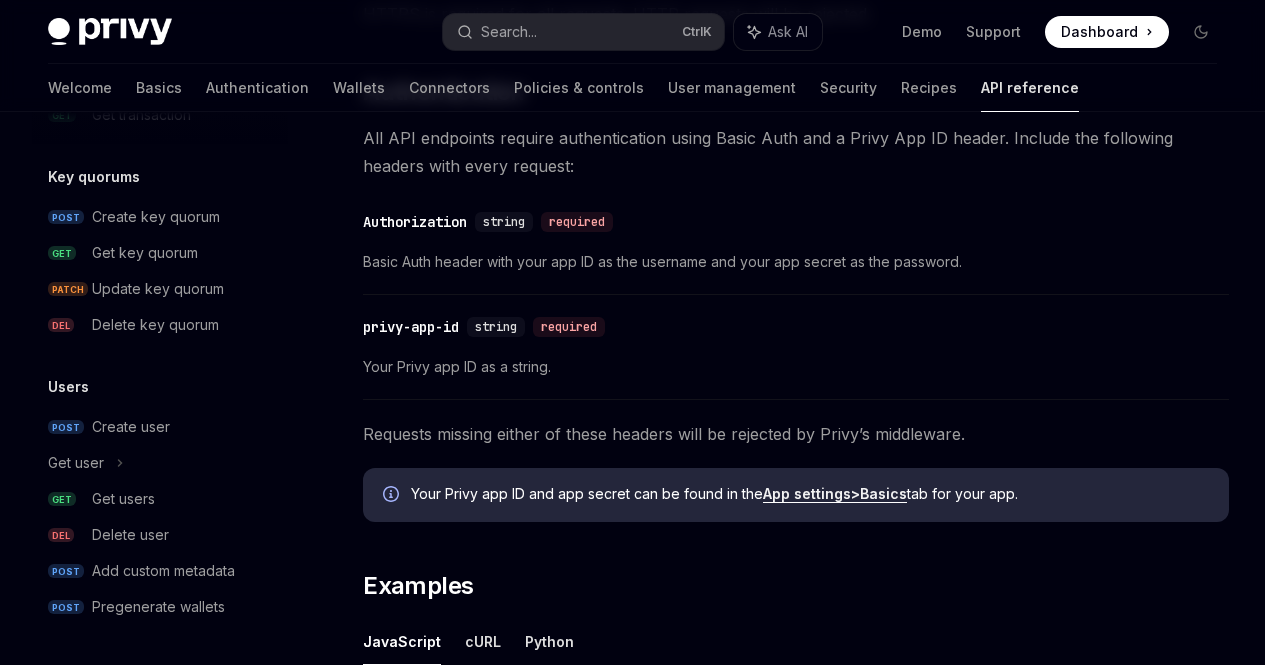 scroll, scrollTop: 917, scrollLeft: 0, axis: vertical 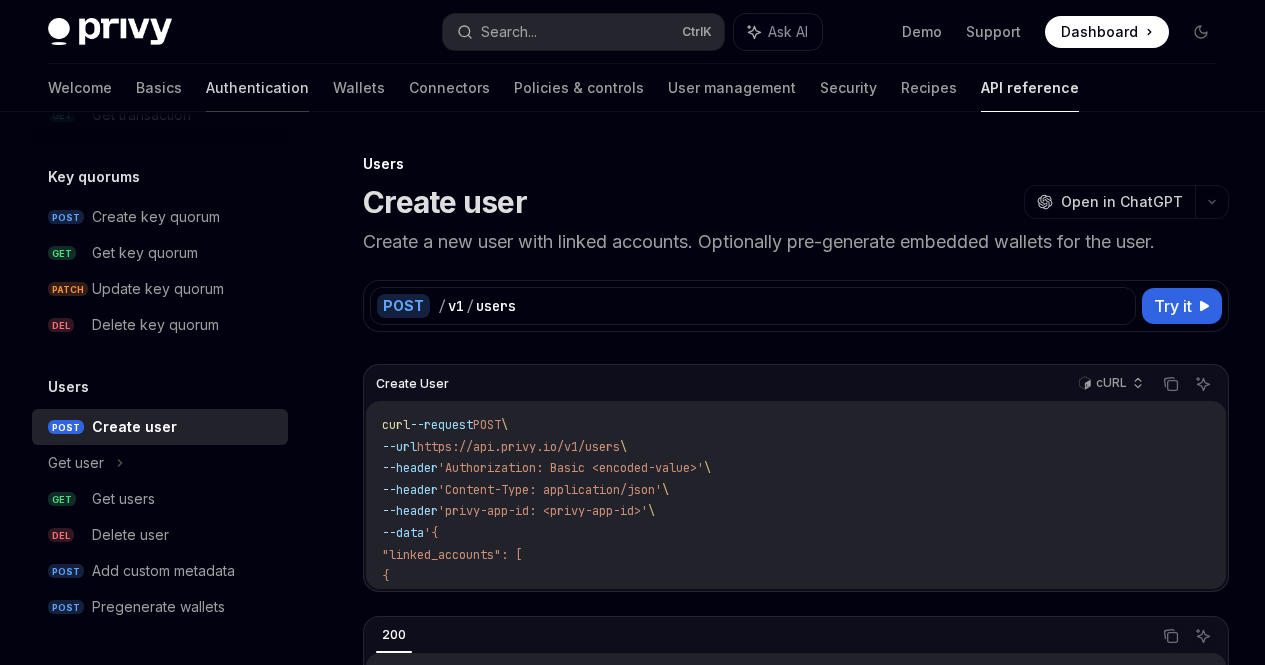 click on "Authentication" at bounding box center (257, 88) 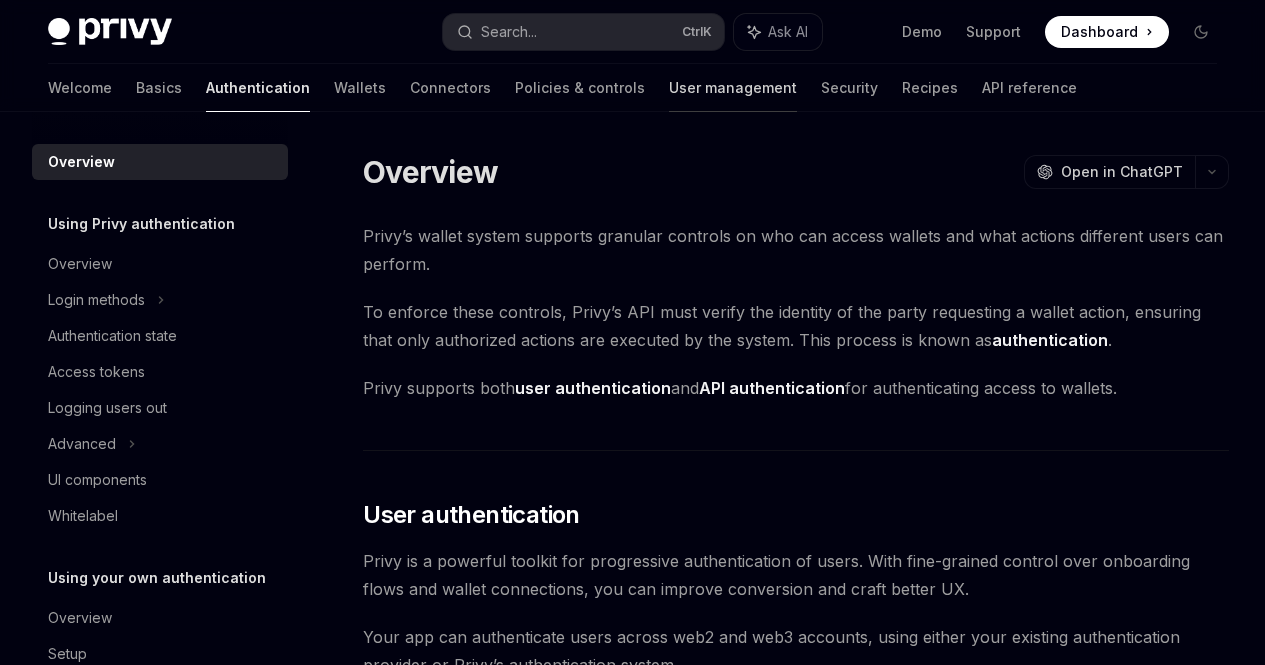 click on "User management" at bounding box center (733, 88) 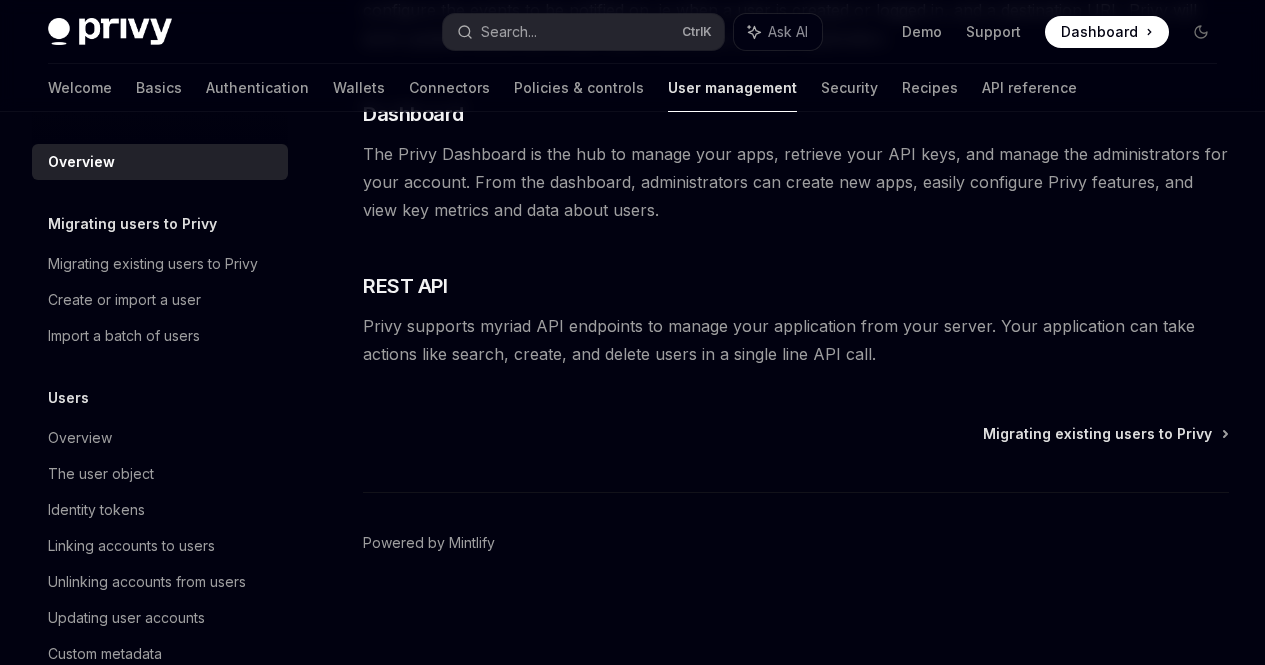 scroll, scrollTop: 742, scrollLeft: 0, axis: vertical 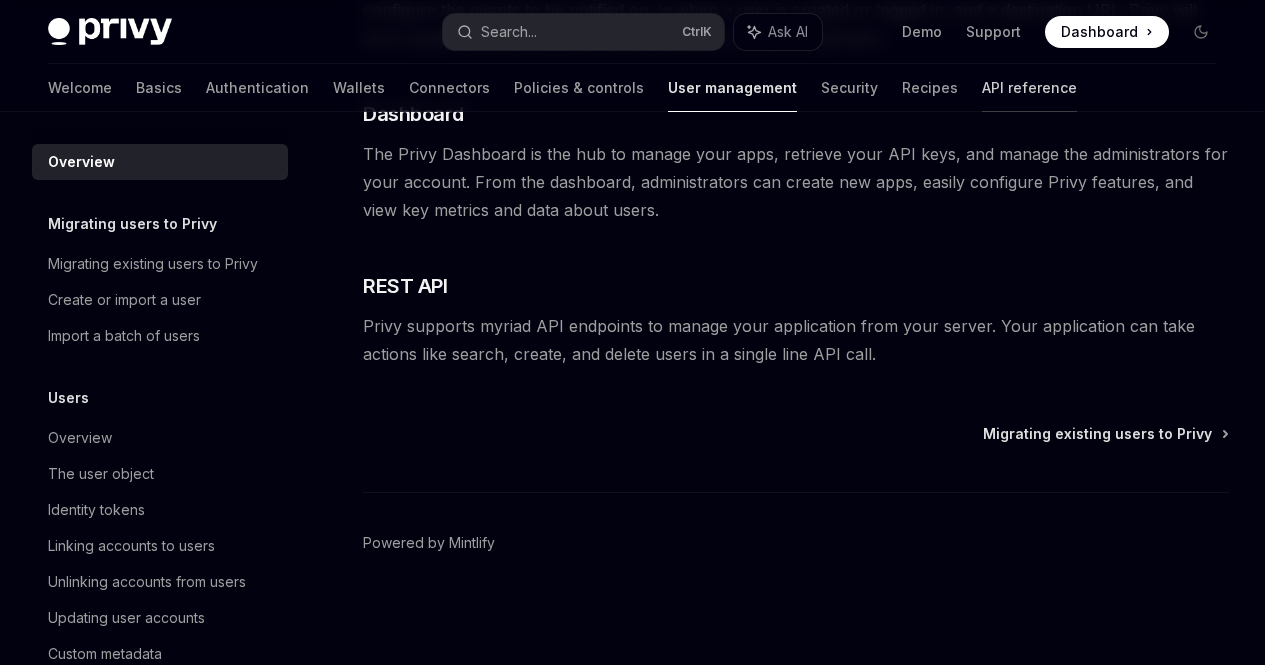click on "API reference" at bounding box center (1029, 88) 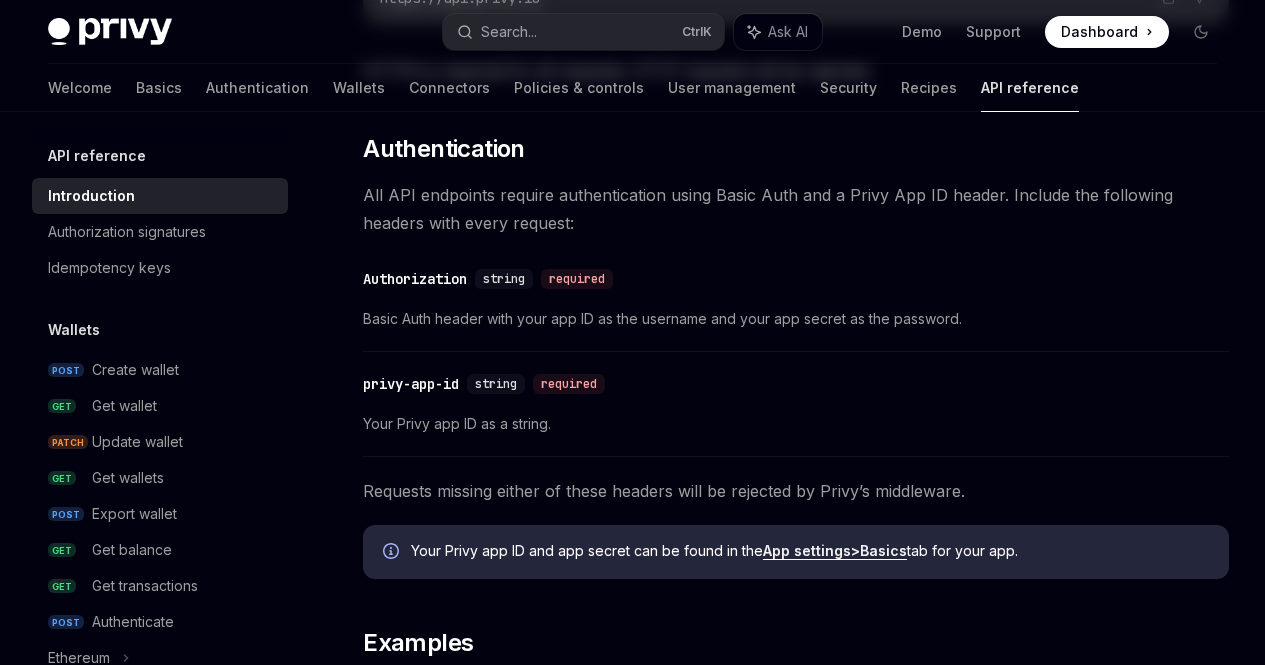scroll, scrollTop: 0, scrollLeft: 0, axis: both 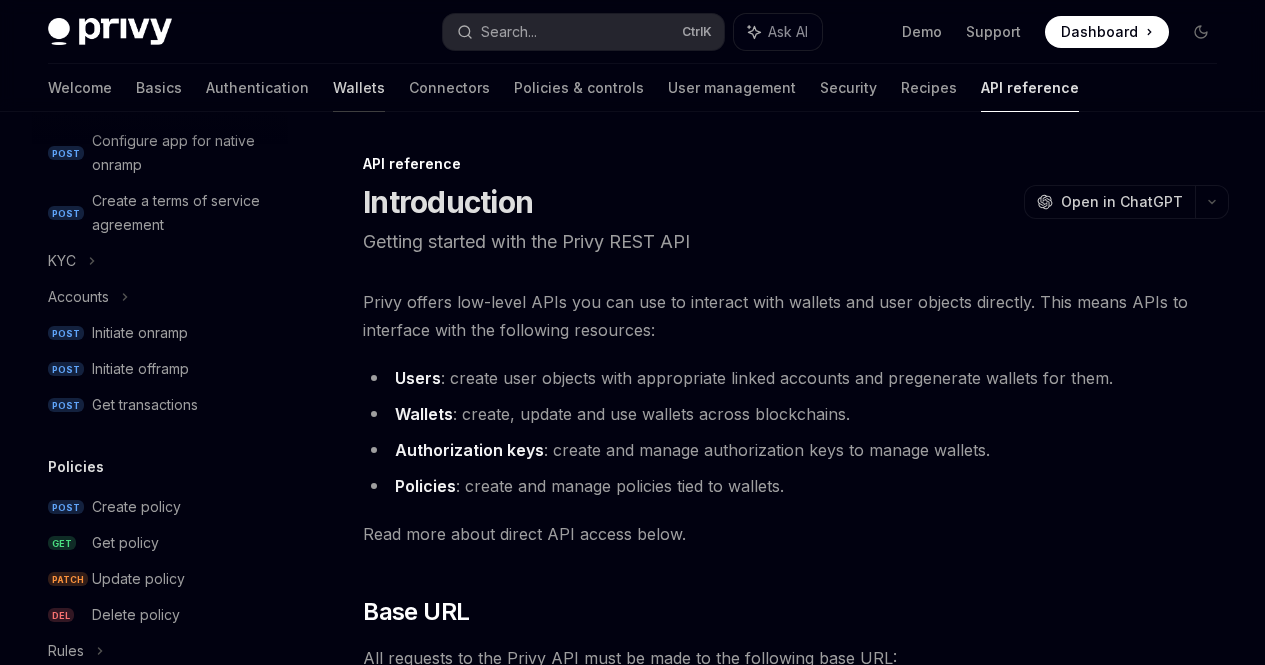 click on "Wallets" at bounding box center (359, 88) 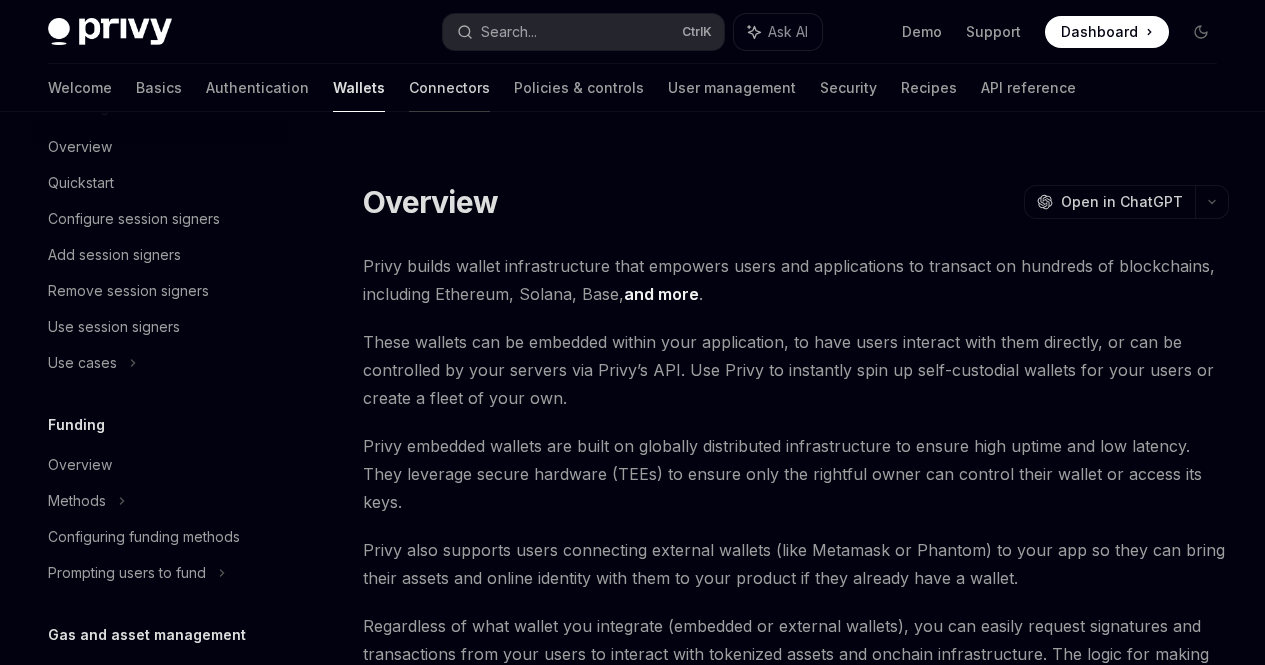 scroll, scrollTop: 0, scrollLeft: 0, axis: both 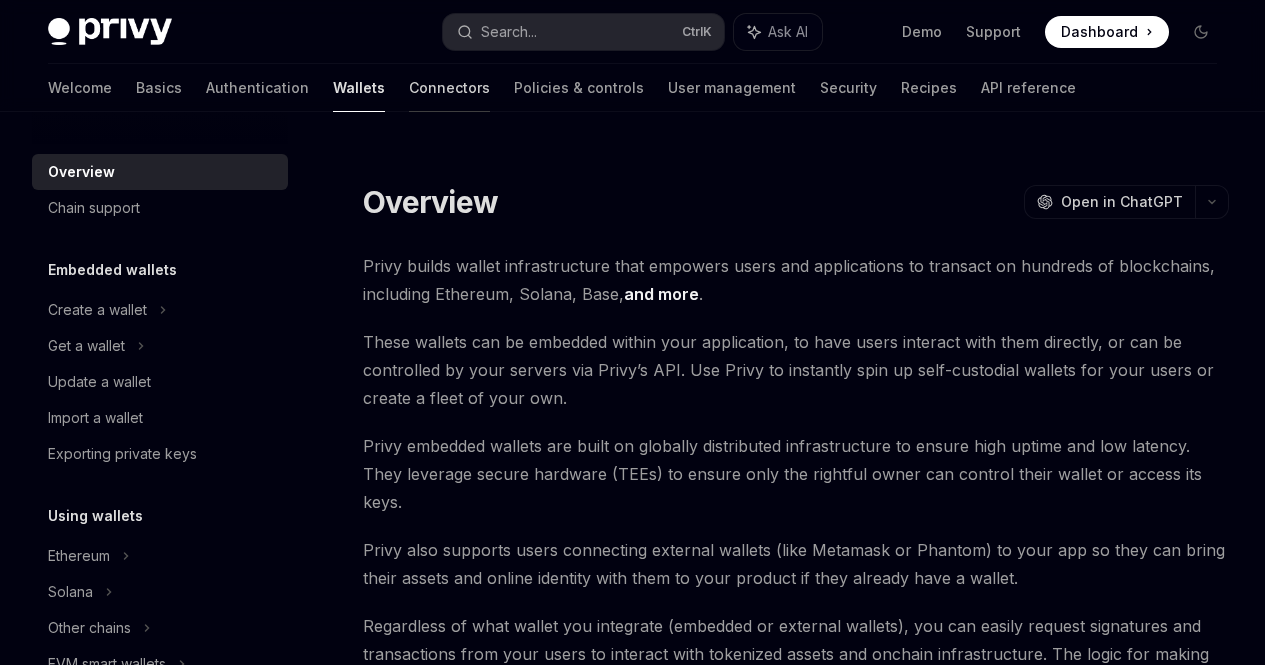 click on "Connectors" at bounding box center [449, 88] 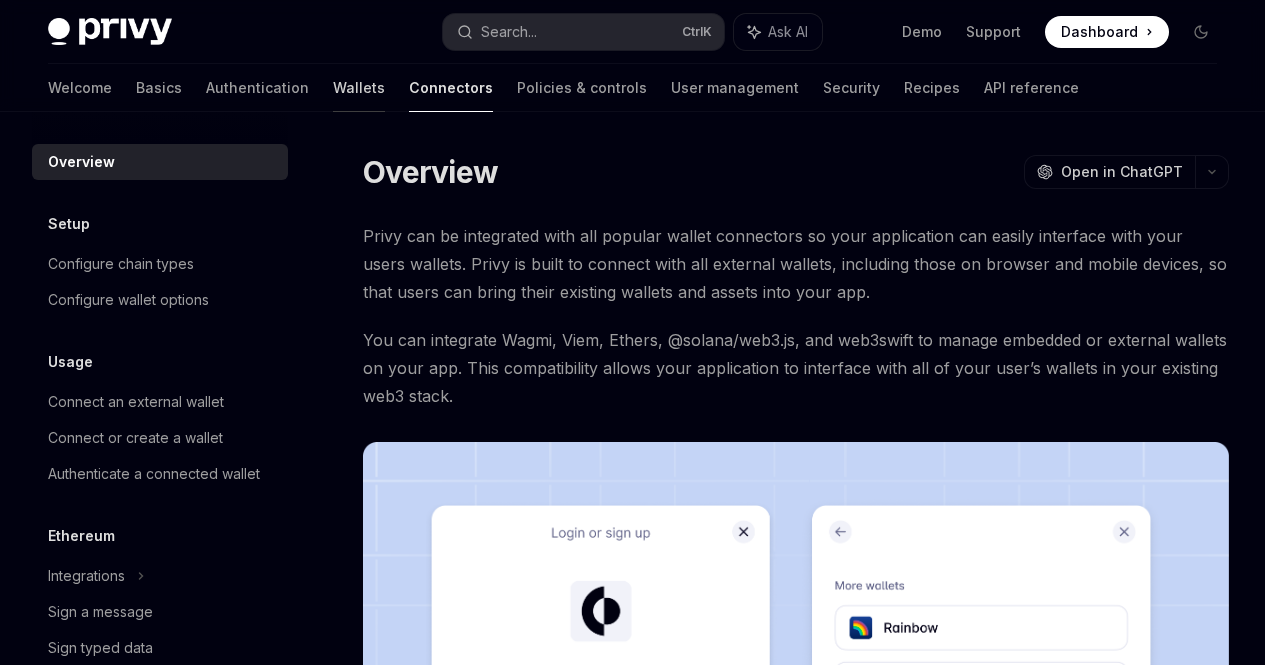 click on "Wallets" at bounding box center [359, 88] 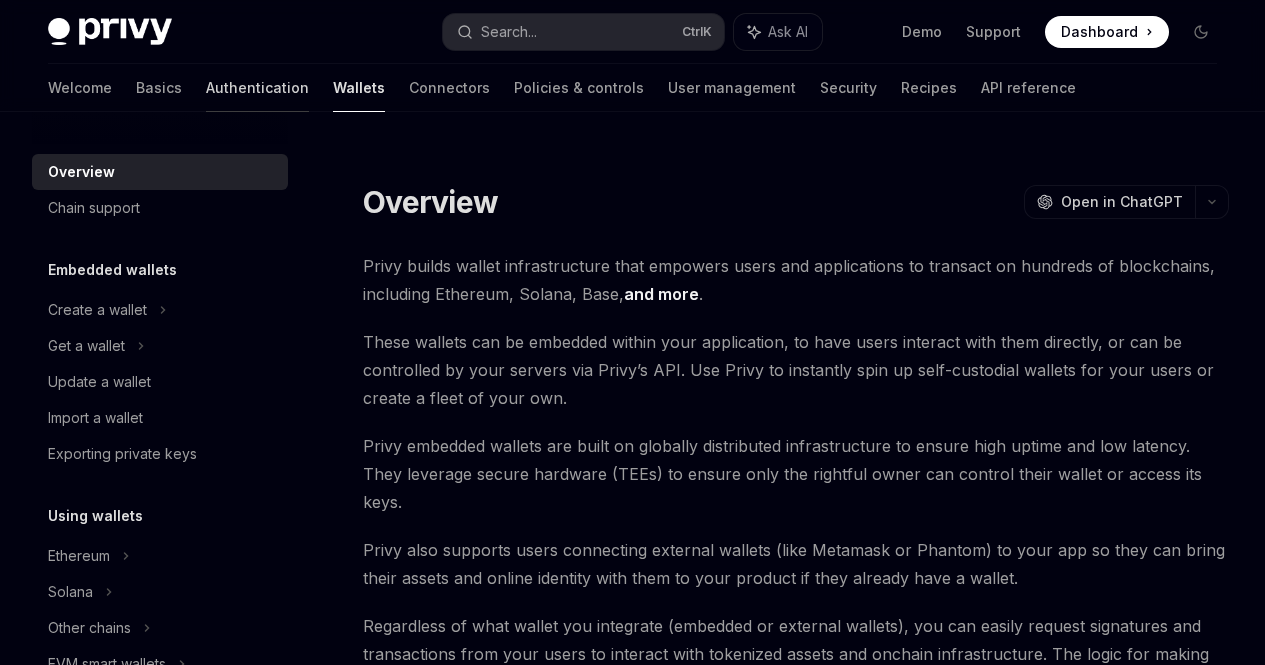 click on "Authentication" at bounding box center (257, 88) 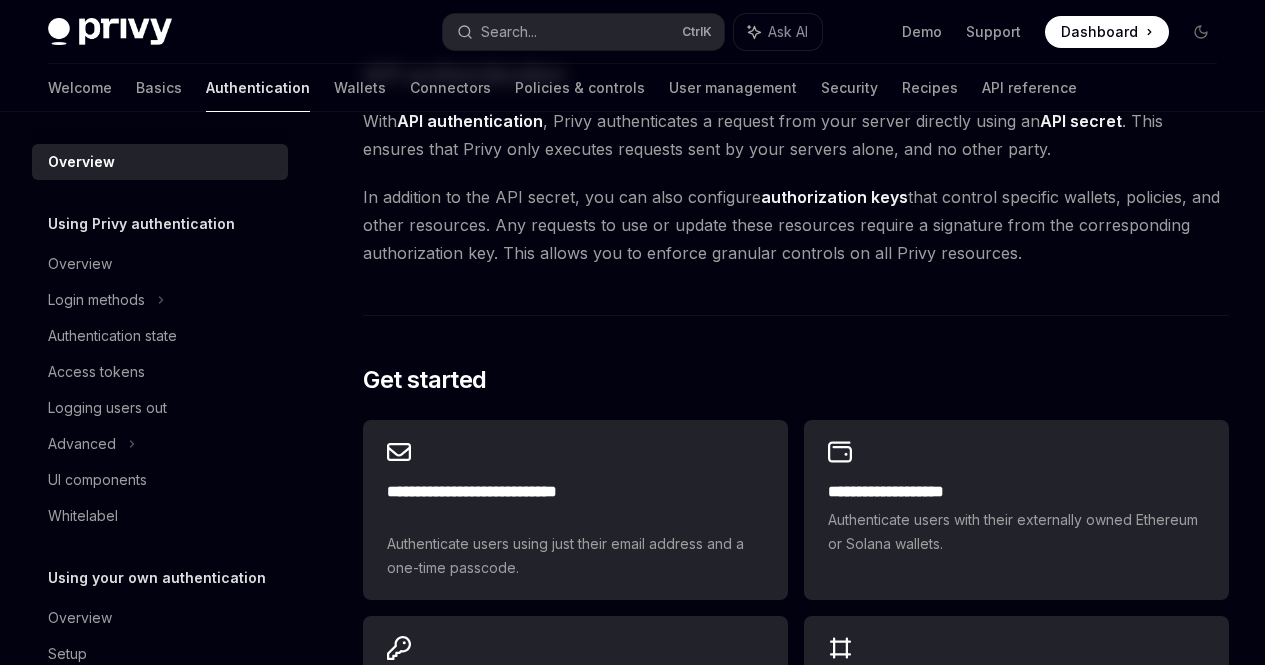 scroll, scrollTop: 1316, scrollLeft: 0, axis: vertical 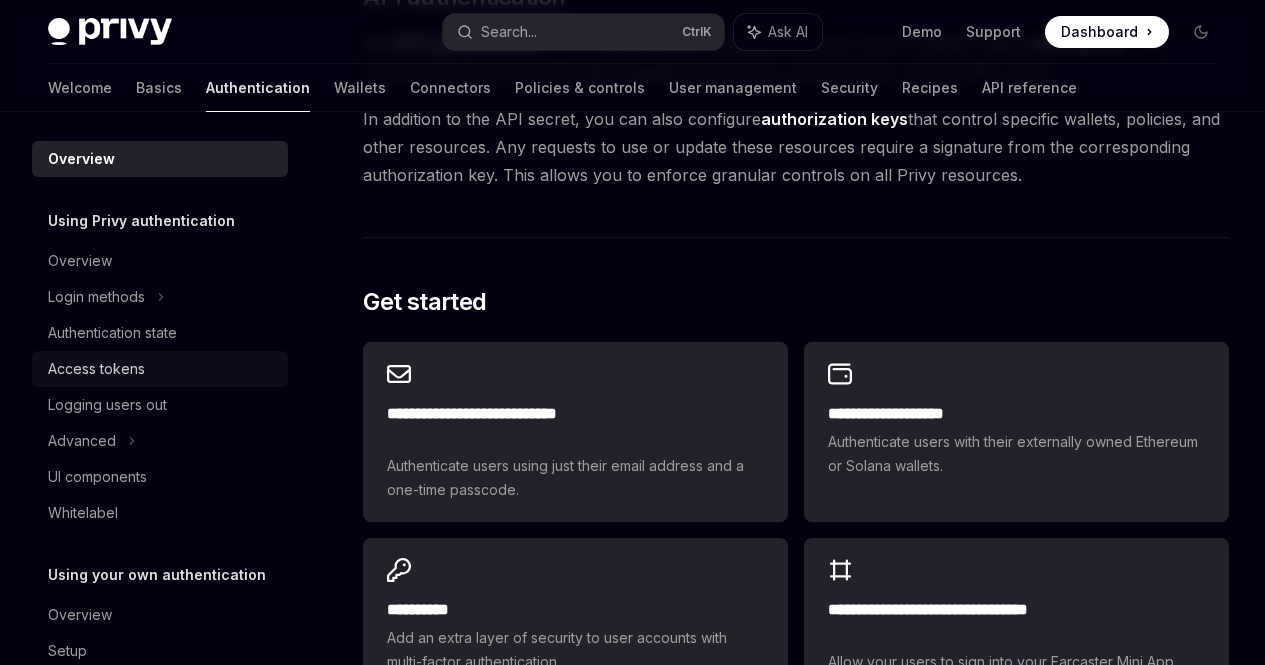 click on "Access tokens" at bounding box center (162, 369) 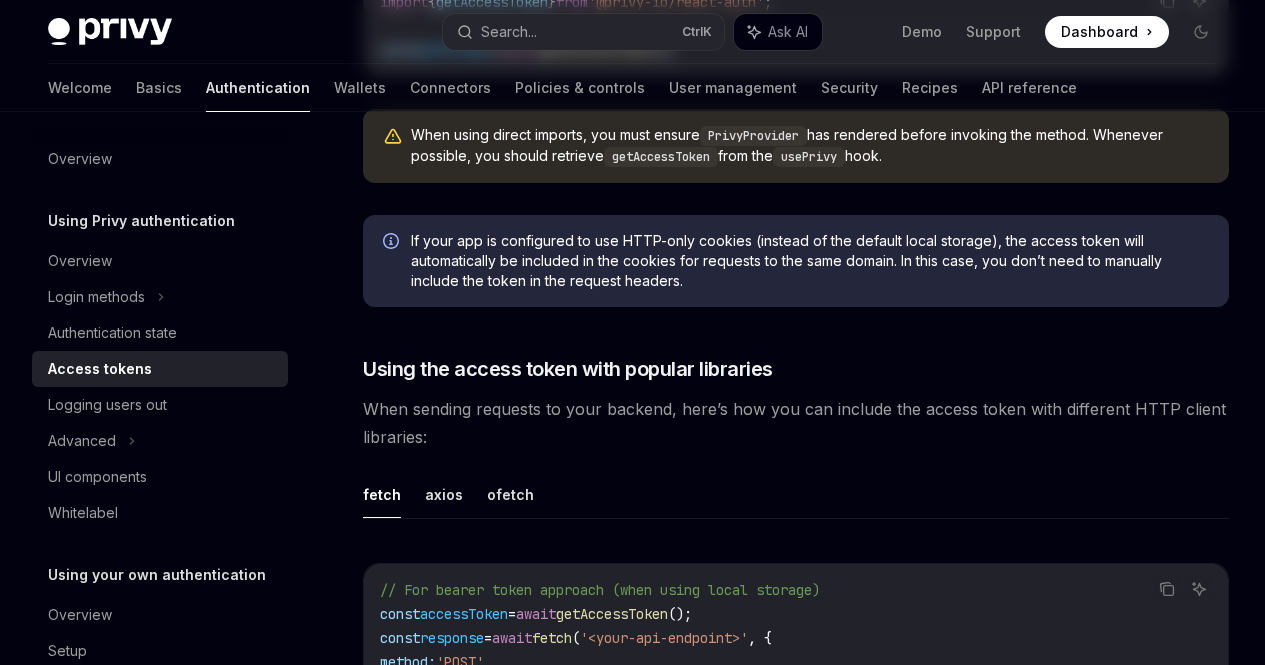 scroll, scrollTop: 0, scrollLeft: 0, axis: both 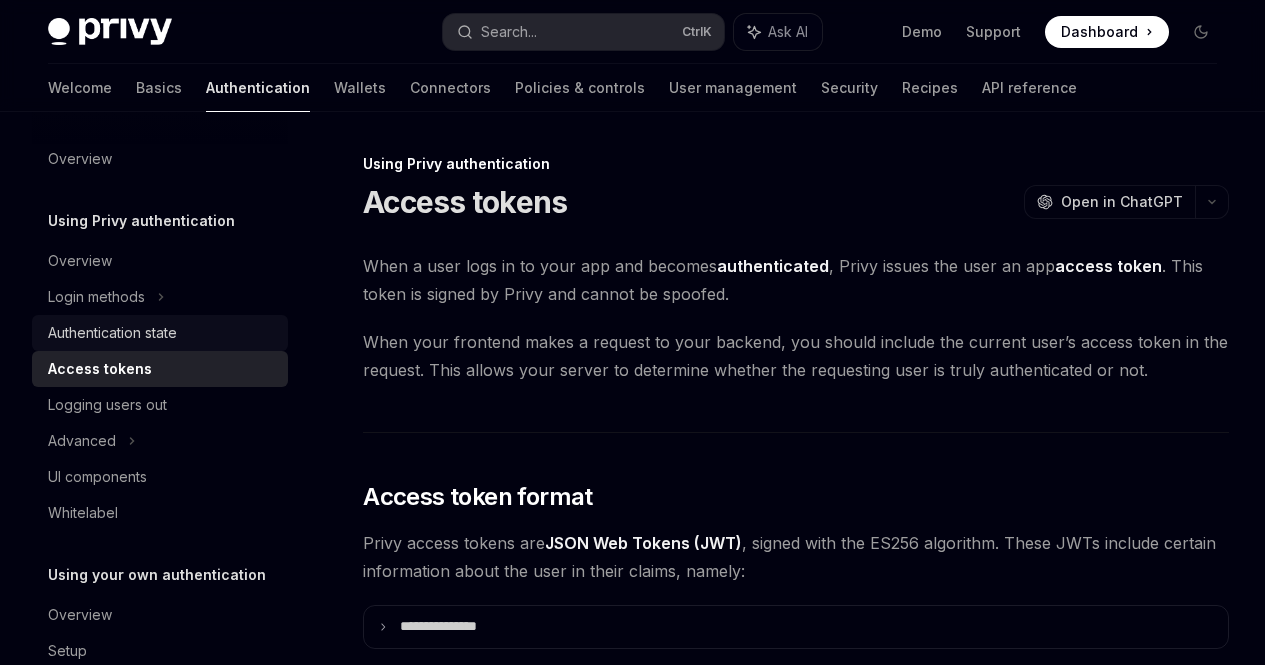 click on "Authentication state" at bounding box center (162, 333) 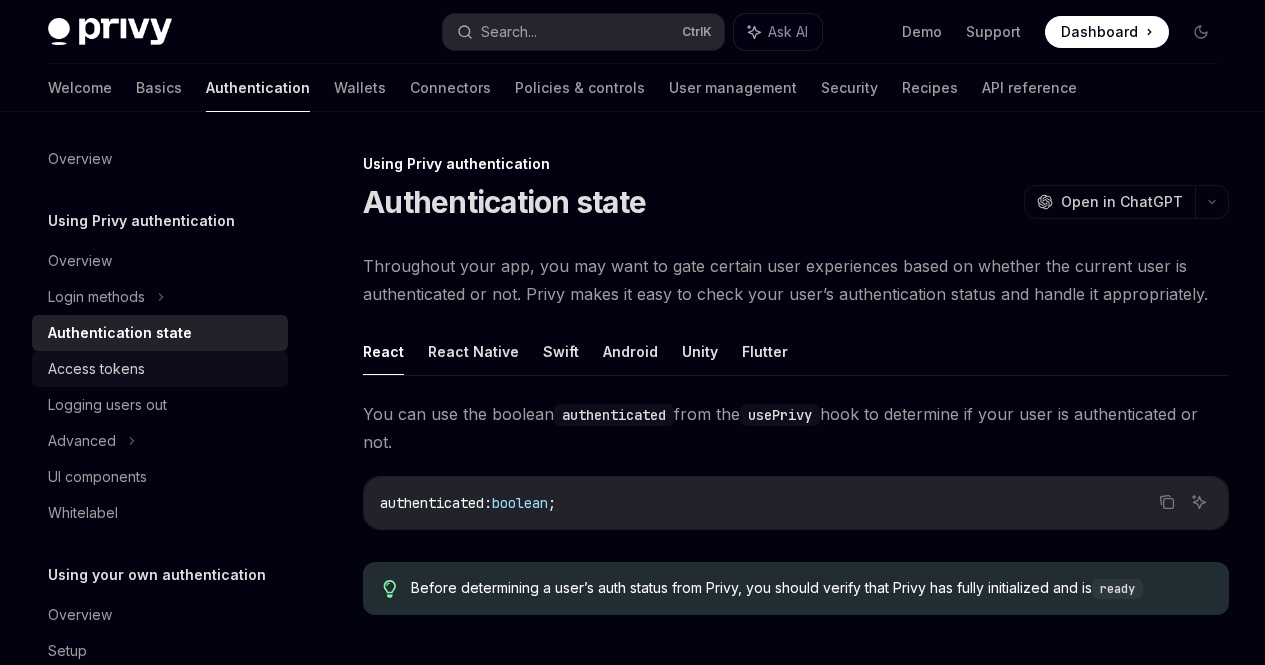 click on "Access tokens" at bounding box center [162, 369] 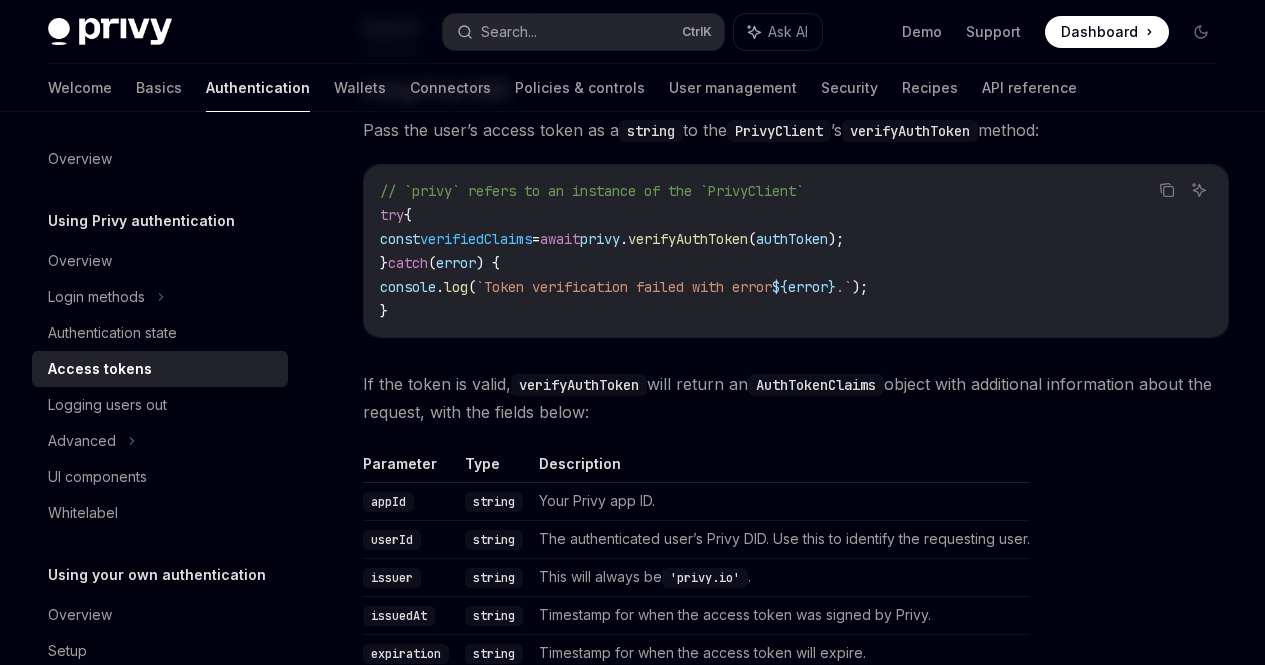 scroll, scrollTop: 3109, scrollLeft: 0, axis: vertical 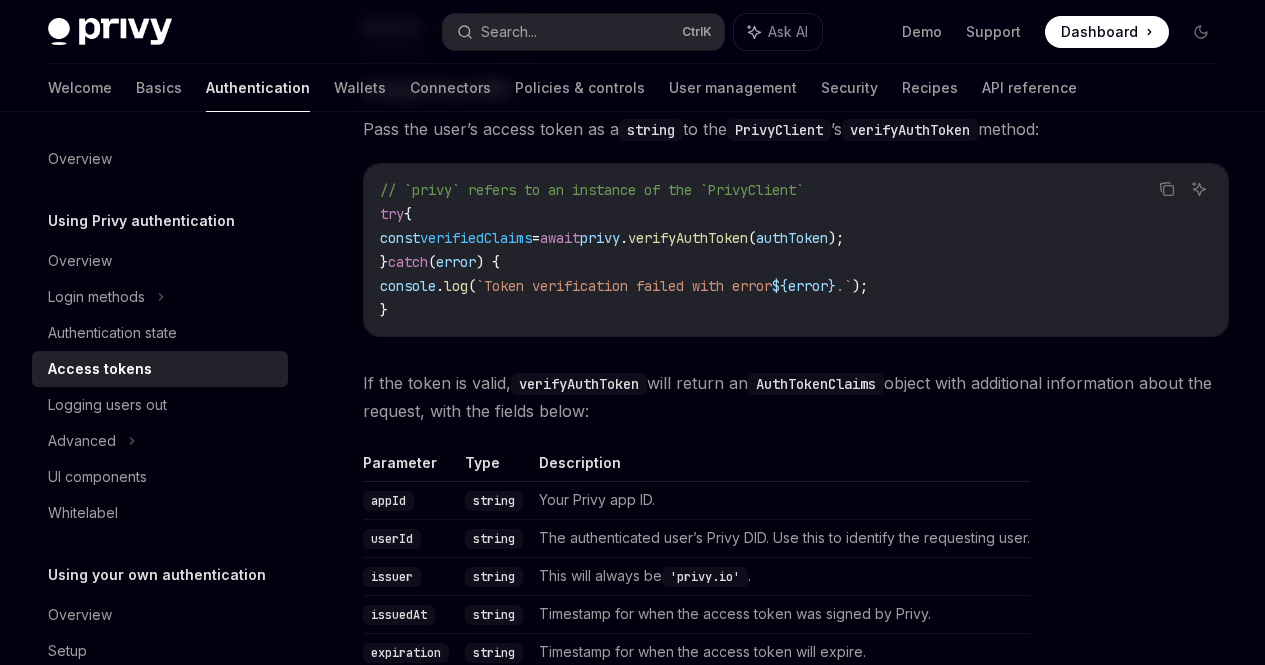 click on "Python" at bounding box center [533, -282] 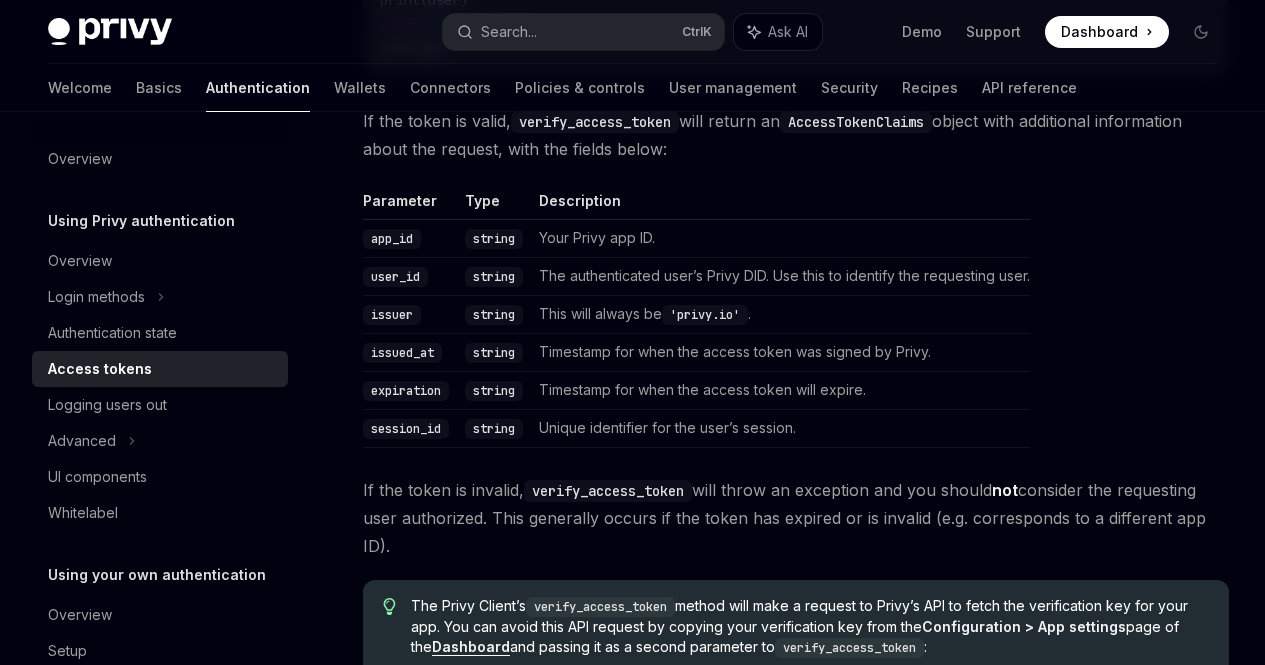 scroll, scrollTop: 3343, scrollLeft: 0, axis: vertical 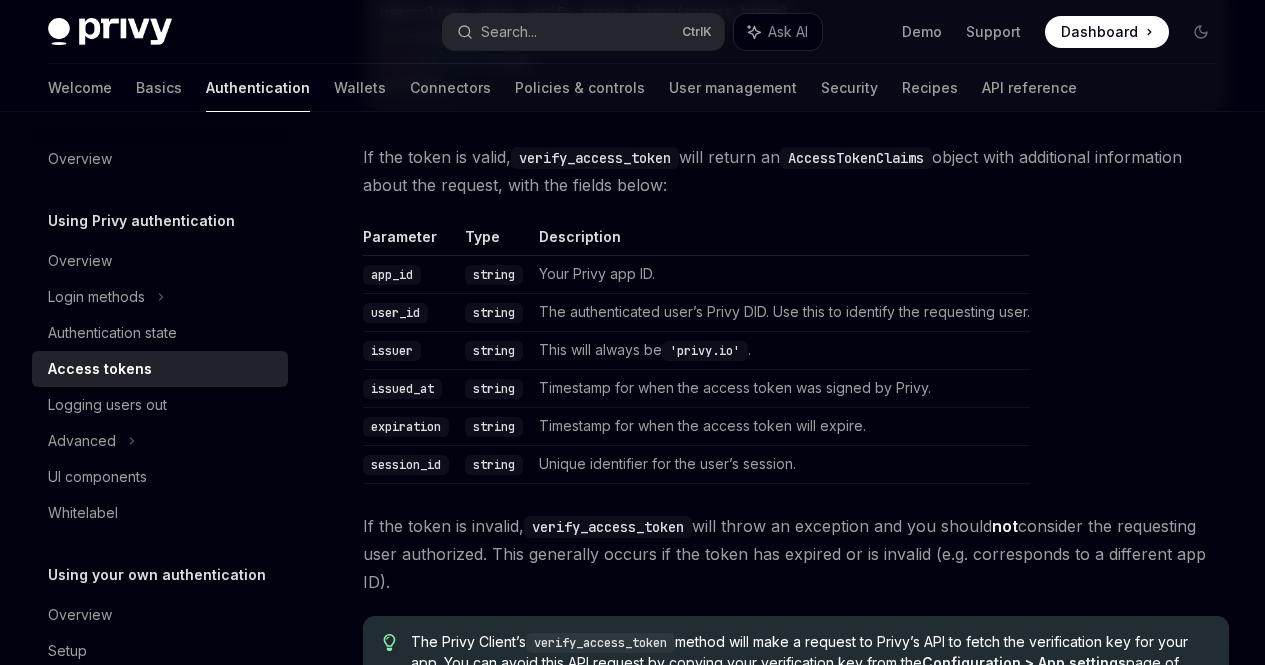 click on "verify_access_token" at bounding box center [599, -144] 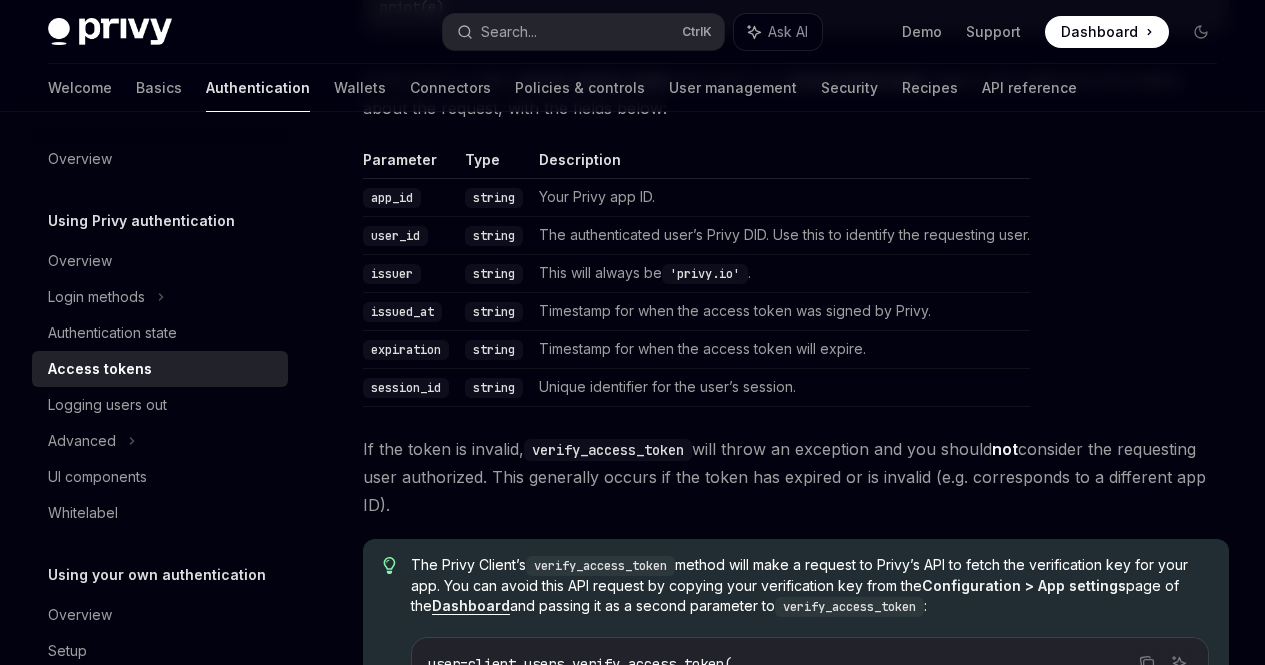 scroll, scrollTop: 3405, scrollLeft: 0, axis: vertical 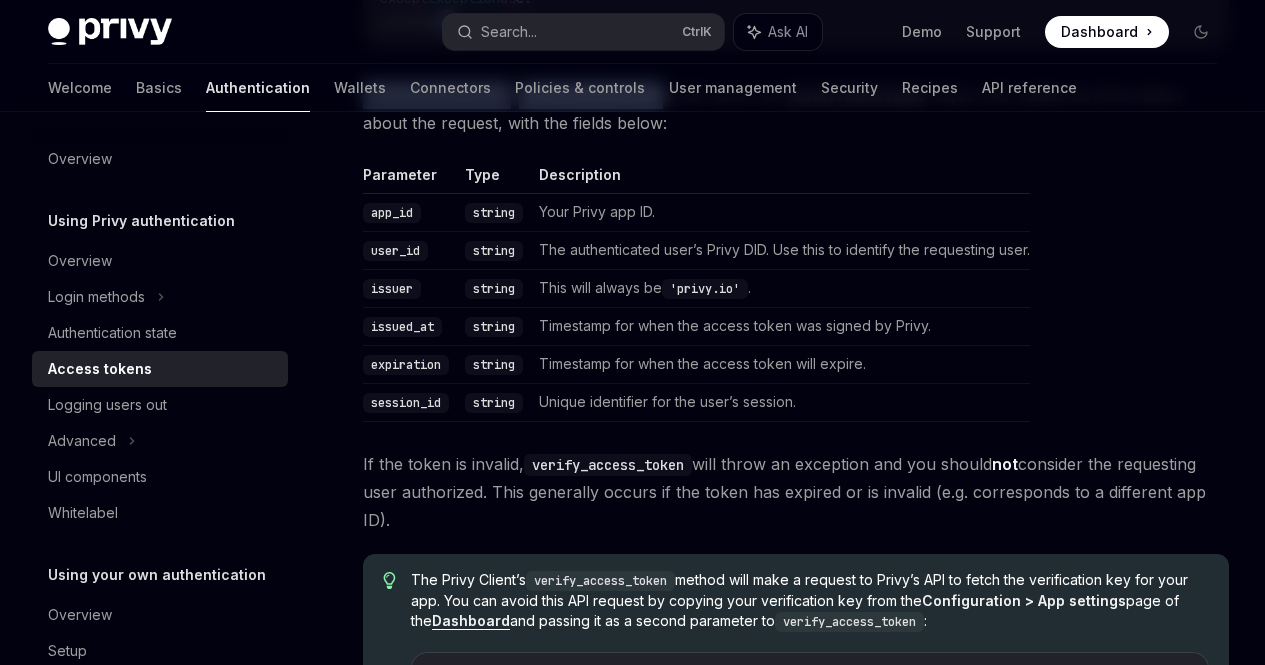 drag, startPoint x: 661, startPoint y: 444, endPoint x: 674, endPoint y: 459, distance: 19.849434 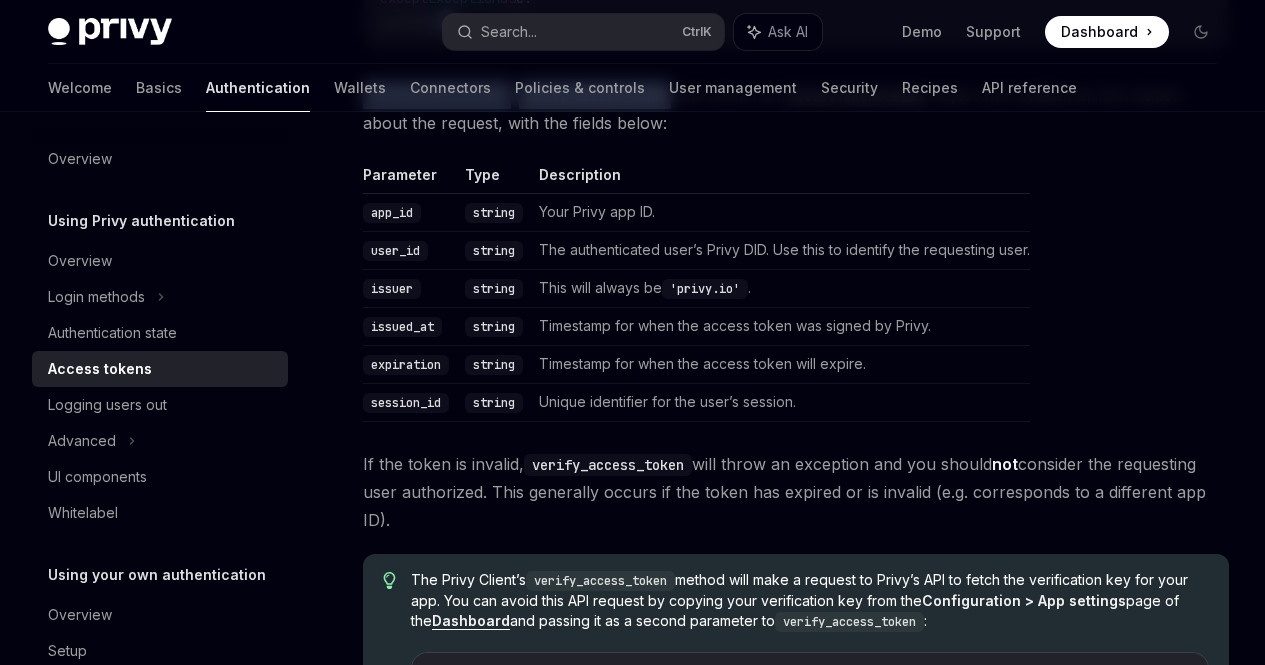 drag, startPoint x: 674, startPoint y: 459, endPoint x: 664, endPoint y: 413, distance: 47.07441 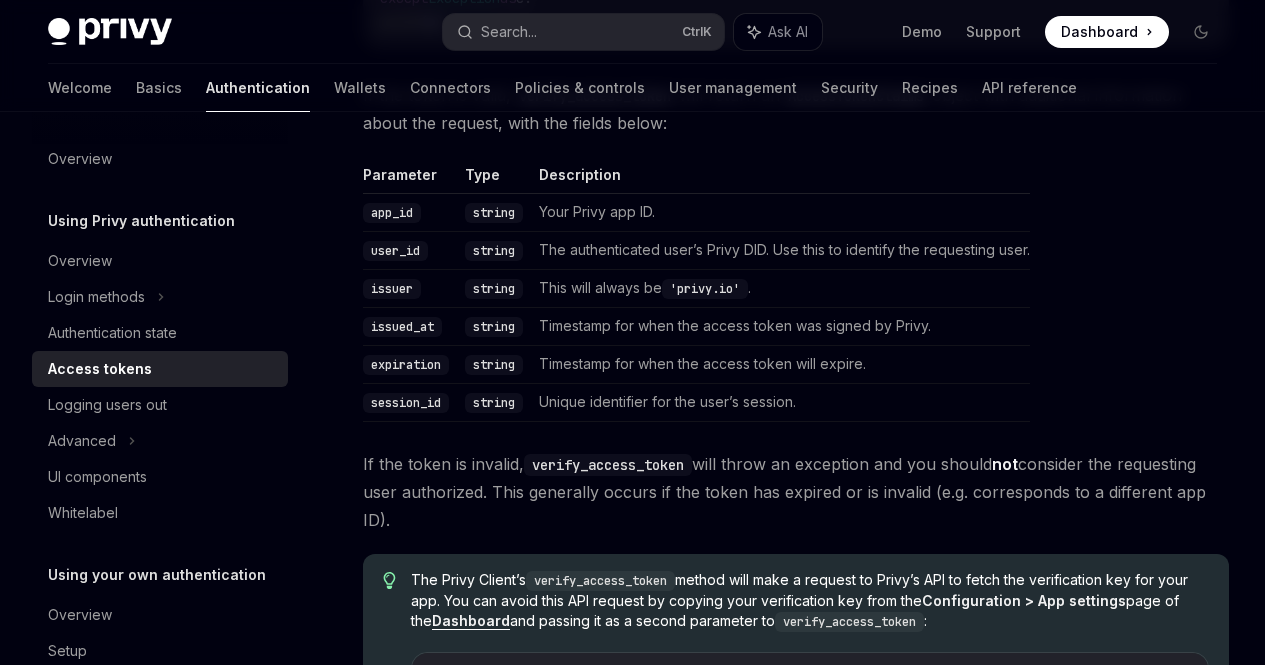 drag, startPoint x: 640, startPoint y: 446, endPoint x: 701, endPoint y: 453, distance: 61.400326 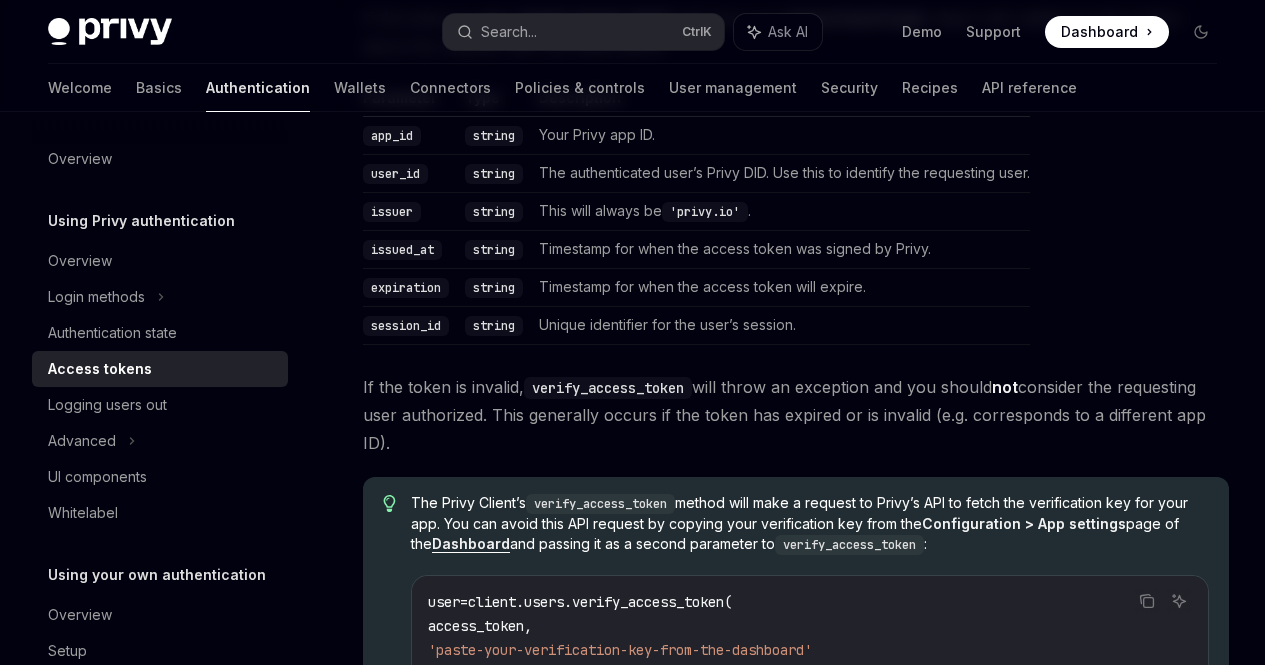 scroll, scrollTop: 3481, scrollLeft: 0, axis: vertical 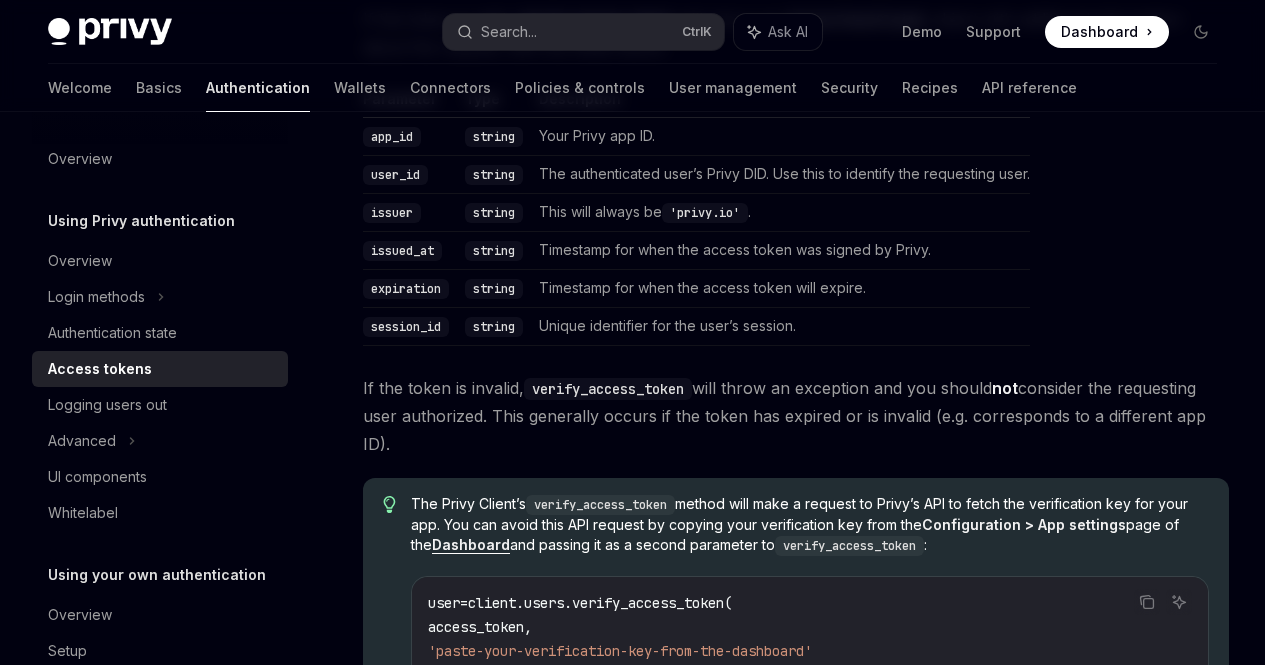 drag, startPoint x: 512, startPoint y: 348, endPoint x: 488, endPoint y: 339, distance: 25.632011 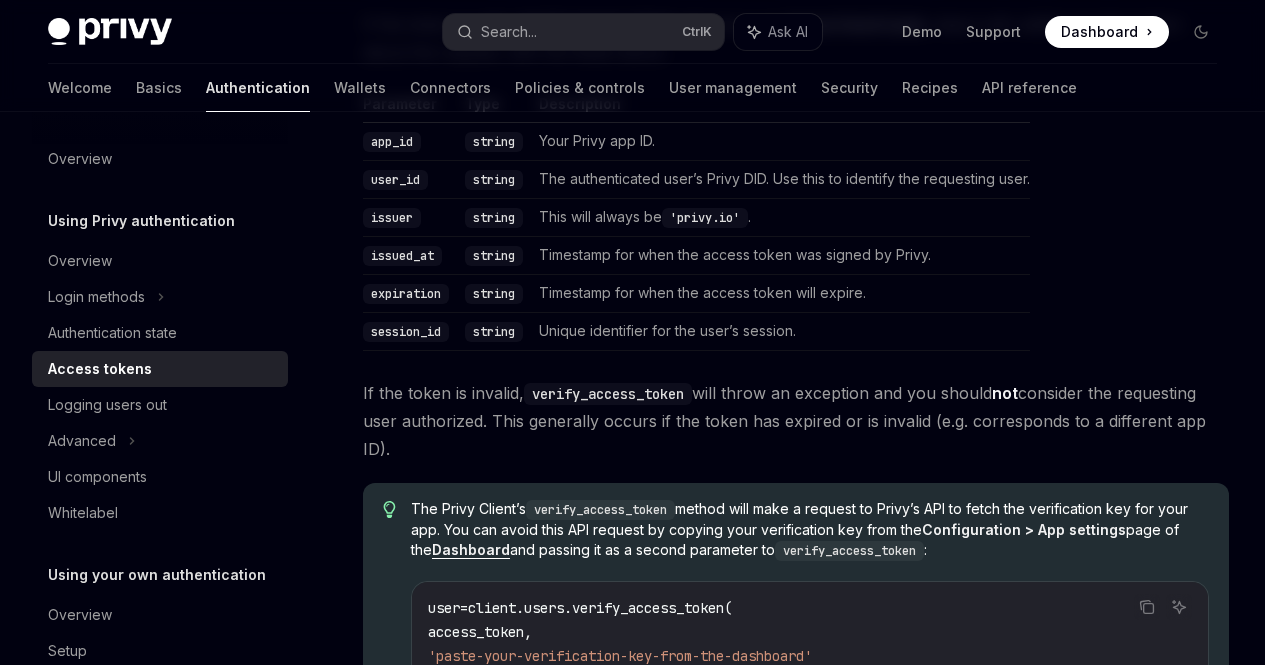 scroll, scrollTop: 3475, scrollLeft: 0, axis: vertical 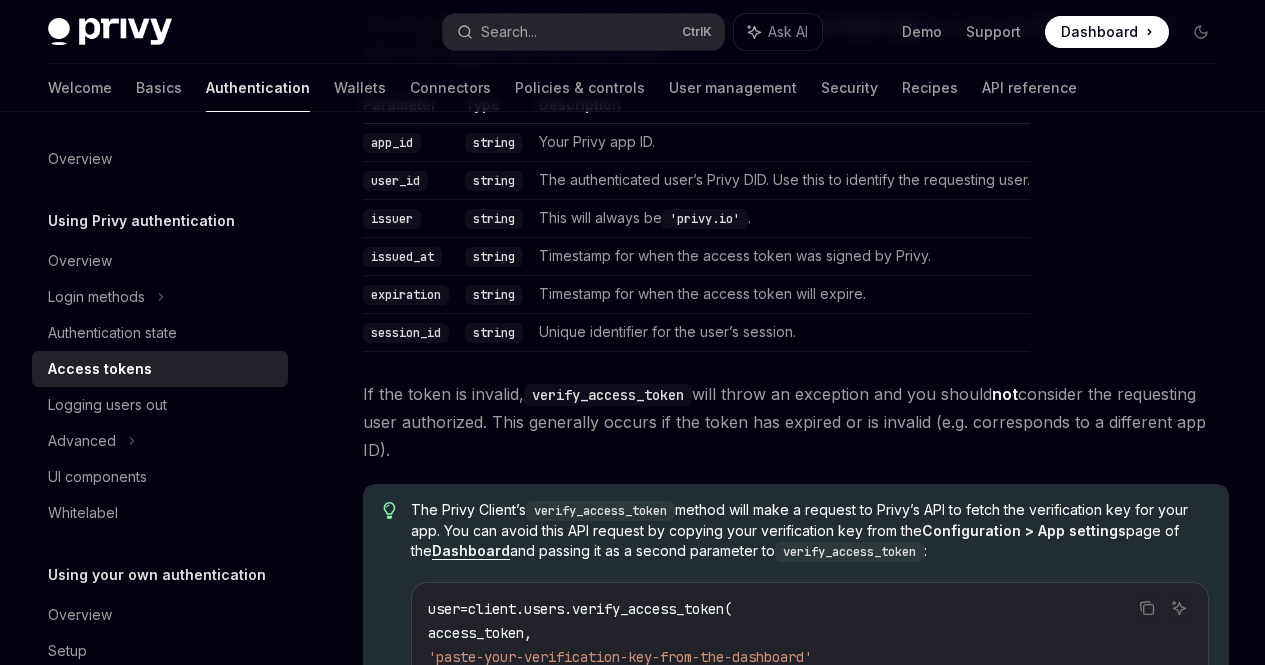 drag, startPoint x: 379, startPoint y: 250, endPoint x: 503, endPoint y: 343, distance: 155 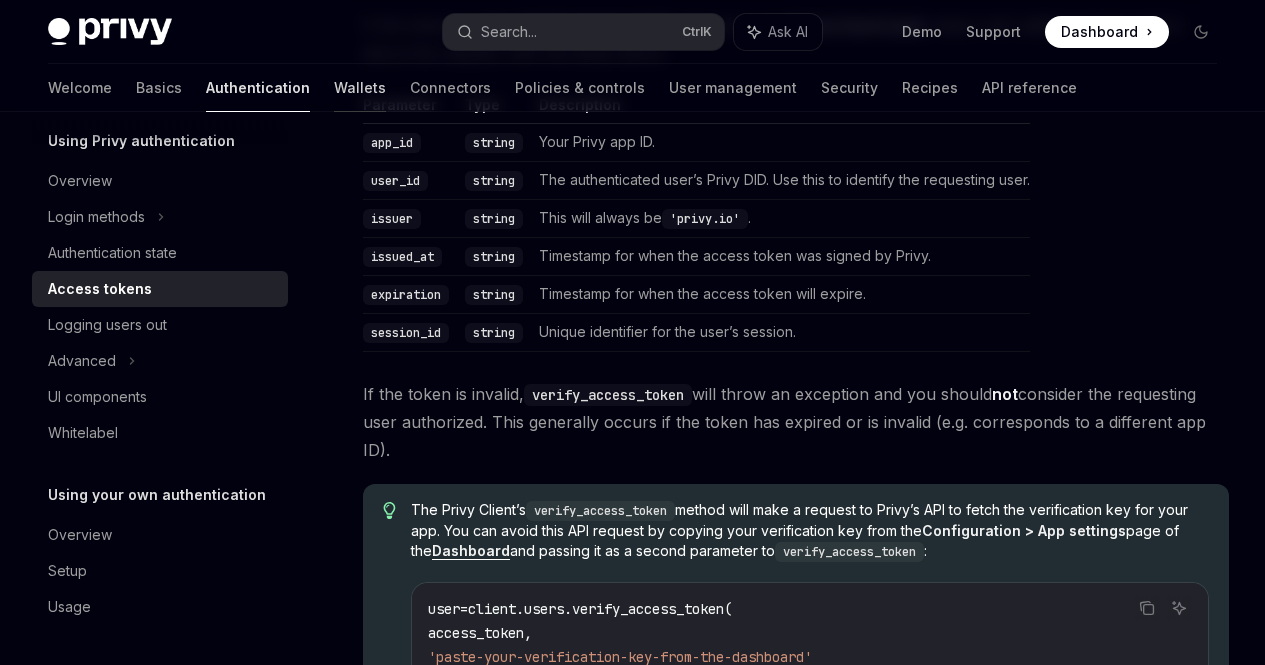 click on "Wallets" at bounding box center (360, 88) 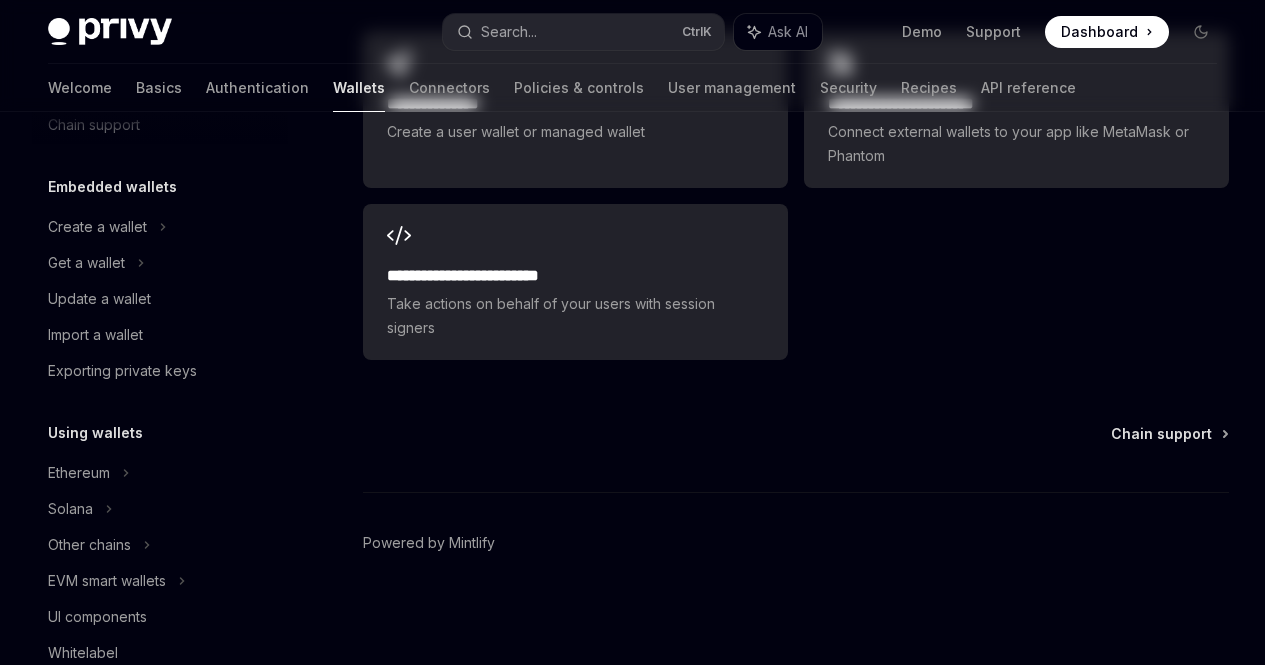 scroll, scrollTop: 0, scrollLeft: 0, axis: both 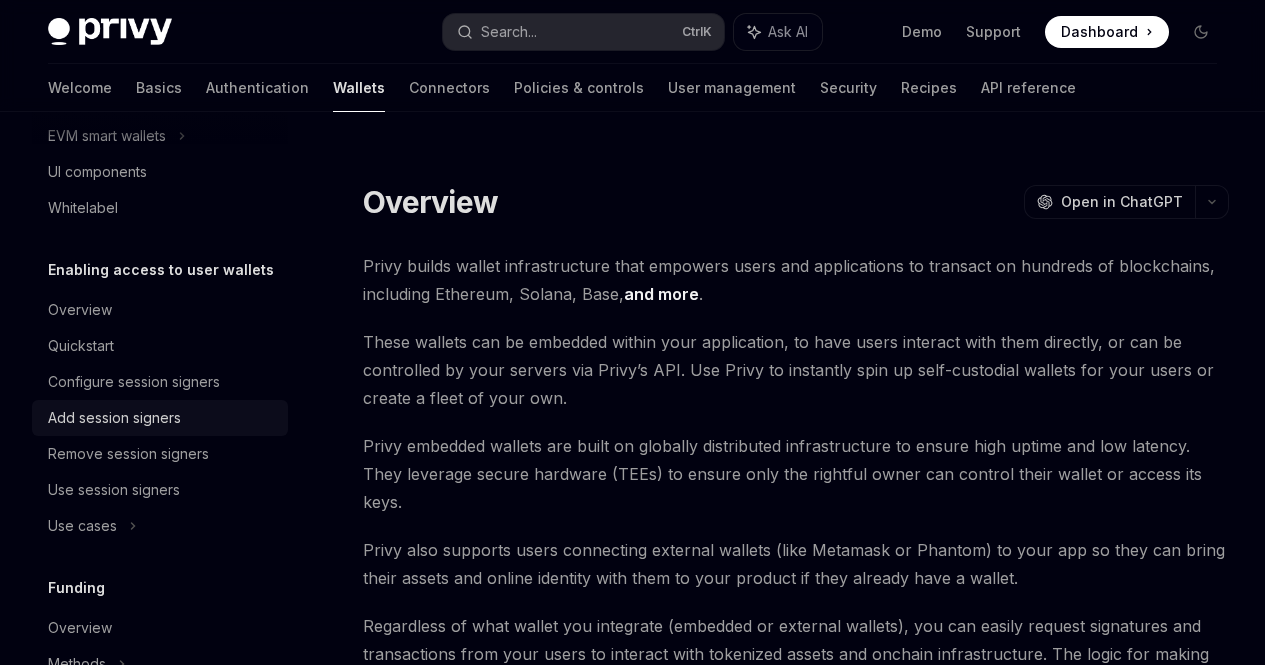 click on "Add session signers" at bounding box center [162, 418] 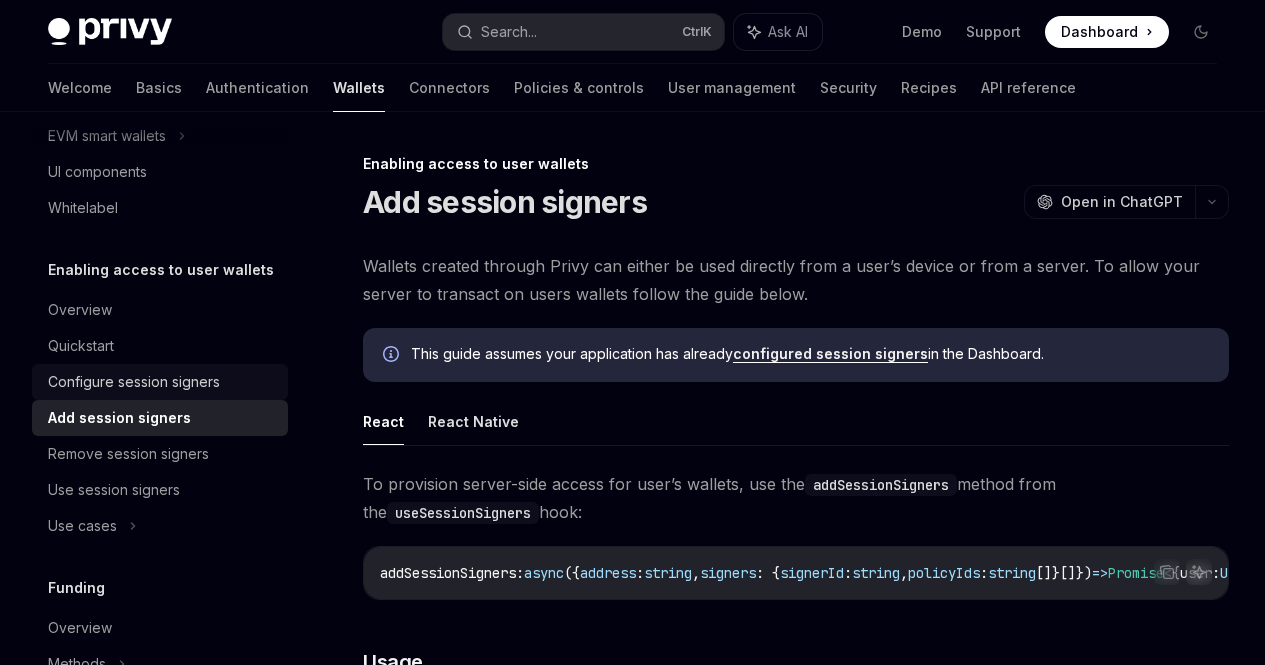 click on "Configure session signers" at bounding box center [134, 382] 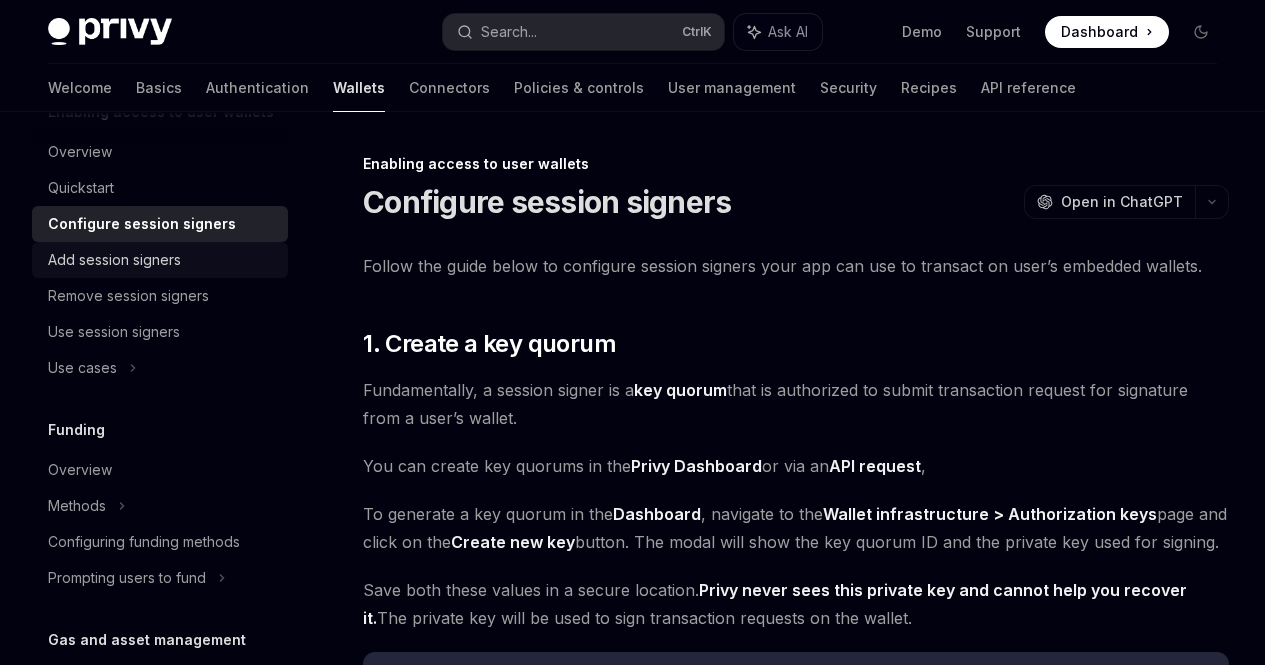 scroll, scrollTop: 687, scrollLeft: 0, axis: vertical 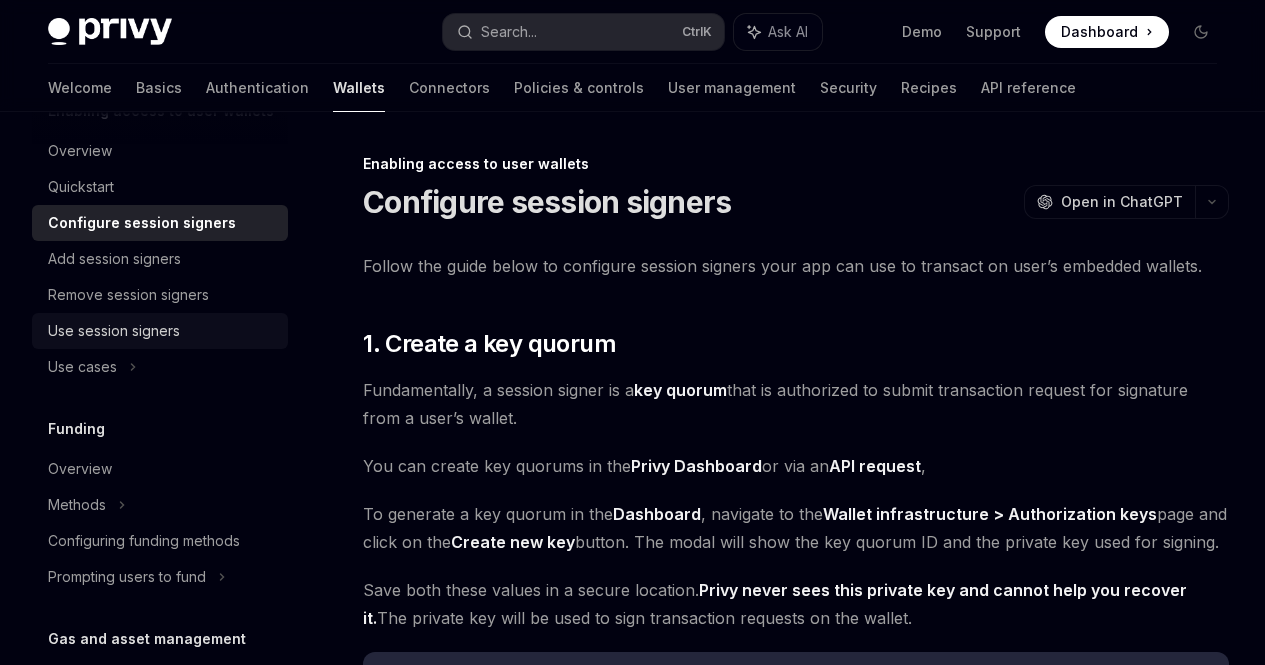 click on "Use session signers" at bounding box center [160, 331] 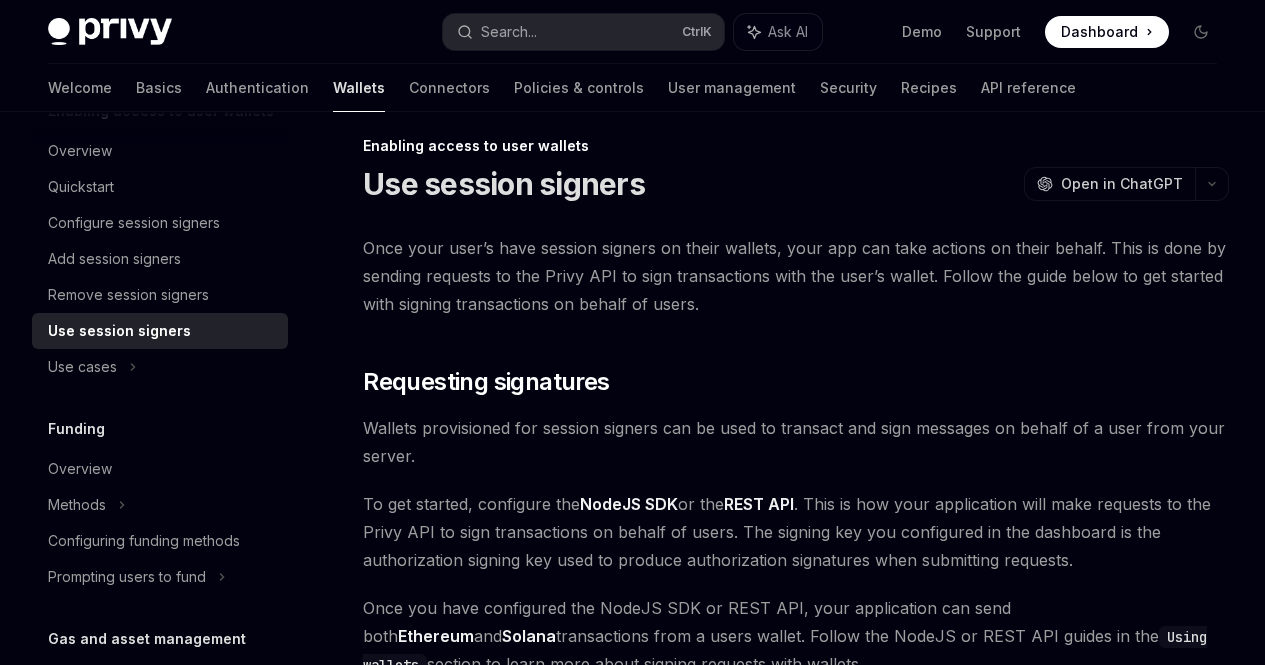 scroll, scrollTop: 36, scrollLeft: 0, axis: vertical 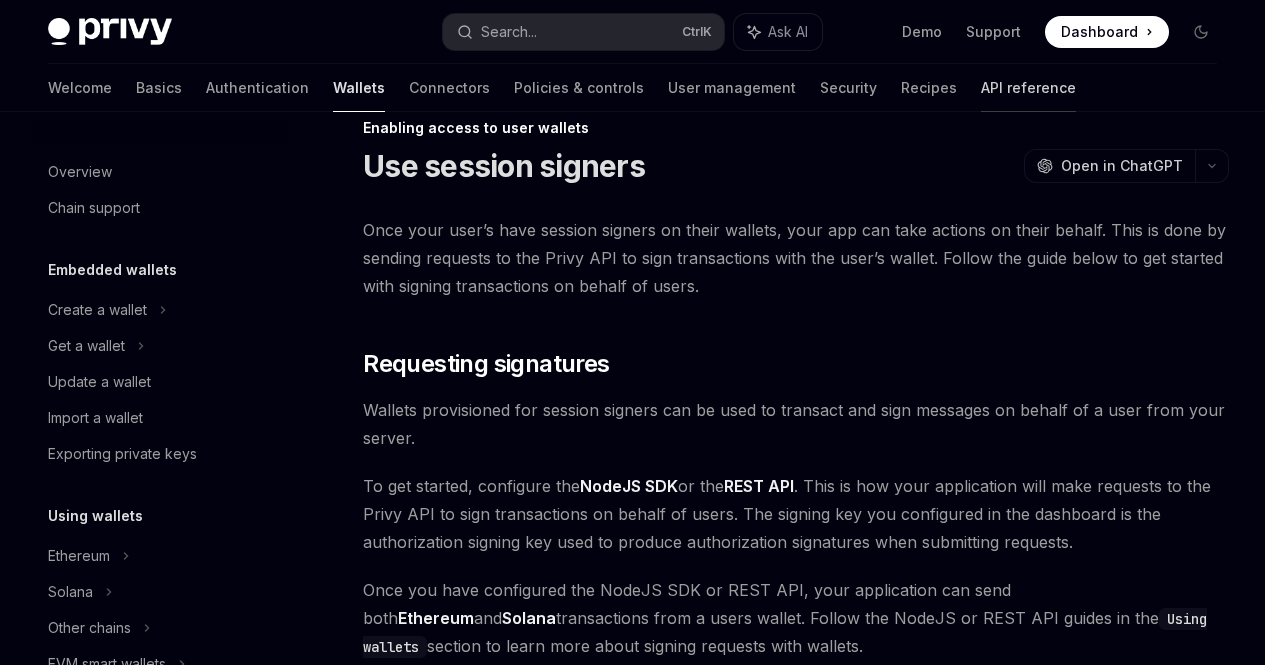 click on "API reference" at bounding box center (1028, 88) 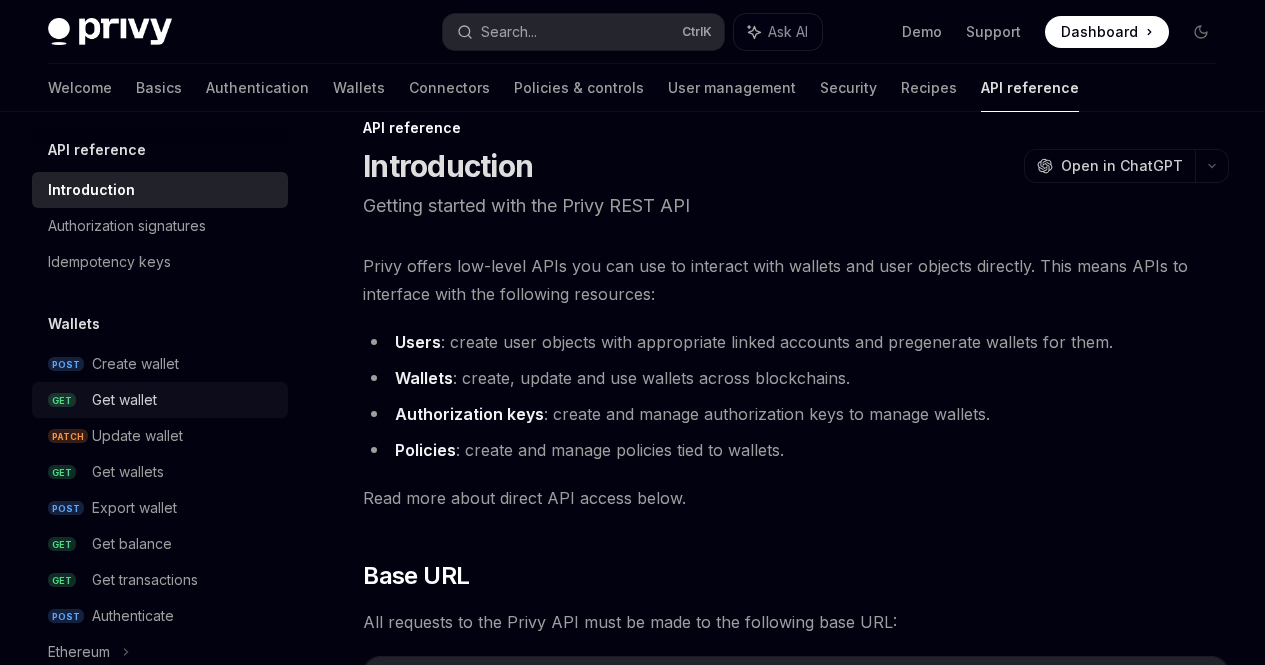 scroll, scrollTop: 7, scrollLeft: 0, axis: vertical 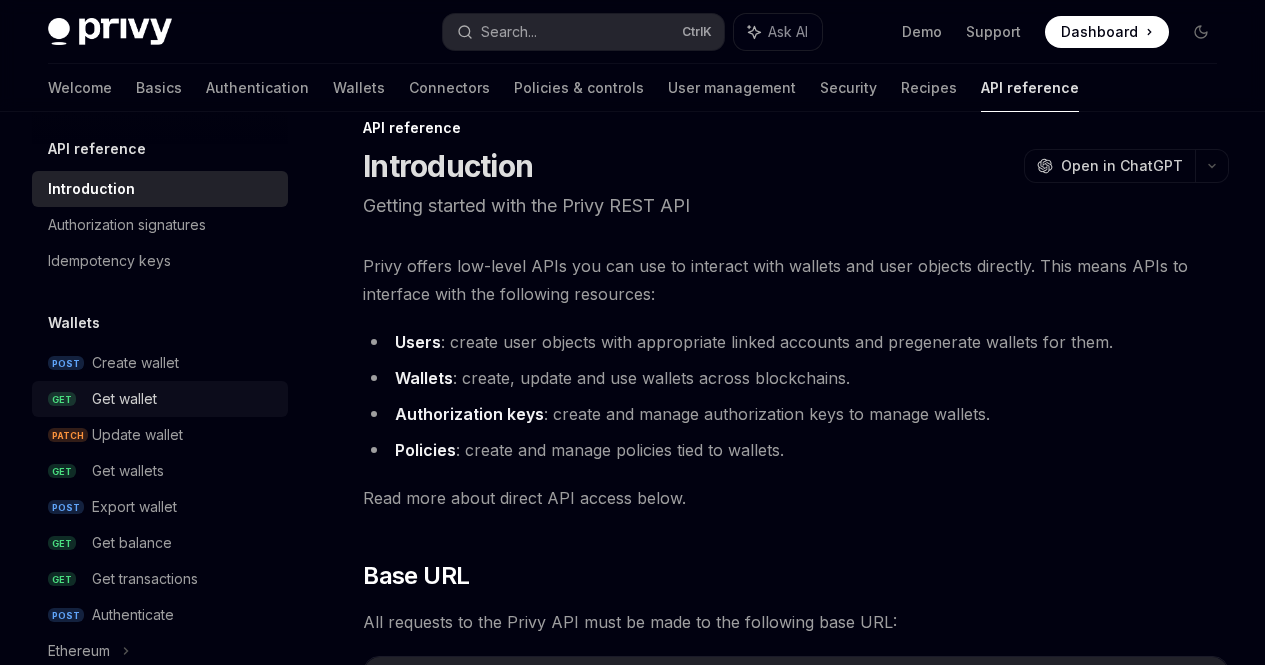 click on "Get wallet" at bounding box center [184, 399] 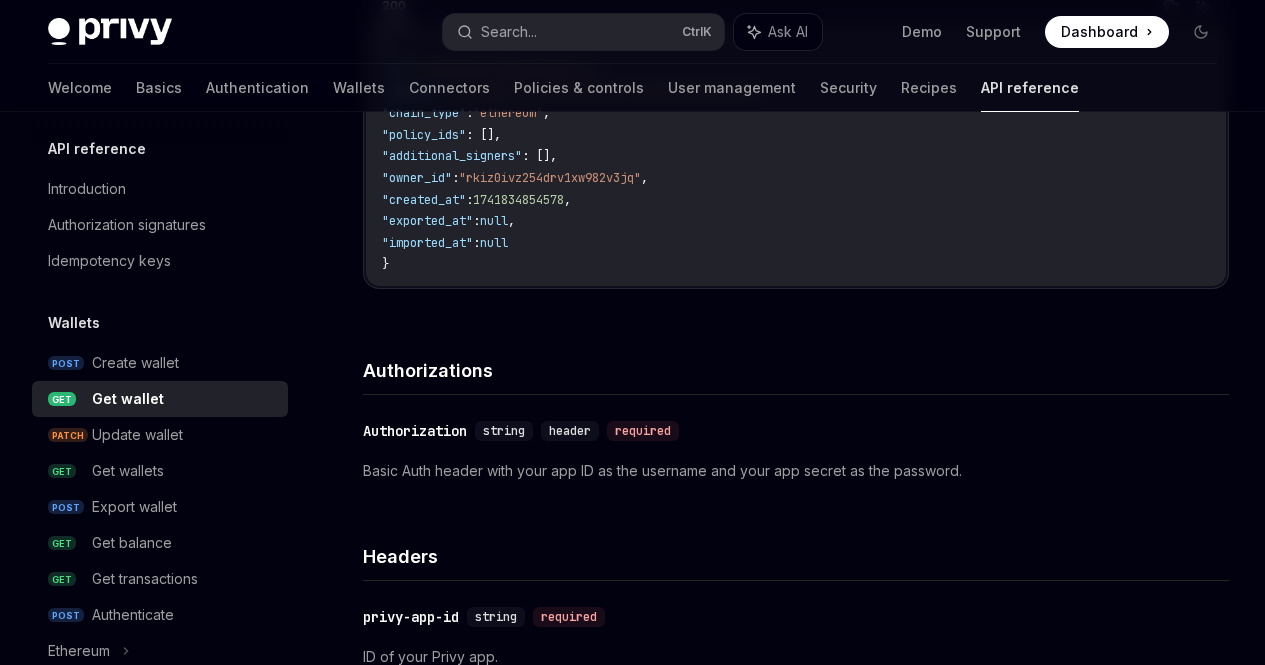 scroll, scrollTop: 557, scrollLeft: 0, axis: vertical 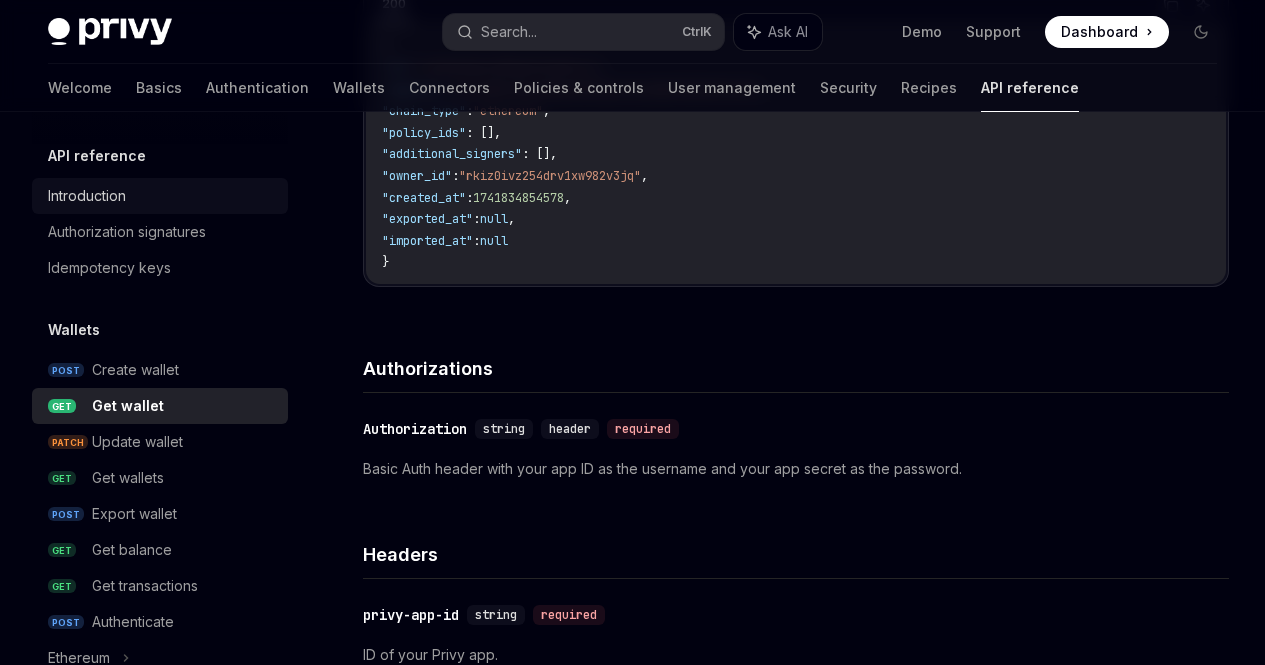 click on "Introduction" at bounding box center (162, 196) 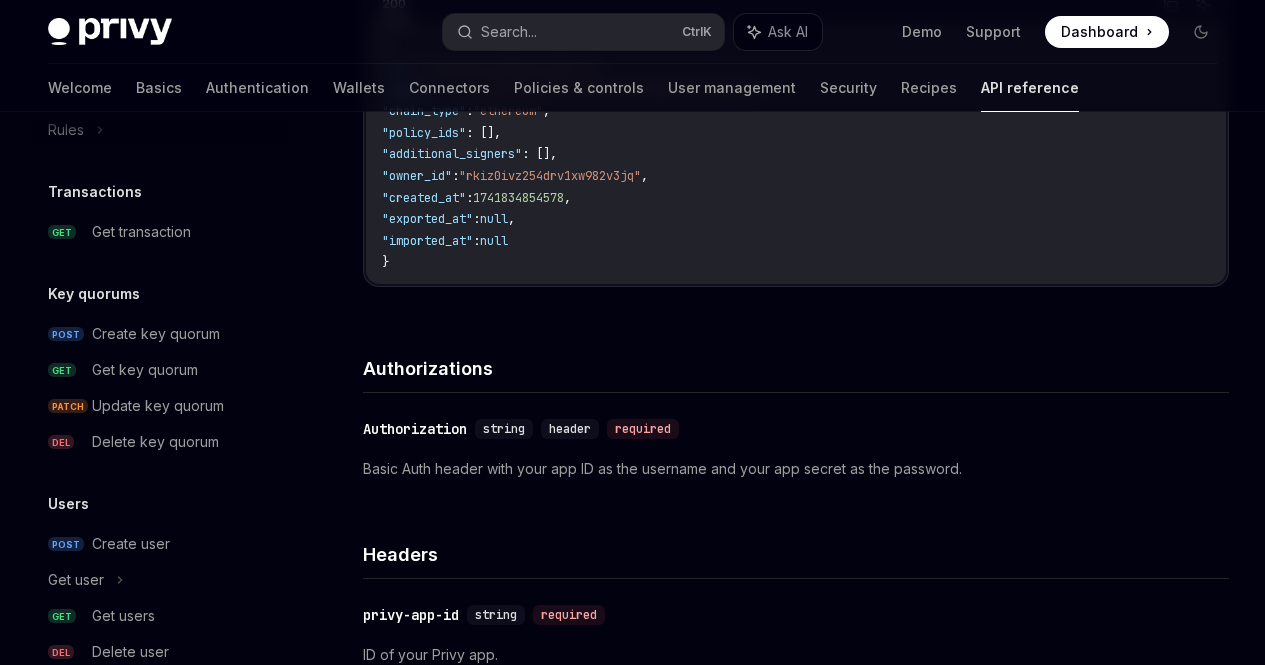 scroll, scrollTop: 1329, scrollLeft: 0, axis: vertical 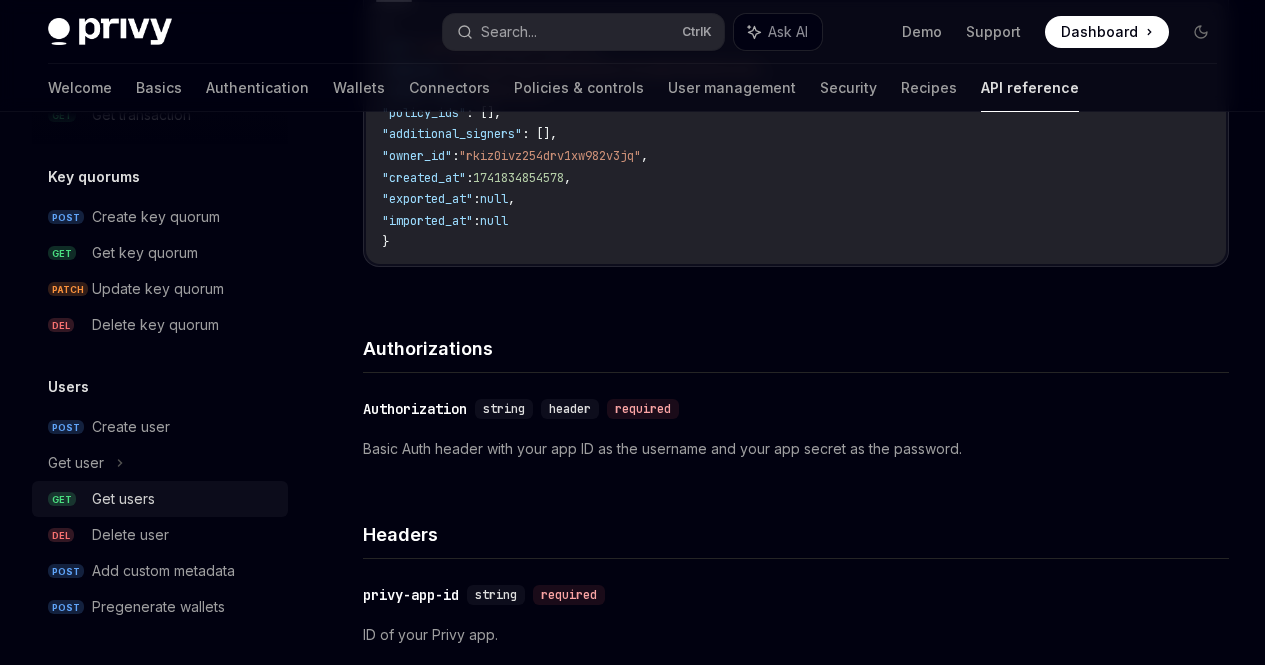 click on "Get users" at bounding box center [184, 499] 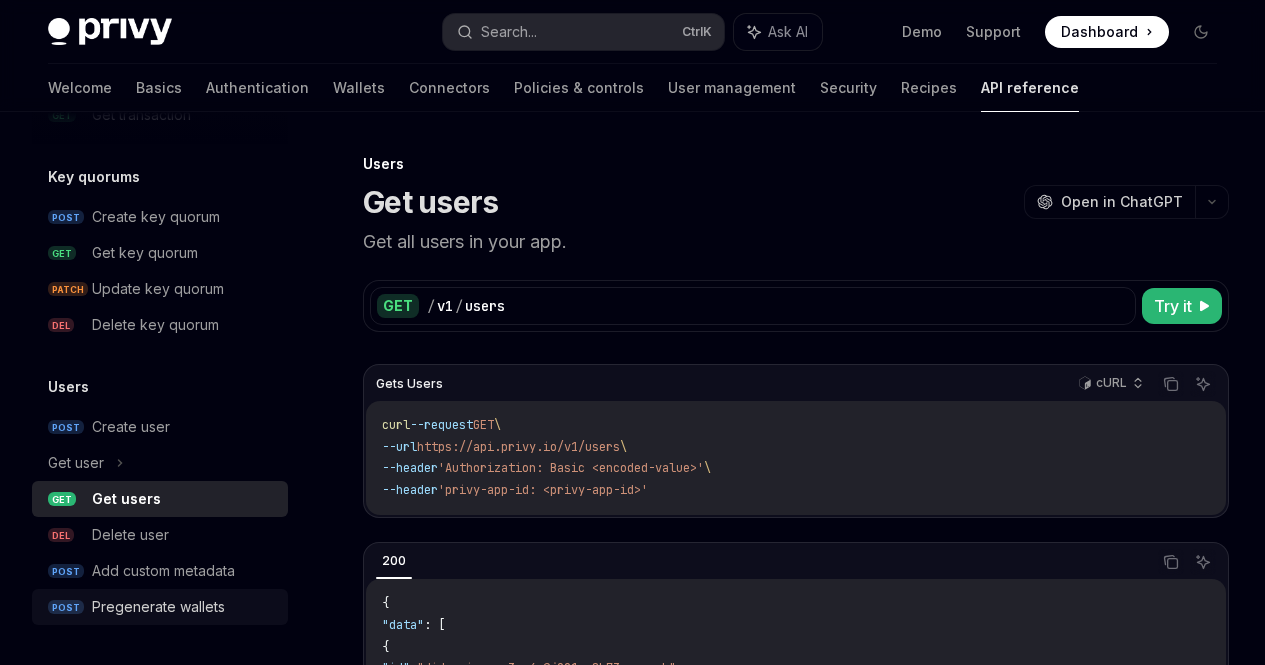 click on "Pregenerate wallets" at bounding box center [158, 607] 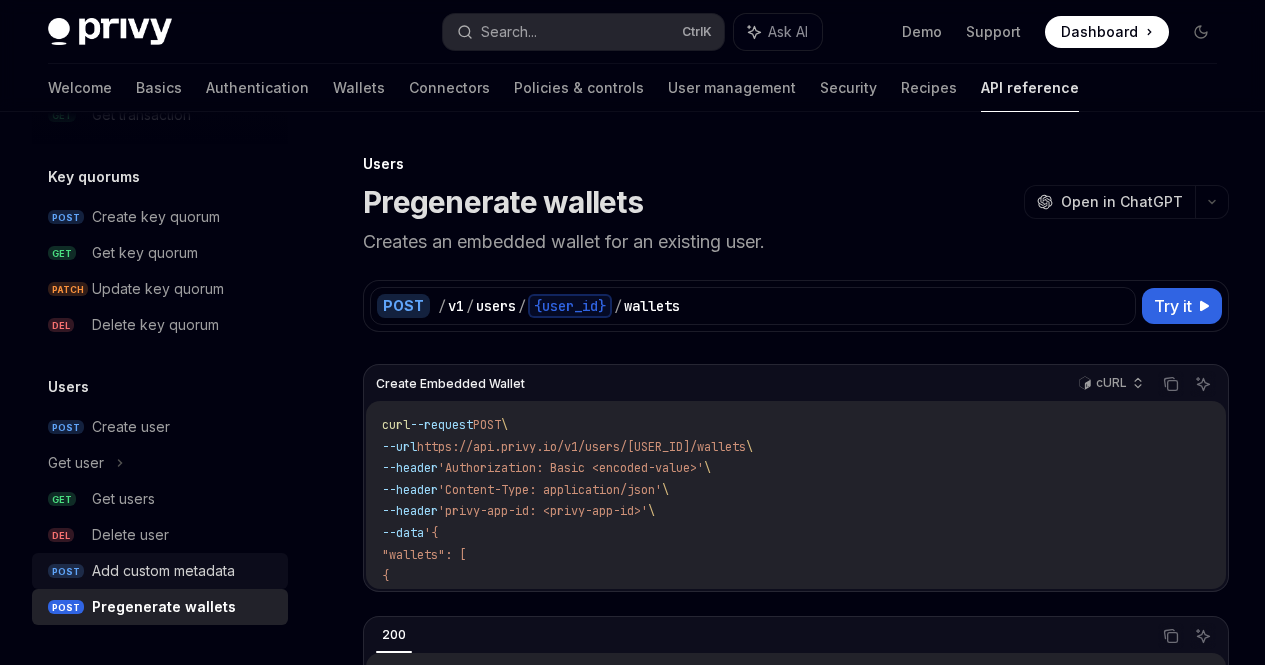 click on "POST Add custom metadata" at bounding box center [160, 571] 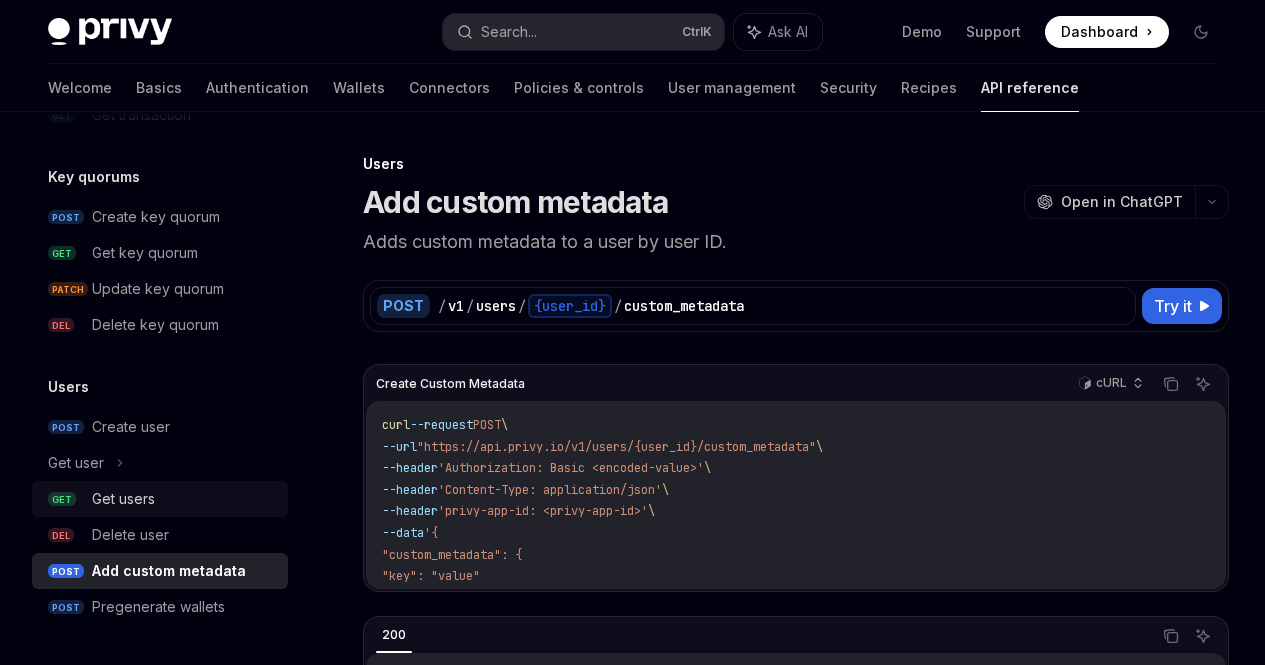 click on "Get users" at bounding box center [184, 499] 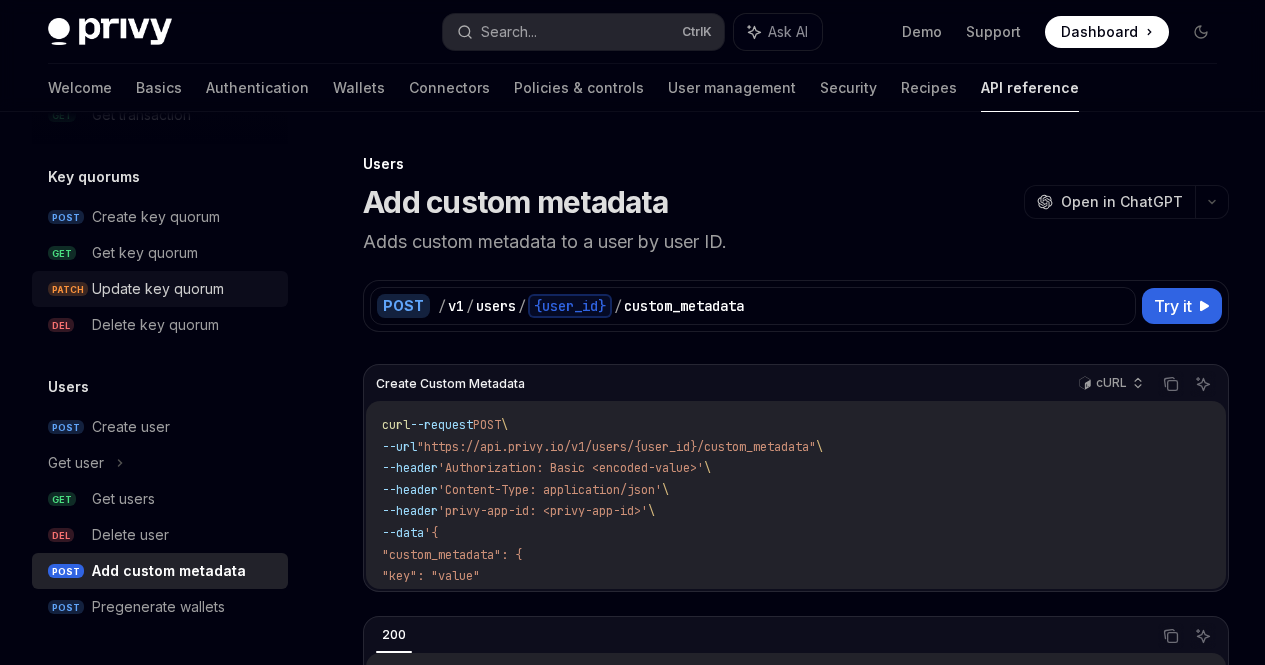 scroll, scrollTop: 1326, scrollLeft: 0, axis: vertical 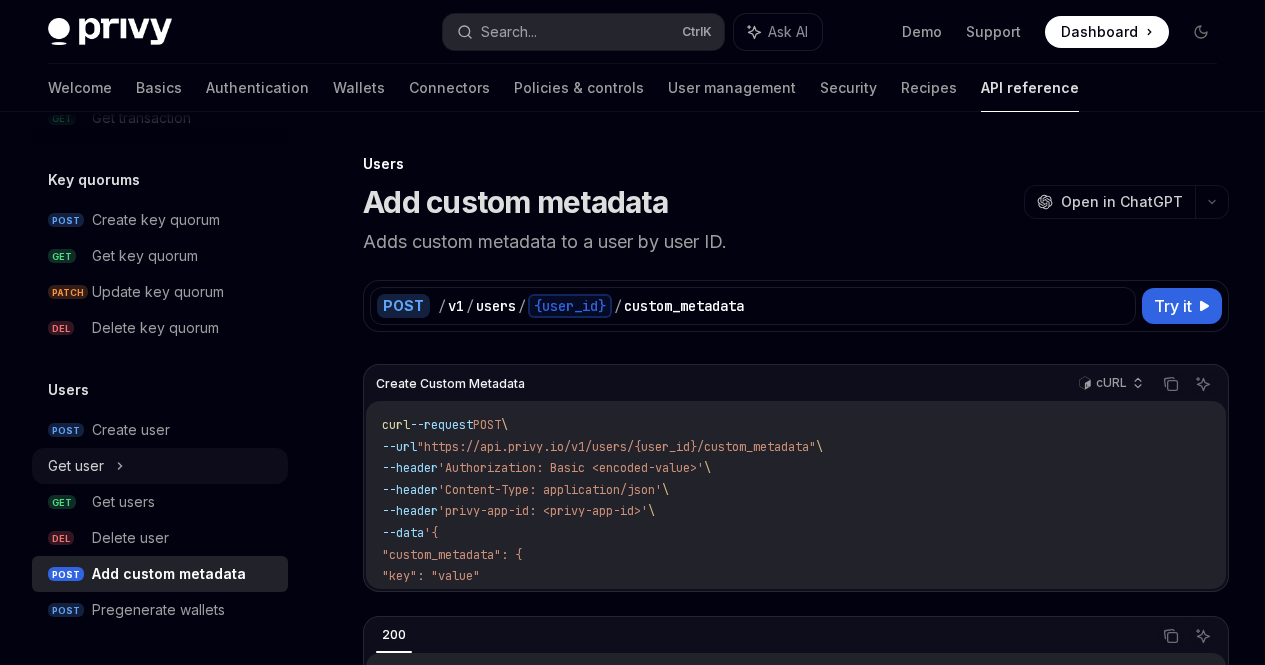 click on "Get user" at bounding box center [160, 466] 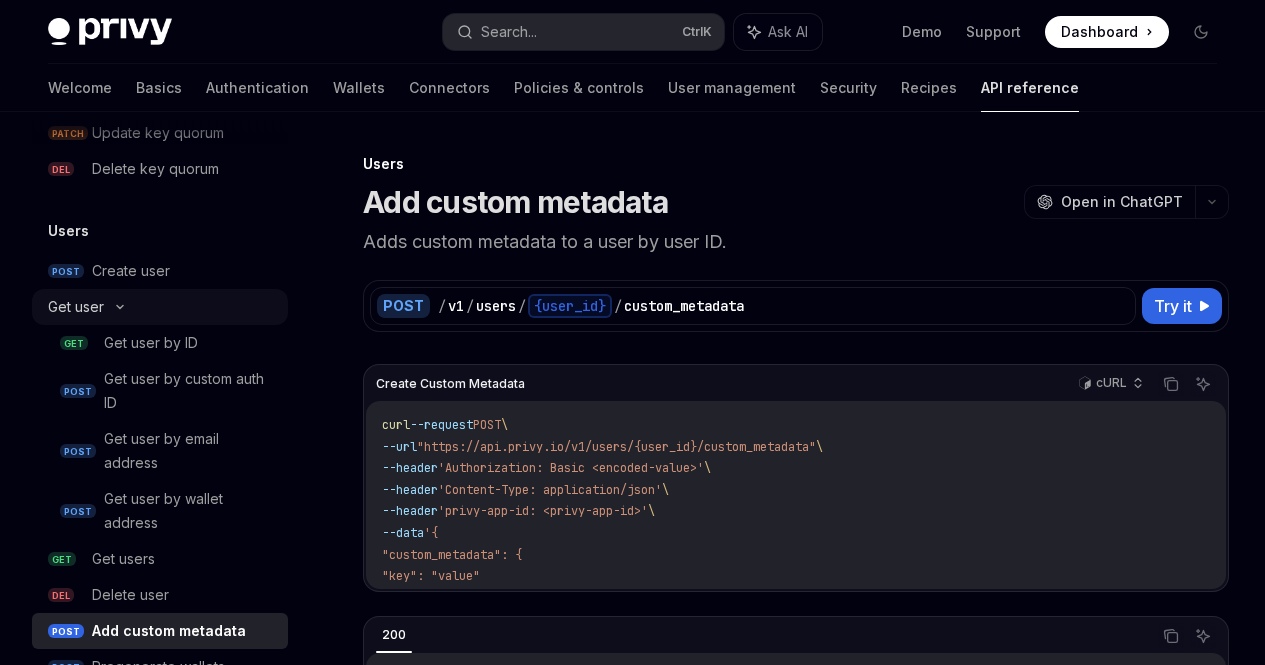 scroll, scrollTop: 1533, scrollLeft: 0, axis: vertical 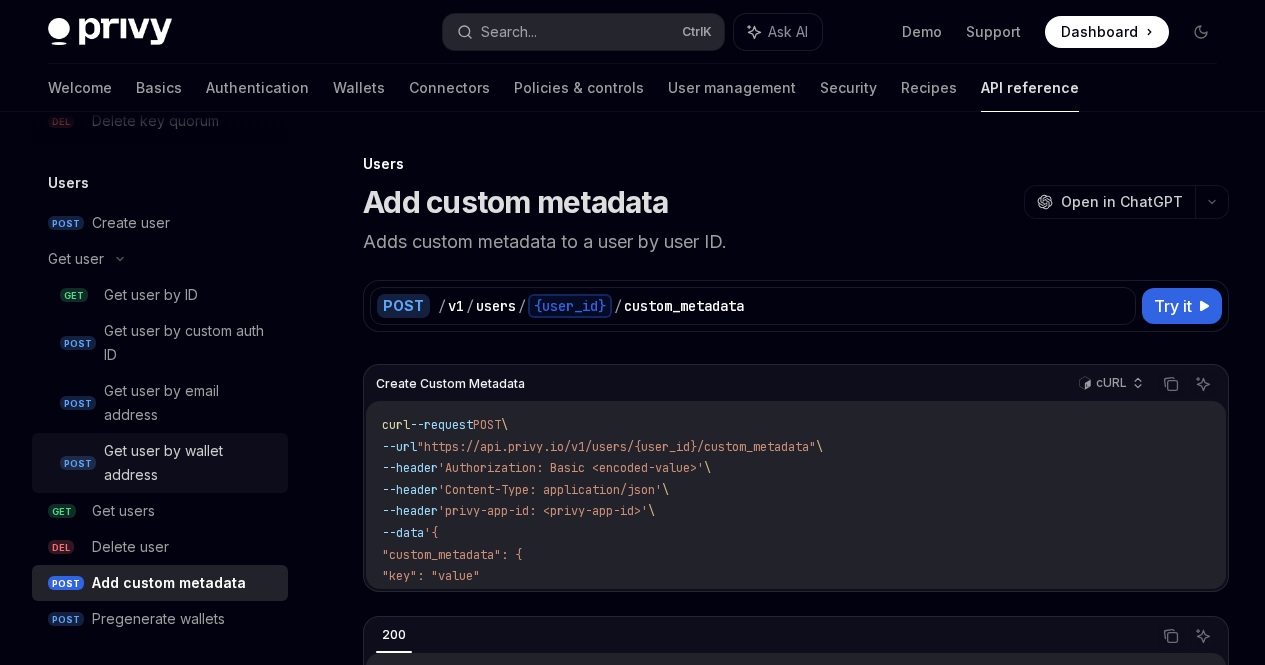 click on "Get user by wallet address" at bounding box center [190, 463] 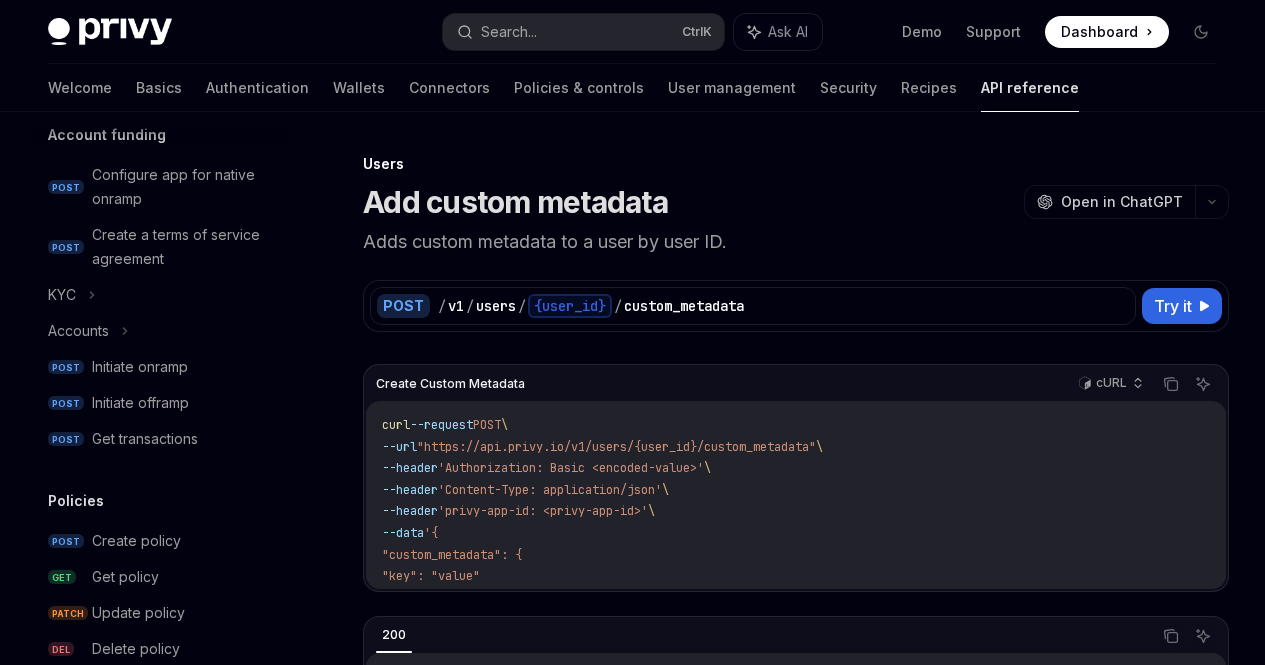 scroll, scrollTop: 656, scrollLeft: 0, axis: vertical 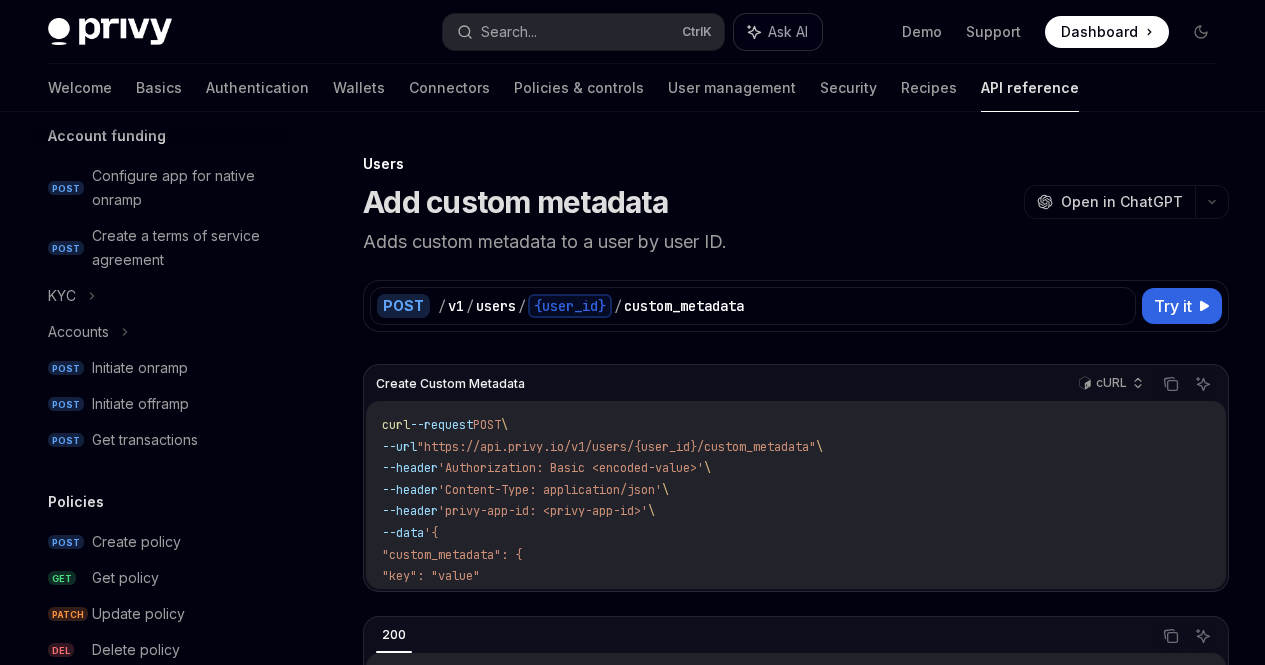 click on "Ask AI" at bounding box center (778, 32) 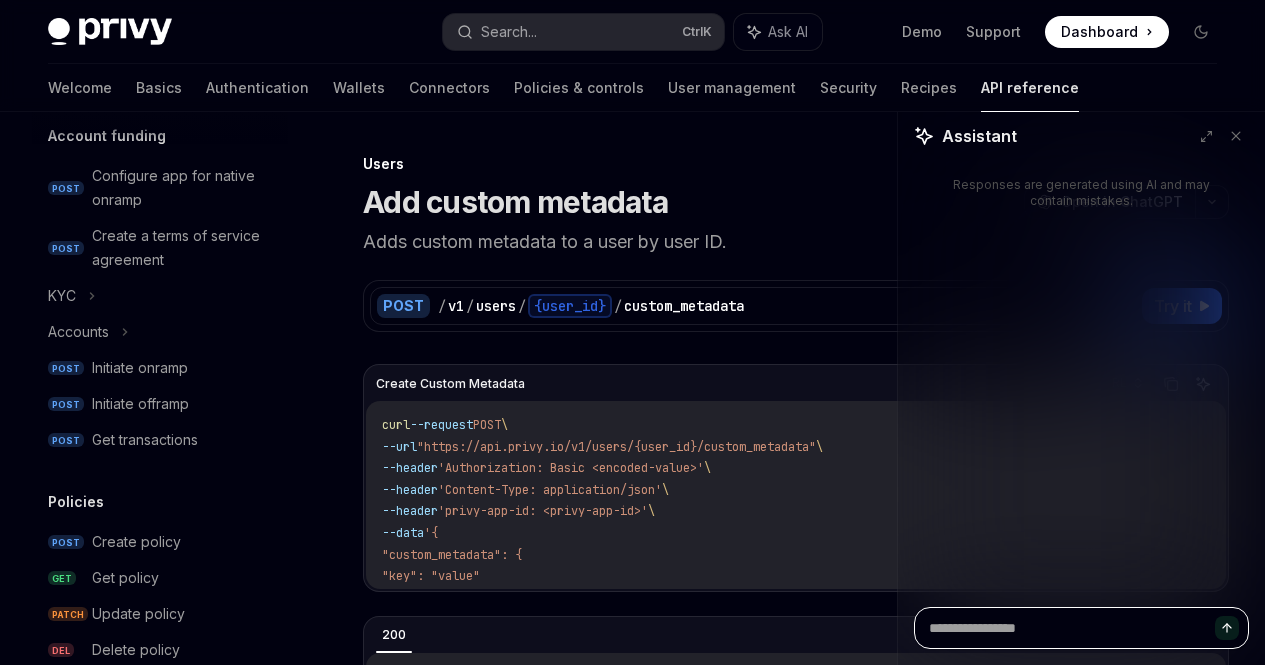 click at bounding box center (1081, 628) 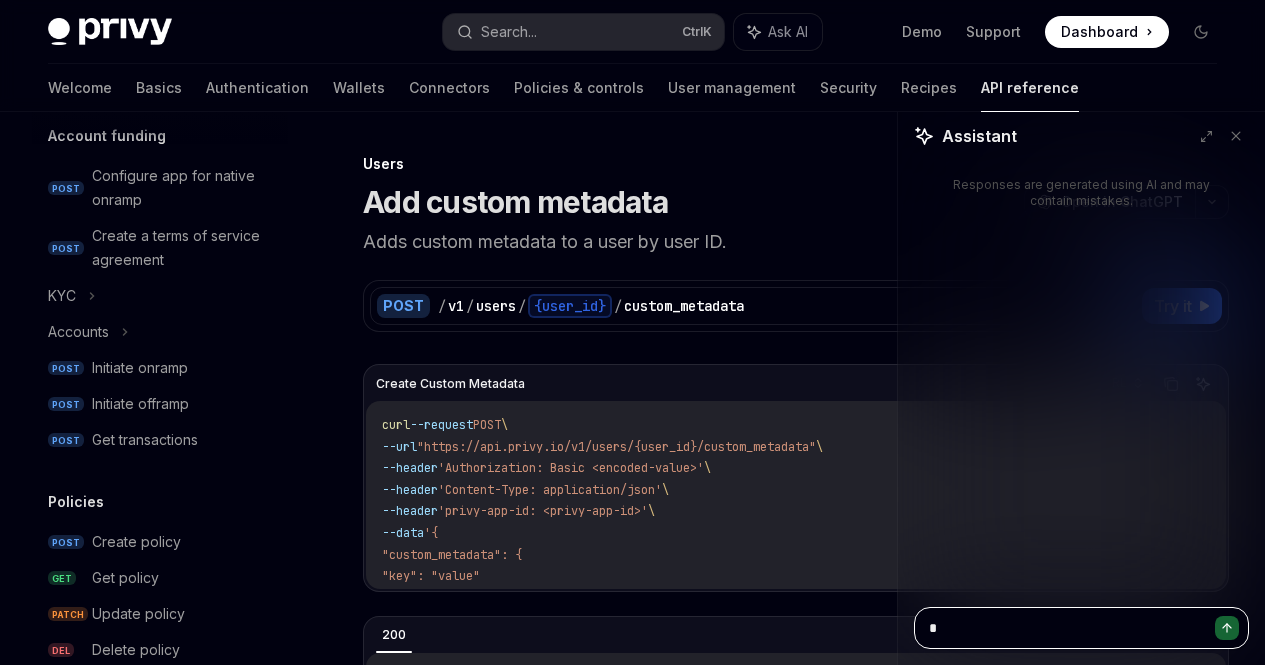 type on "**" 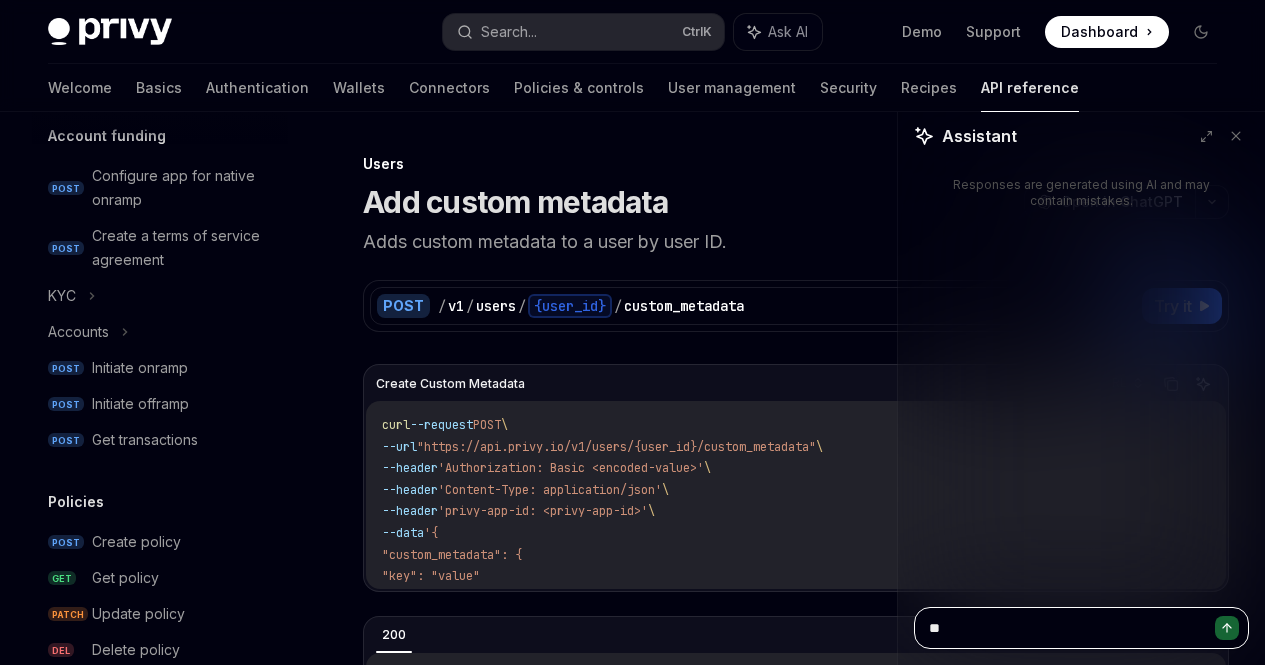 type on "***" 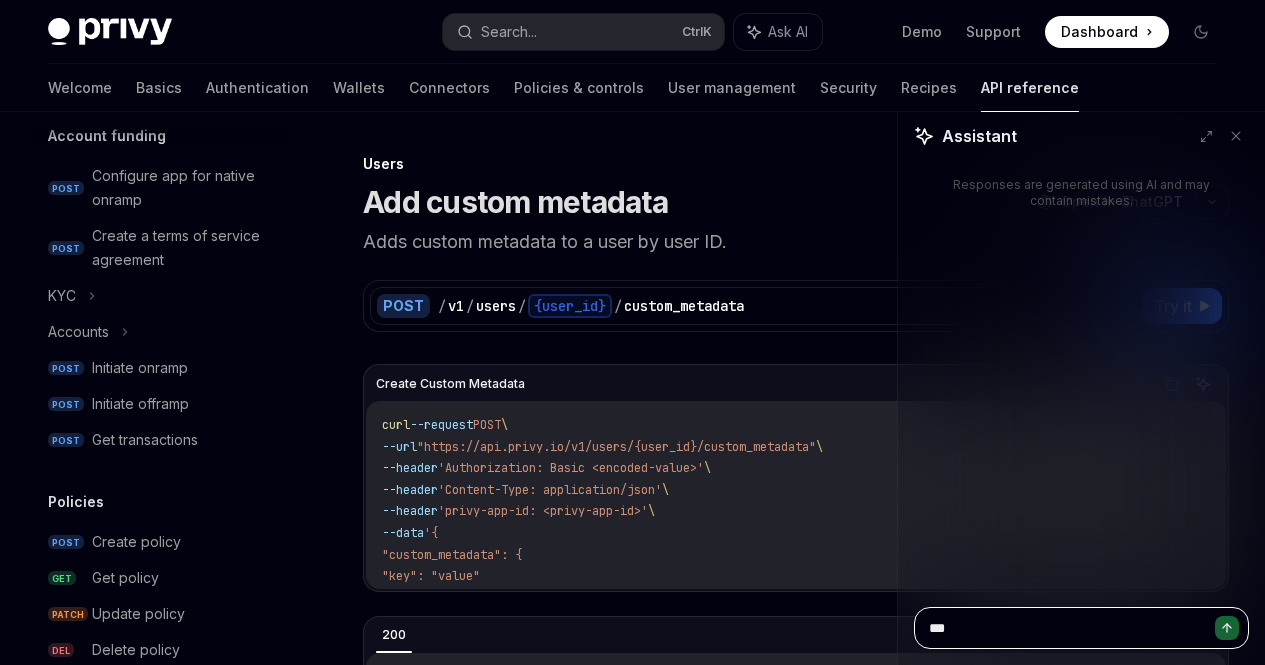 type on "***" 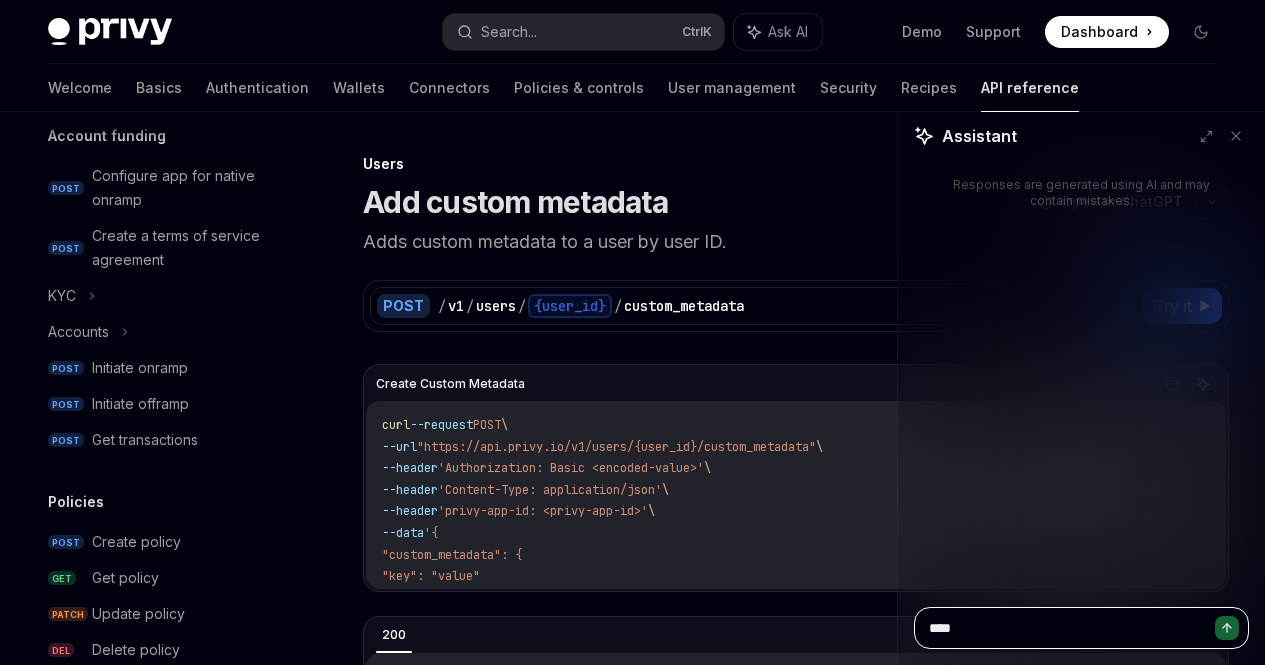 type on "*****" 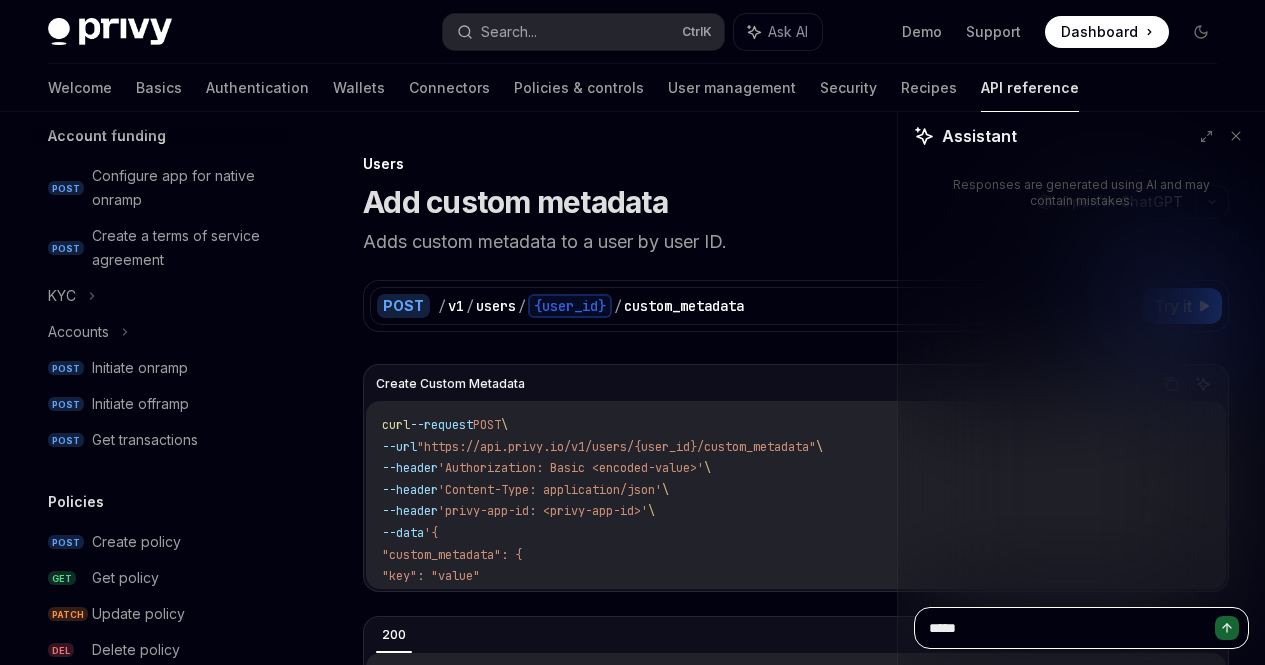 type on "******" 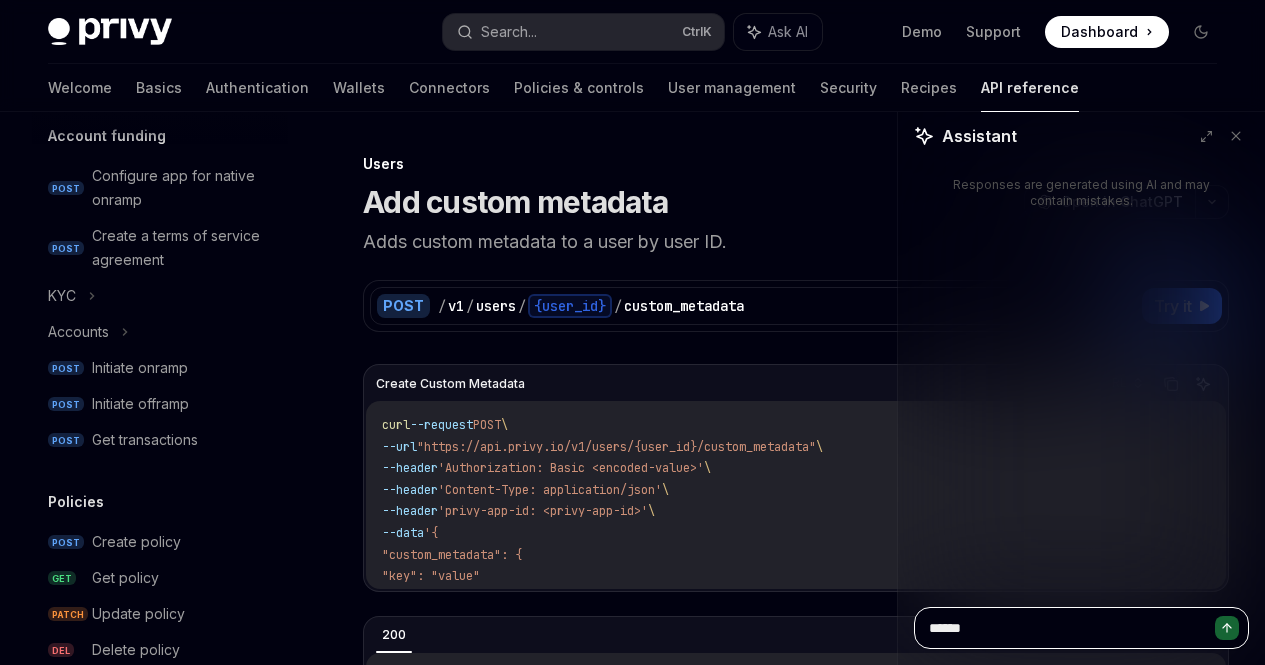 type on "*" 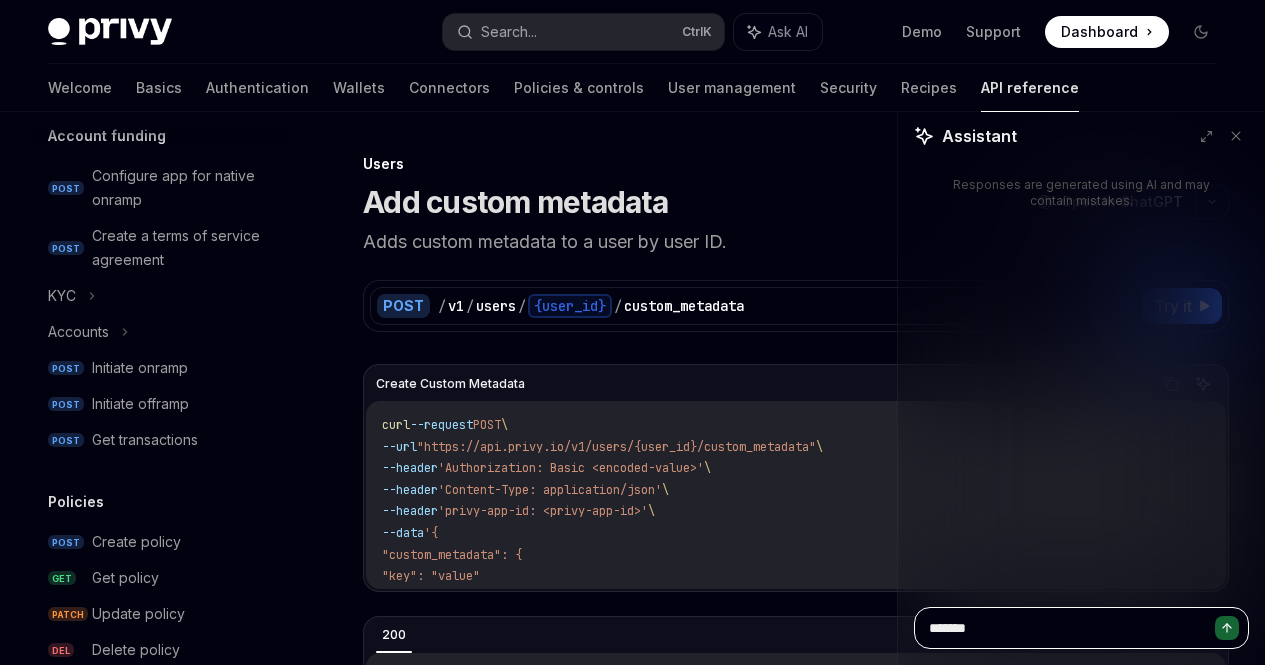 type on "********" 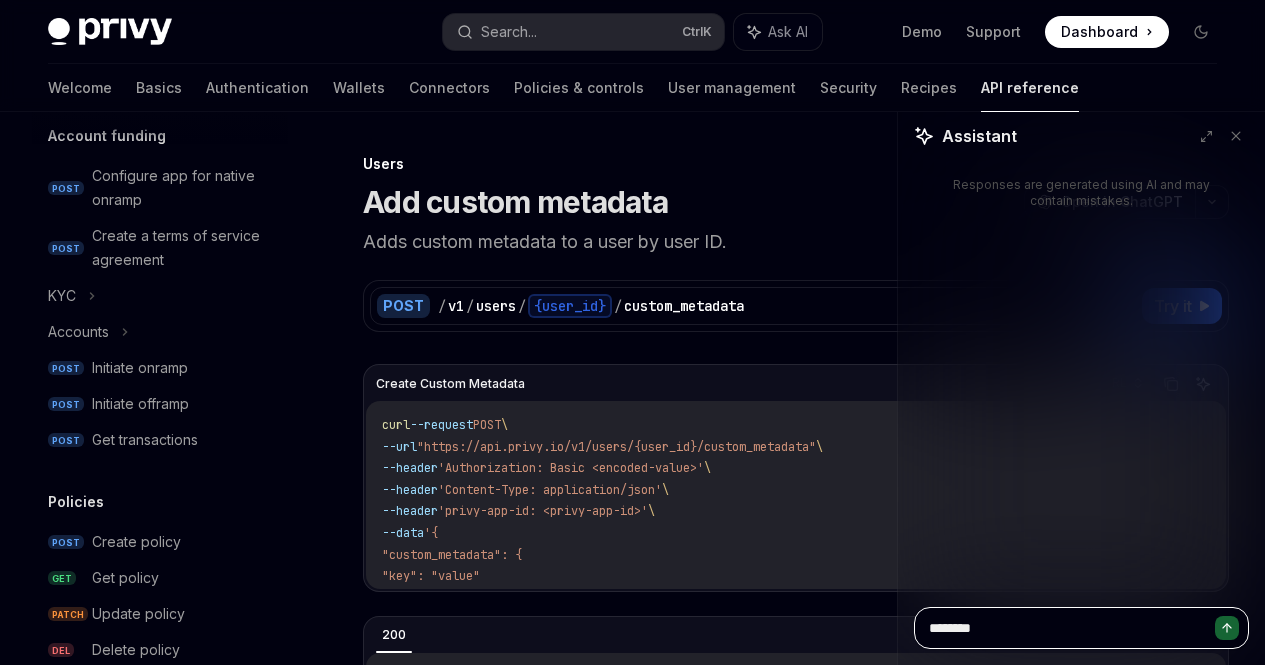 type on "*" 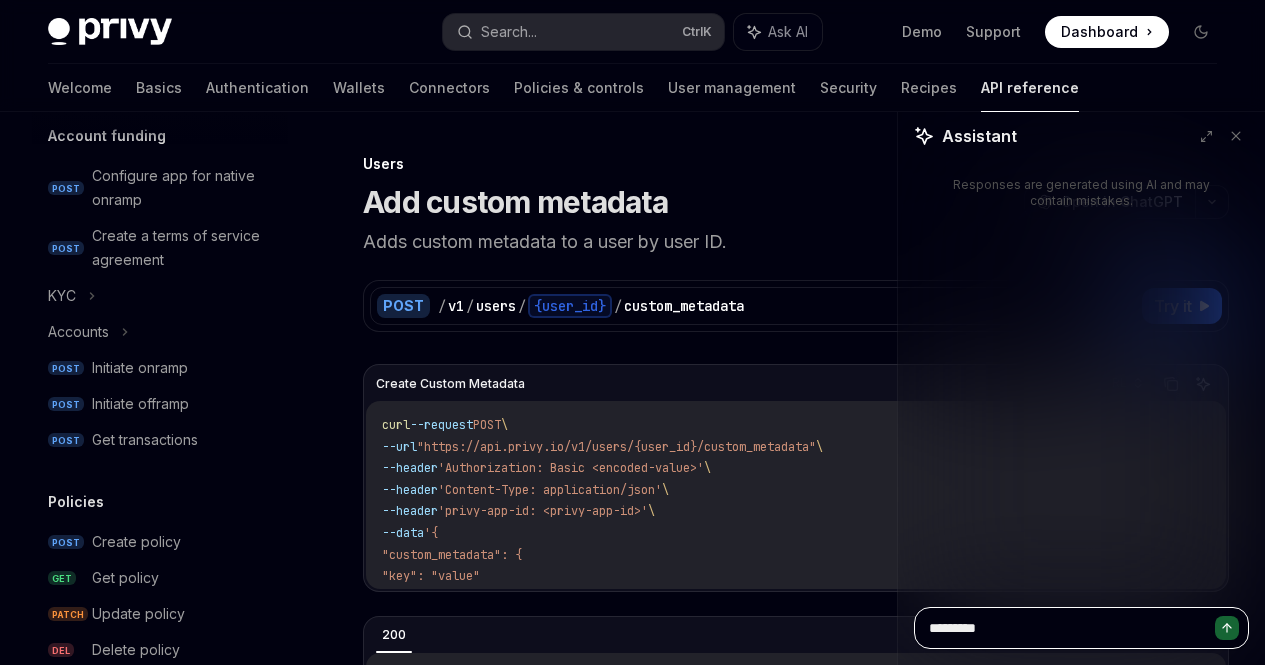 type on "**********" 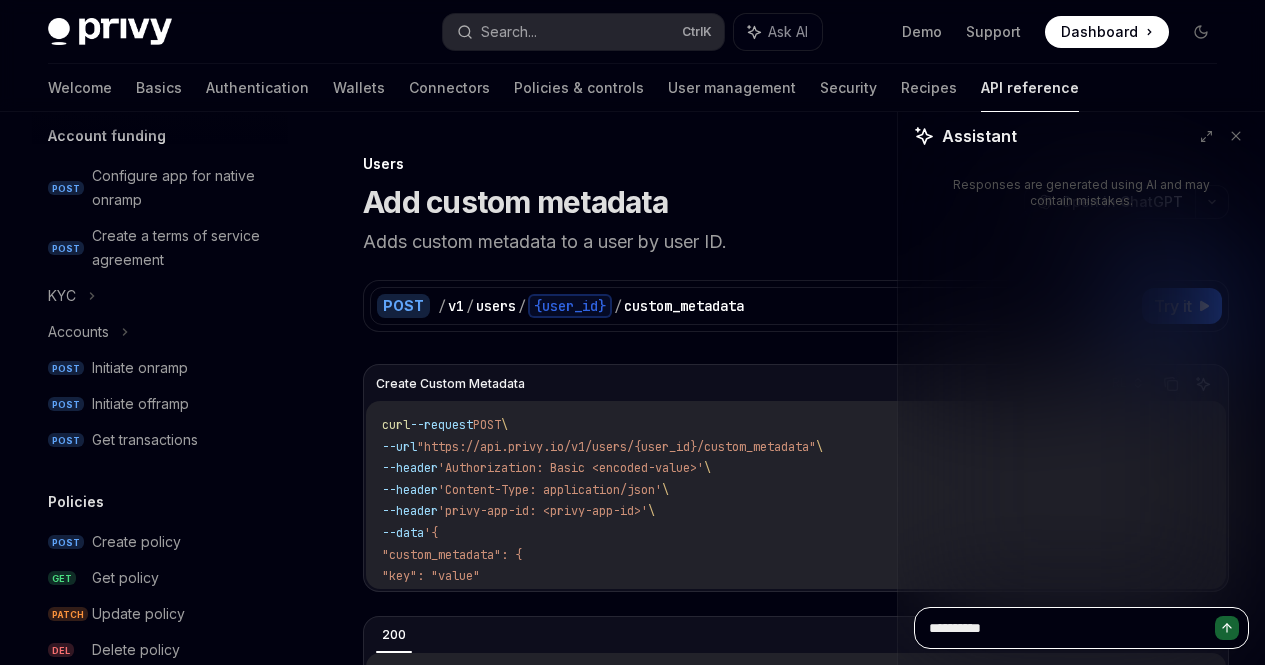 type on "**********" 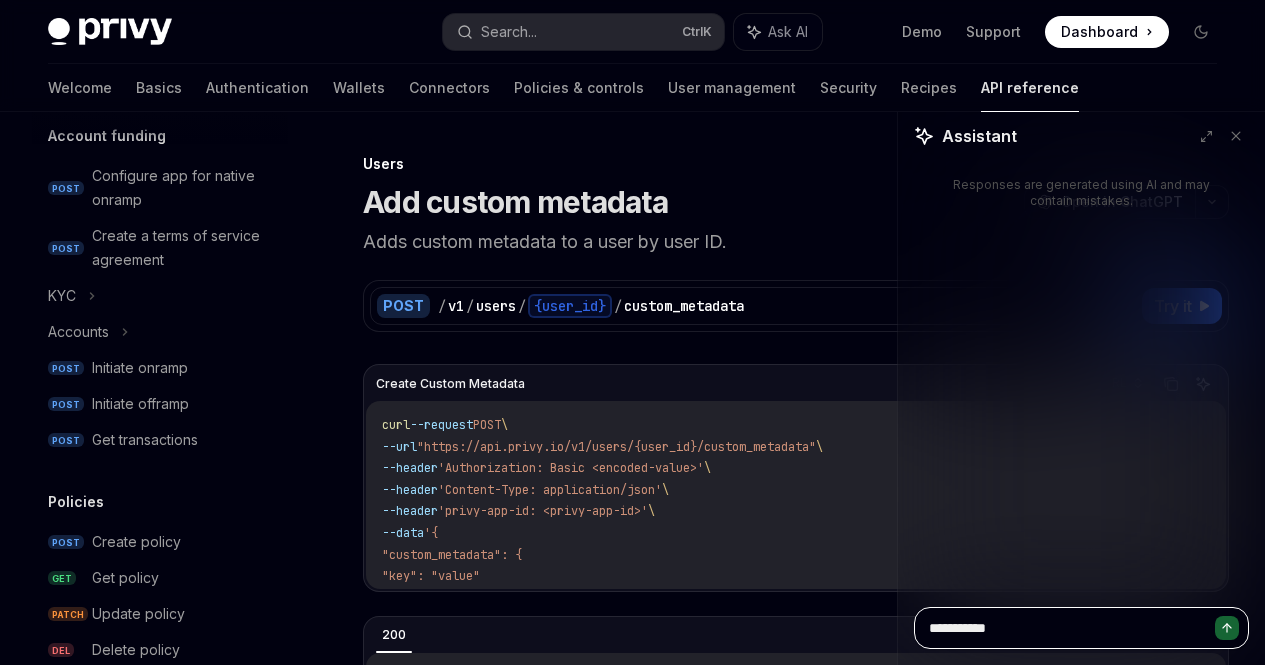 type on "**********" 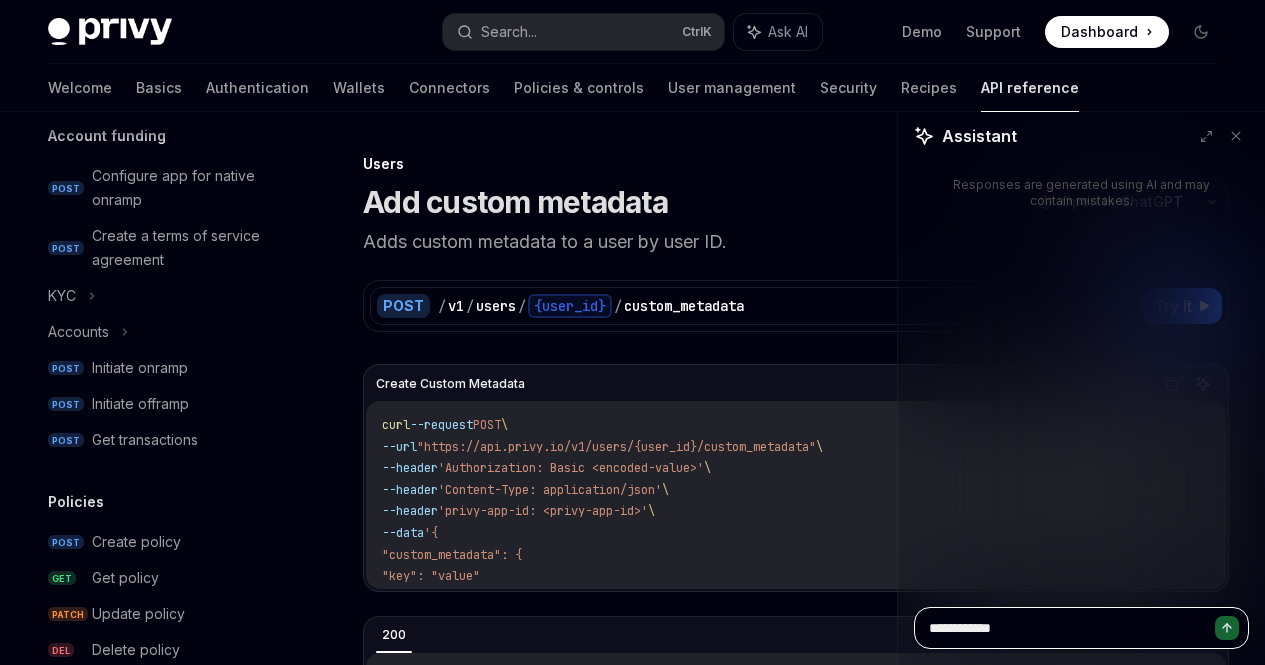 type on "*" 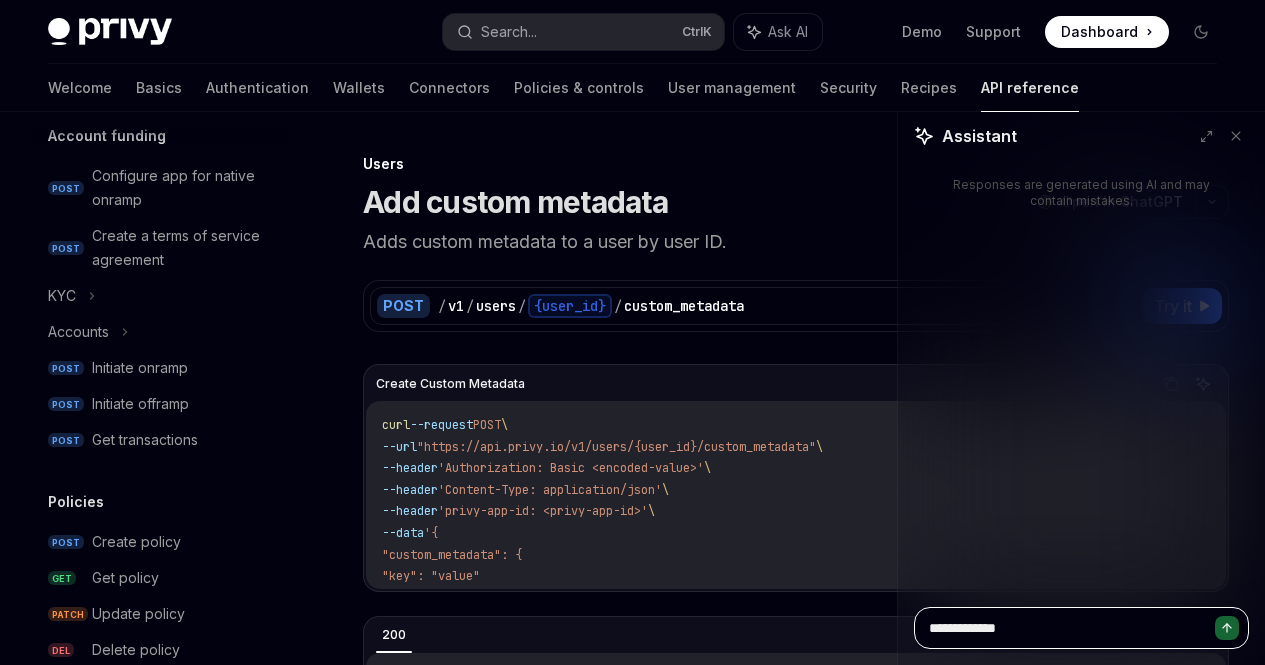 type on "**********" 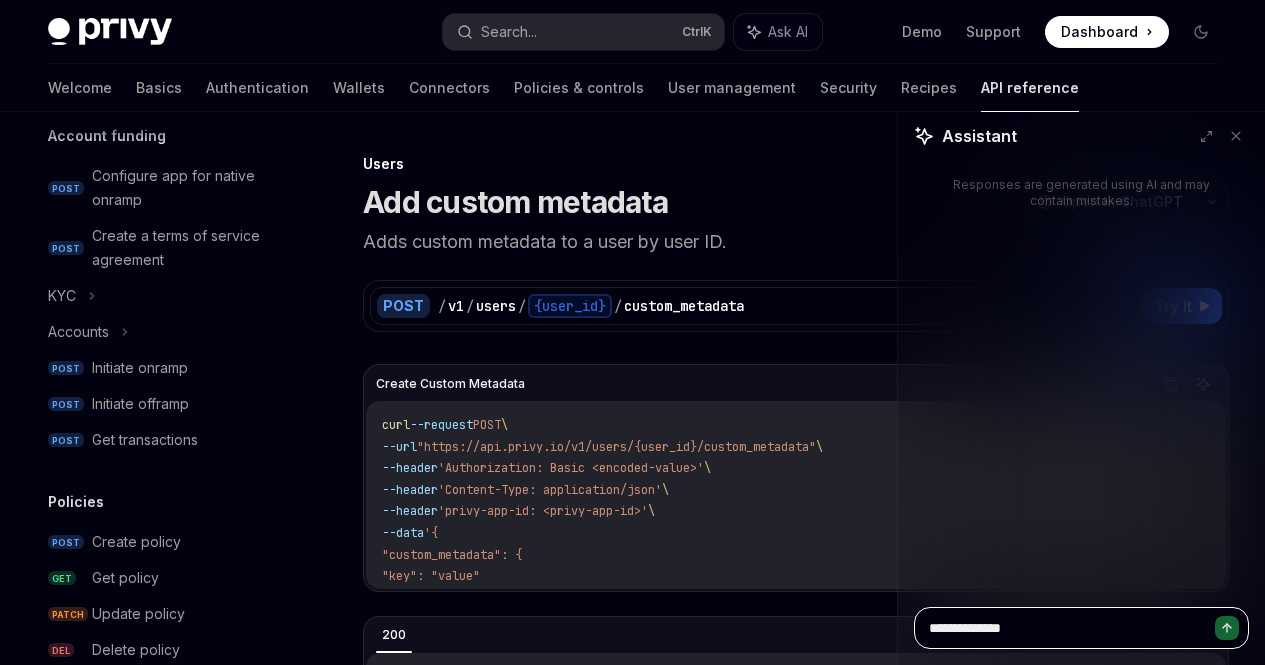 type on "**********" 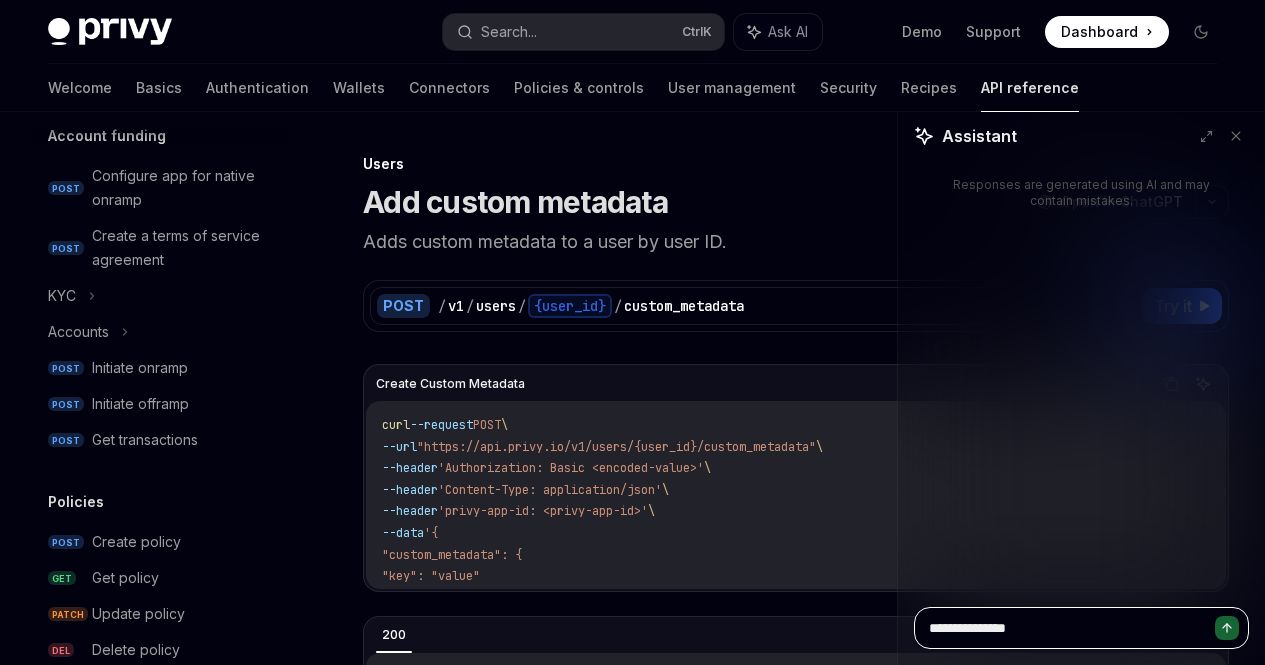 type on "*" 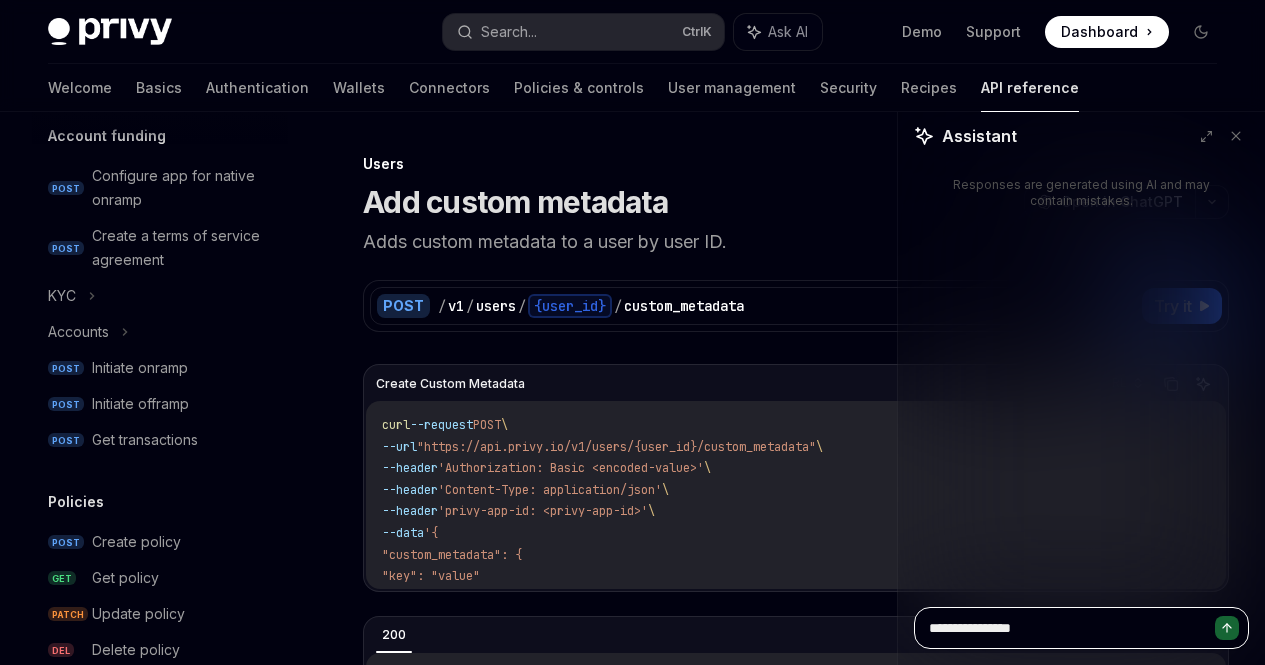 type on "*" 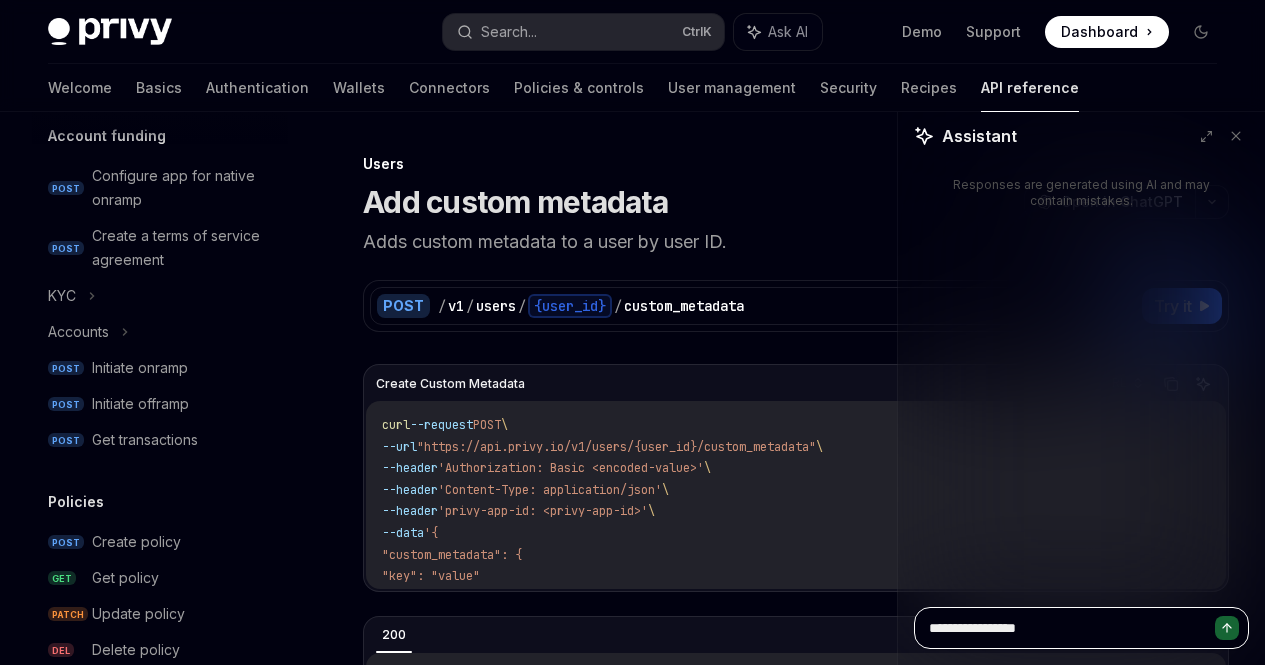 type on "**********" 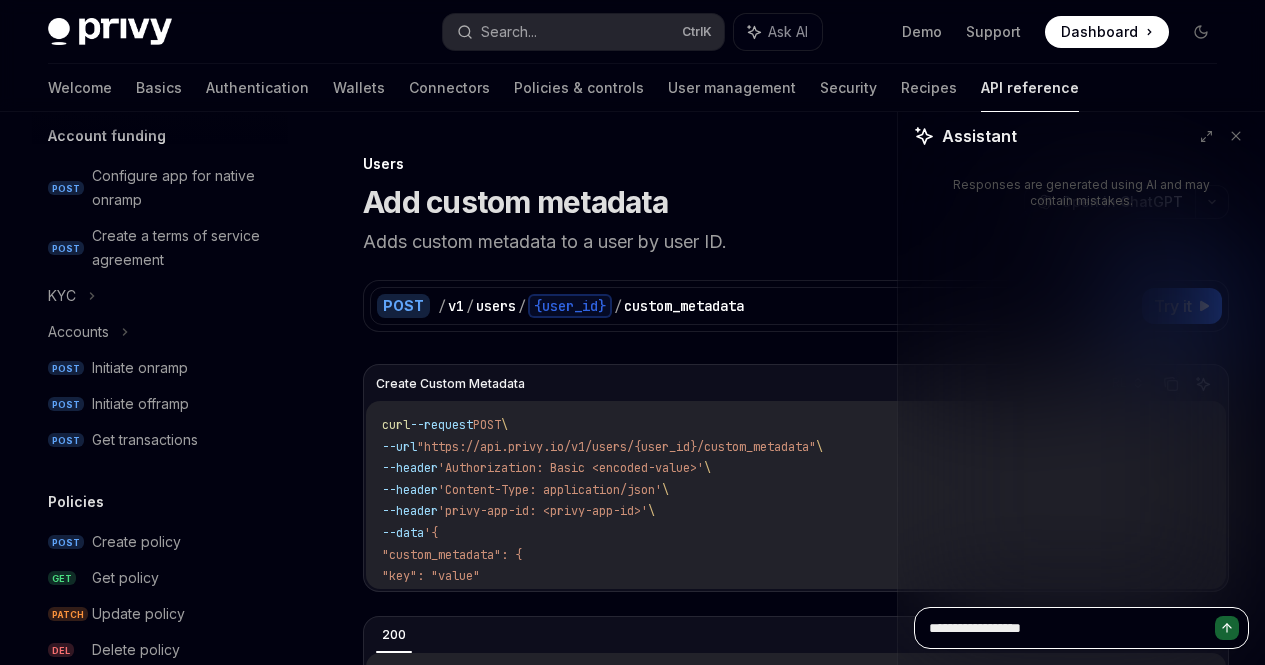 type on "**********" 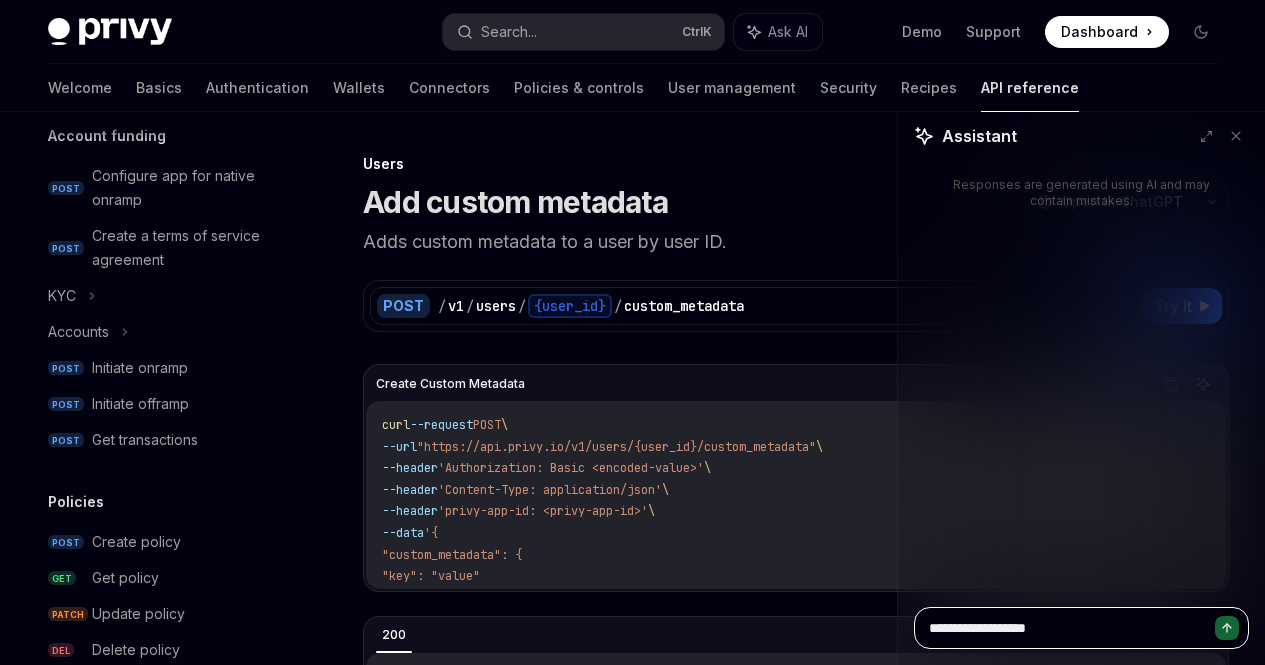 type on "*" 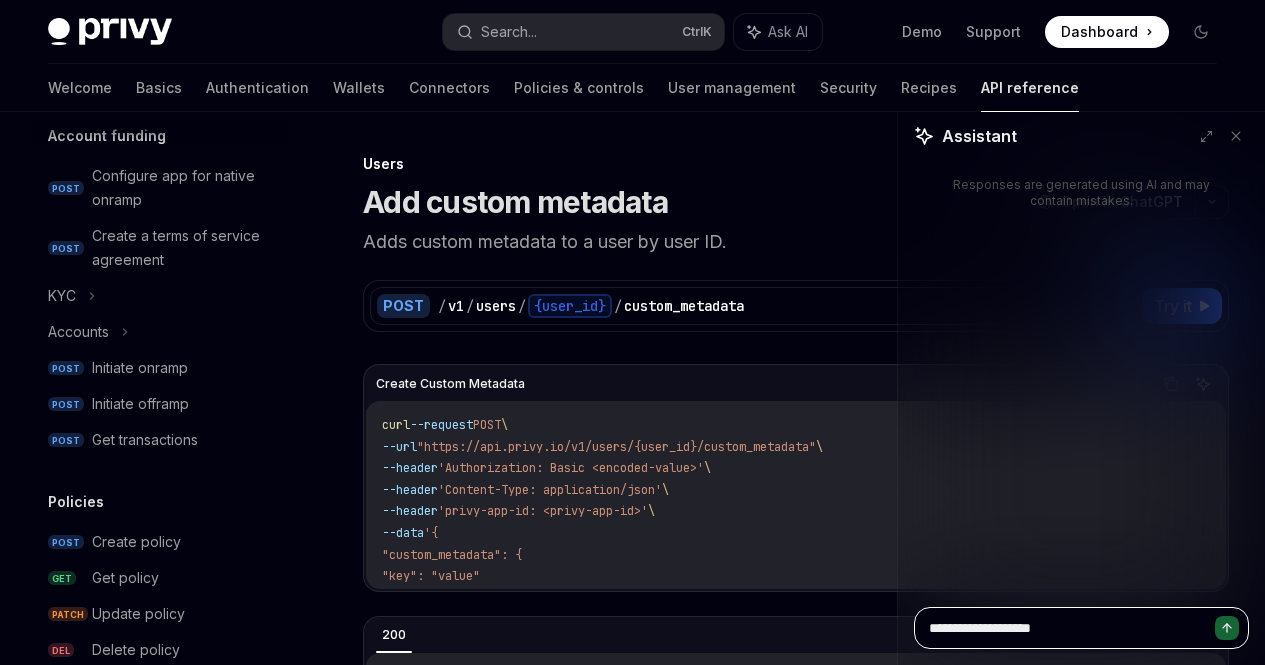 type on "**********" 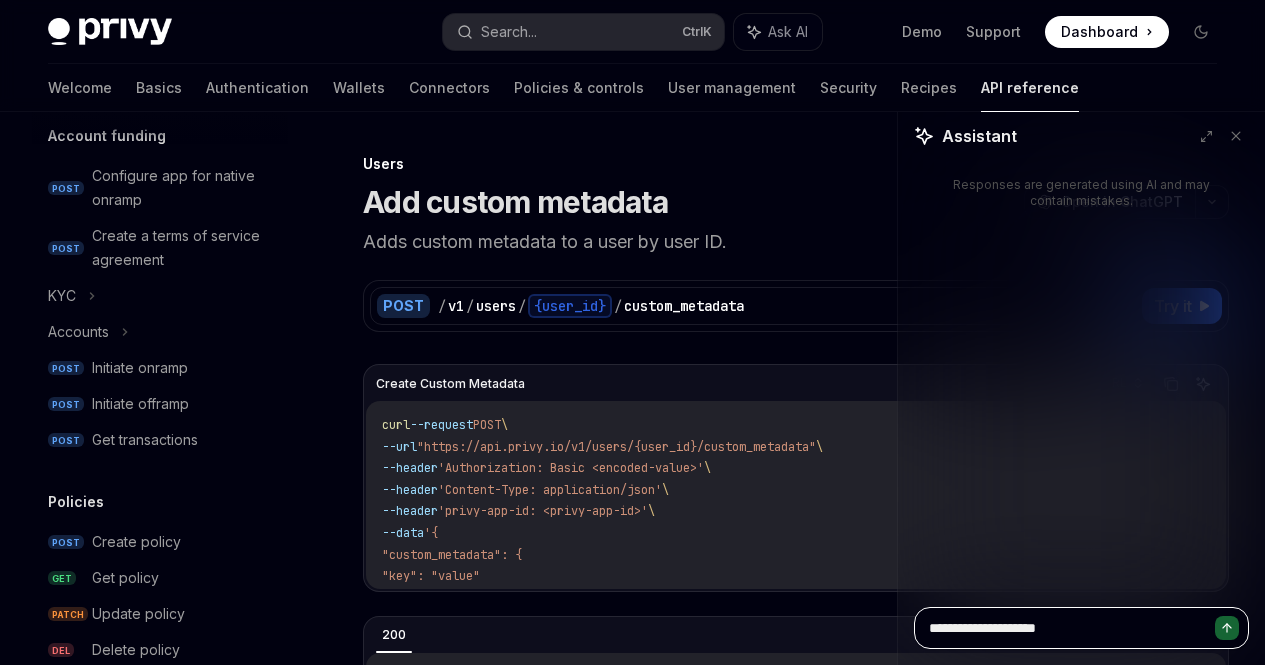 type on "**********" 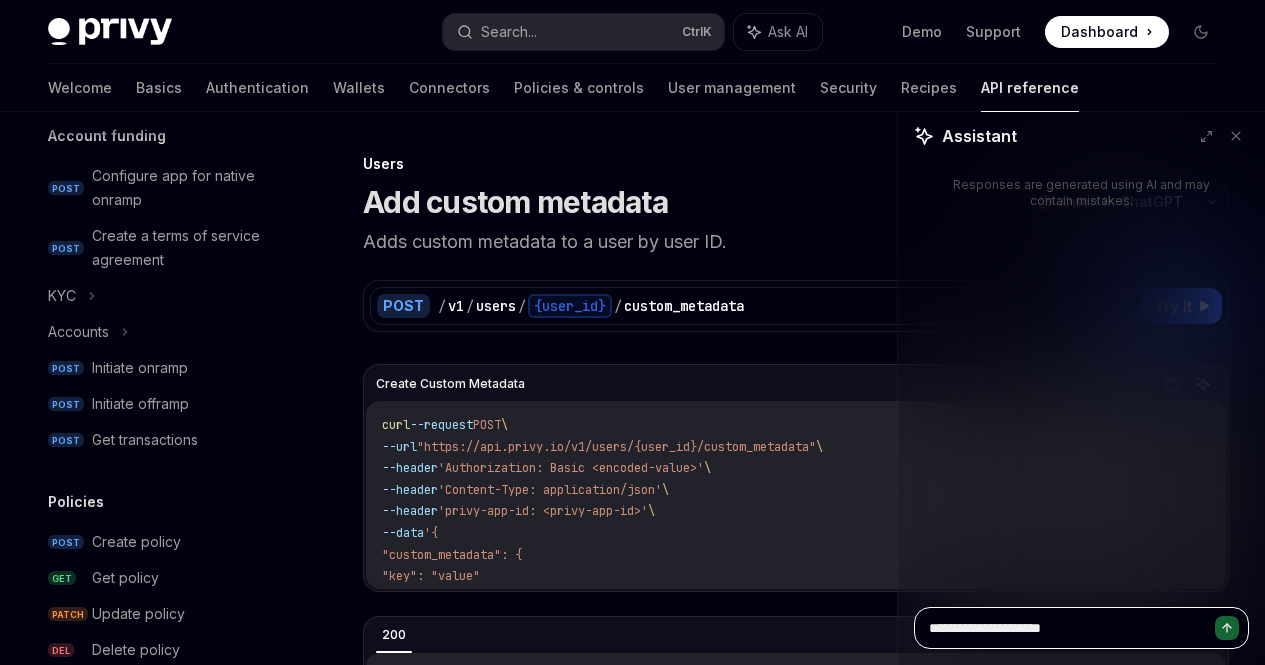 type on "**********" 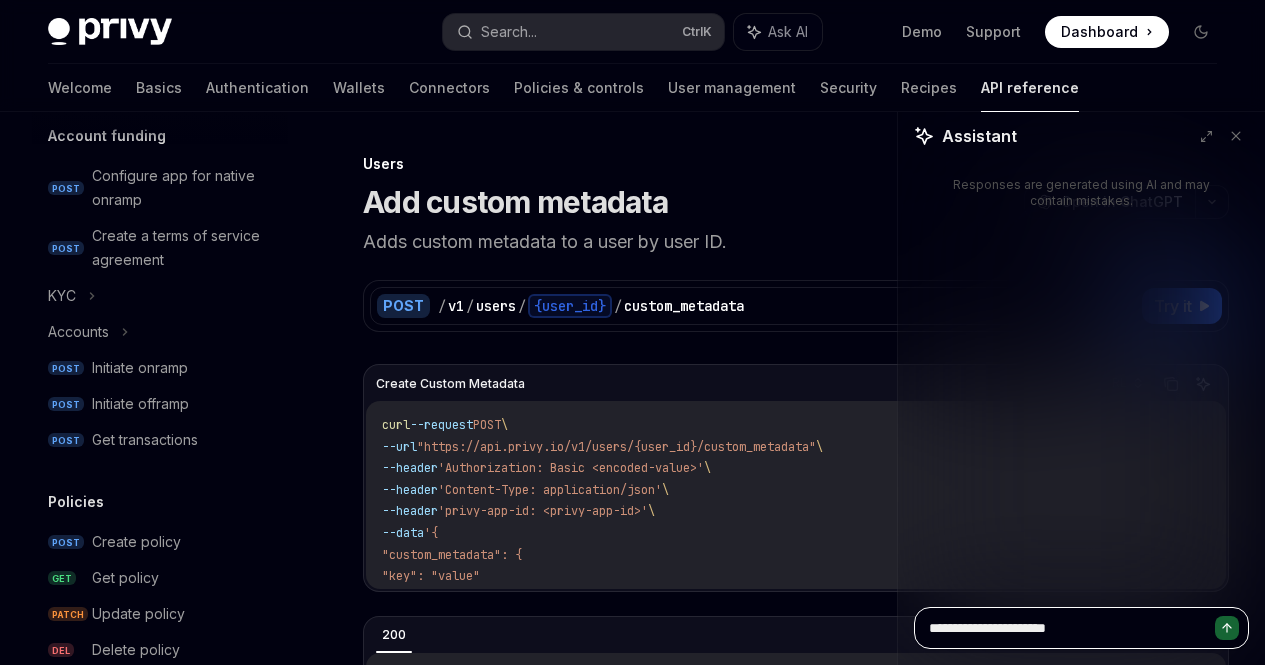 type on "*" 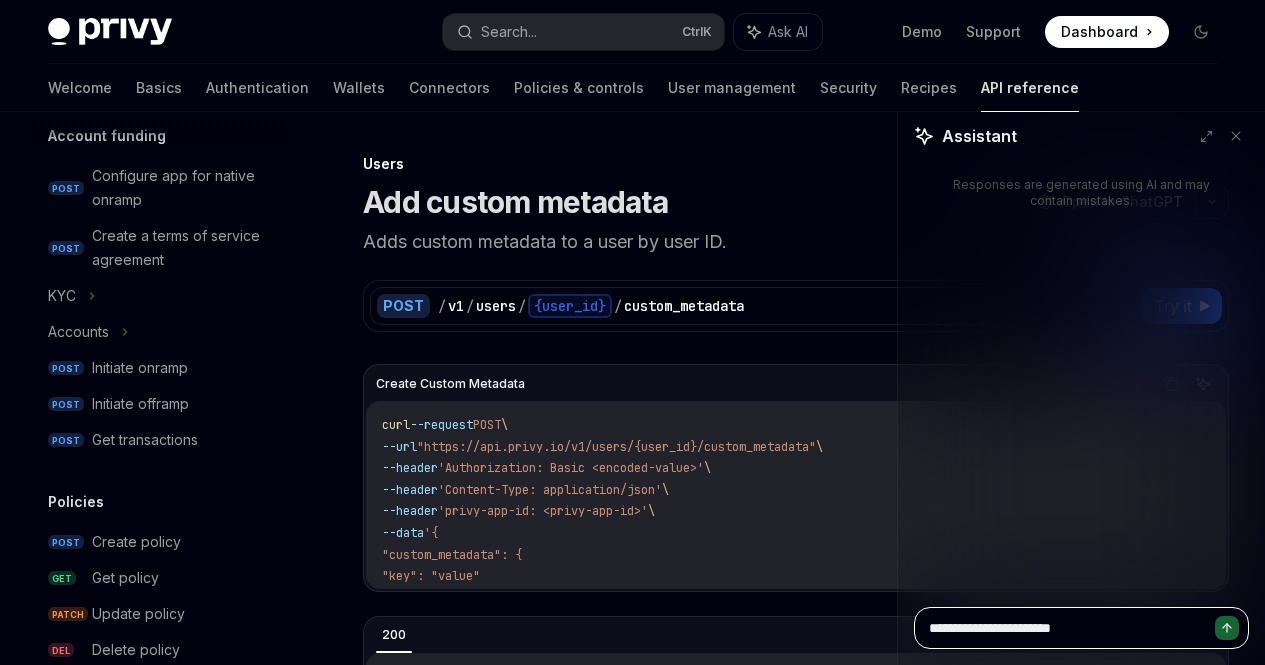 type on "**********" 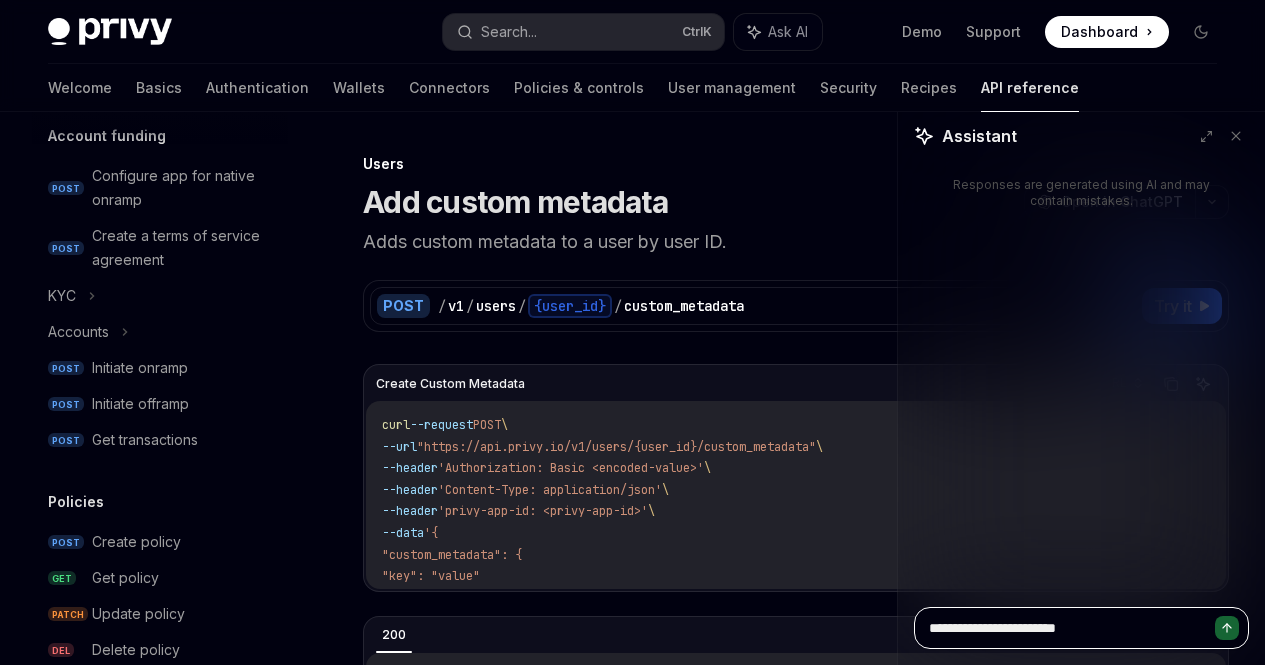 type on "**********" 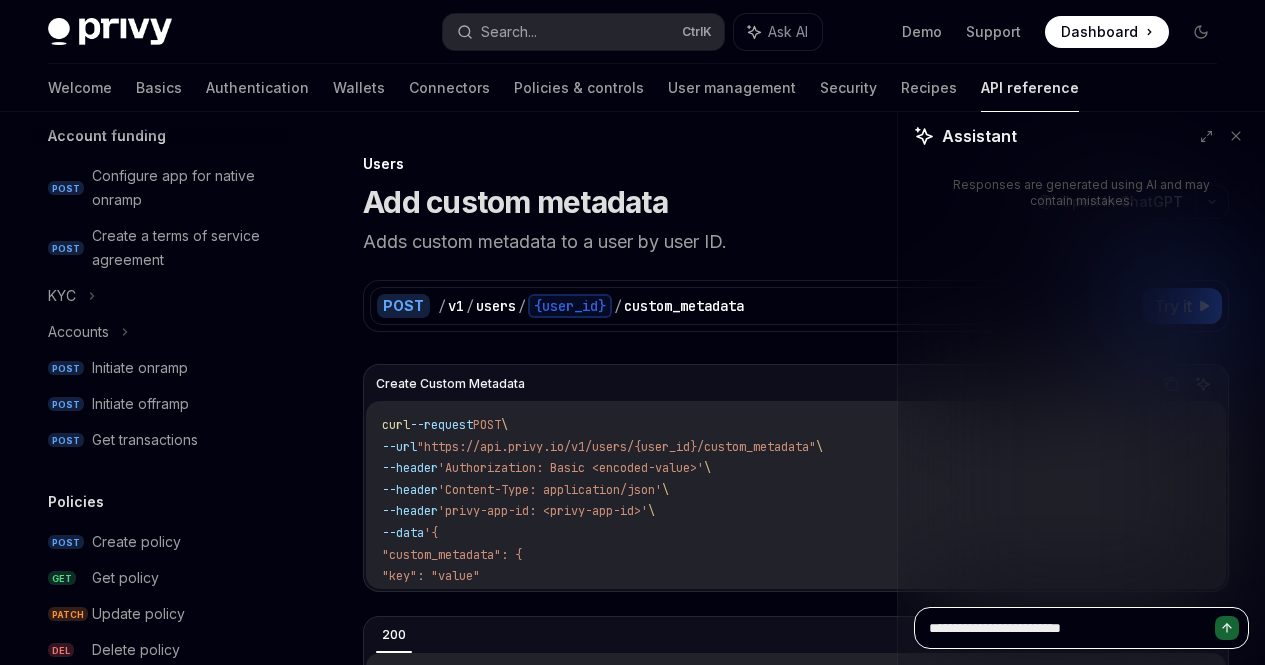 type on "*" 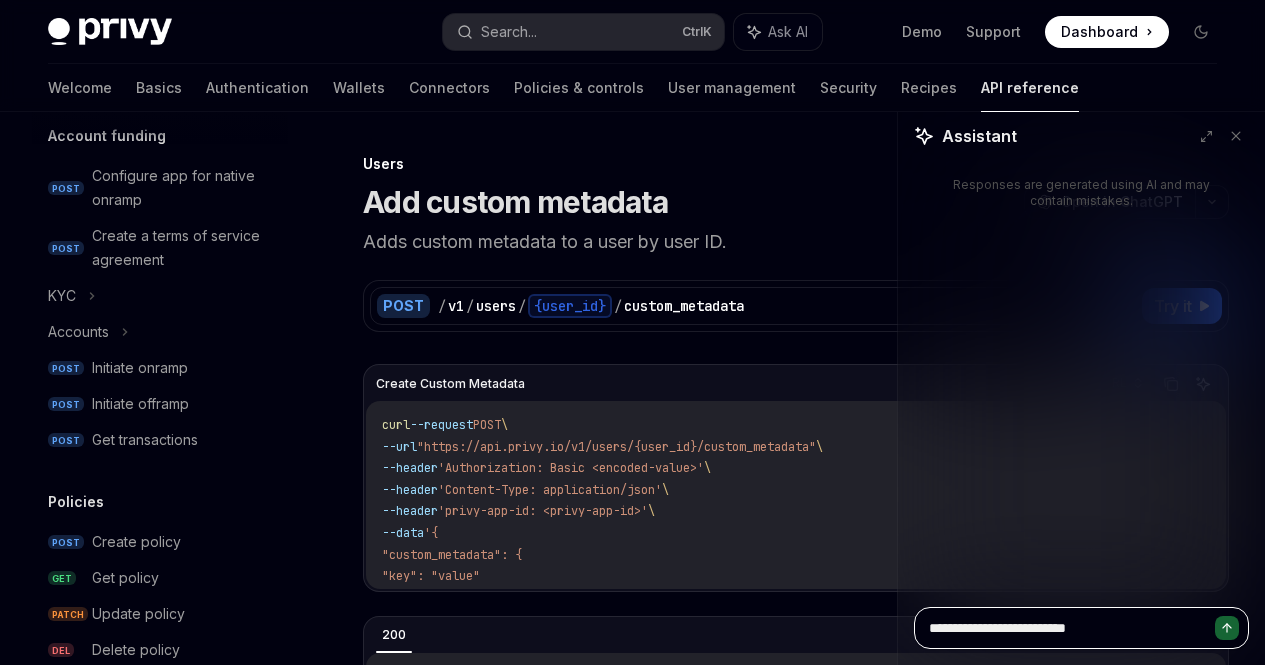 type on "**********" 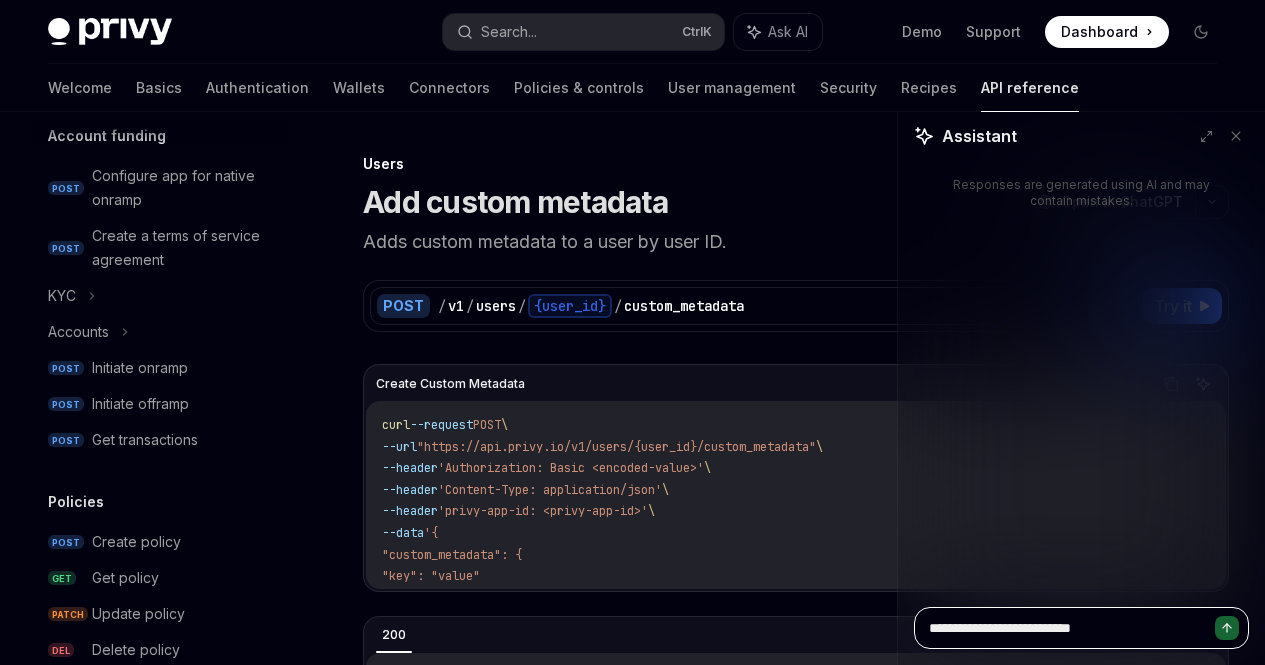 type on "**********" 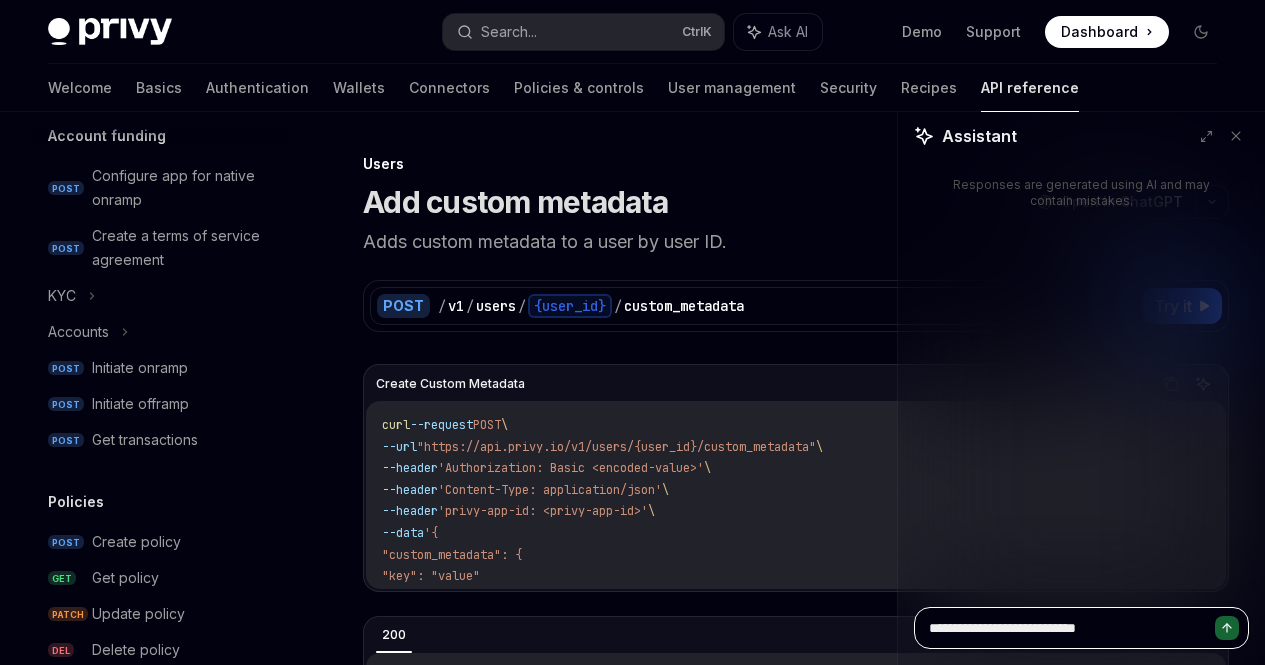type on "**********" 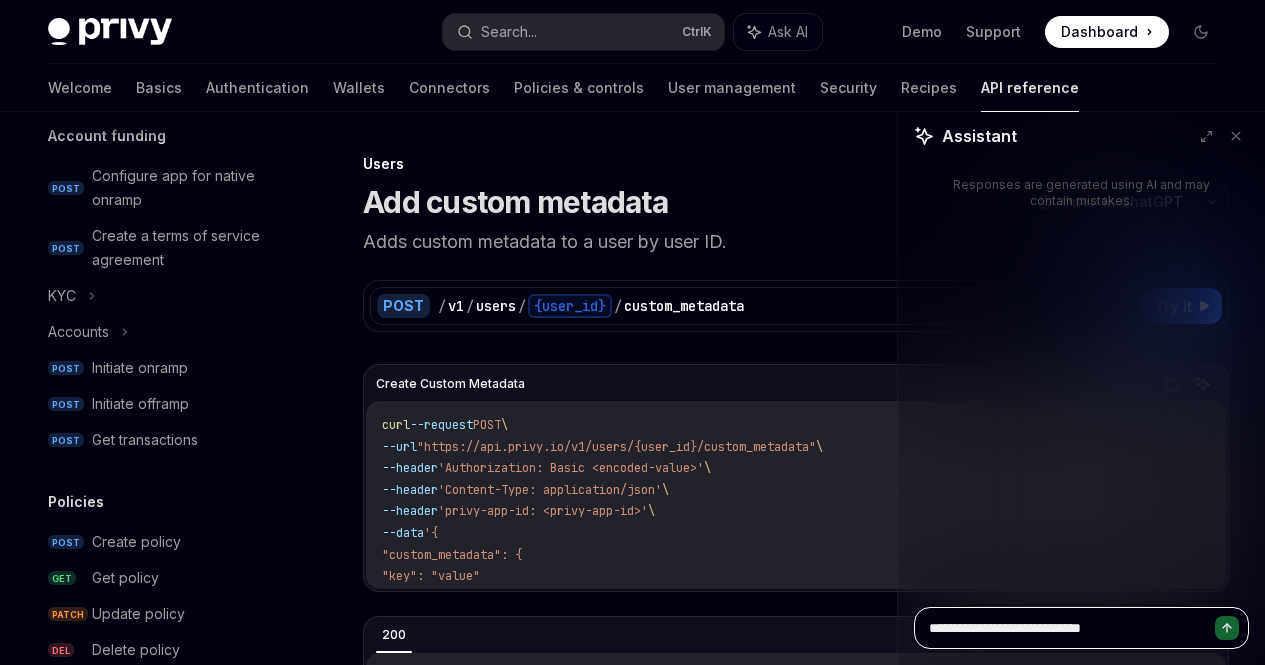 type on "**********" 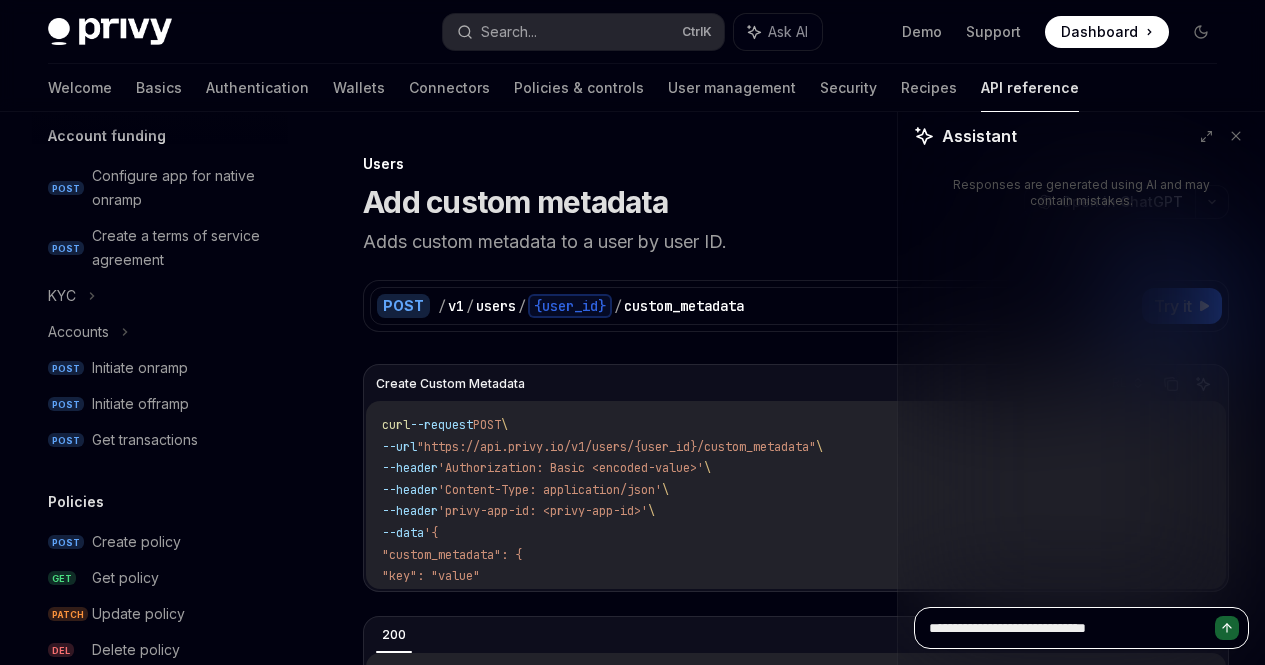 type on "**********" 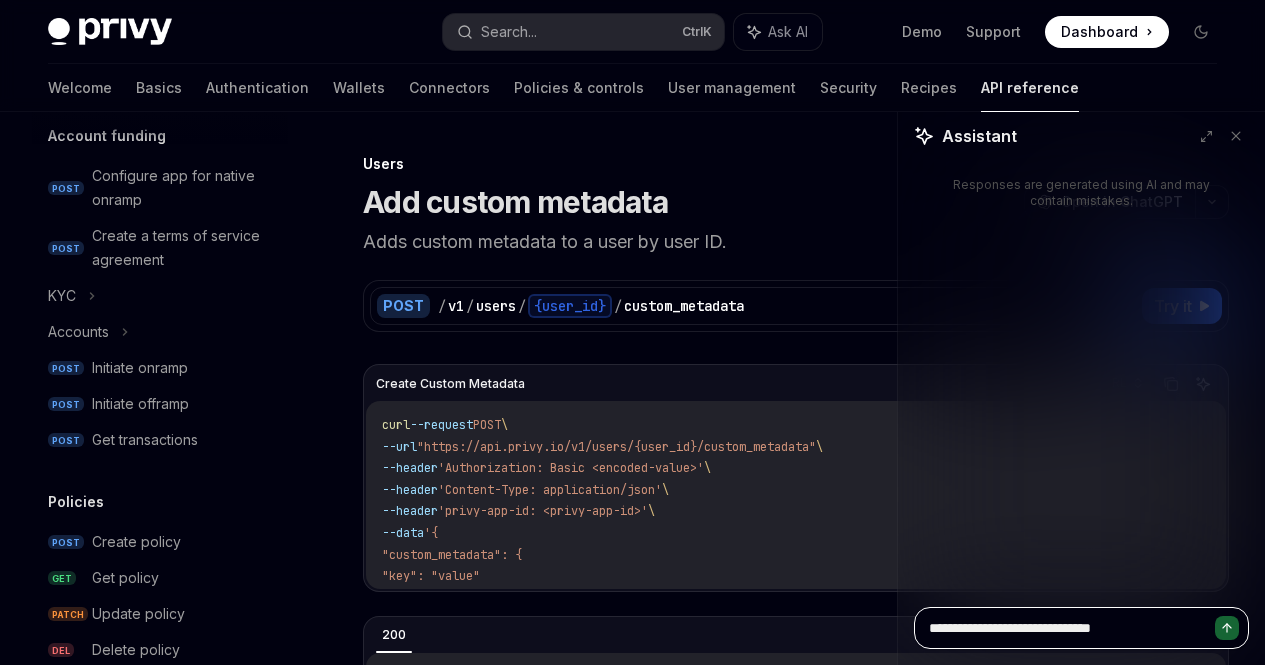 type on "**********" 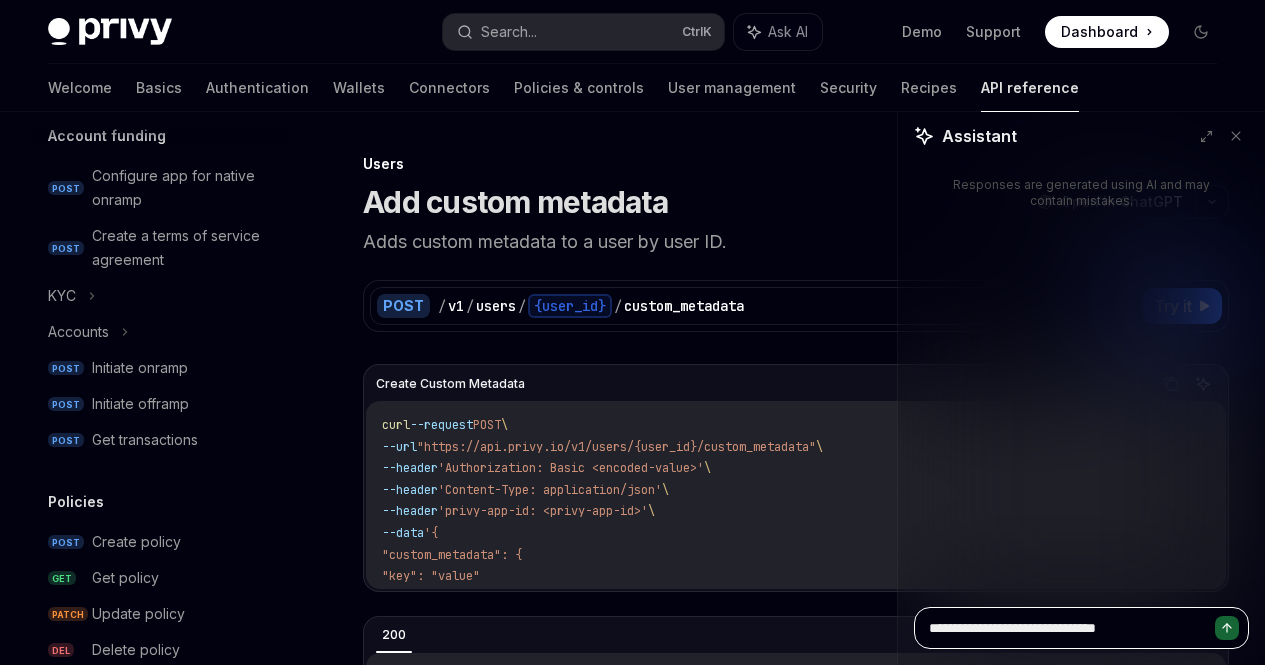 type on "**********" 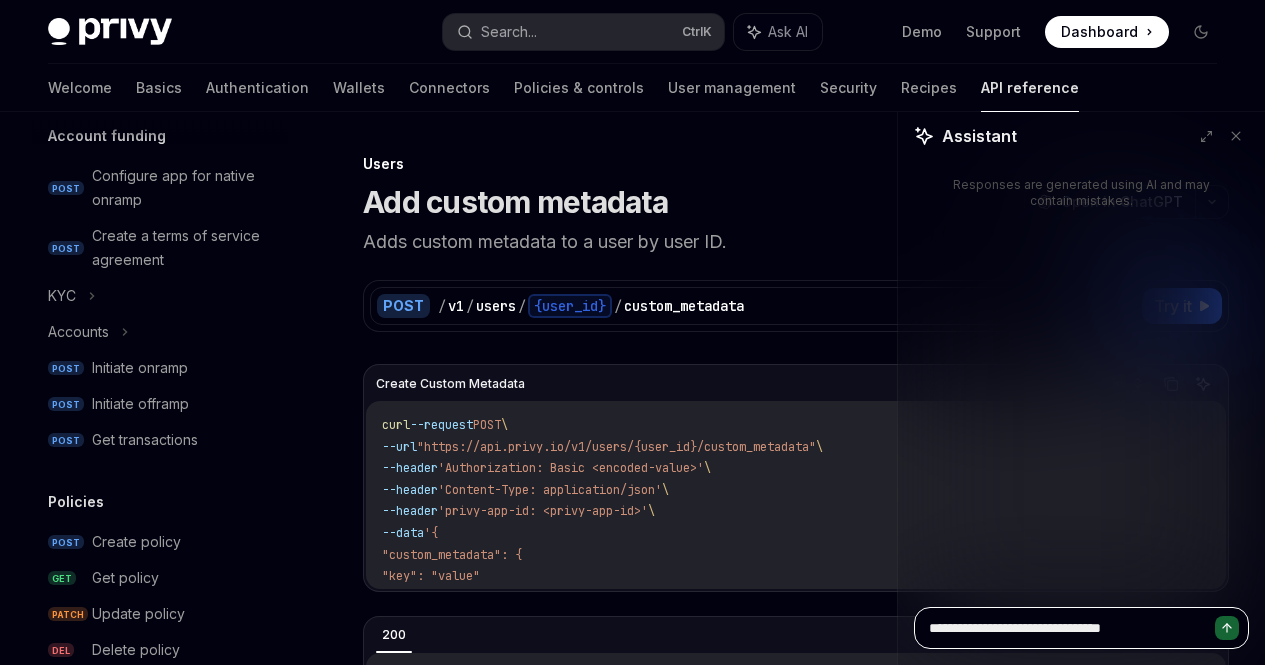 type on "**********" 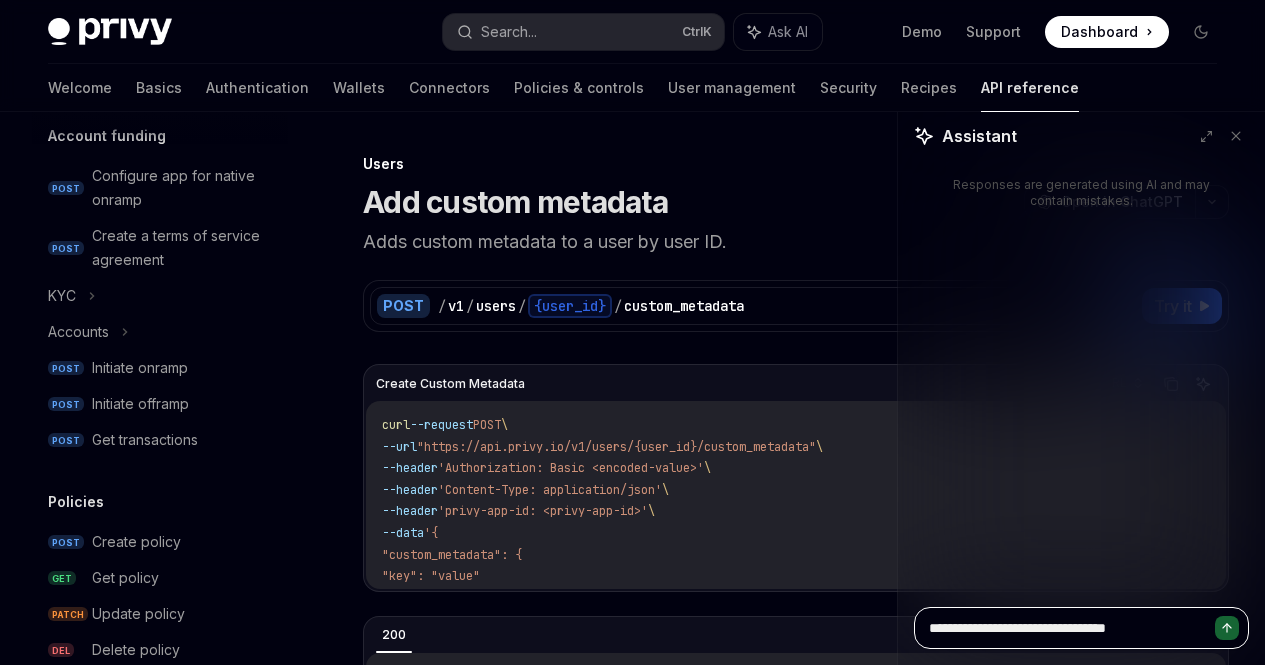 type on "**********" 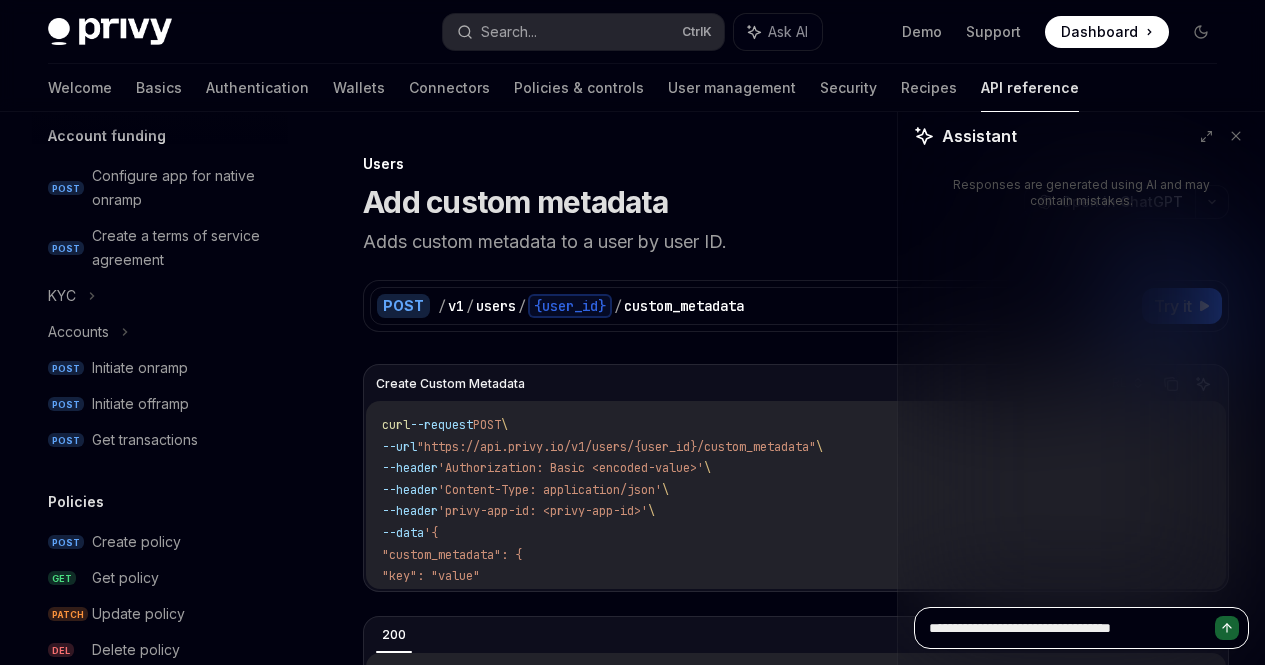type on "**********" 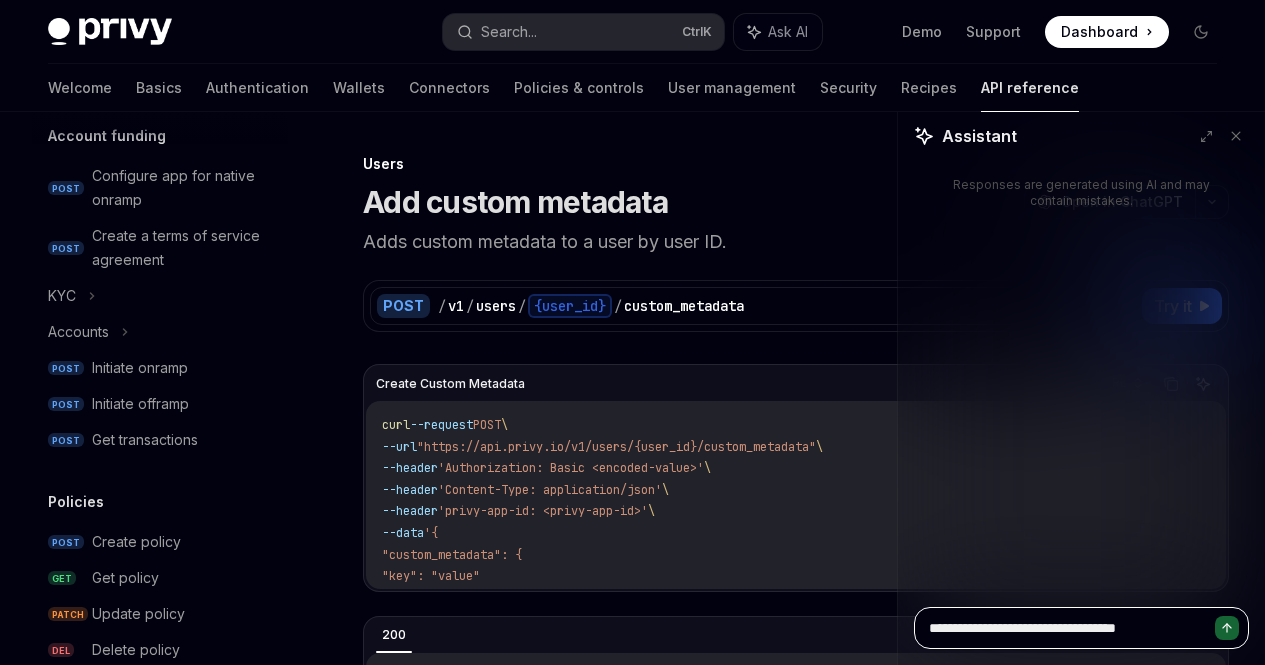 type on "*" 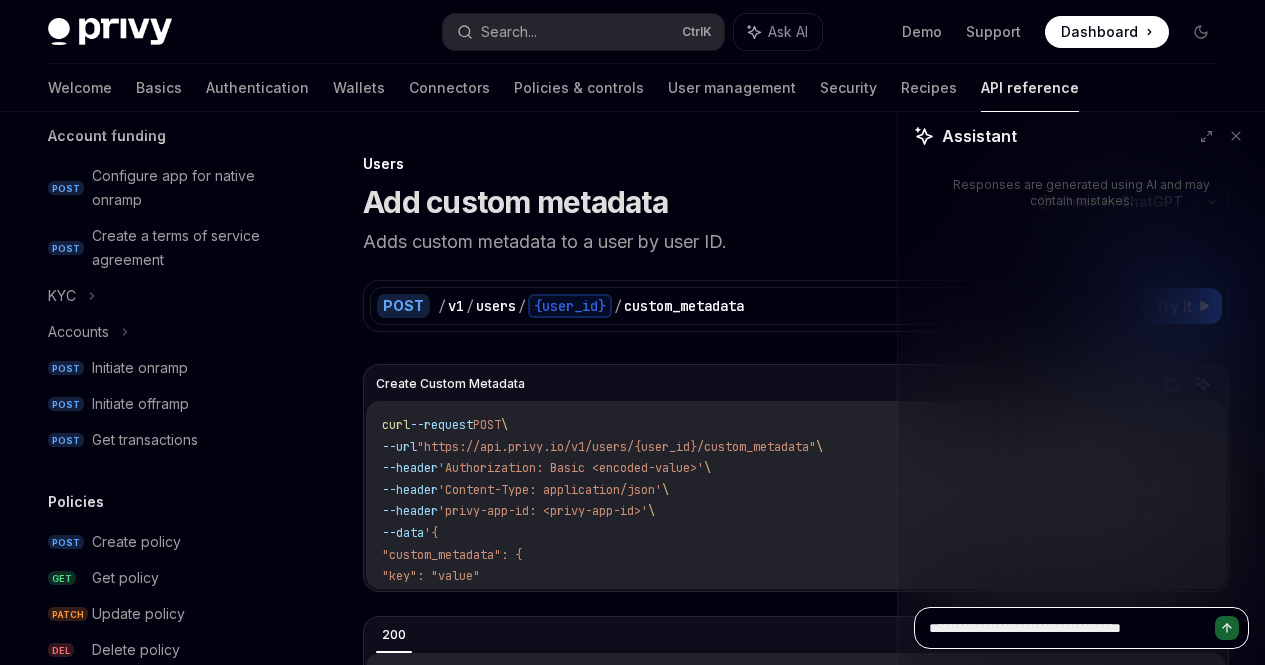 type on "**********" 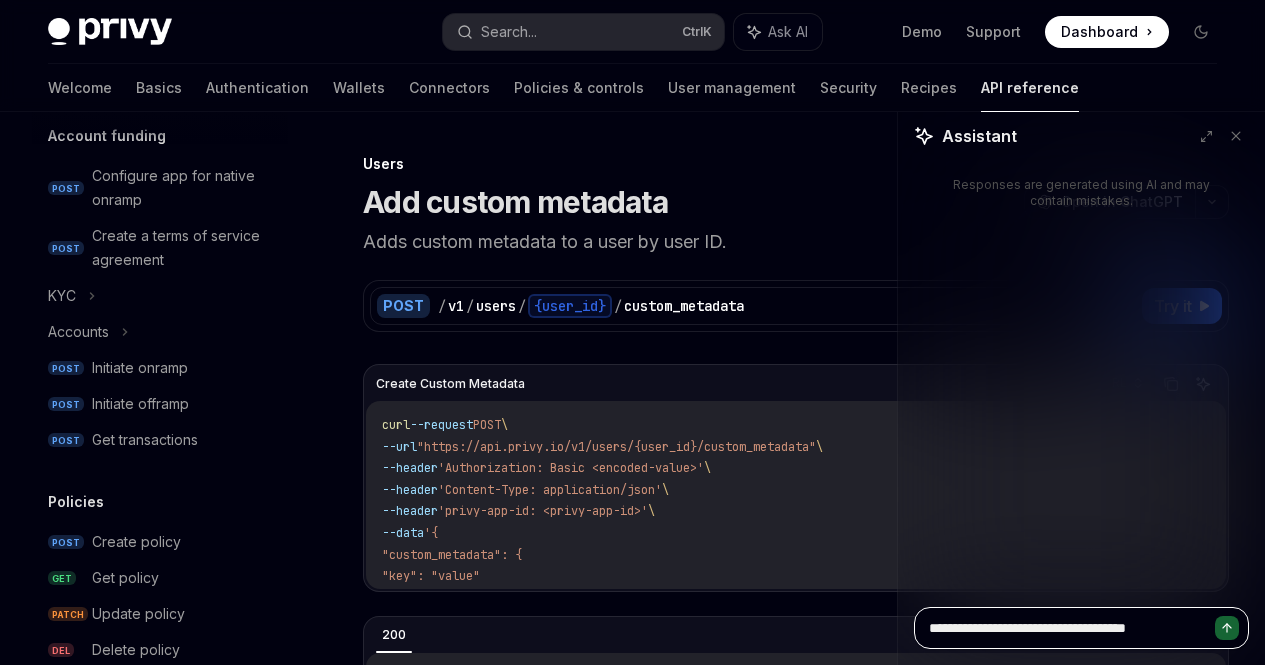 type on "*" 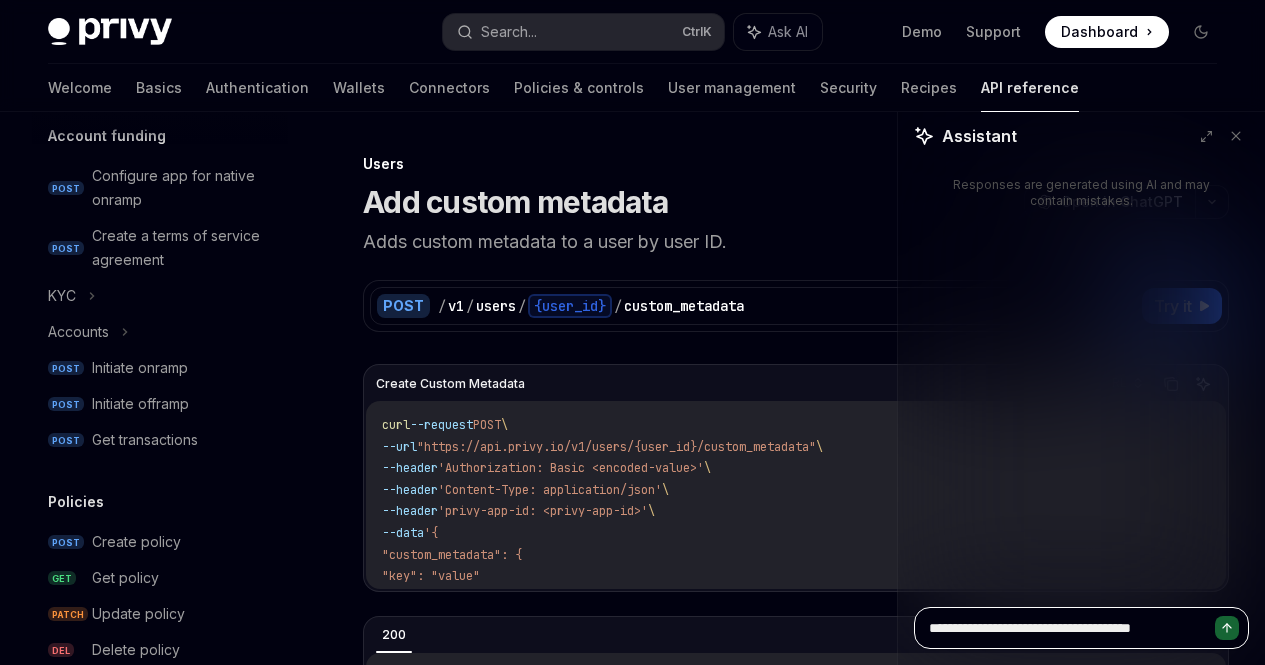 type on "**********" 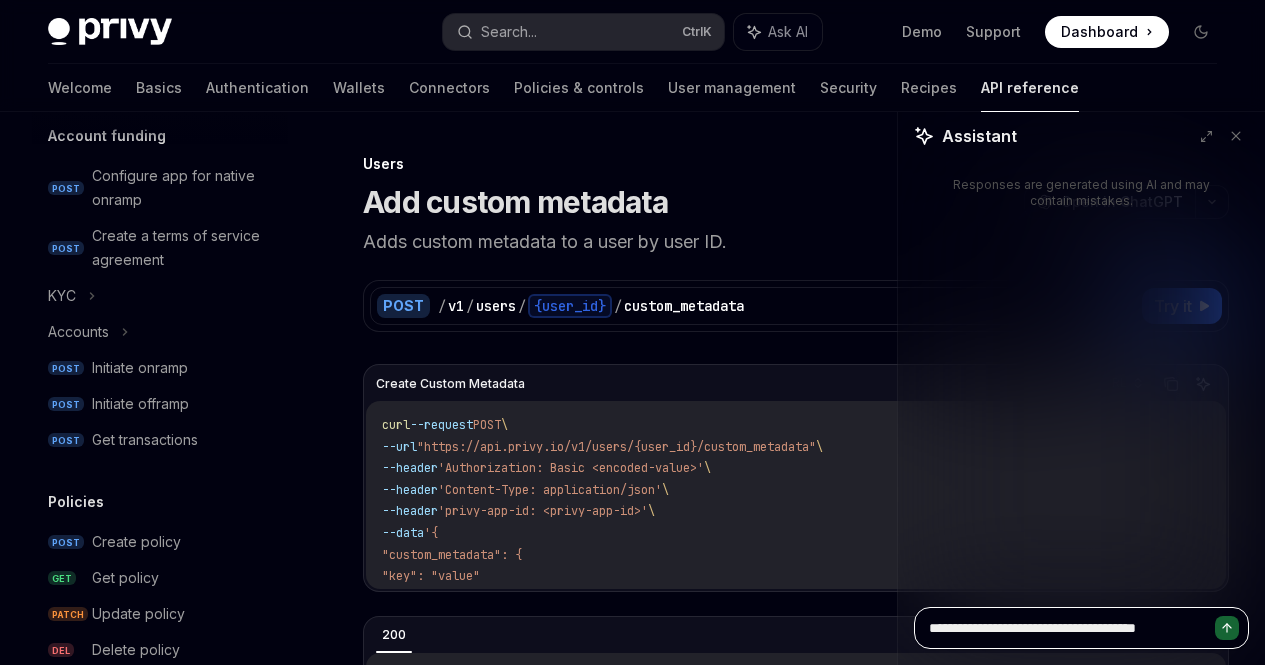 type on "**********" 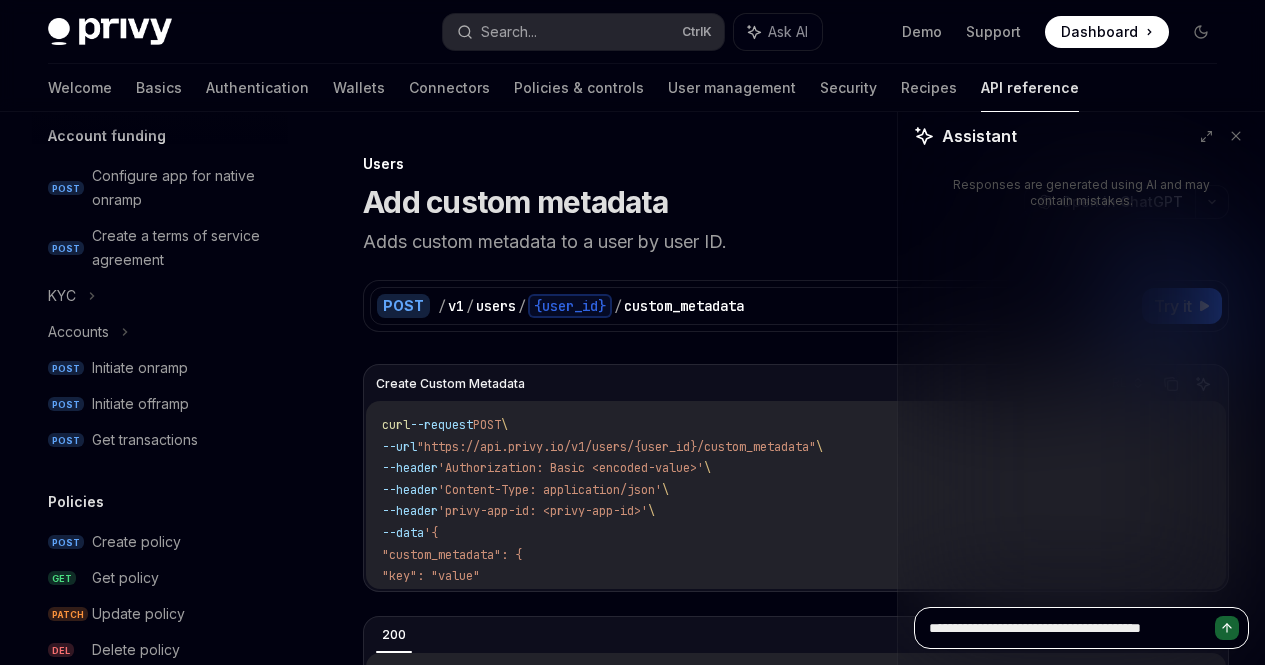 type on "*" 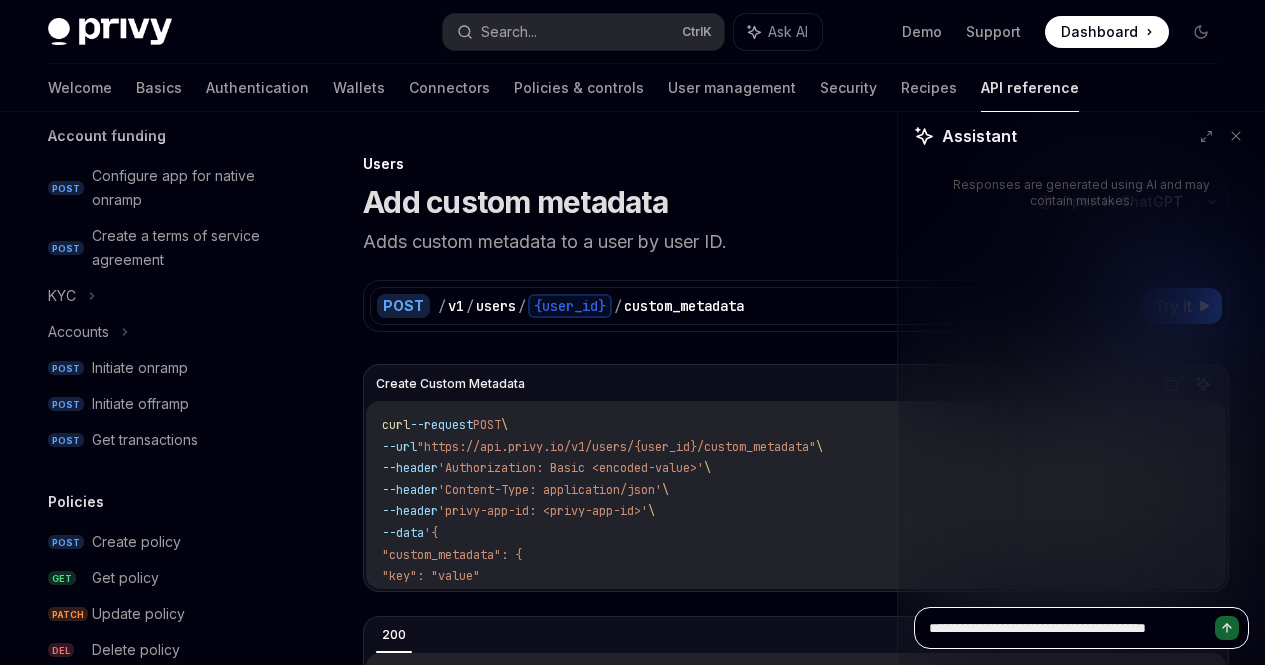 type on "**********" 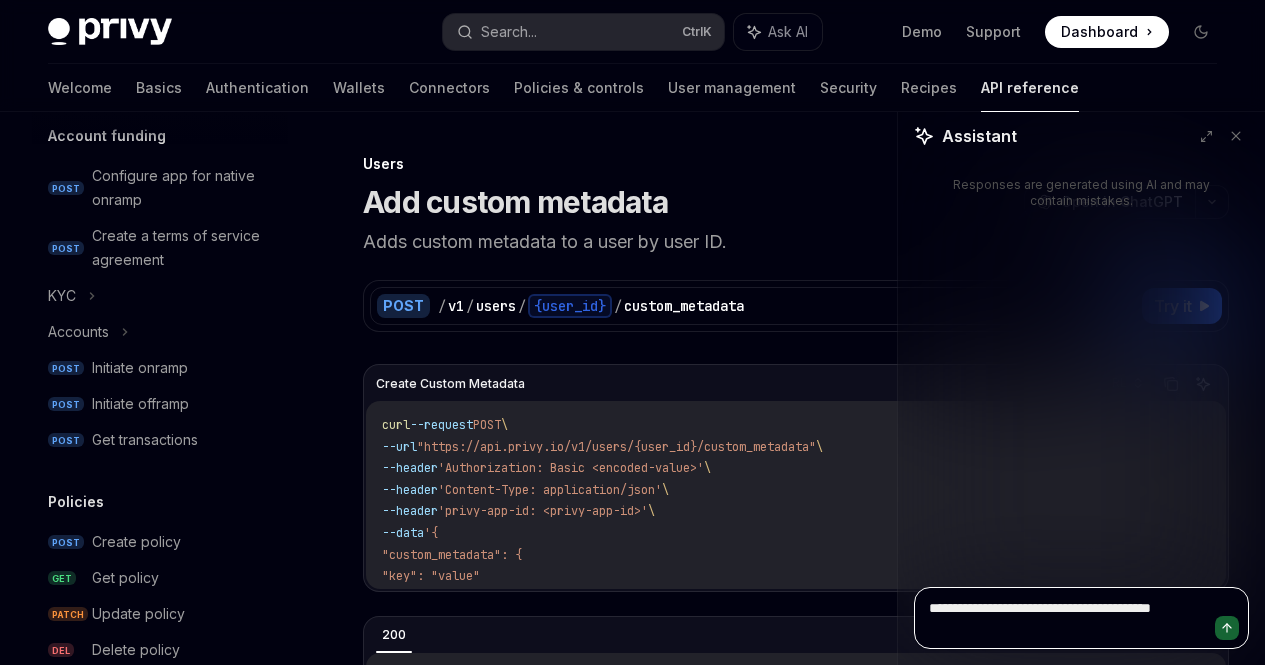 type on "**********" 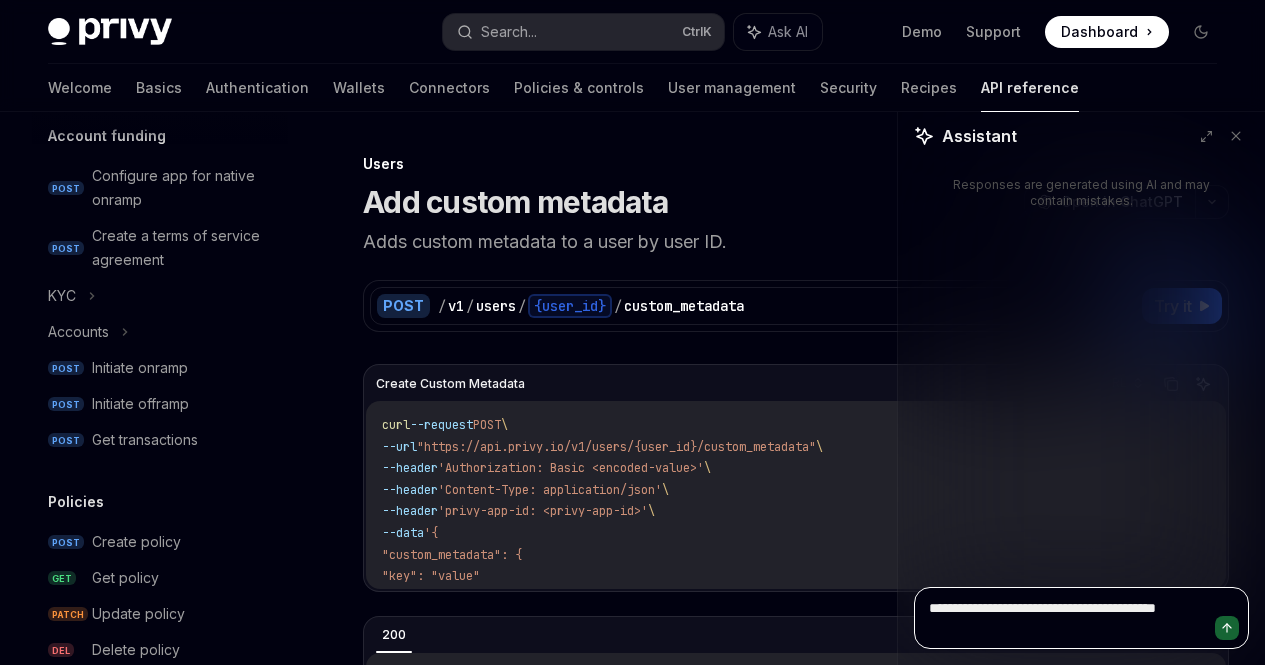 type on "*" 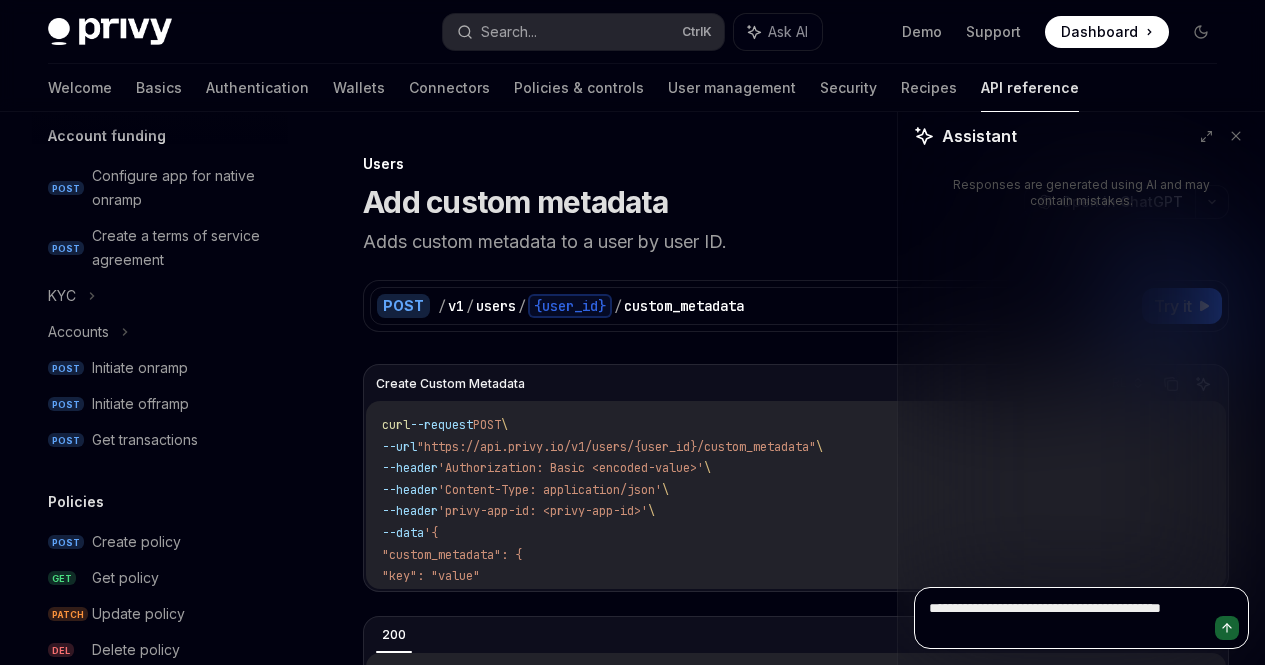 type on "**********" 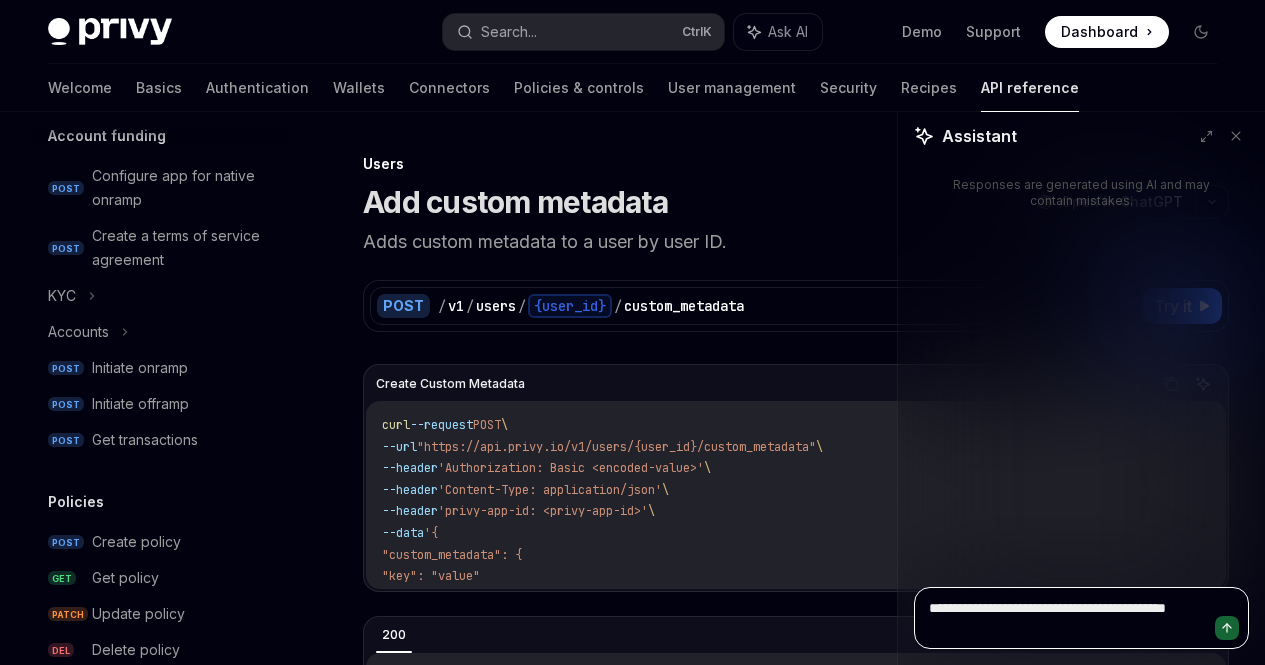 type on "**********" 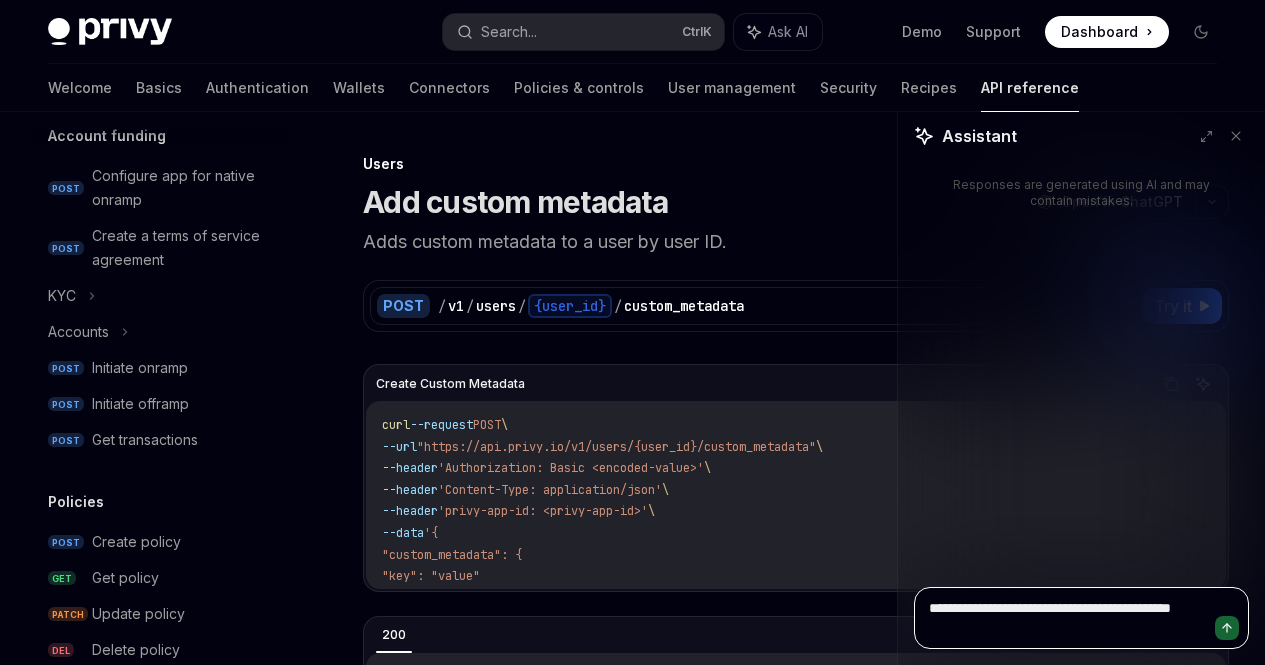type on "*" 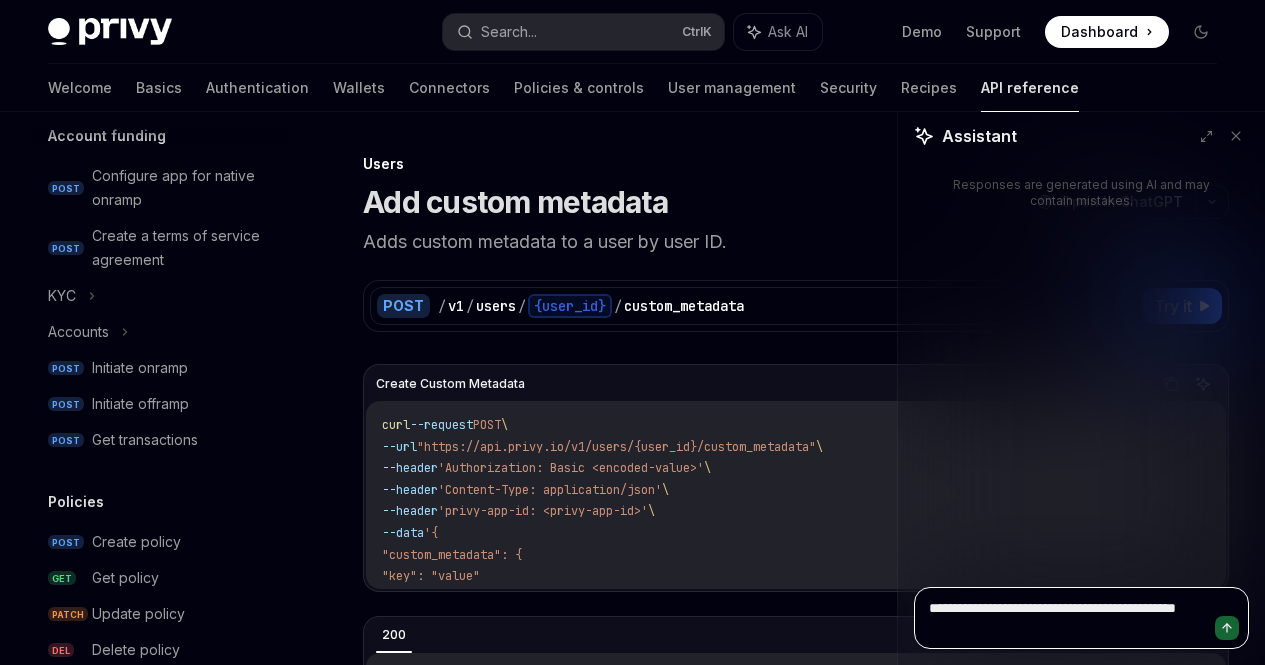type on "*" 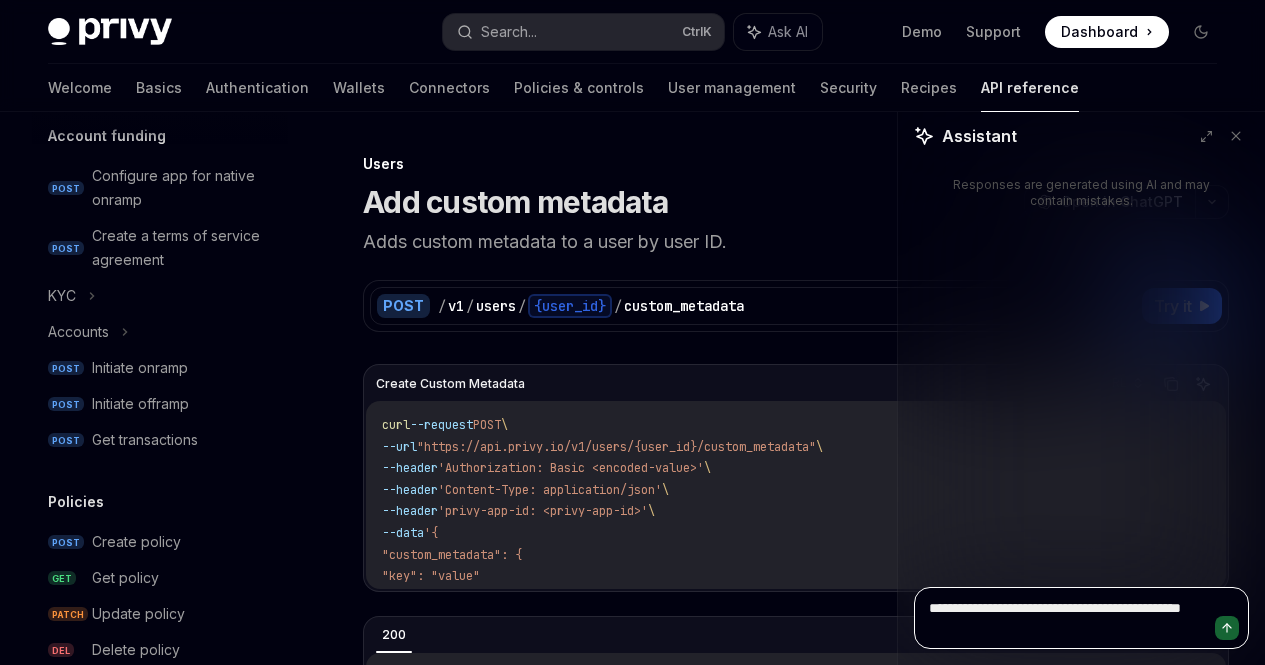 type on "**********" 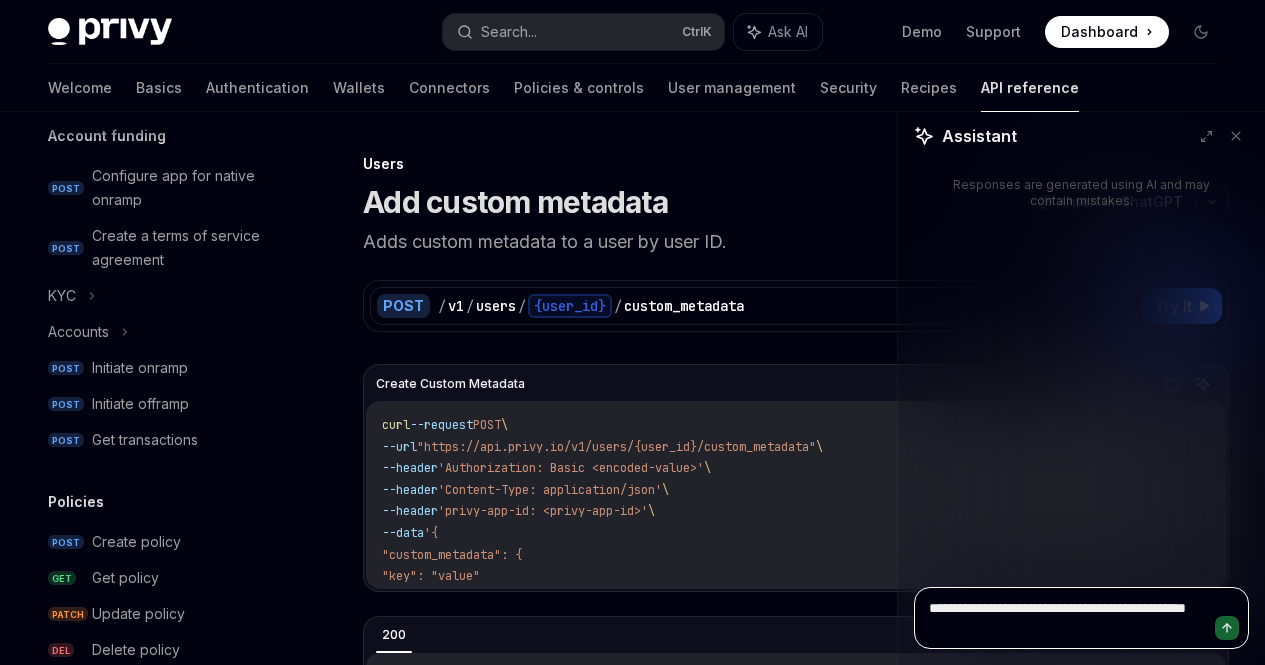 type on "*" 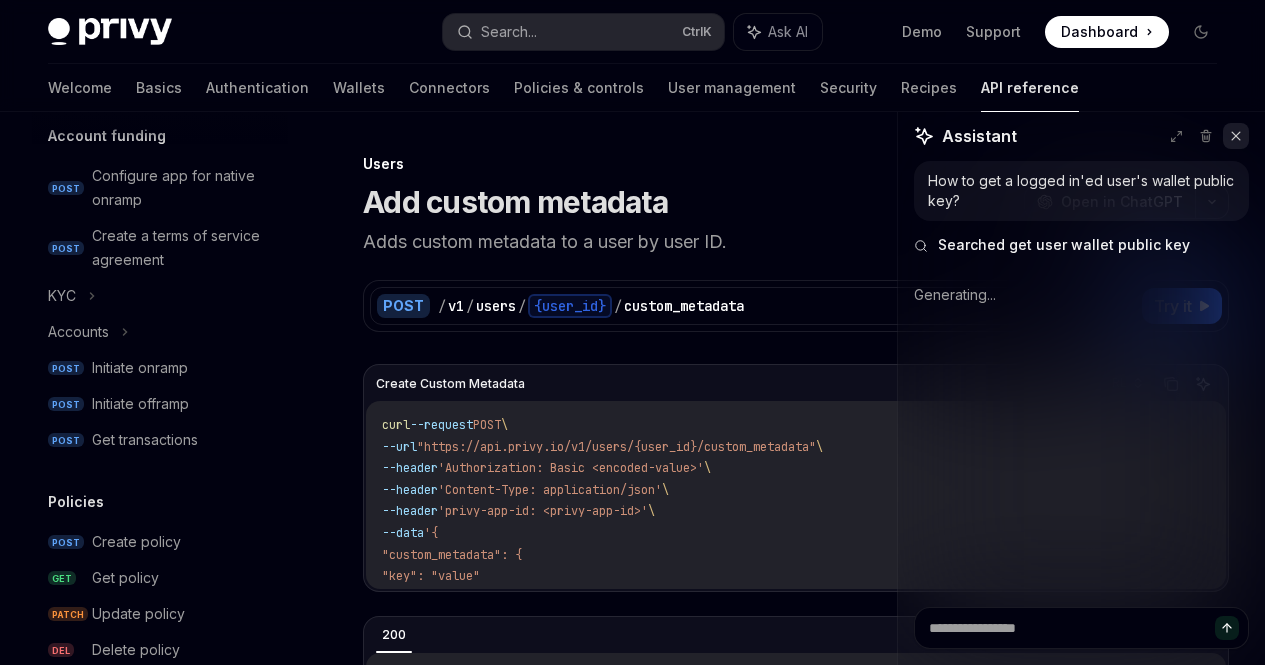 click 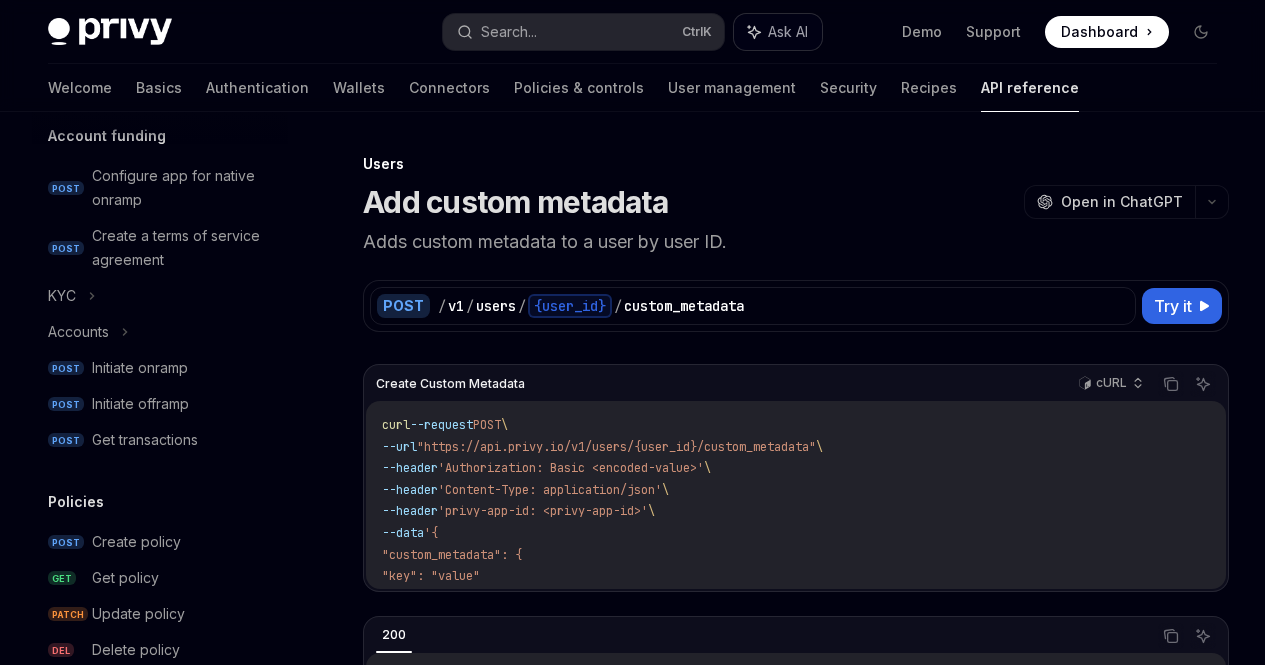 click on "Ask AI" at bounding box center (788, 32) 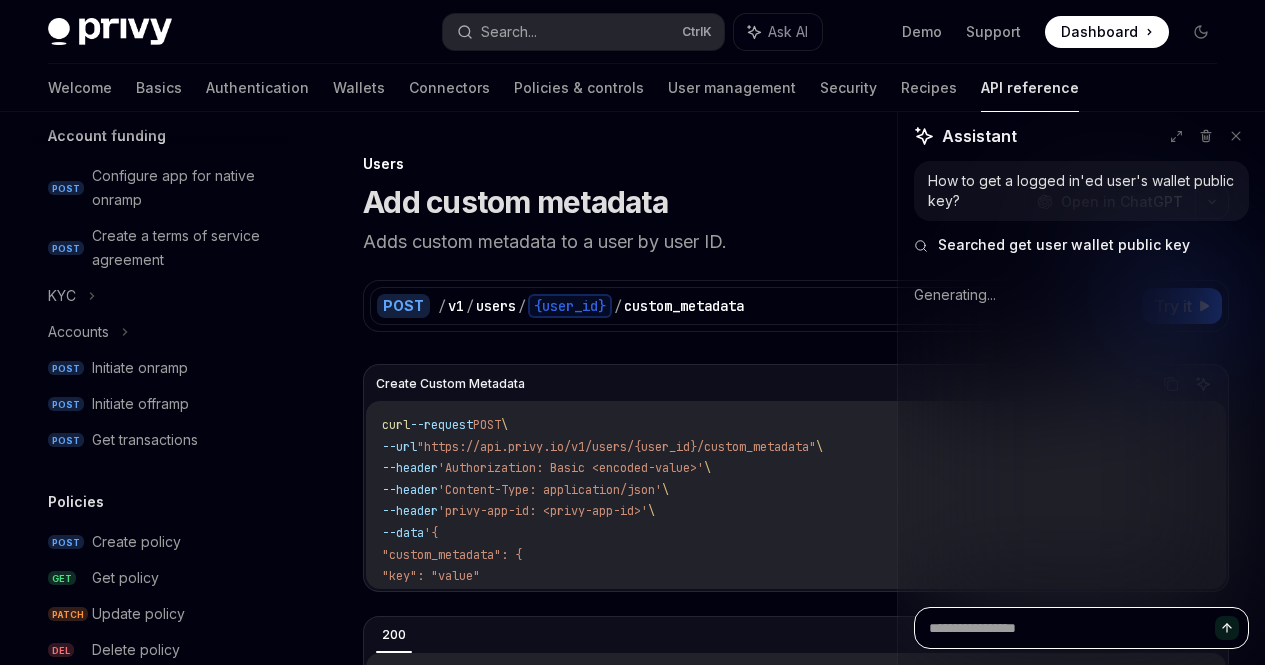 click at bounding box center (1081, 628) 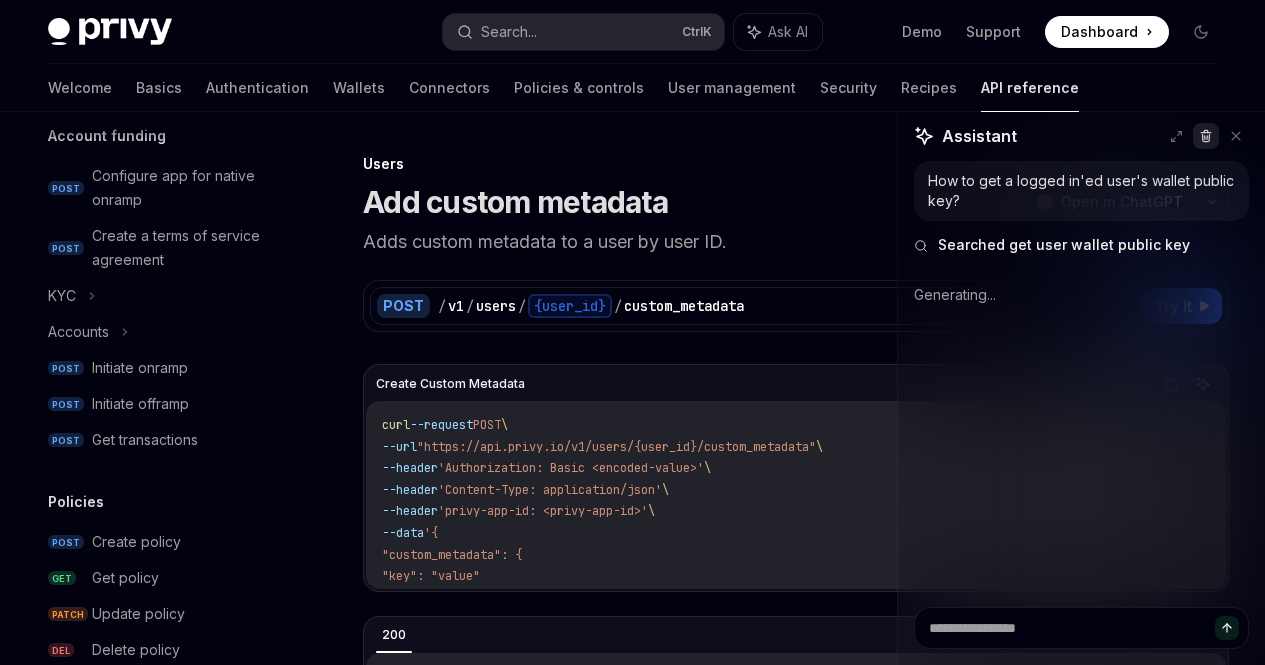 click at bounding box center (1206, 136) 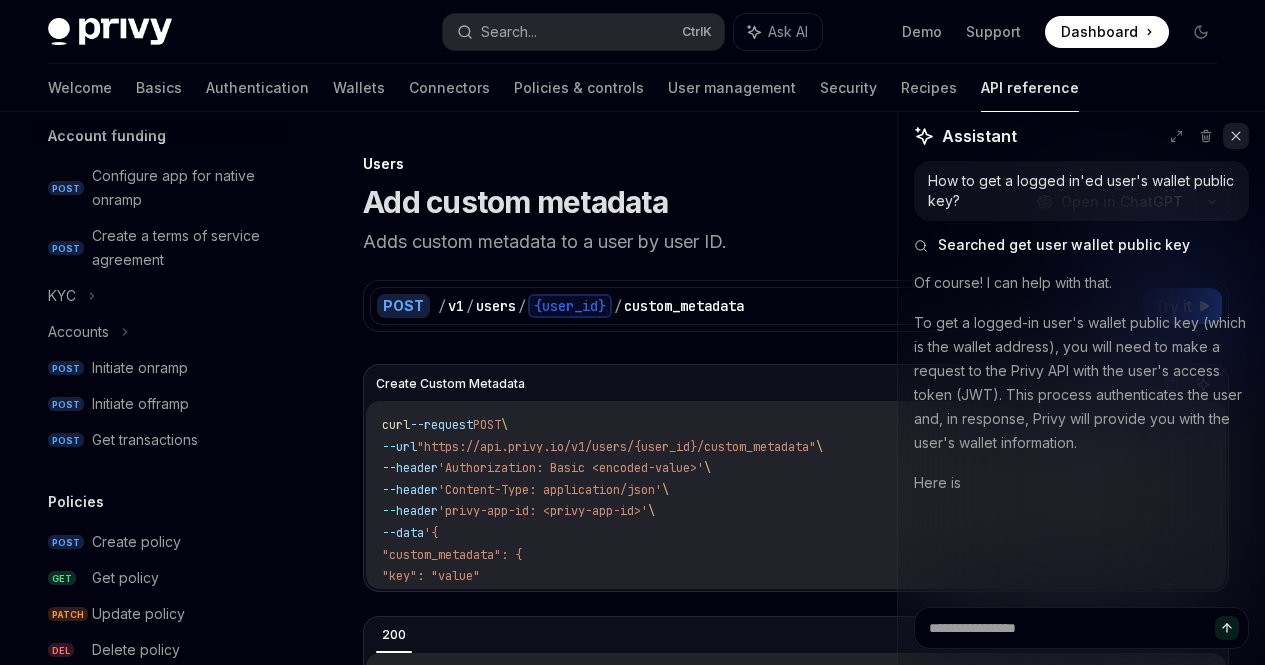 type on "*" 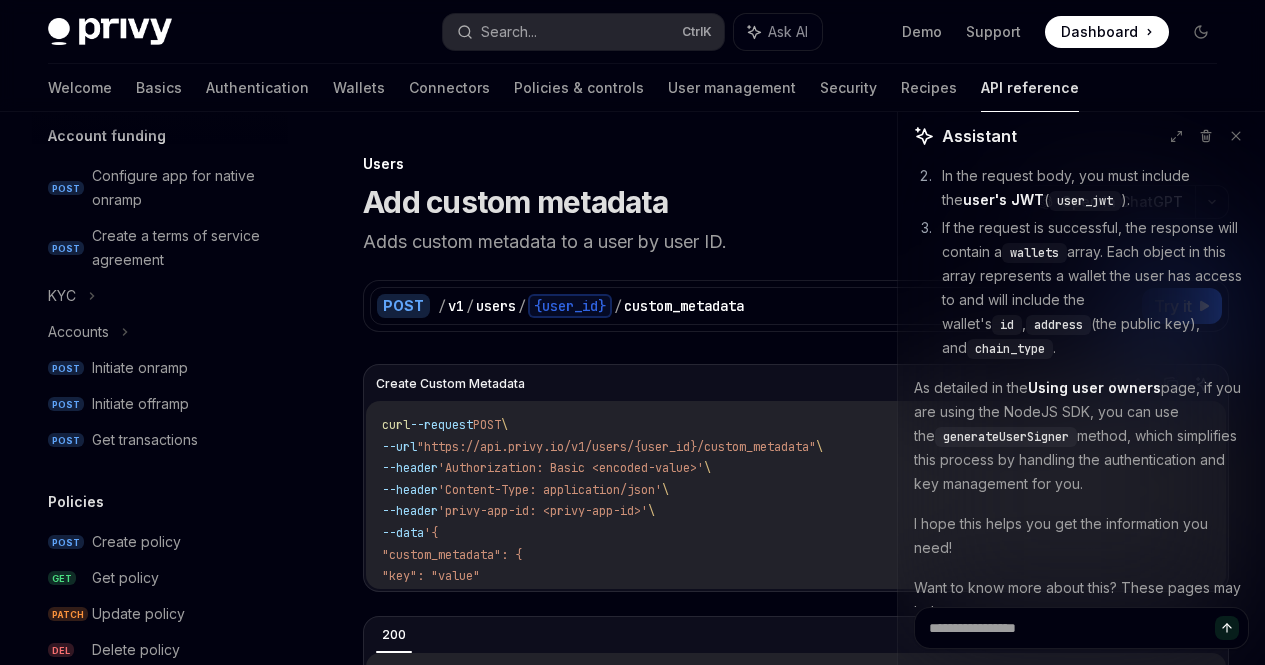 scroll, scrollTop: 582, scrollLeft: 0, axis: vertical 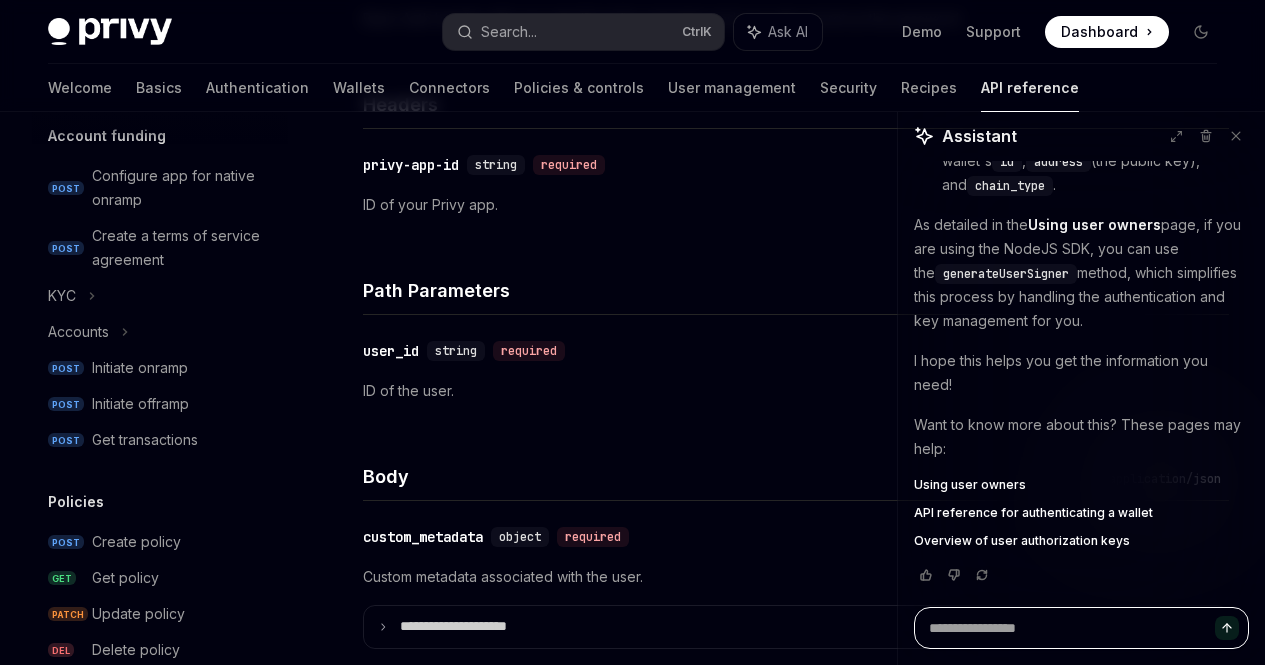 click at bounding box center (1081, 628) 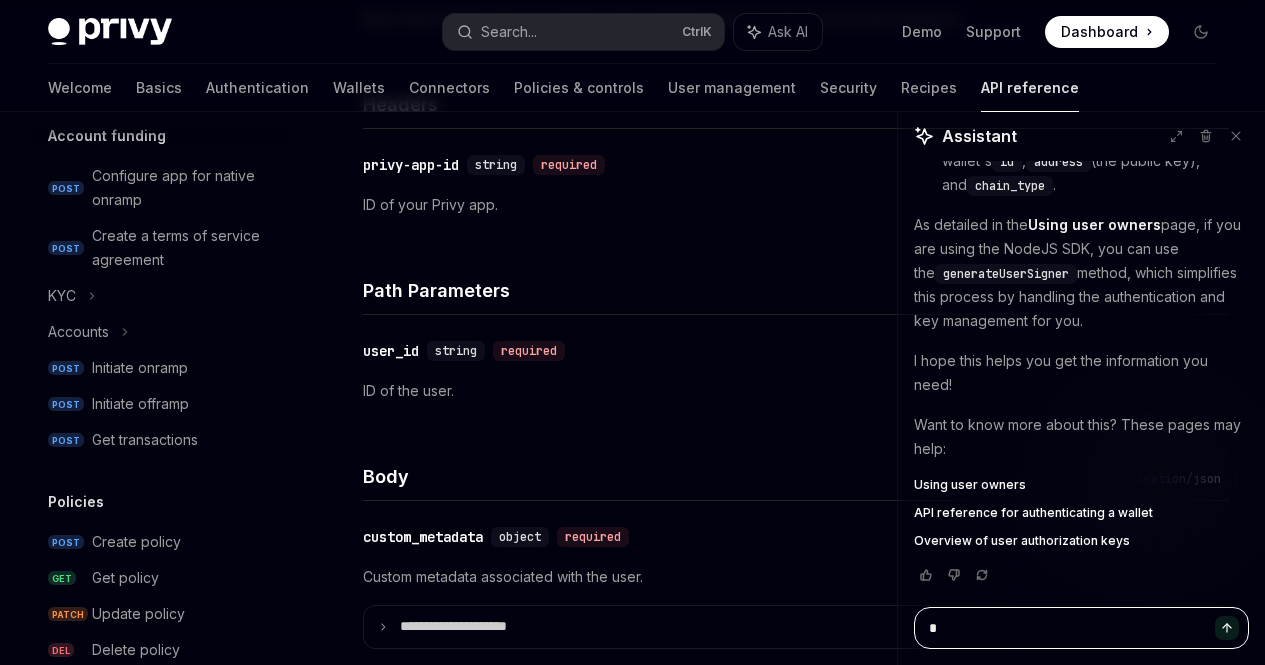 type on "**" 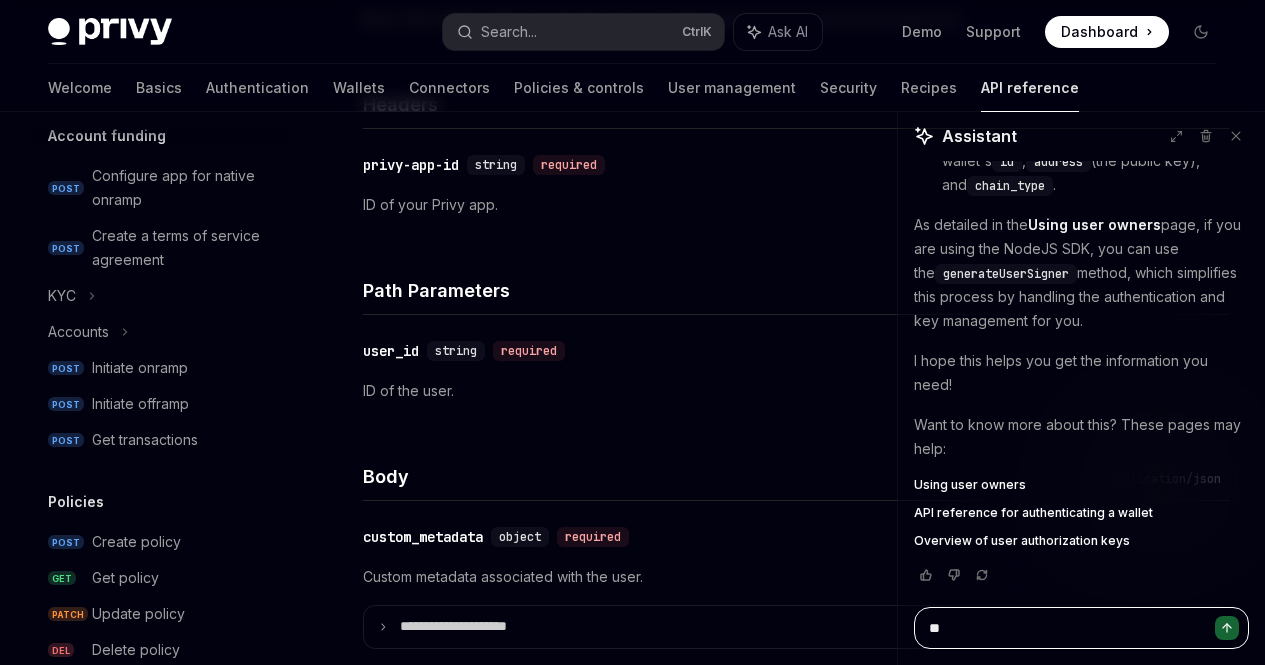 type on "***" 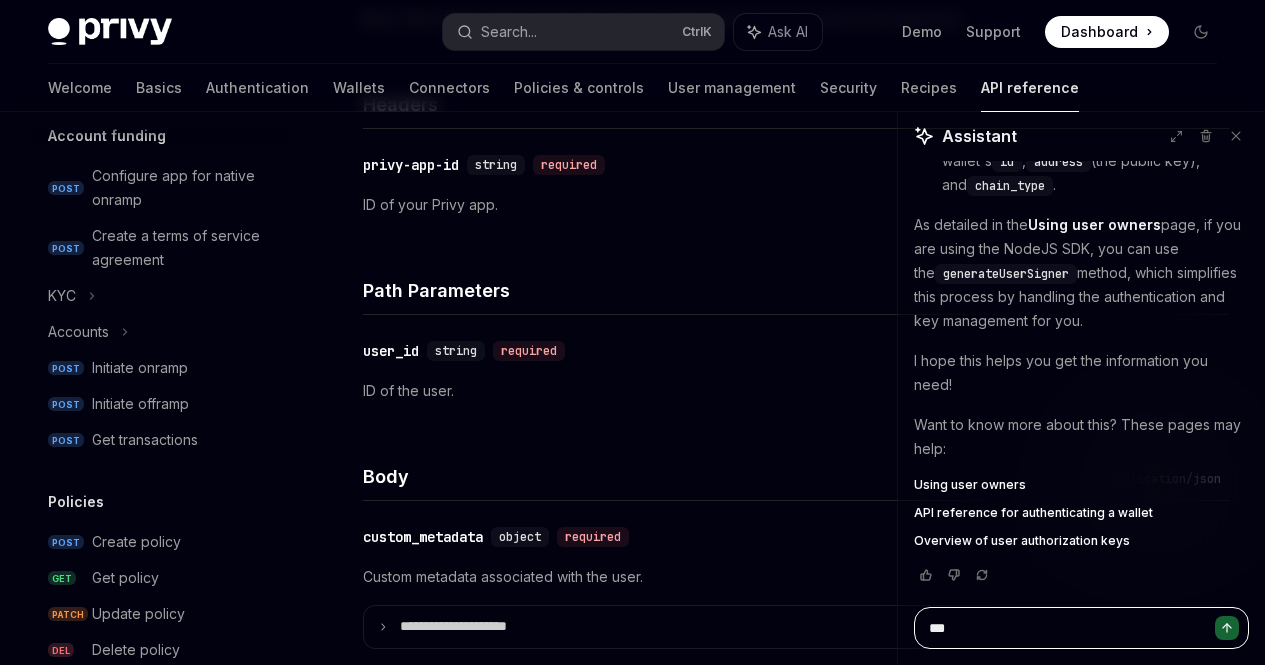 type on "***" 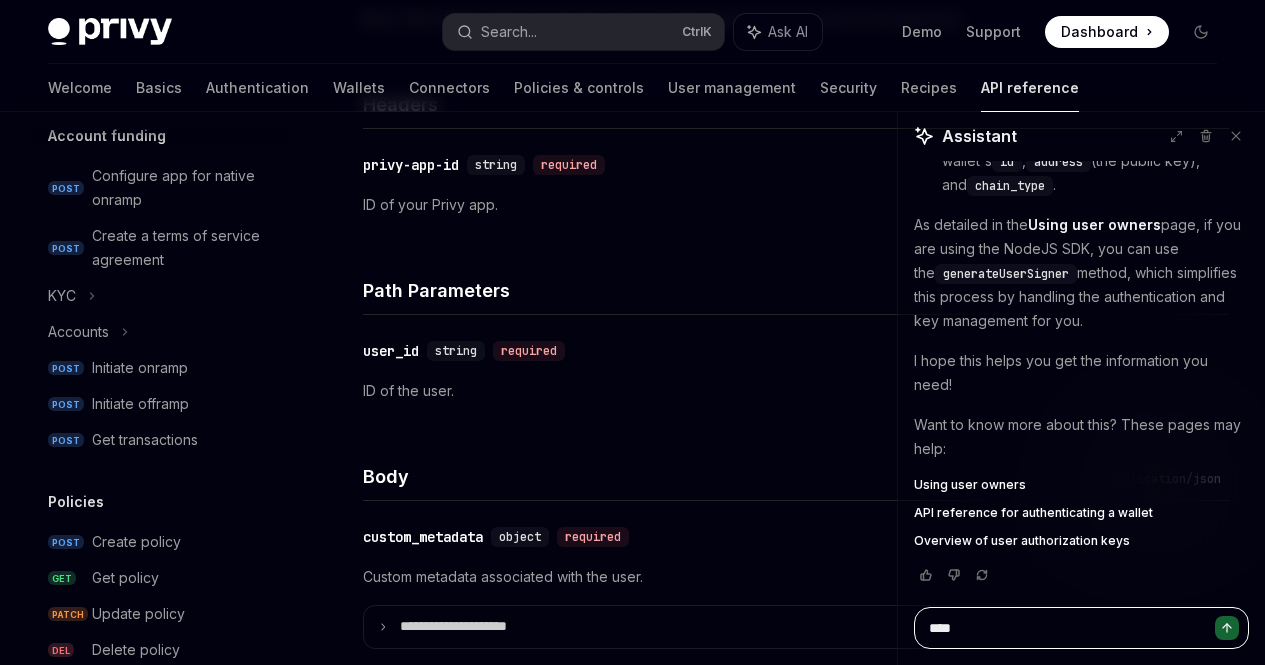 type on "*****" 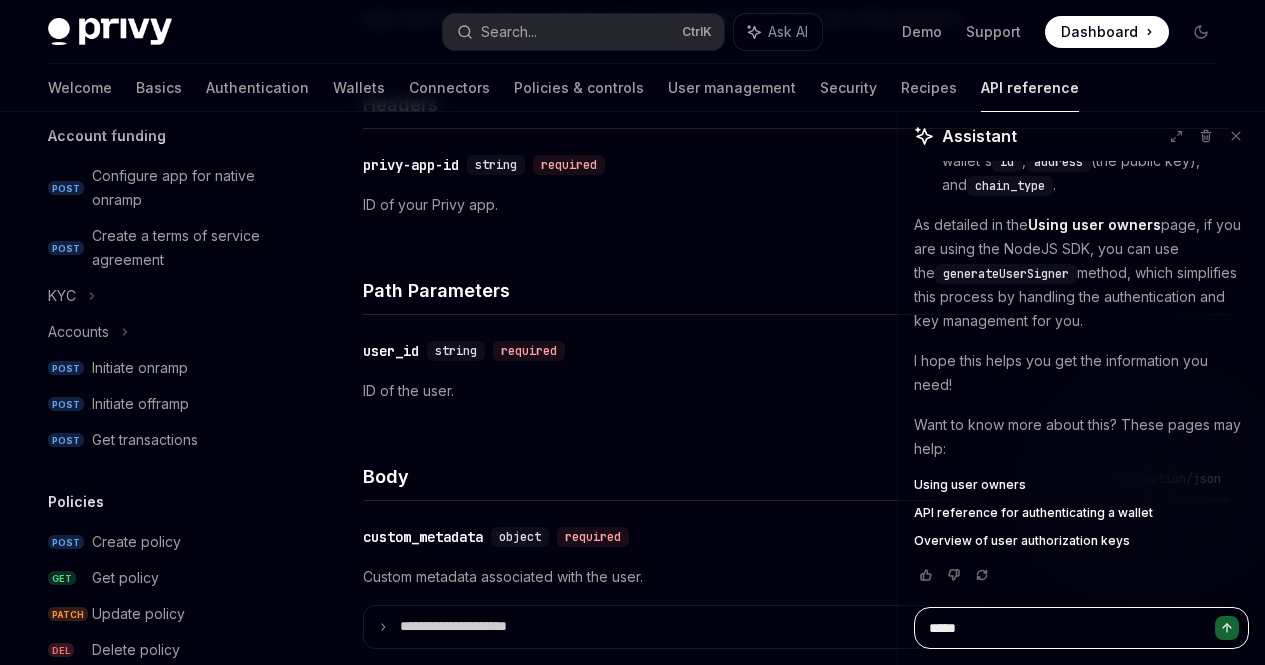 type on "******" 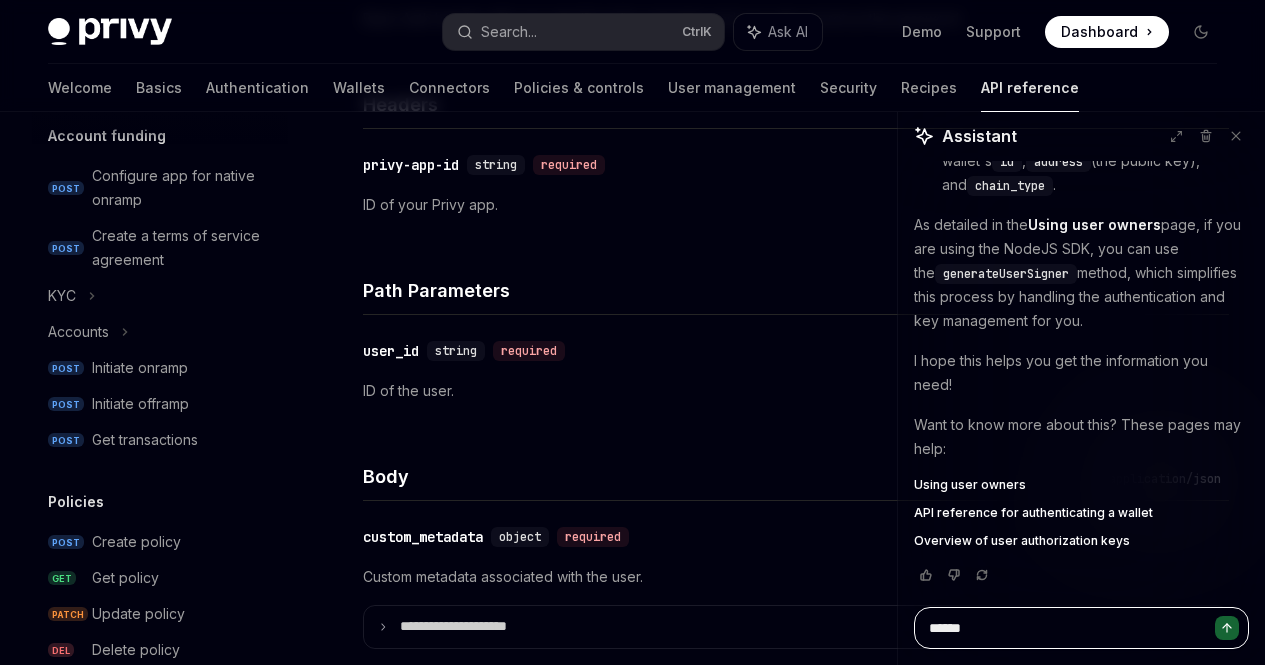 type on "******" 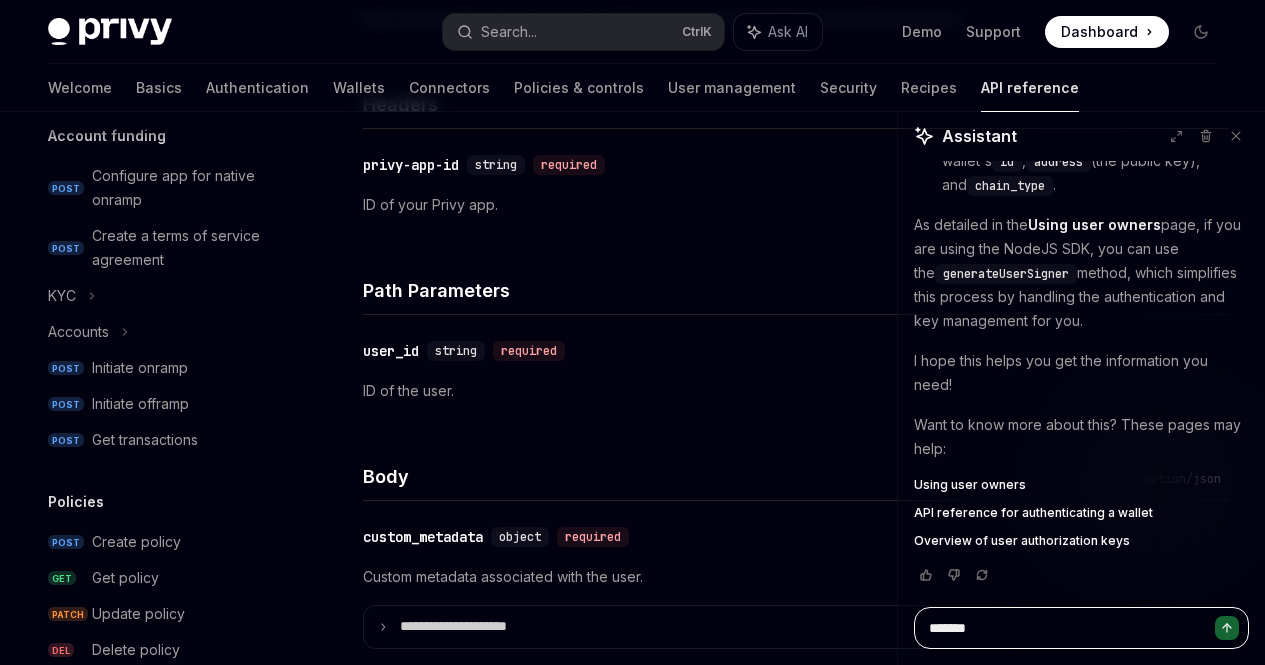 type on "********" 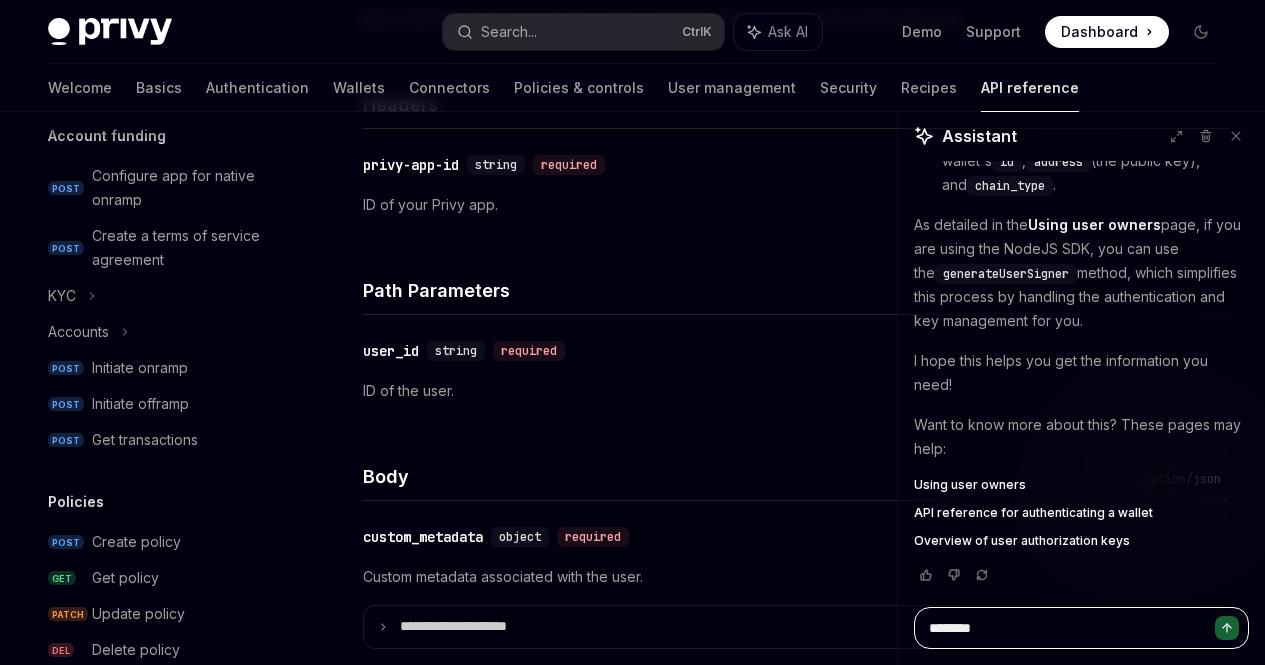 type on "*********" 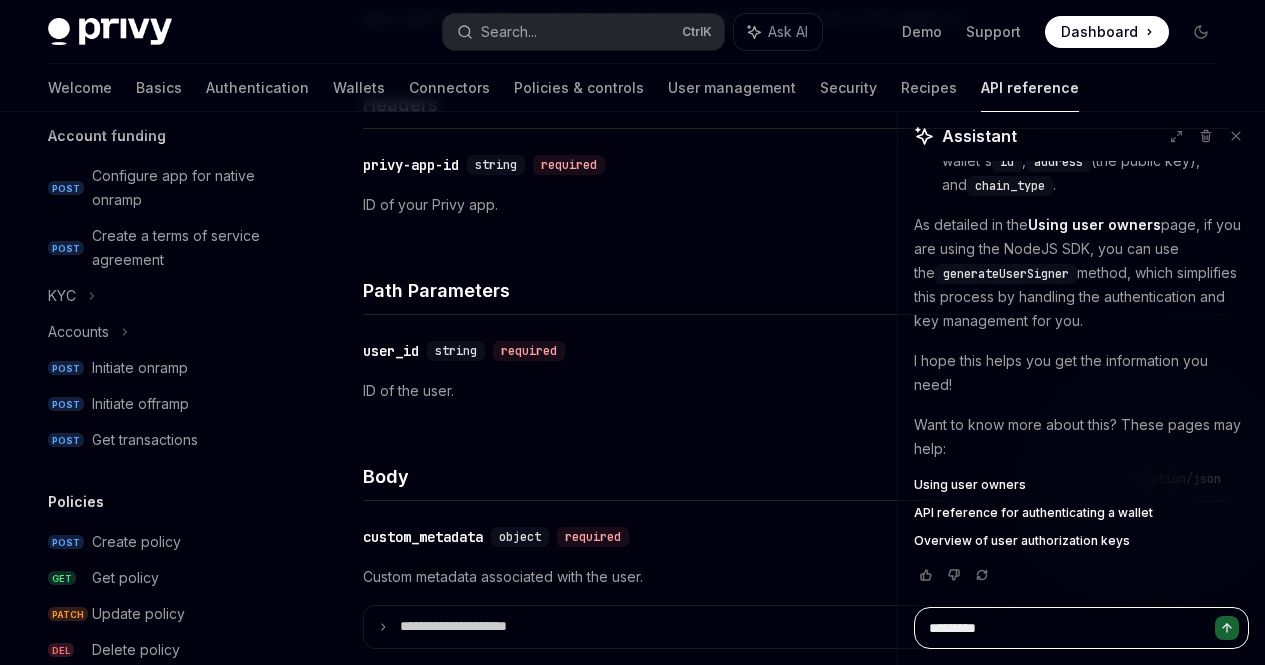 type on "**********" 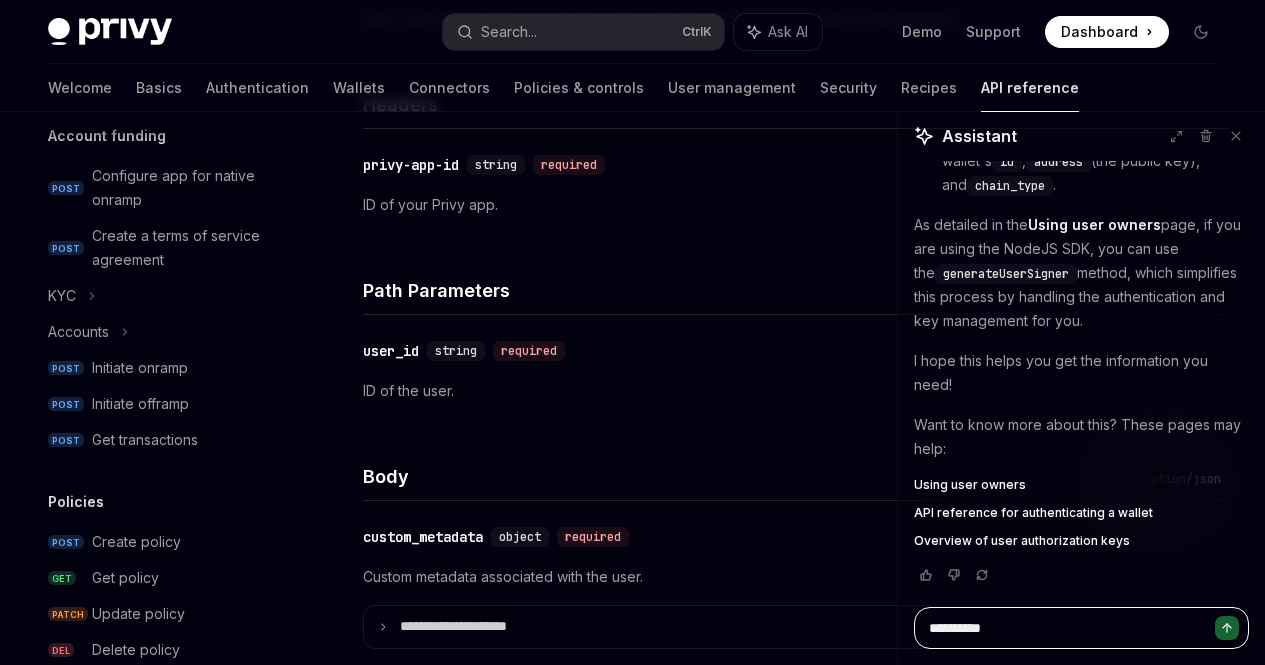 type on "**********" 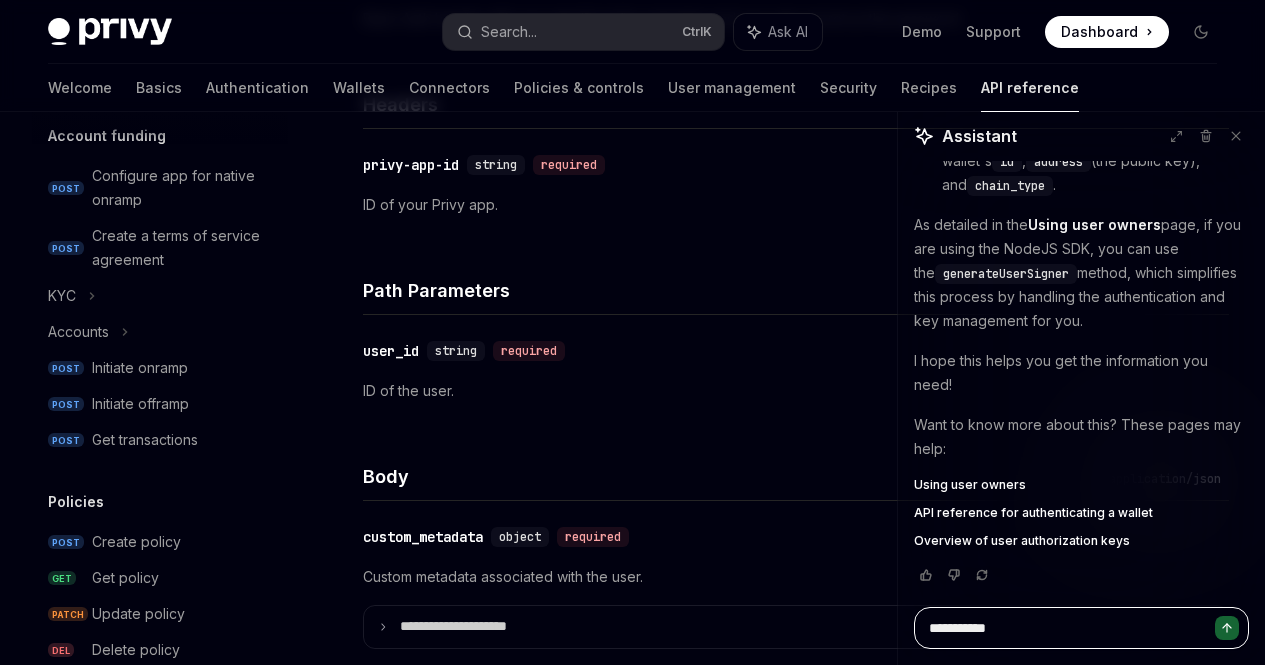 type on "**********" 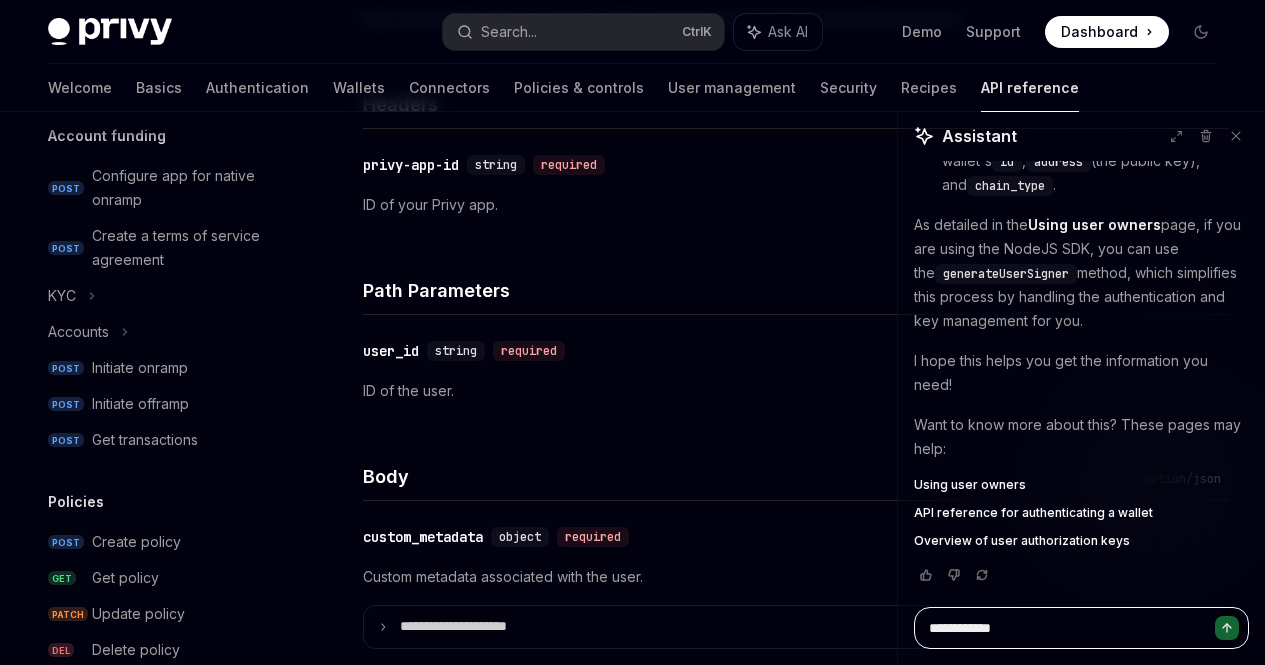 type on "**********" 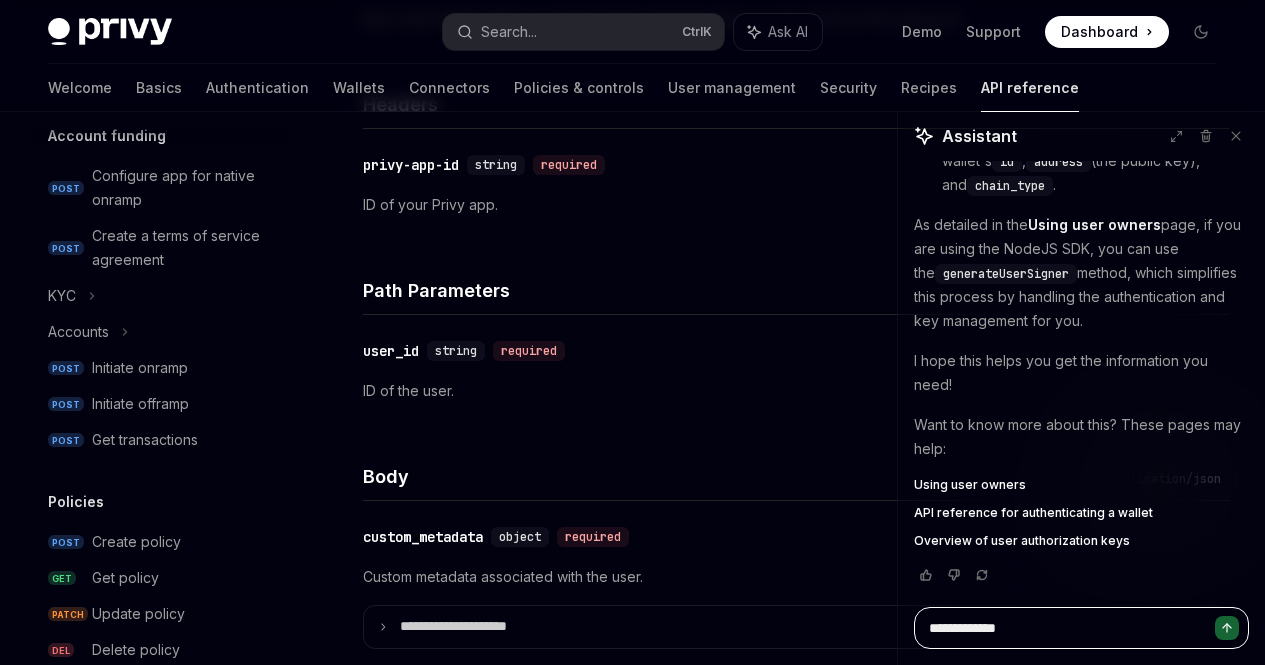 type on "**********" 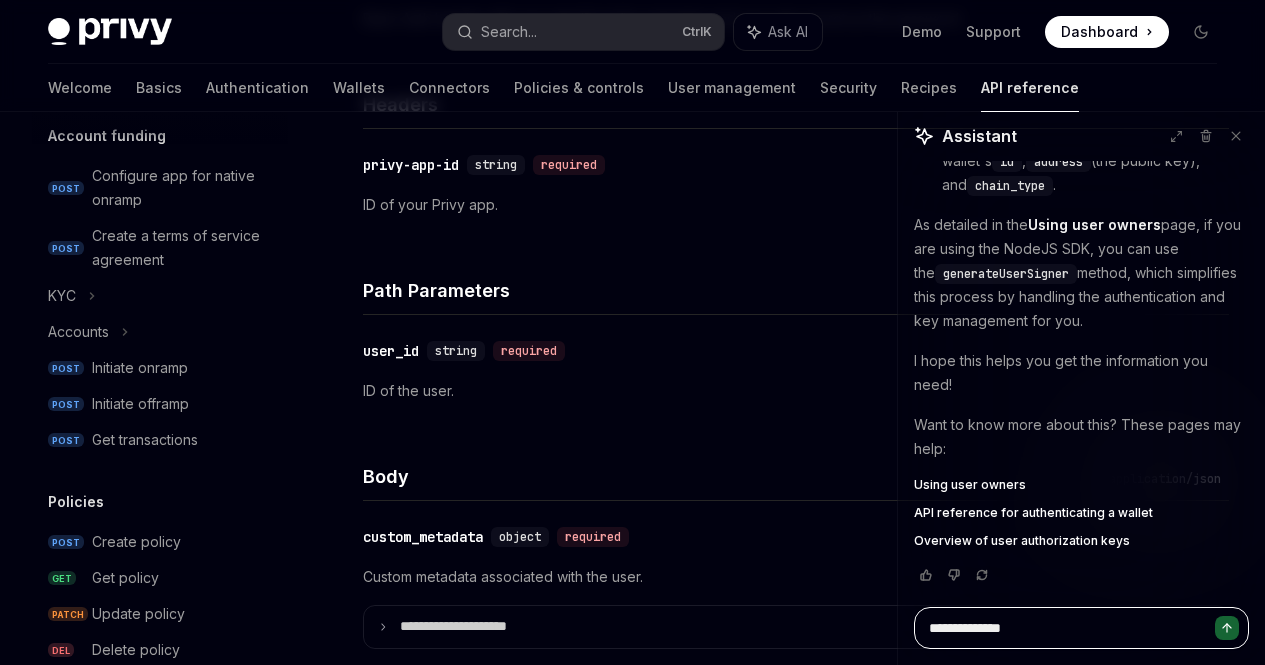 type on "**********" 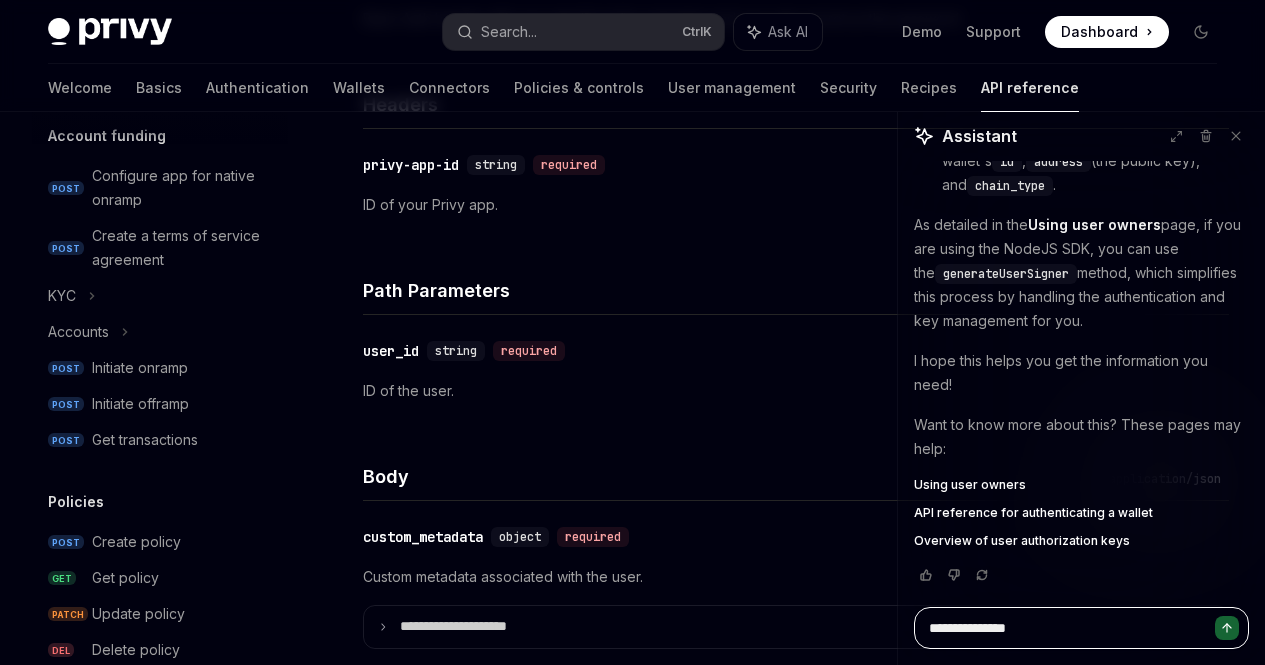 type on "*" 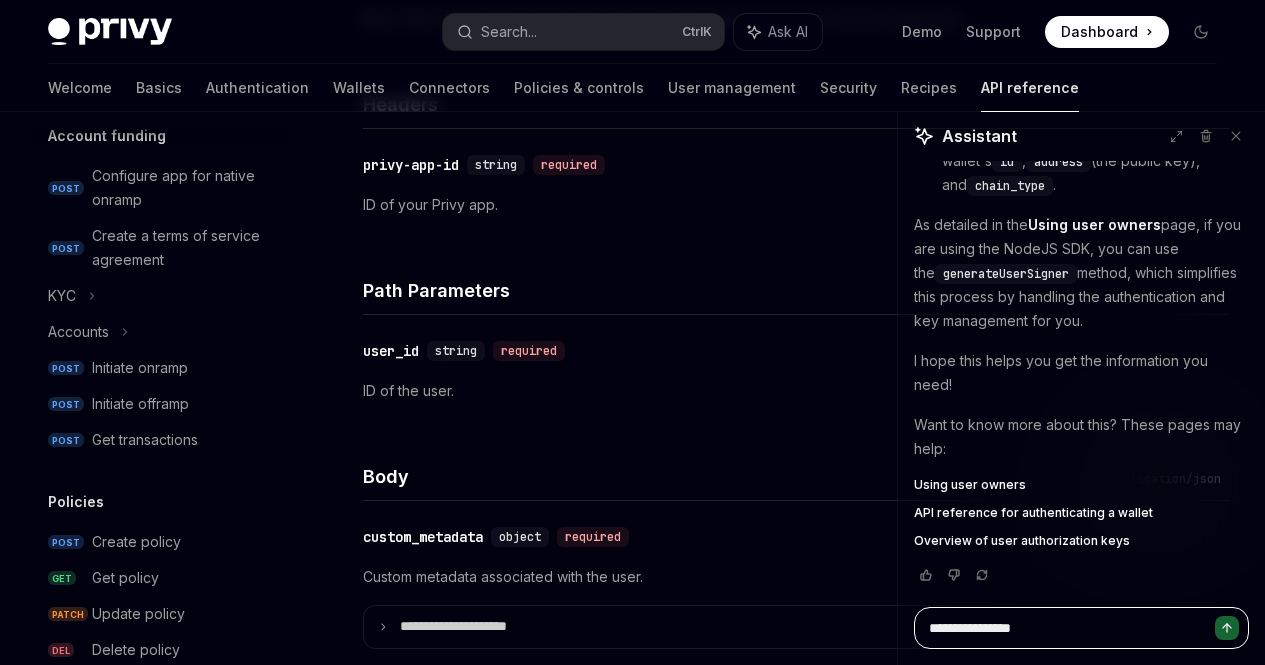 type on "**********" 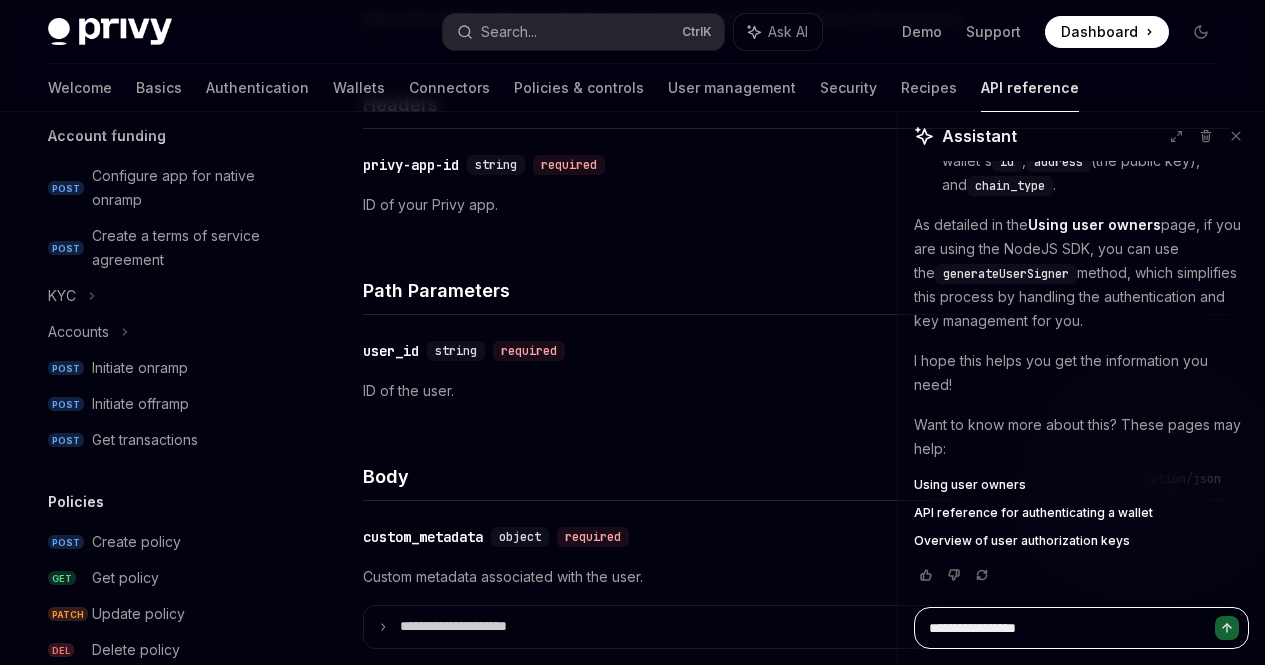 type on "**********" 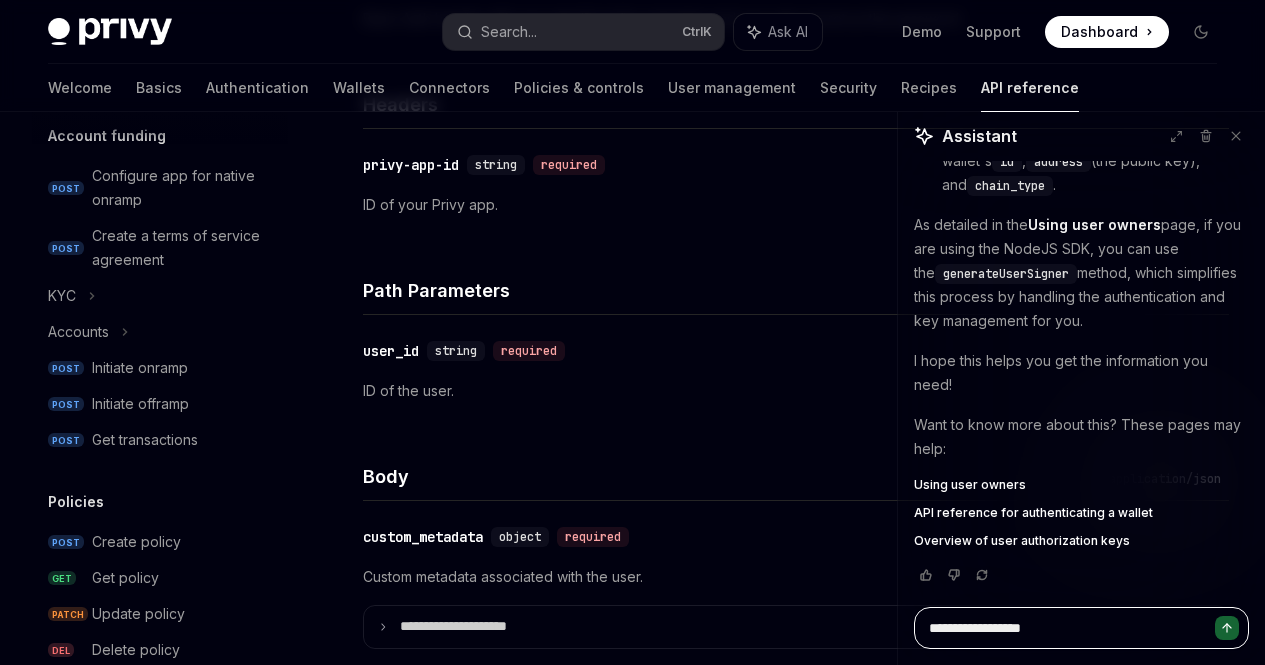 type on "*" 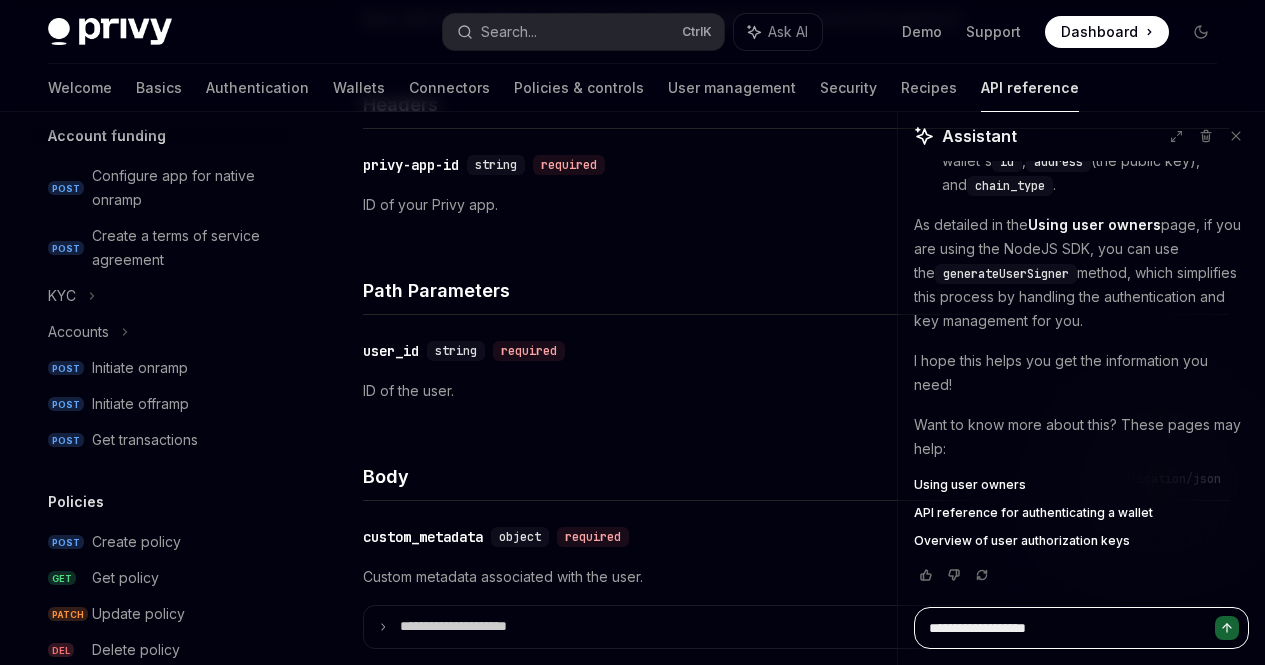 type on "**********" 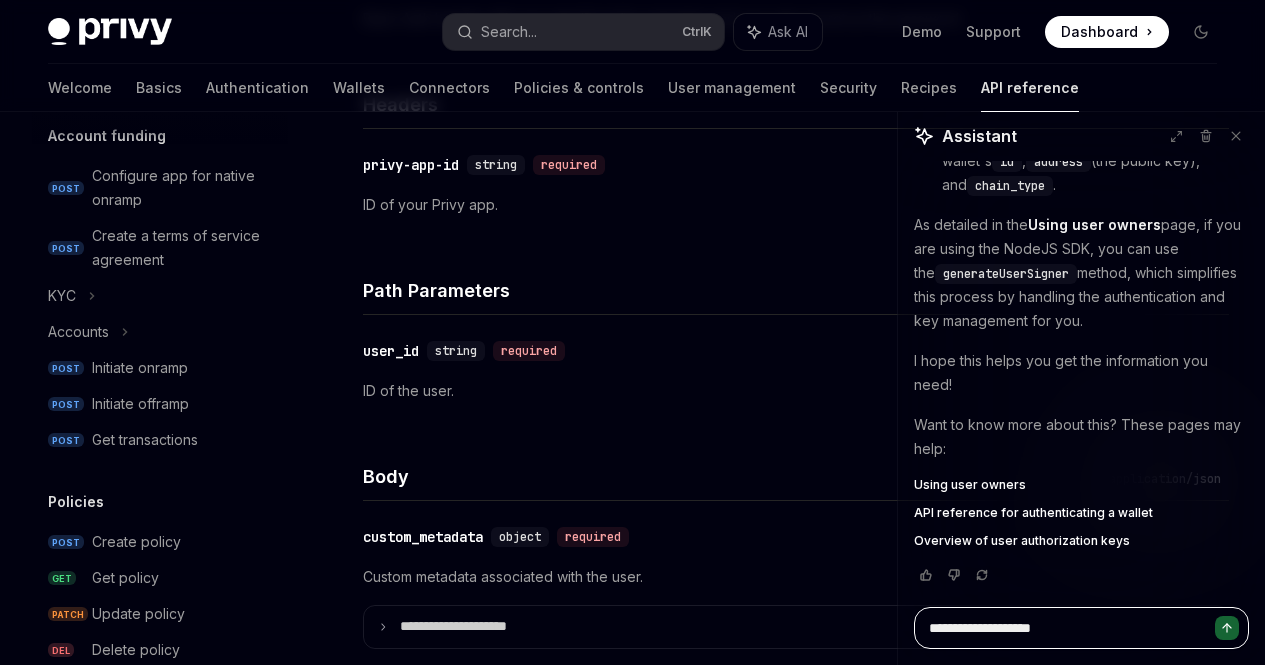 type on "**********" 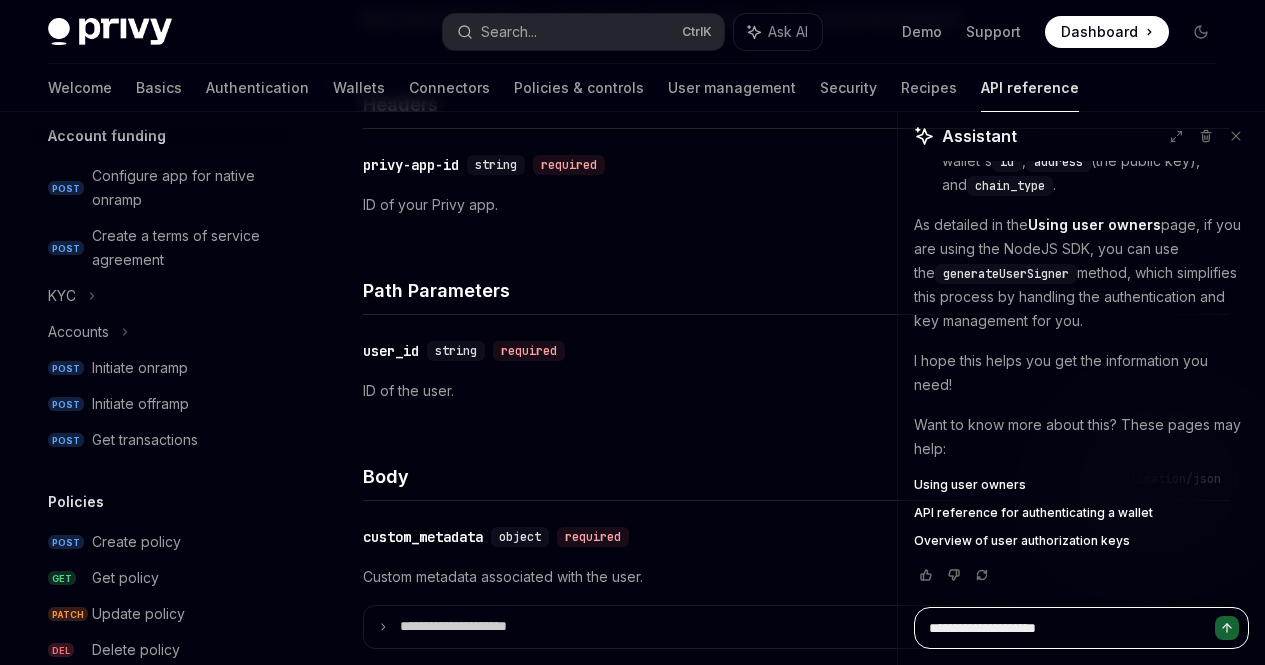 type on "**********" 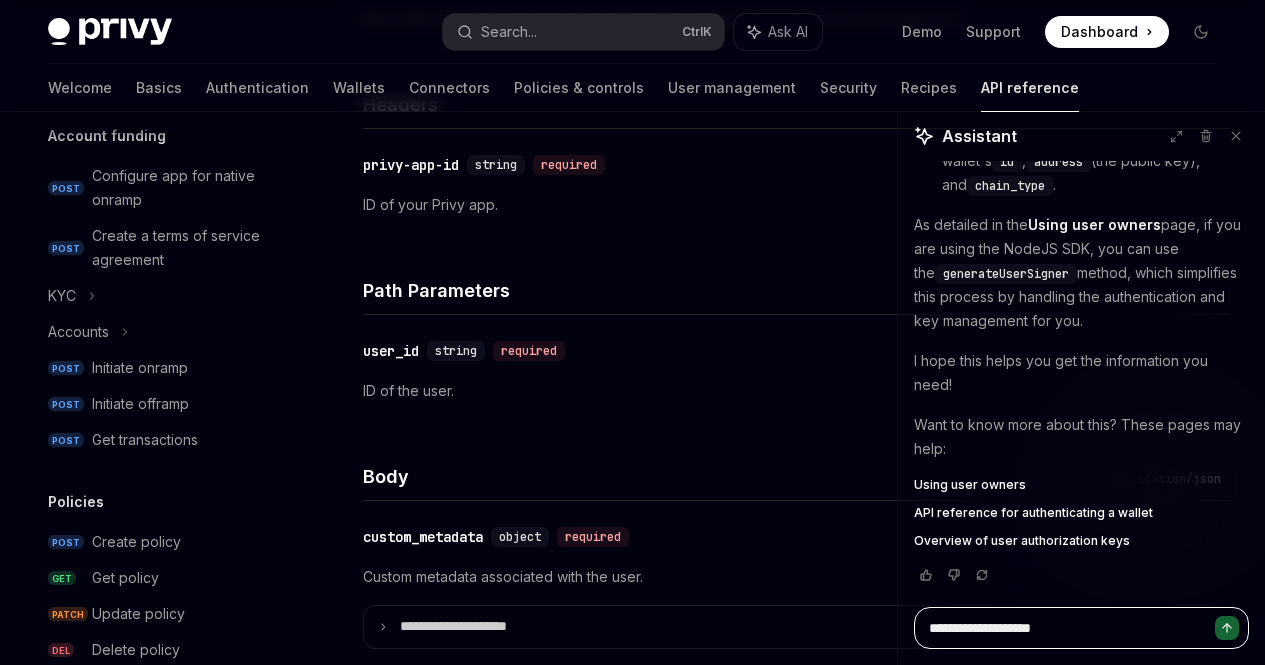 type on "**********" 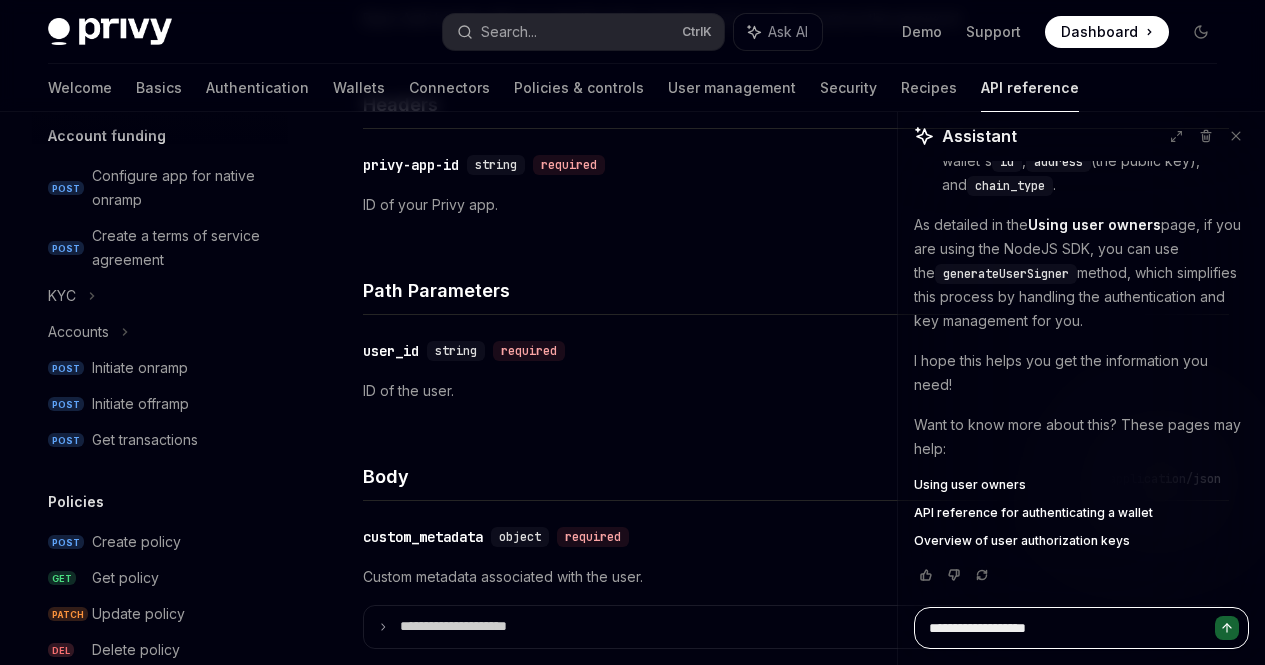 type on "**********" 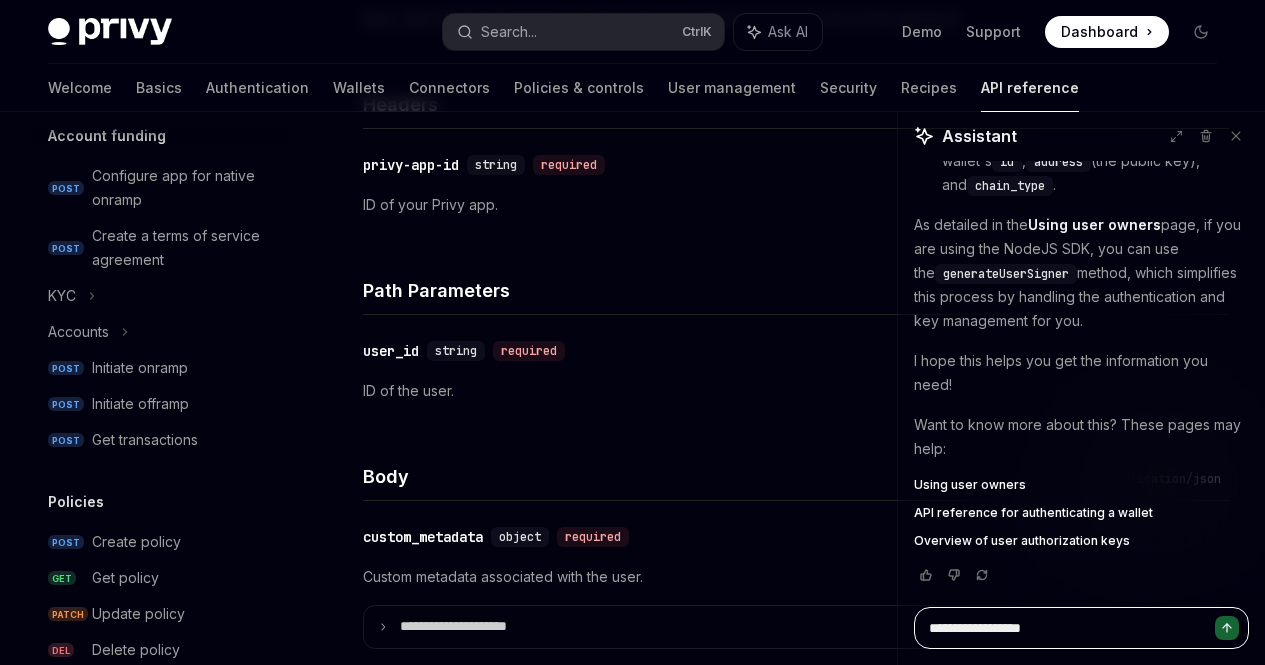 type on "*" 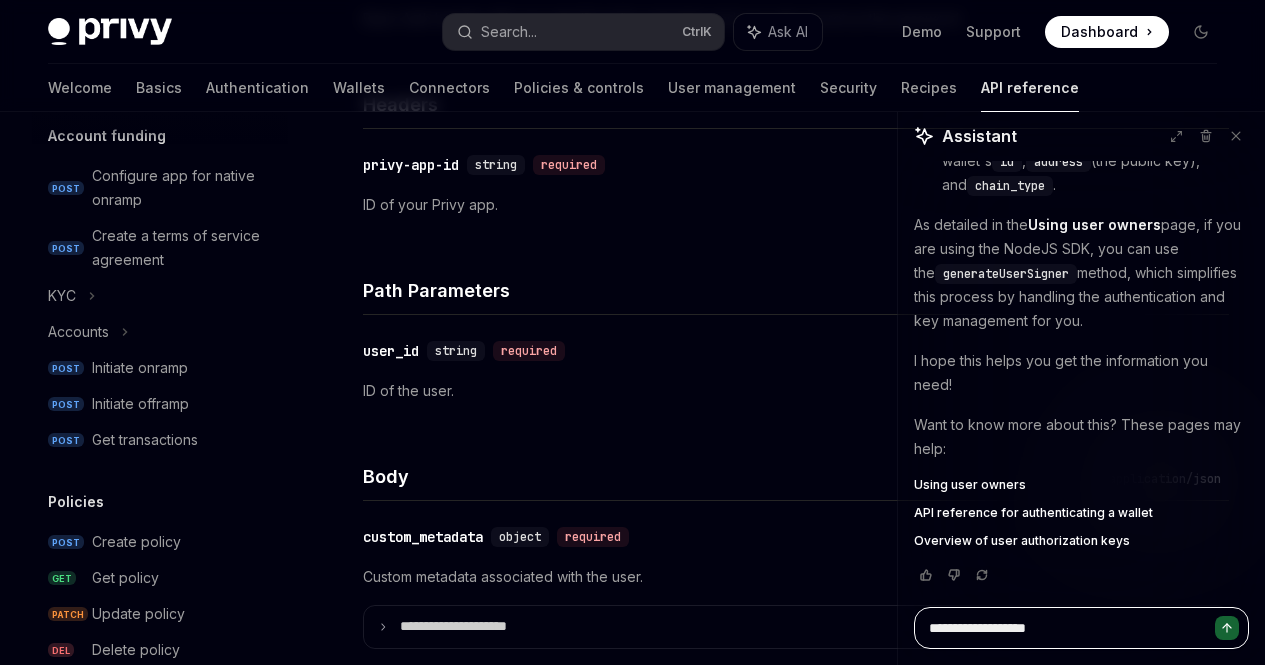 type on "**********" 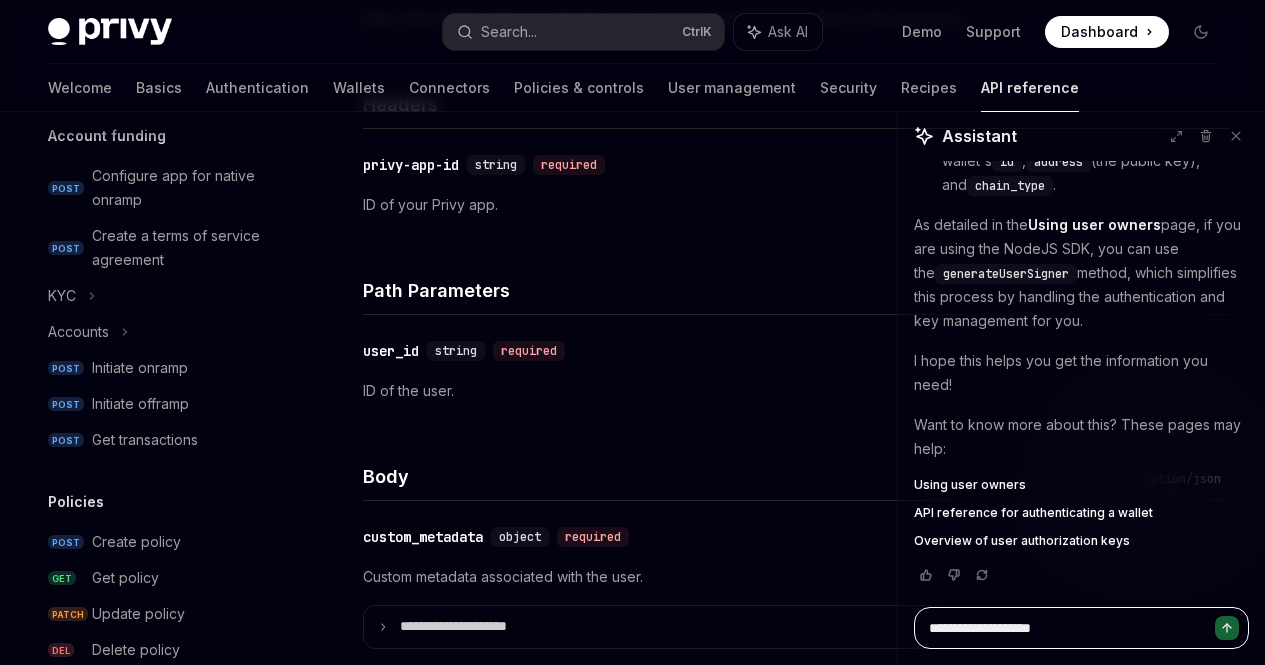 type on "**********" 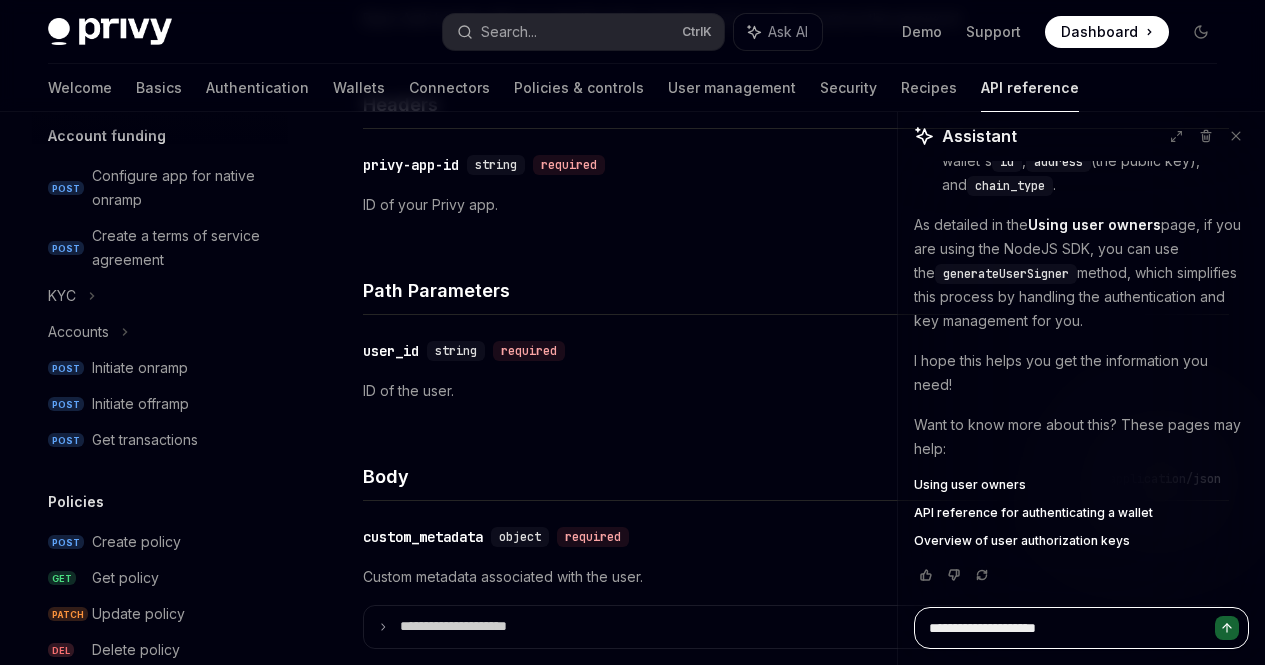 type on "**********" 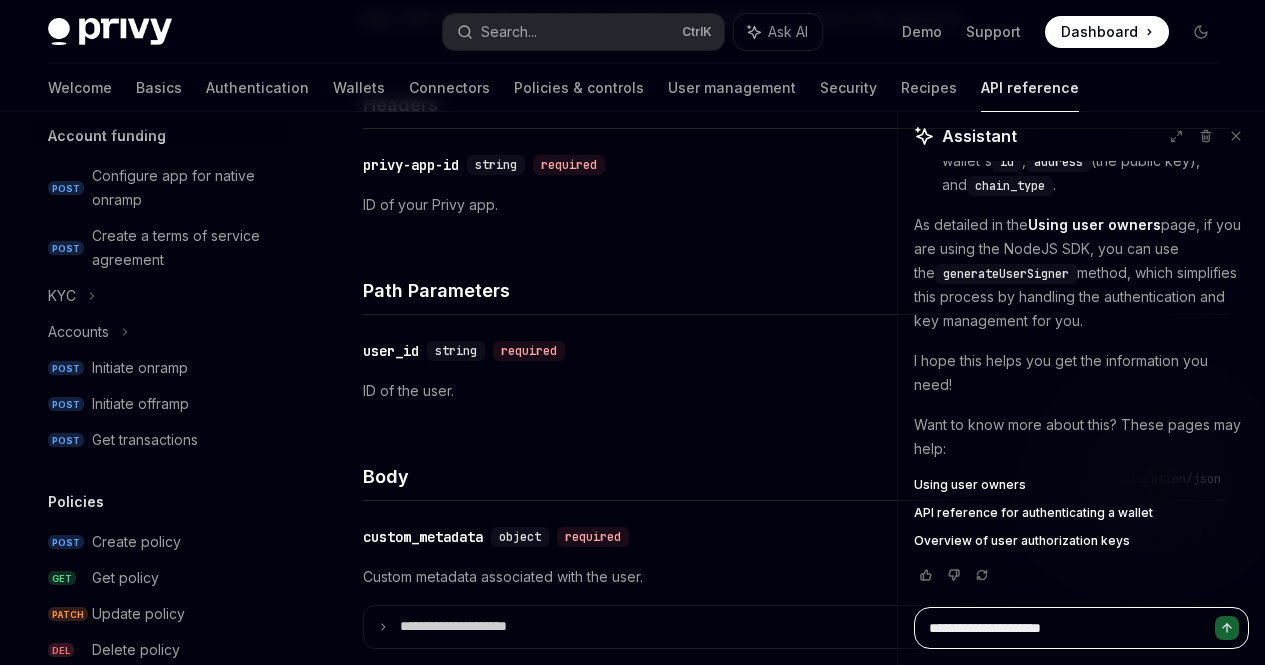 type on "**********" 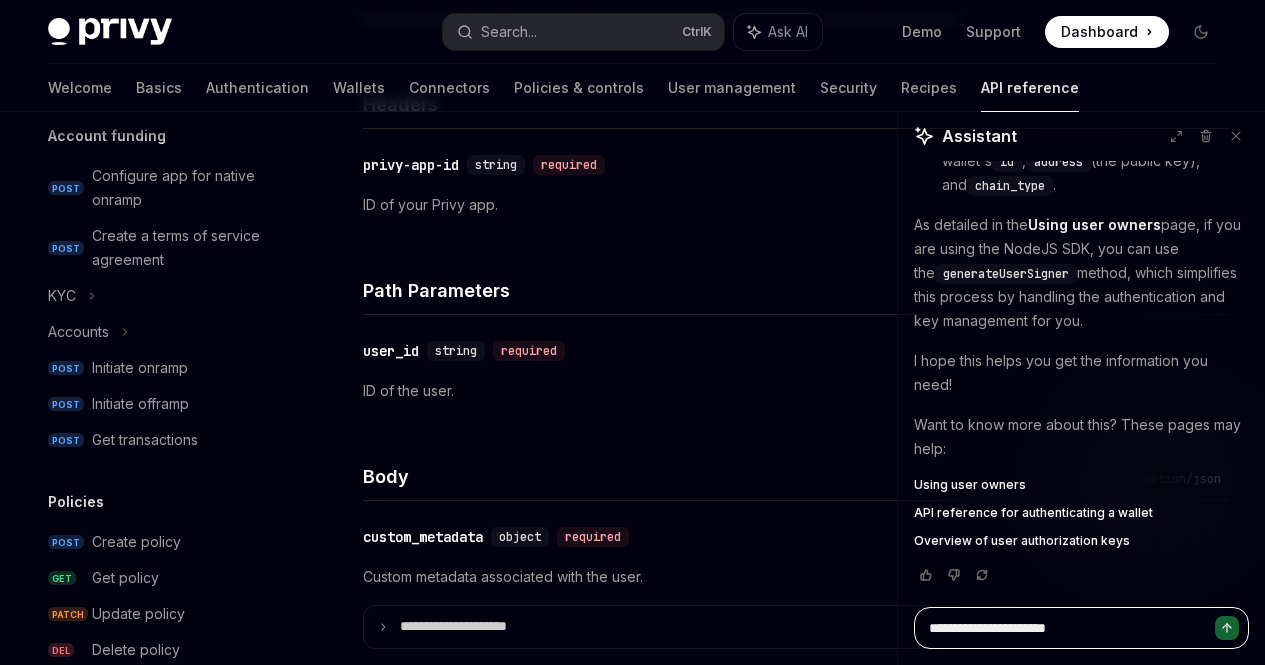 type on "*" 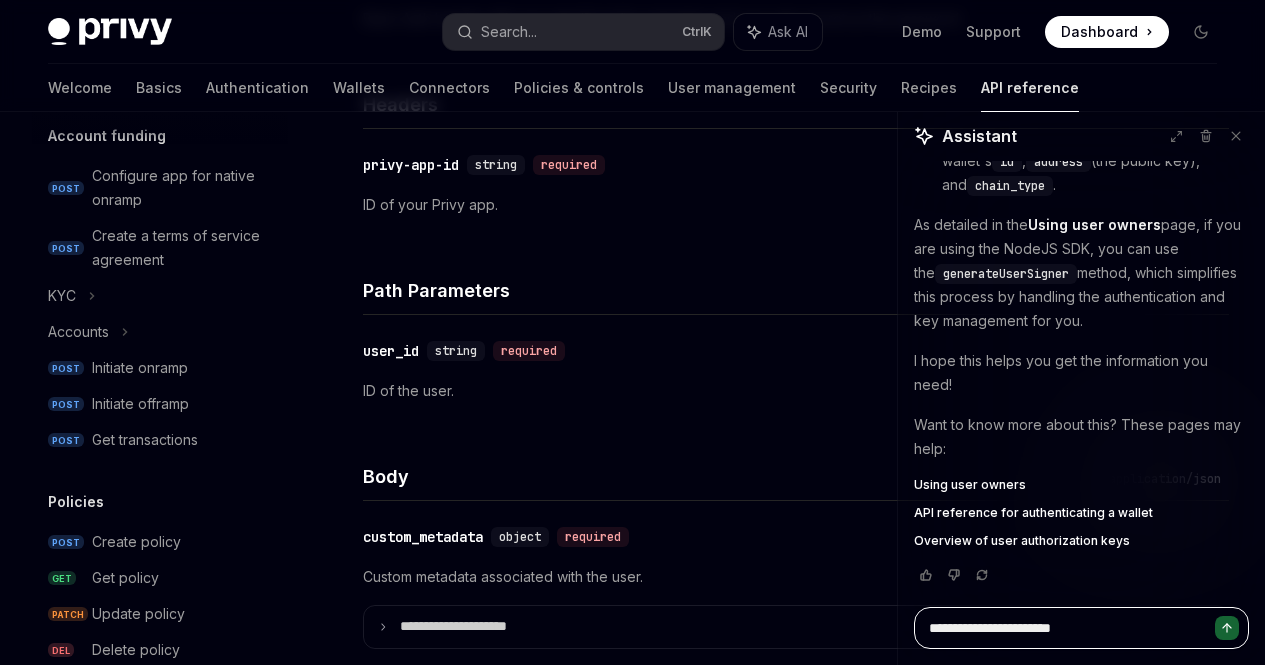 type on "*" 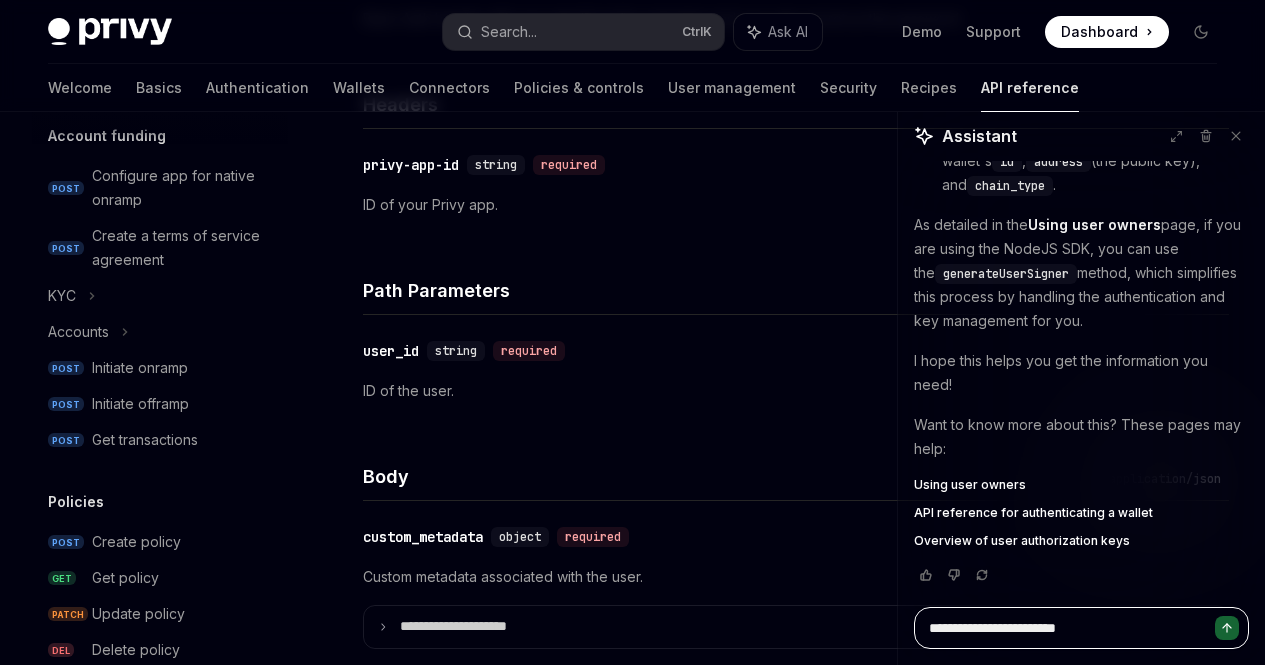 type on "**********" 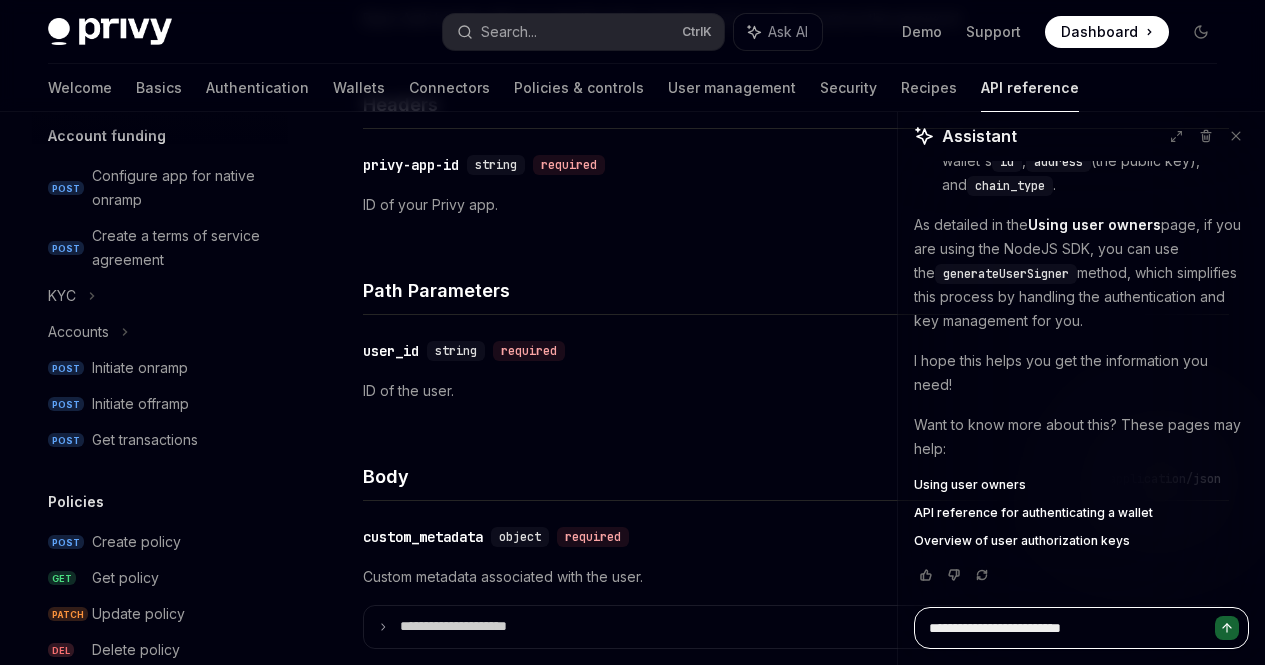 type on "**********" 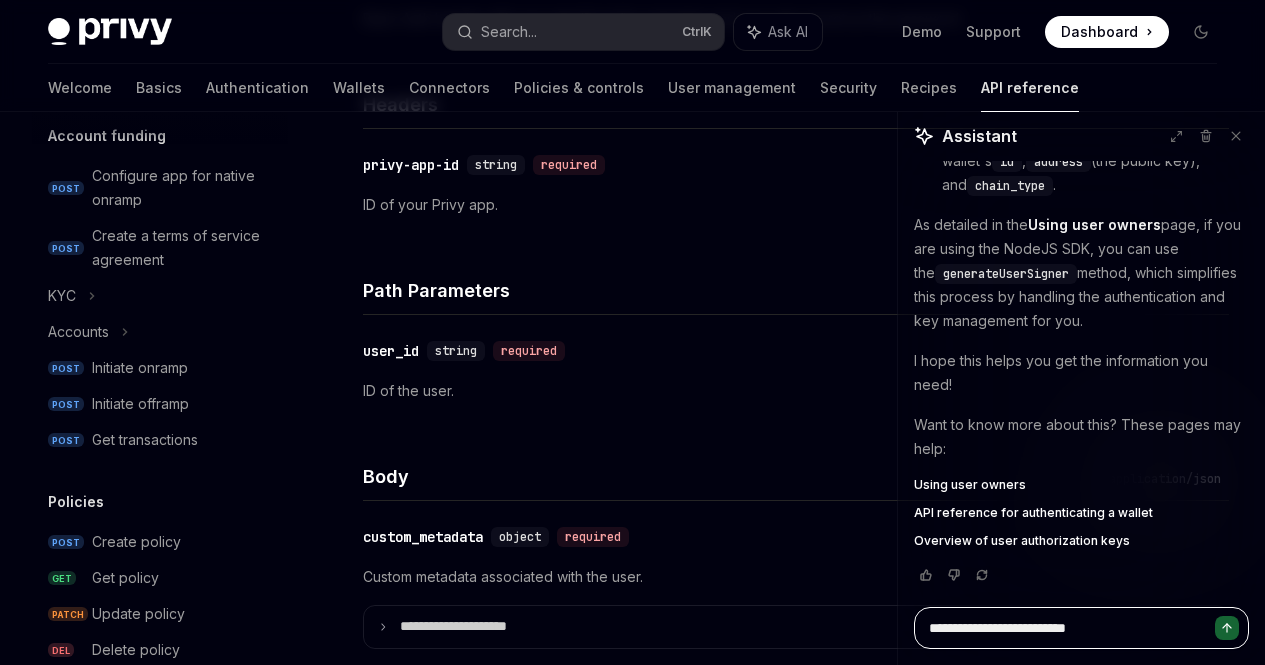 type on "*" 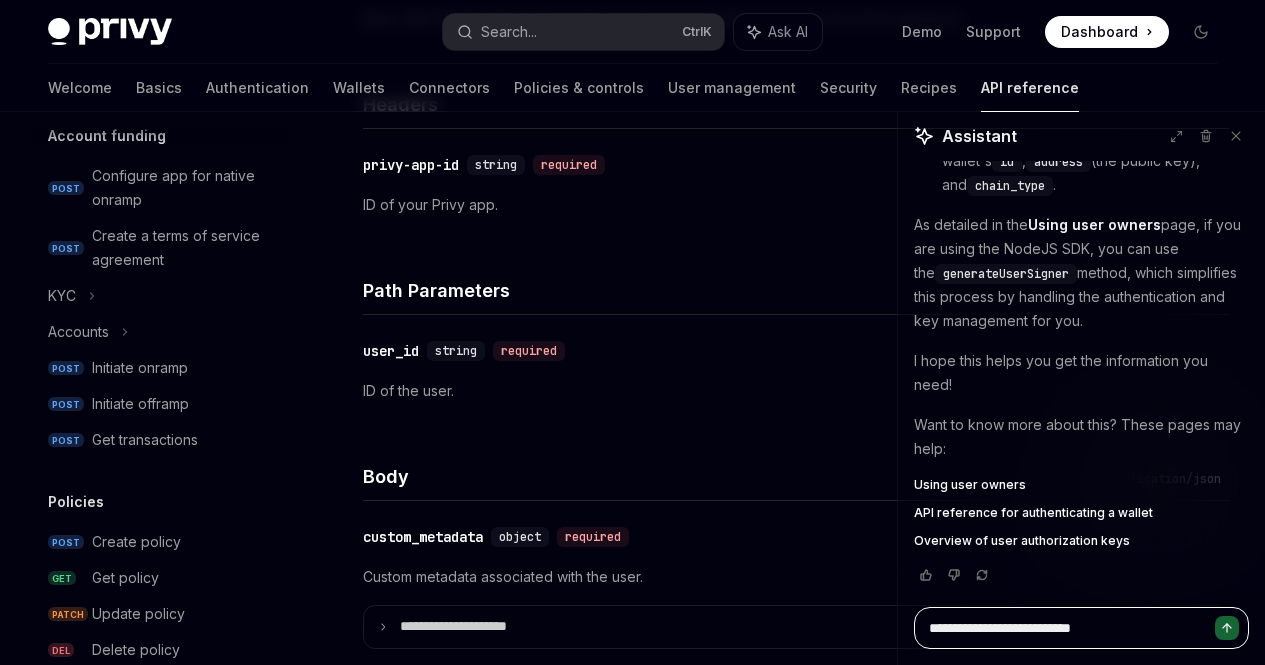 type on "*" 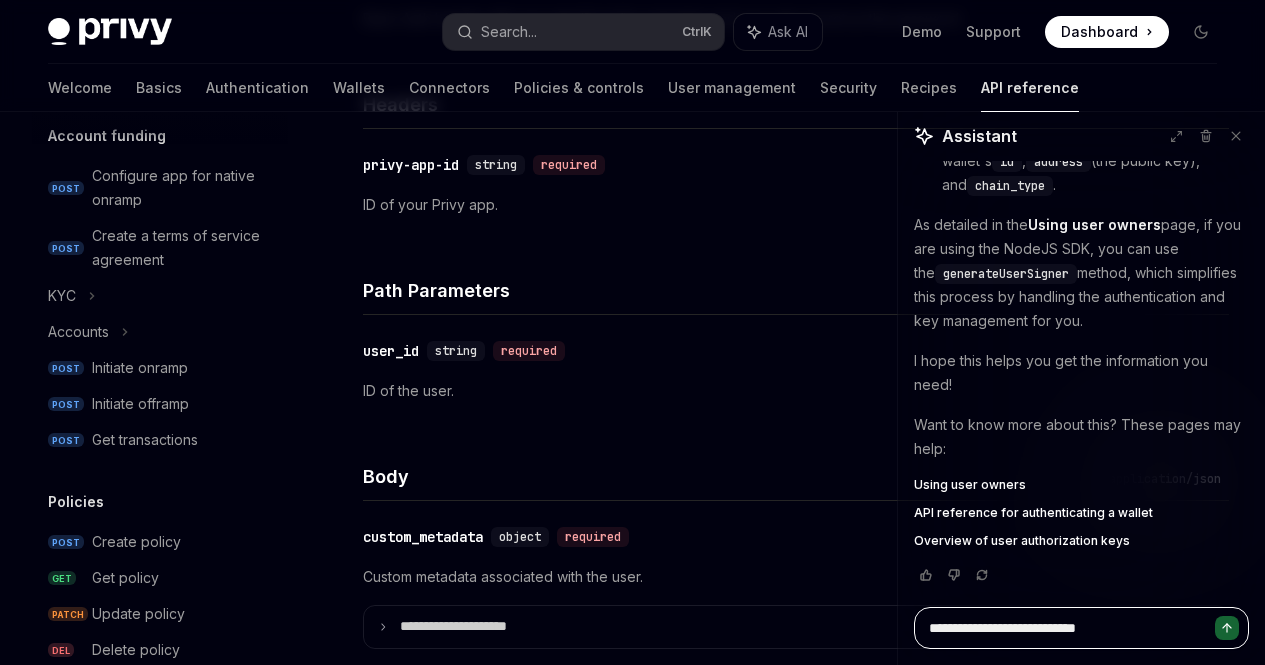 type on "**********" 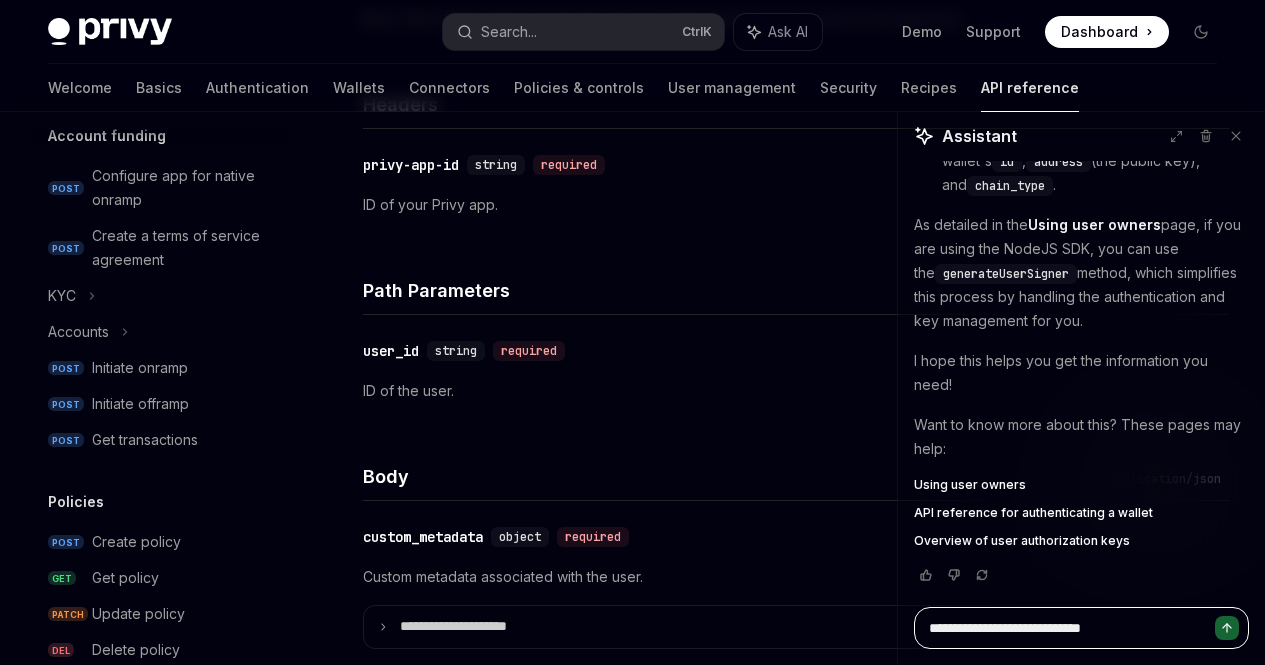 type on "**********" 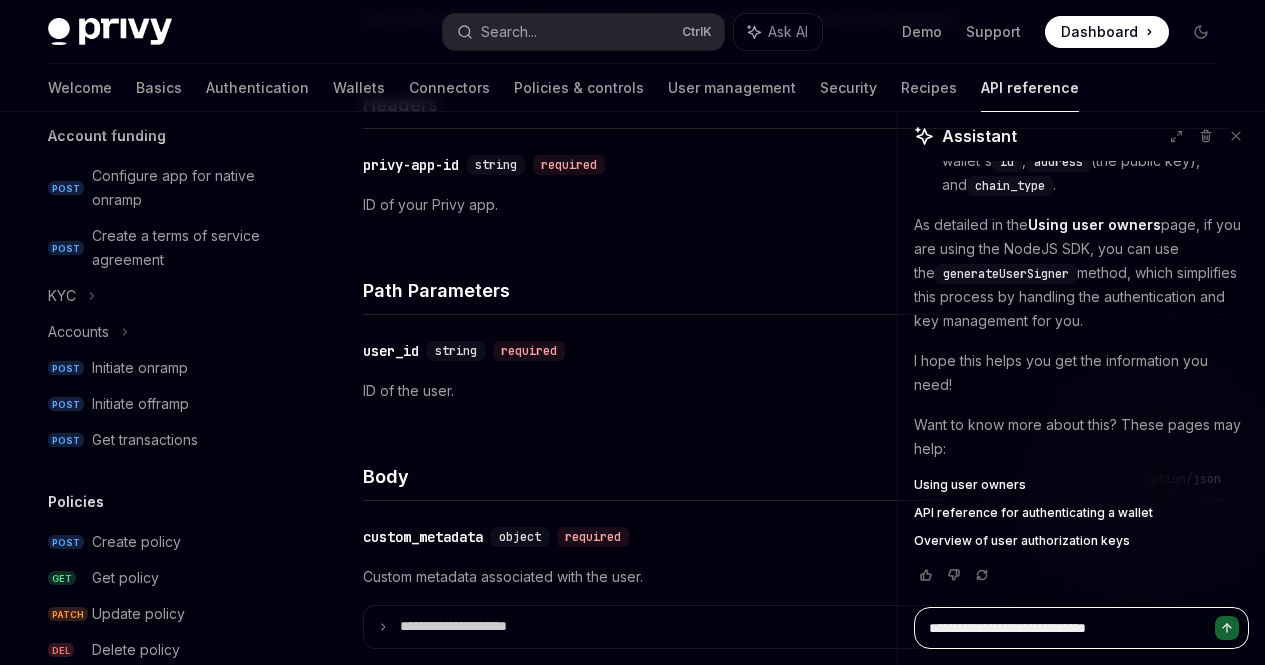 type on "**********" 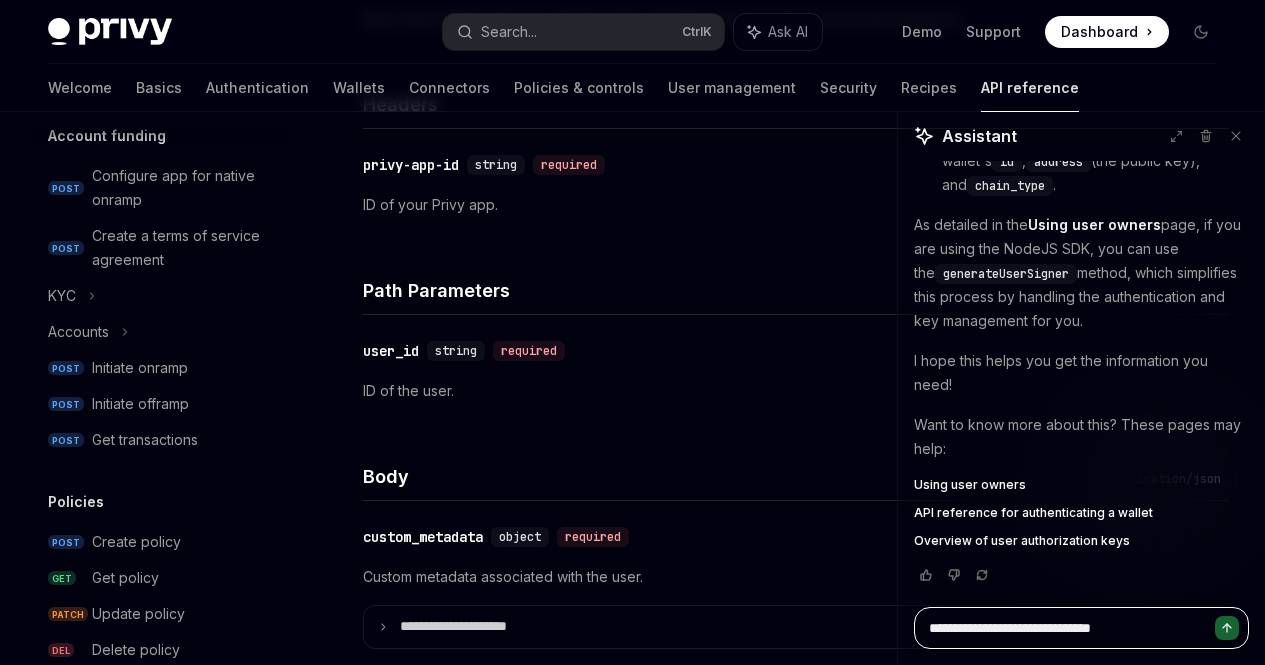 type on "**********" 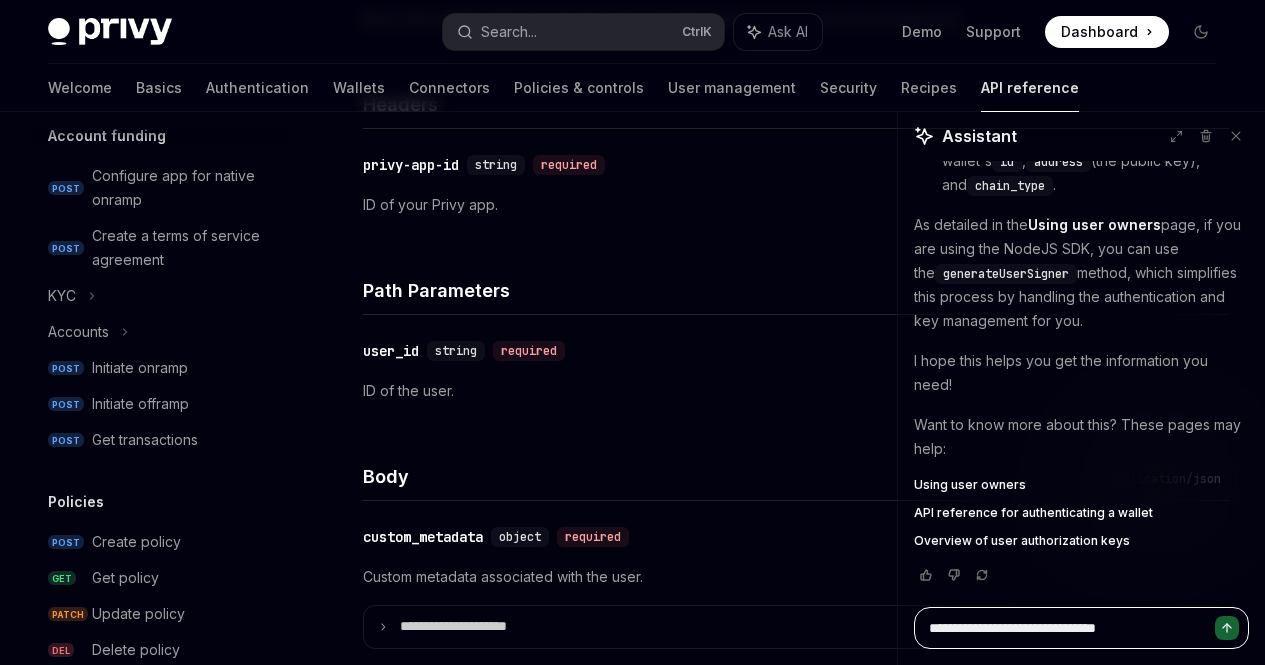 type on "**********" 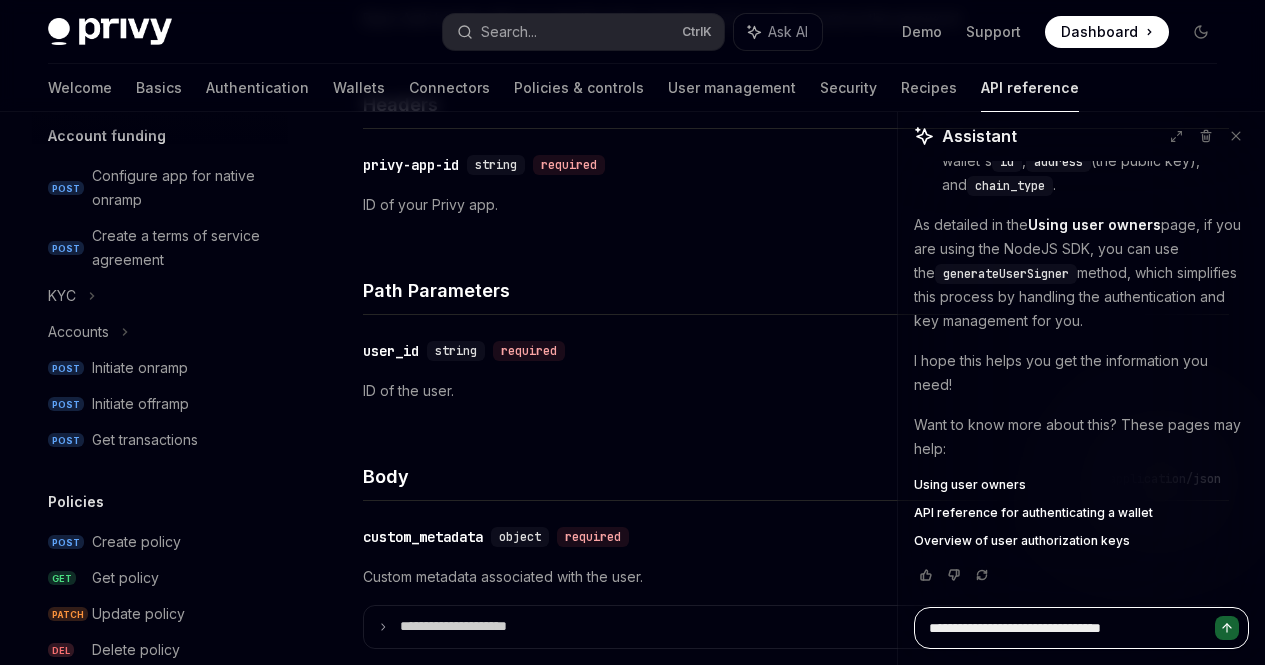 type on "**********" 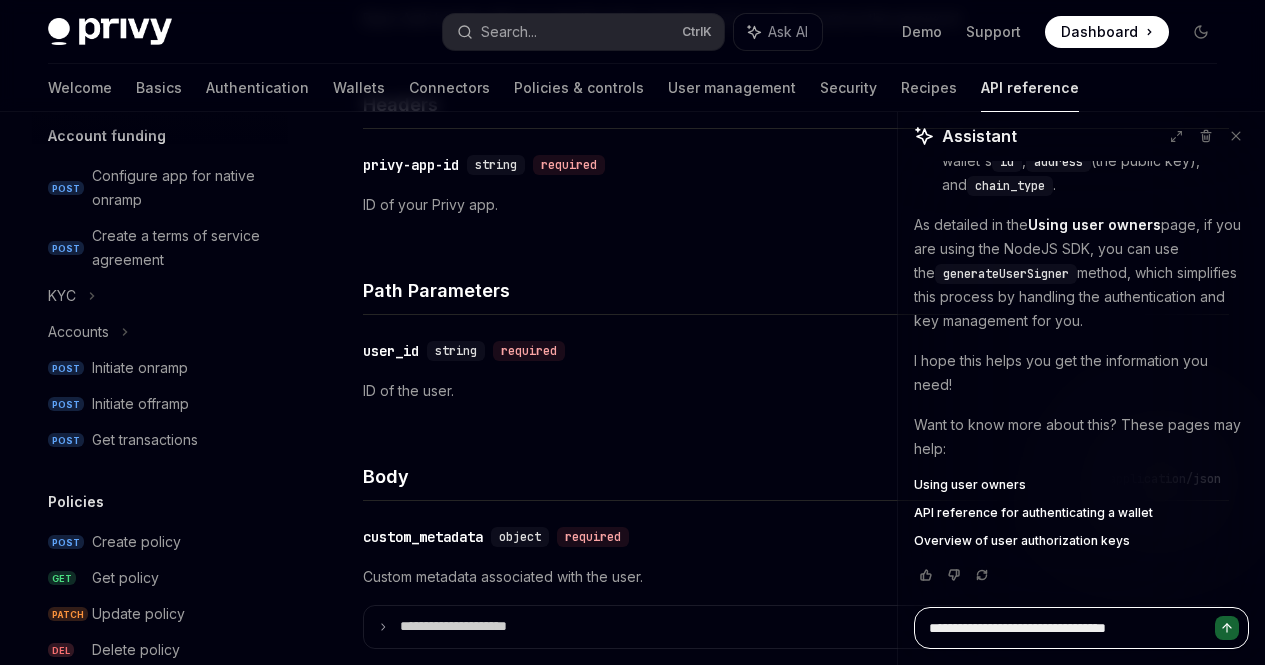 type on "**********" 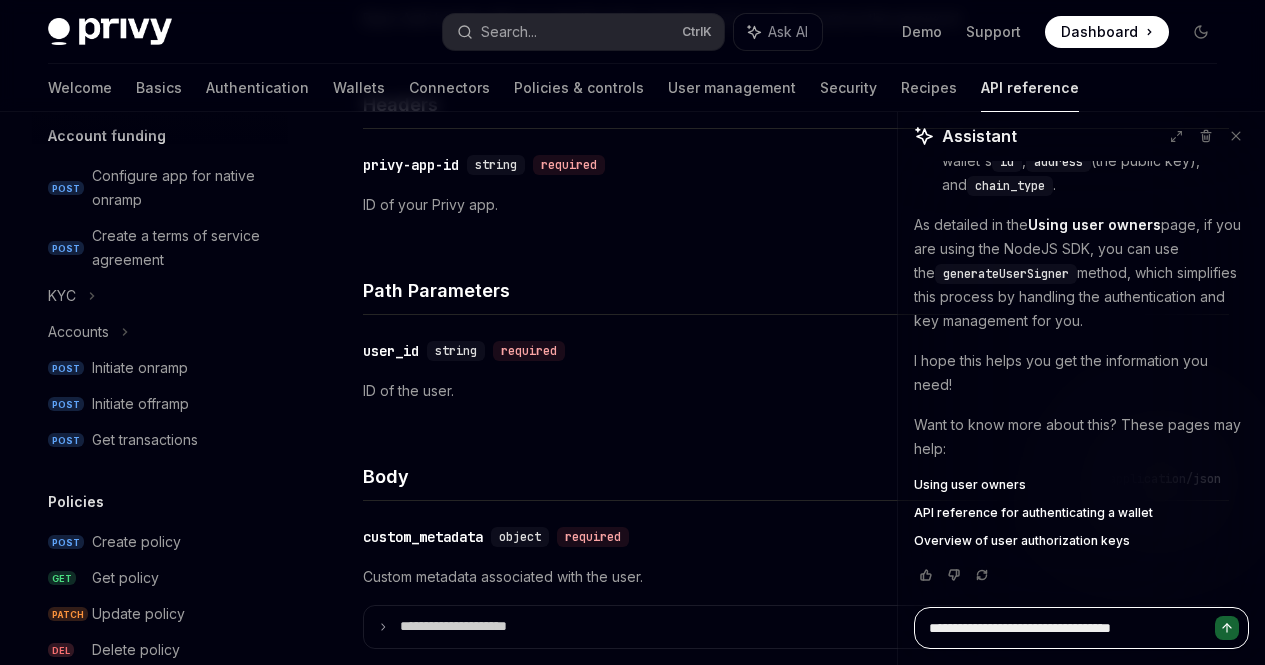 type on "**********" 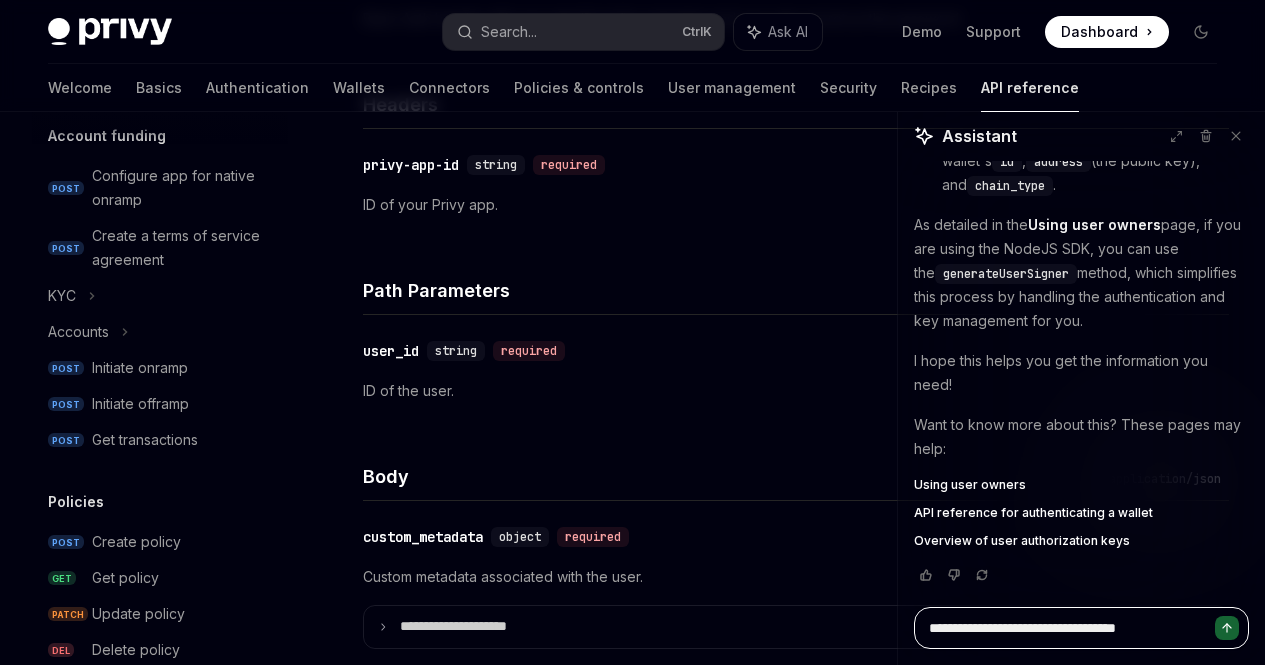 type on "**********" 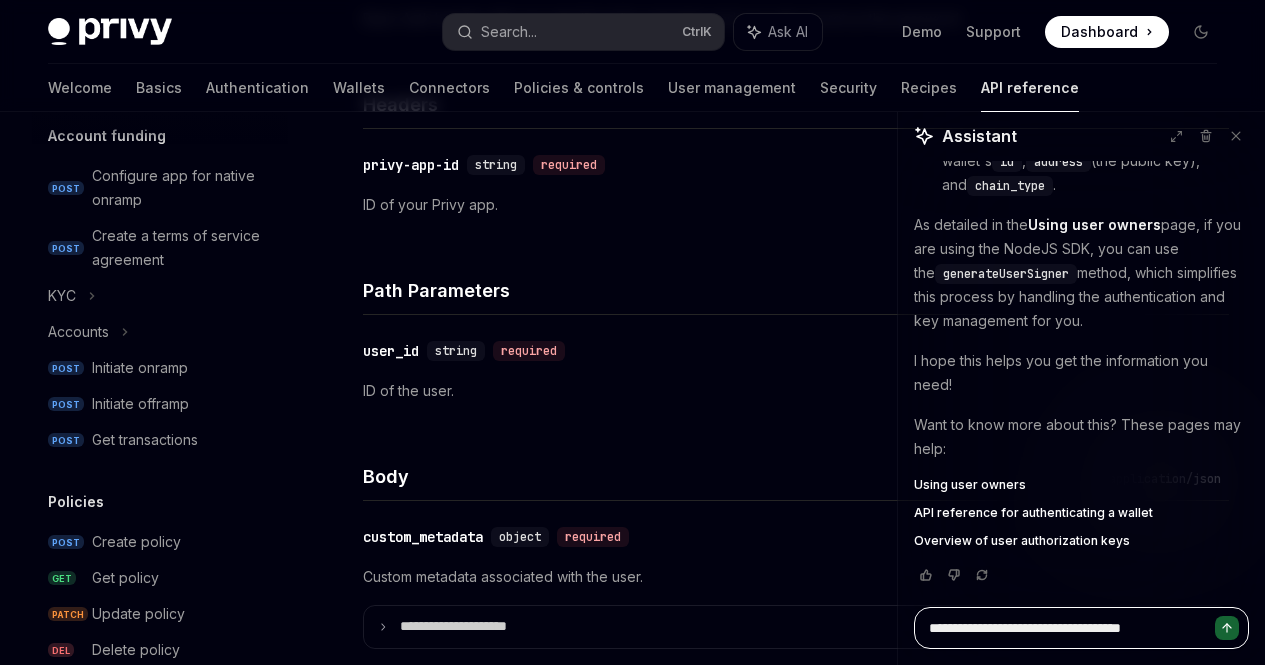 type on "**********" 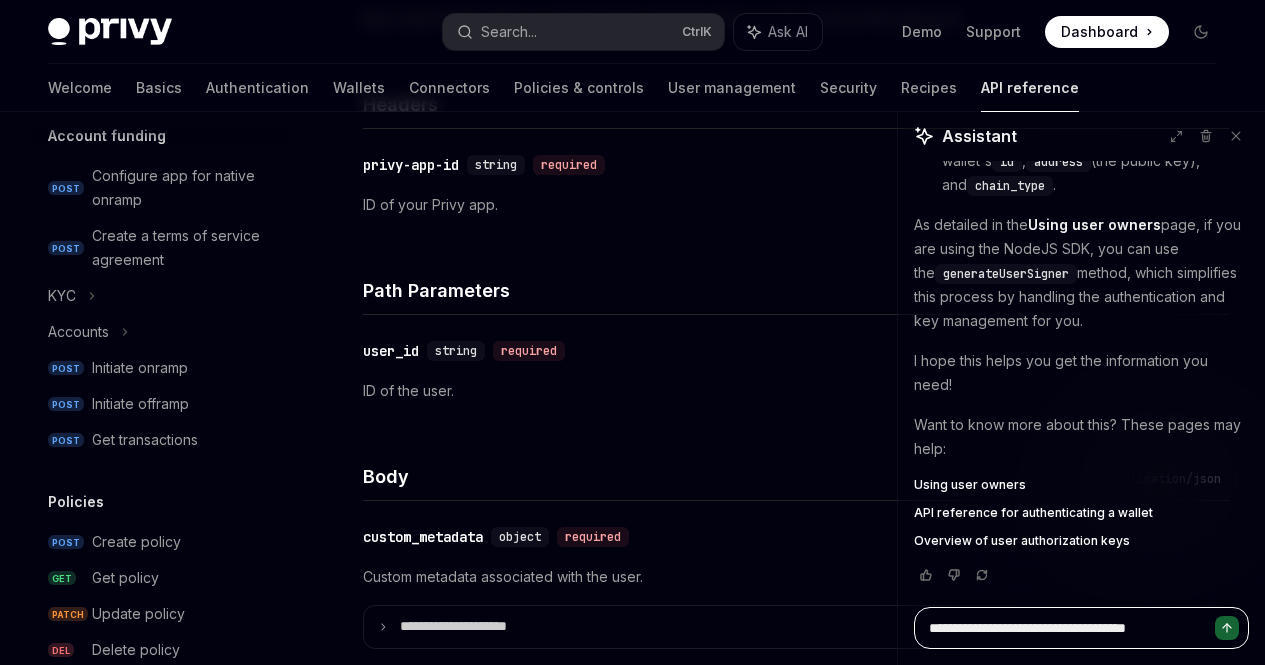 type on "**********" 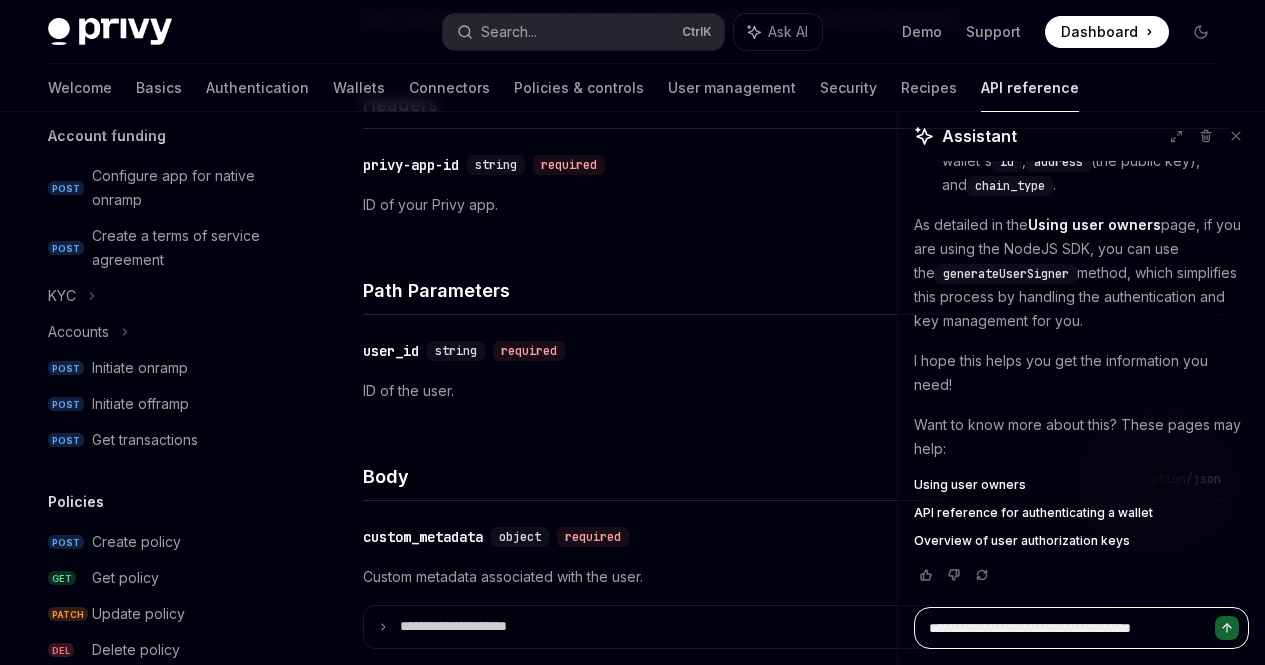 type on "**********" 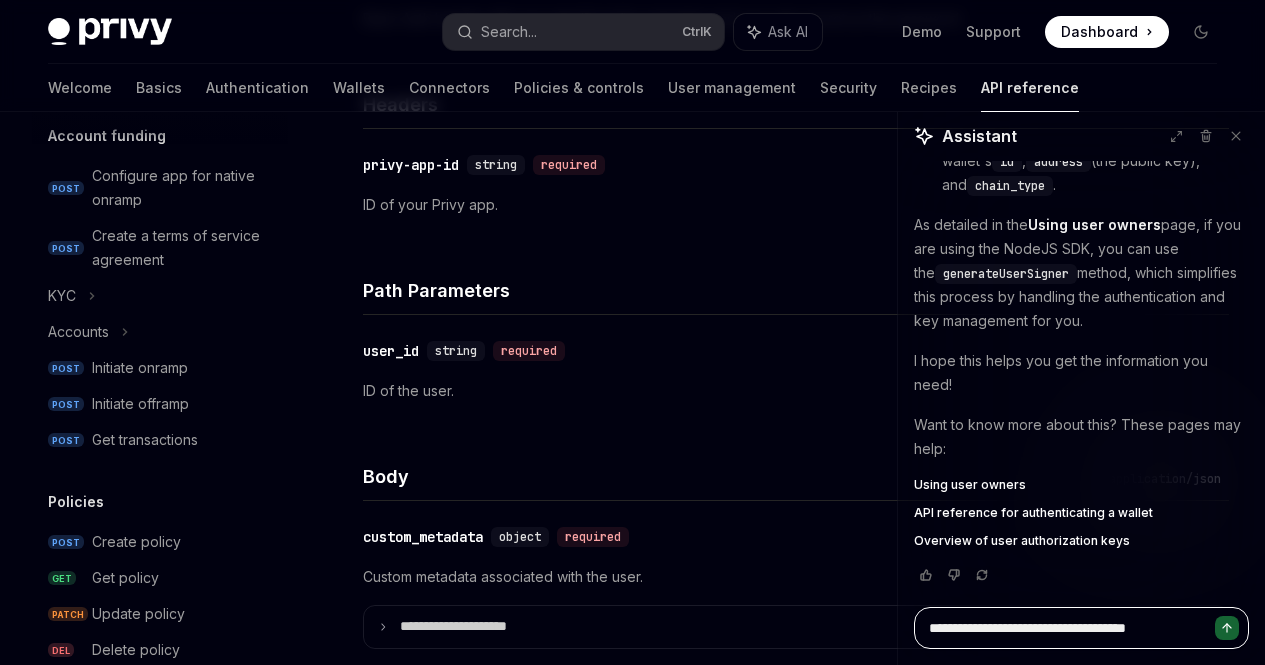 type on "**********" 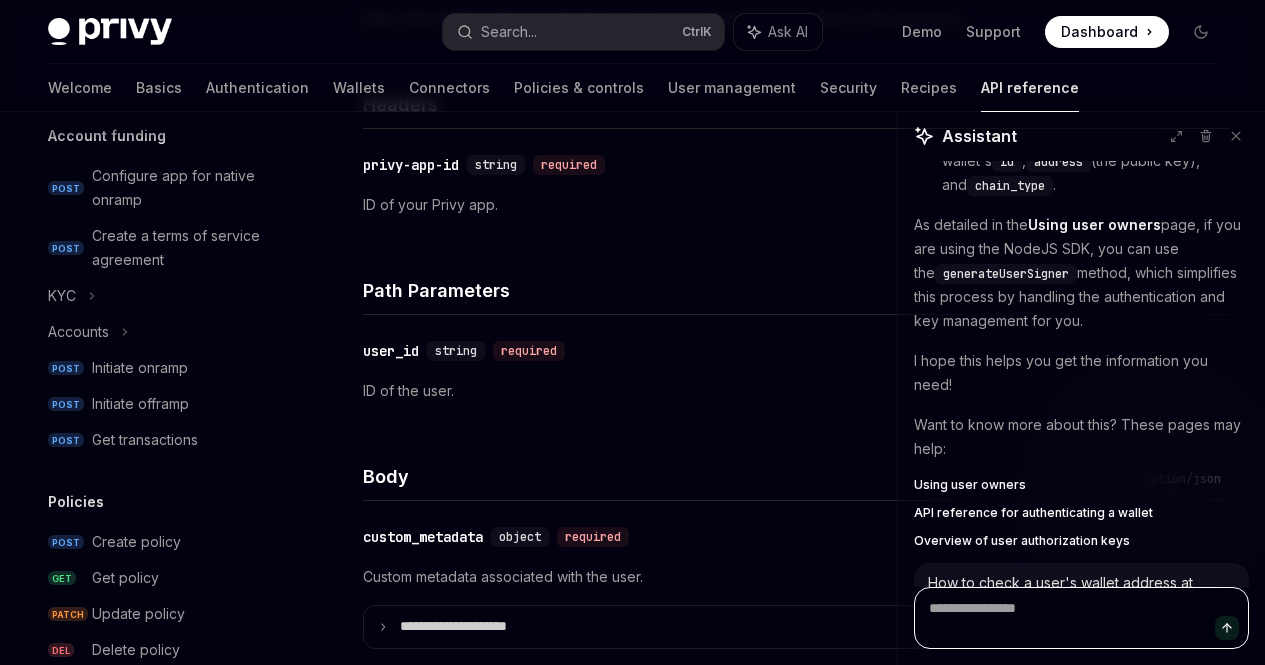 scroll, scrollTop: 630, scrollLeft: 0, axis: vertical 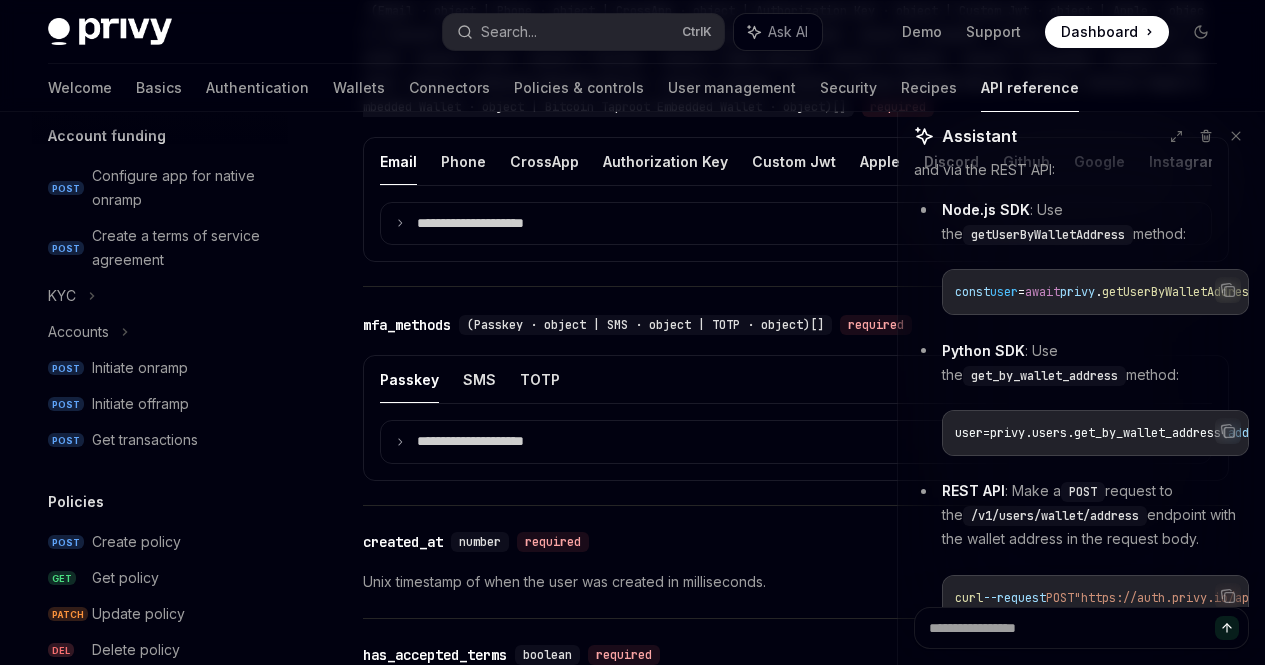 click on "Node.js SDK : Use the  getUserByWalletAddress  method:" at bounding box center [1095, 222] 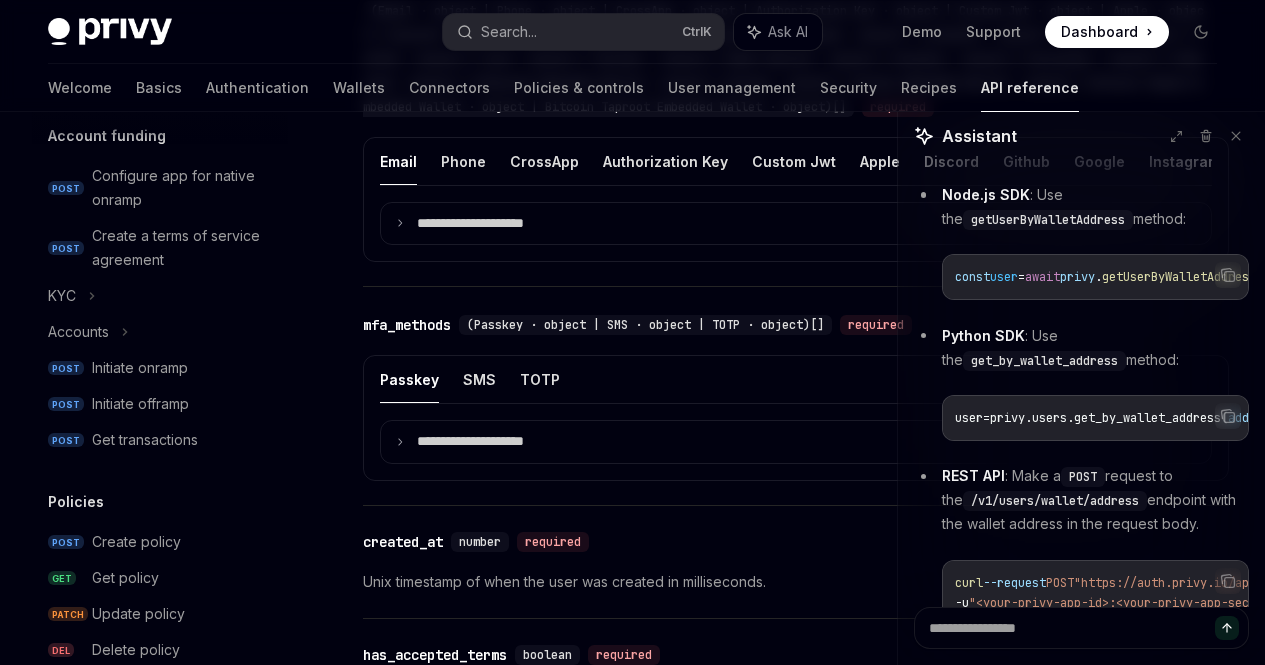 scroll, scrollTop: 1390, scrollLeft: 0, axis: vertical 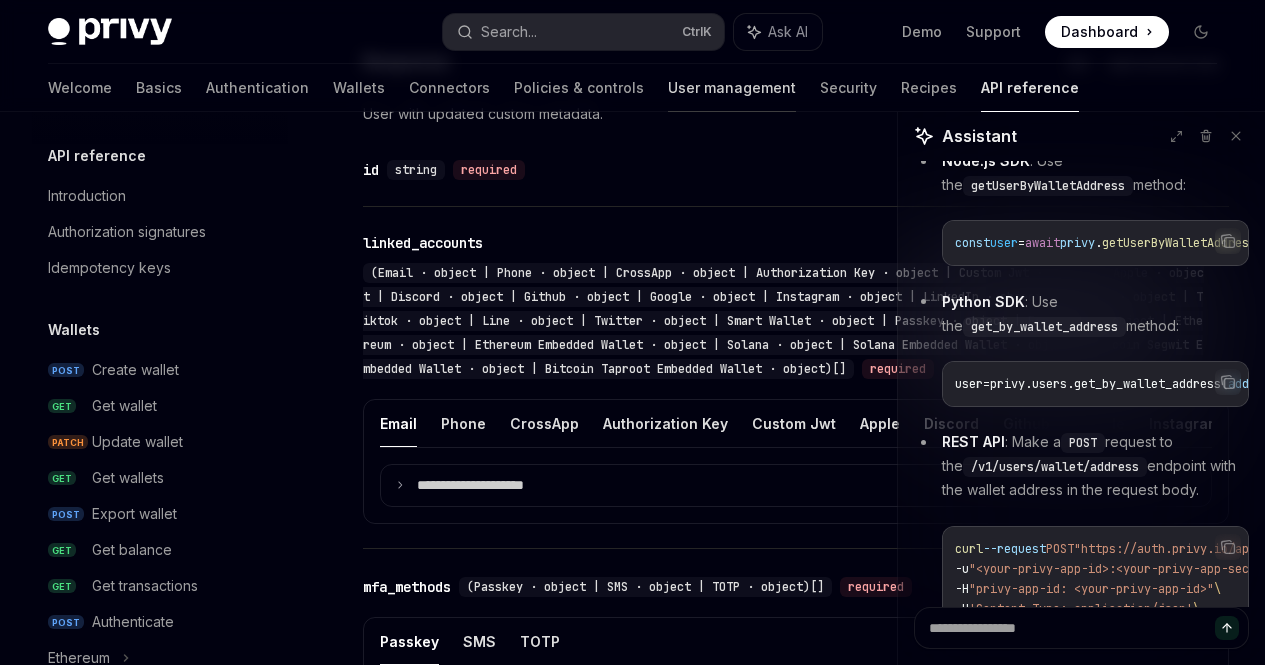 click on "User management" at bounding box center (732, 88) 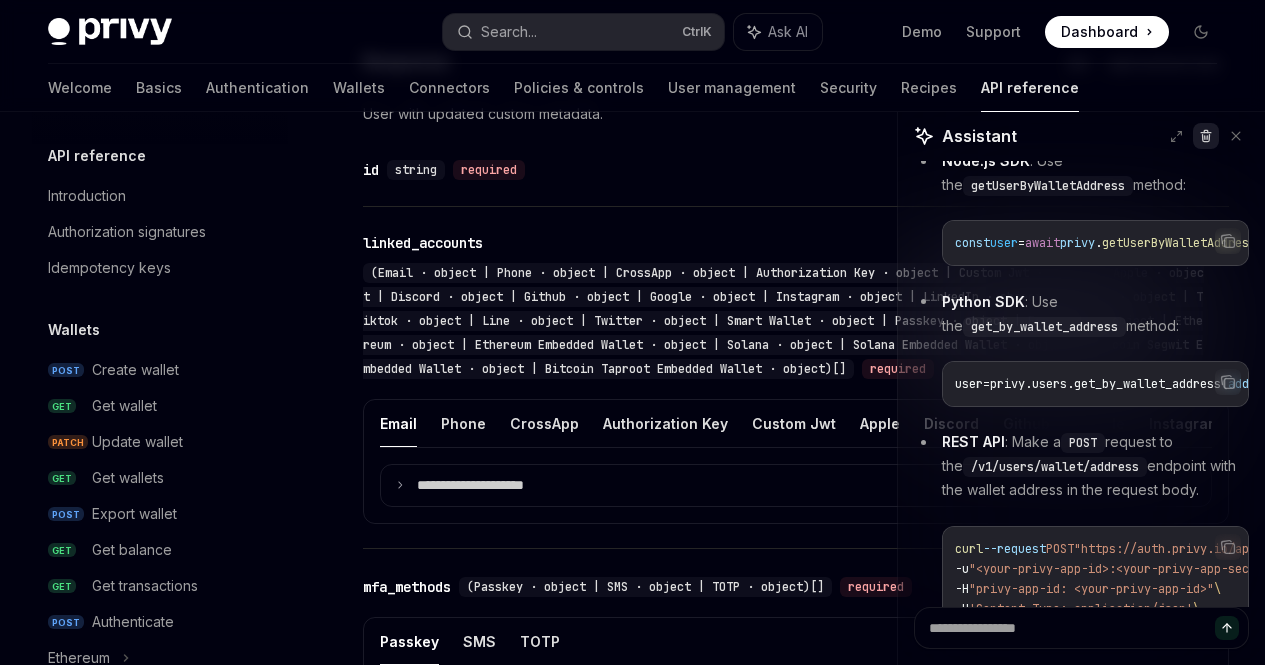 click 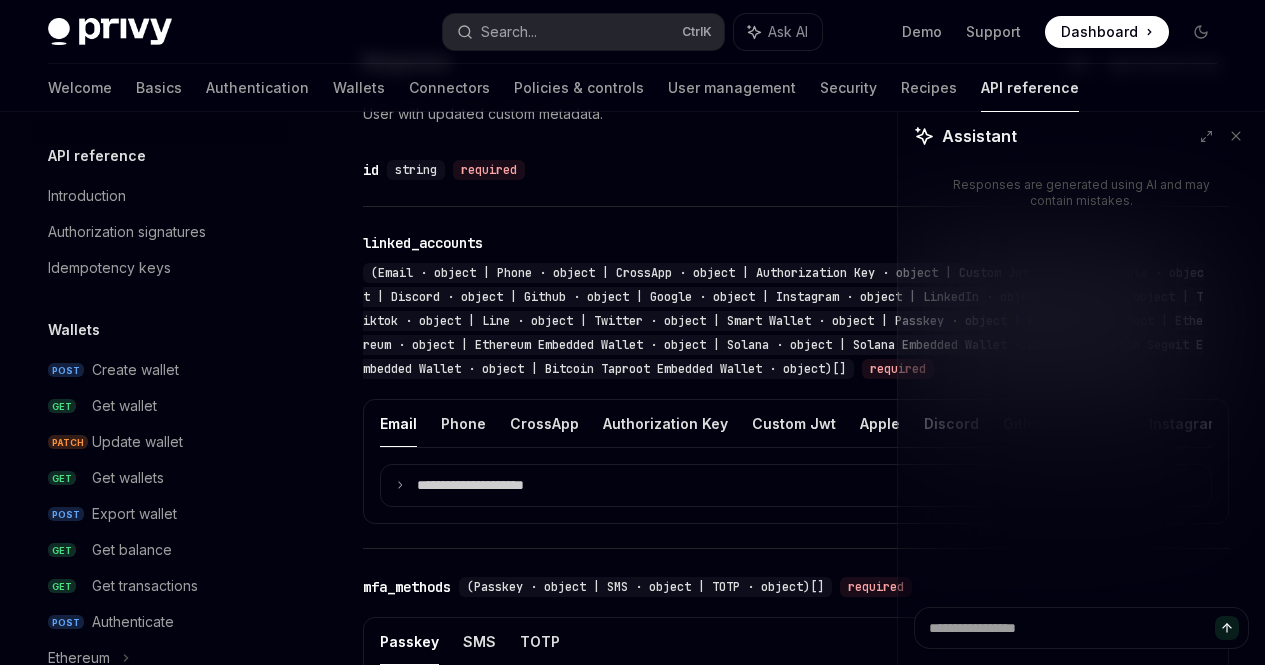 scroll, scrollTop: 0, scrollLeft: 0, axis: both 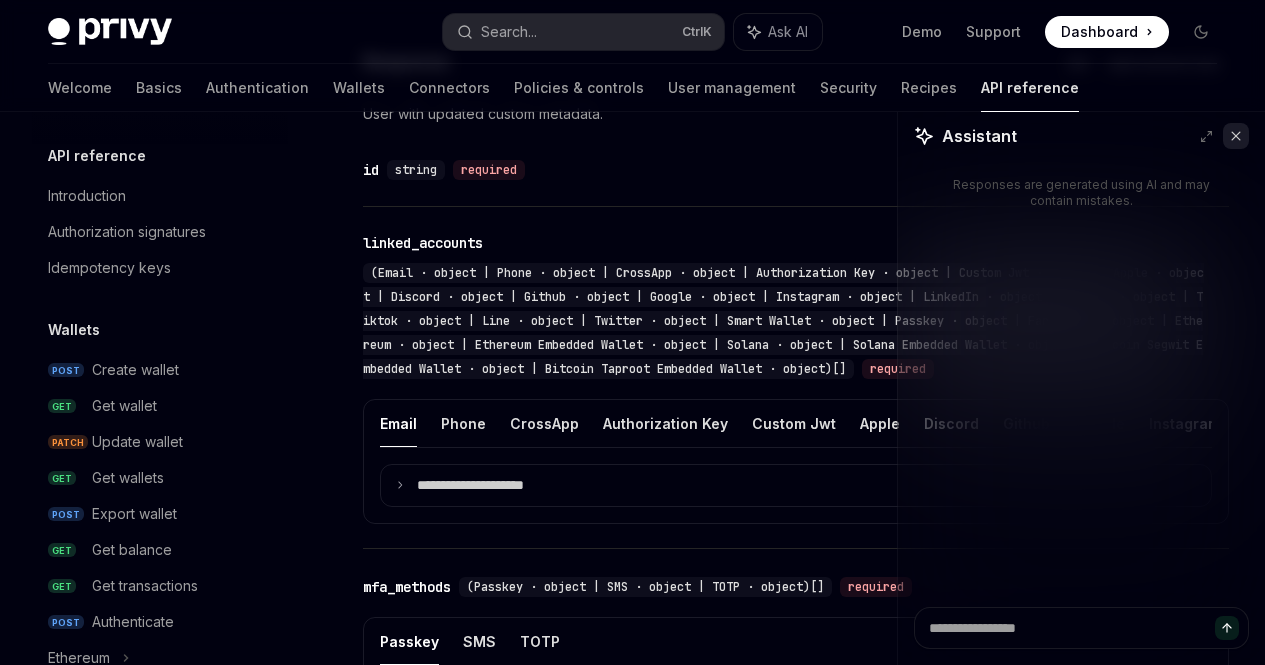 click 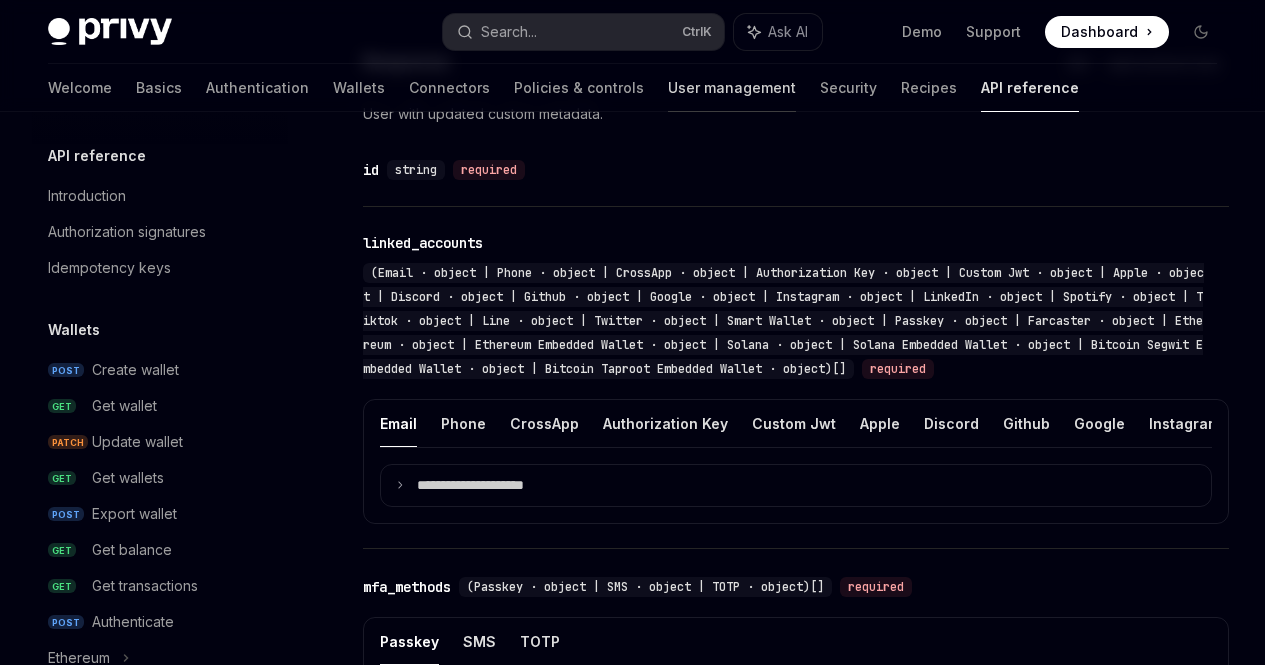 click on "User management" at bounding box center [732, 88] 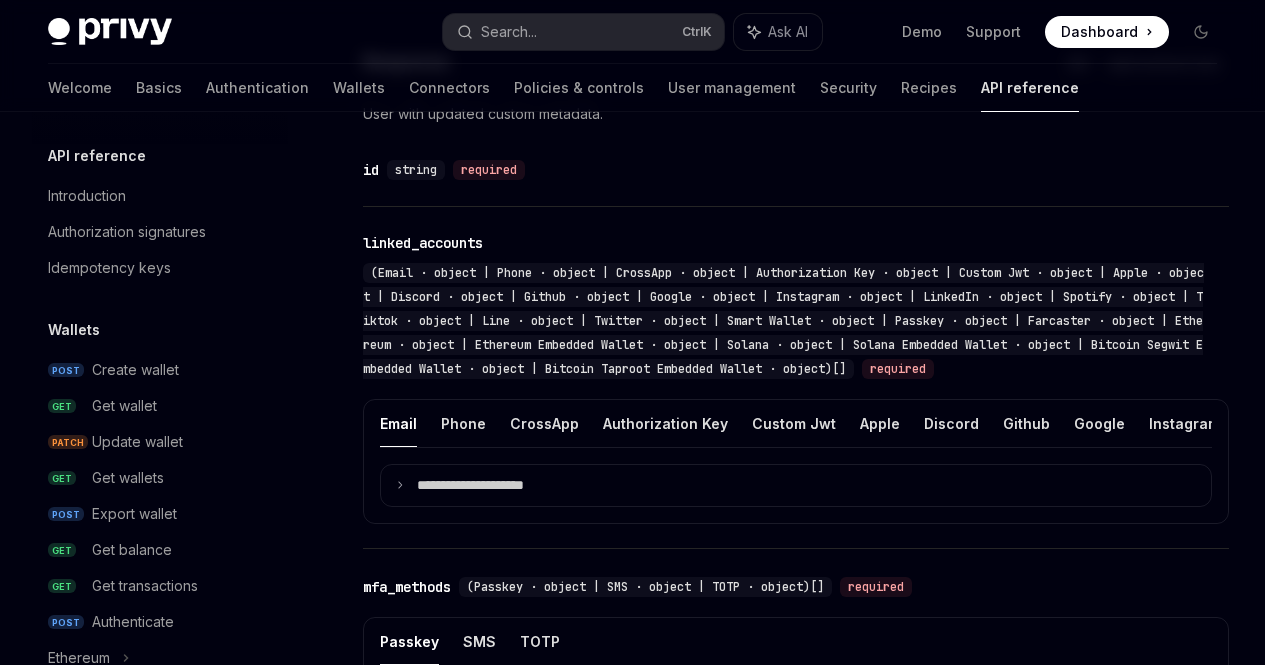 drag, startPoint x: 619, startPoint y: 90, endPoint x: 139, endPoint y: -67, distance: 505.02377 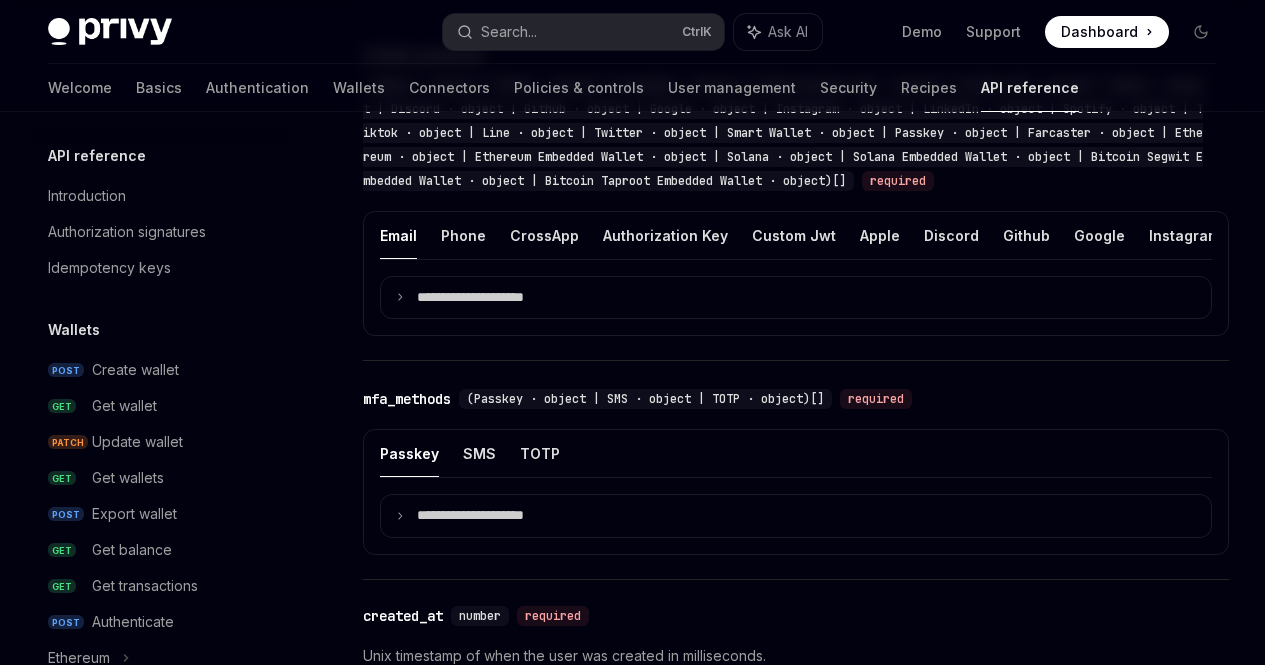 scroll, scrollTop: 1859, scrollLeft: 0, axis: vertical 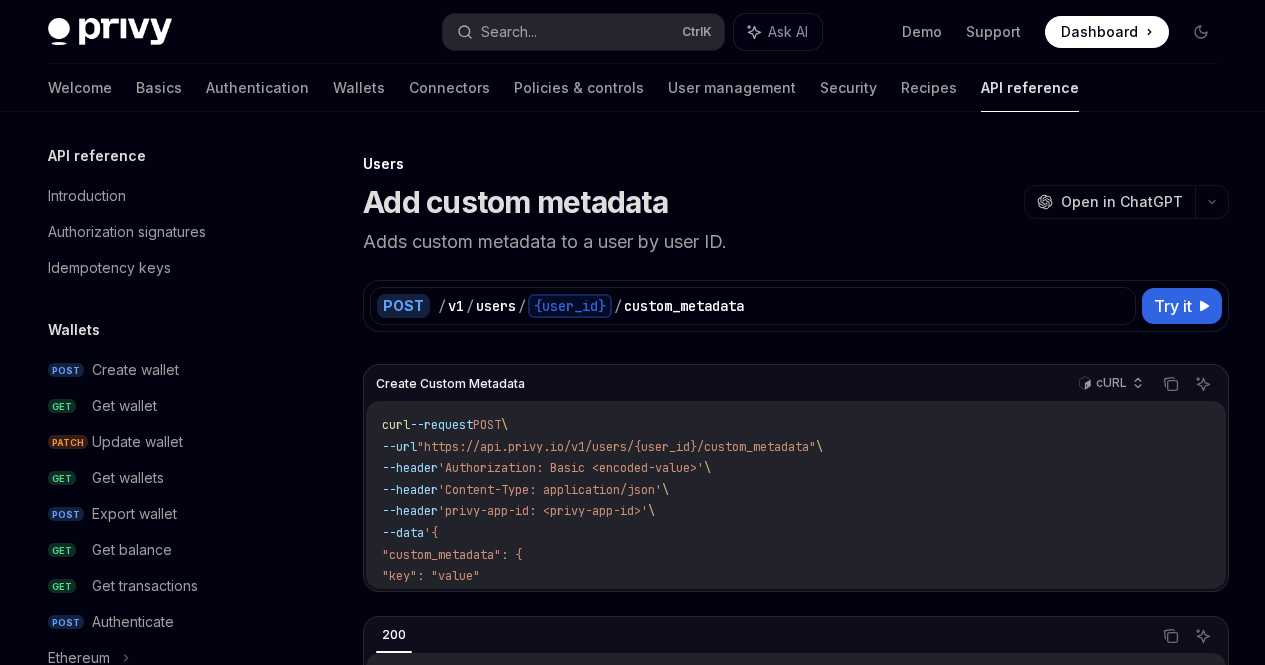 click on "Create Custom Metadata cURL Copy Ask AI curl  --request  POST  \
--url  https://api.privy.io/v1/users/{user_id}/custom_metadata  \
--header  'Authorization: Basic <encoded-value>'  \
--header  'Content-Type: application/json'  \
--header  'privy-app-id: <privy-app-id>'  \
--data  '{
"custom_metadata": {
"key": "value"
}
}' 200 Copy Ask AI {
"id" :  "did:privy:cm3np4u9j001rc8b73seqmqqk" ,
"created_at" :  1731974895 ,
"linked_accounts" : [
{
"address" :  "tom.bombadill@privy.io" ,
"type" :  "email" ,
"first_verified_at" :  1674788927 ,
"latest_verified_at" :  1674788927 ,
"verified_at" :  1674788927
},
{
"type" :  "farcaster" ,
"fid" :  4423 ,
"owner_address" :  "0xE6bFb4137F3A8C069F98cc775f324A84FE45FdFF" ,
"username" :  "payton" ,
"display_name" :  "payton ↑" ,
"bio" :  ,
"profile_picture" :  ,
"profile_picture_url" :  ,
:  1740678402 ," at bounding box center (632, 1677) 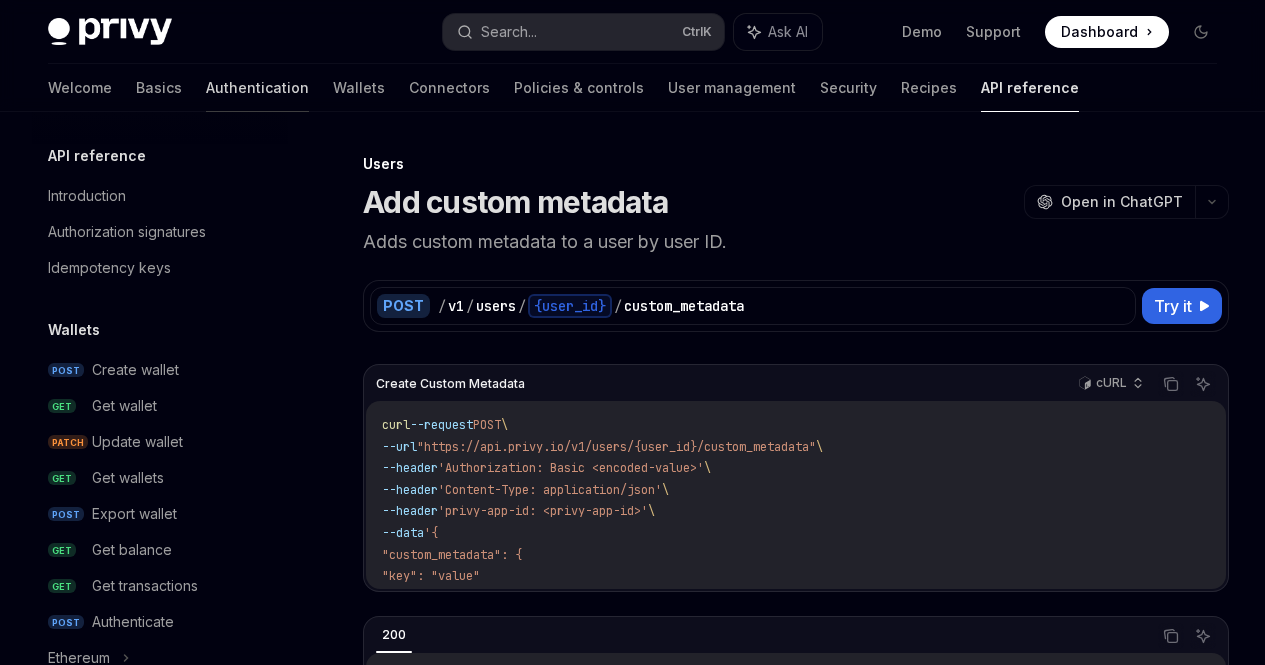 click on "Authentication" at bounding box center [257, 88] 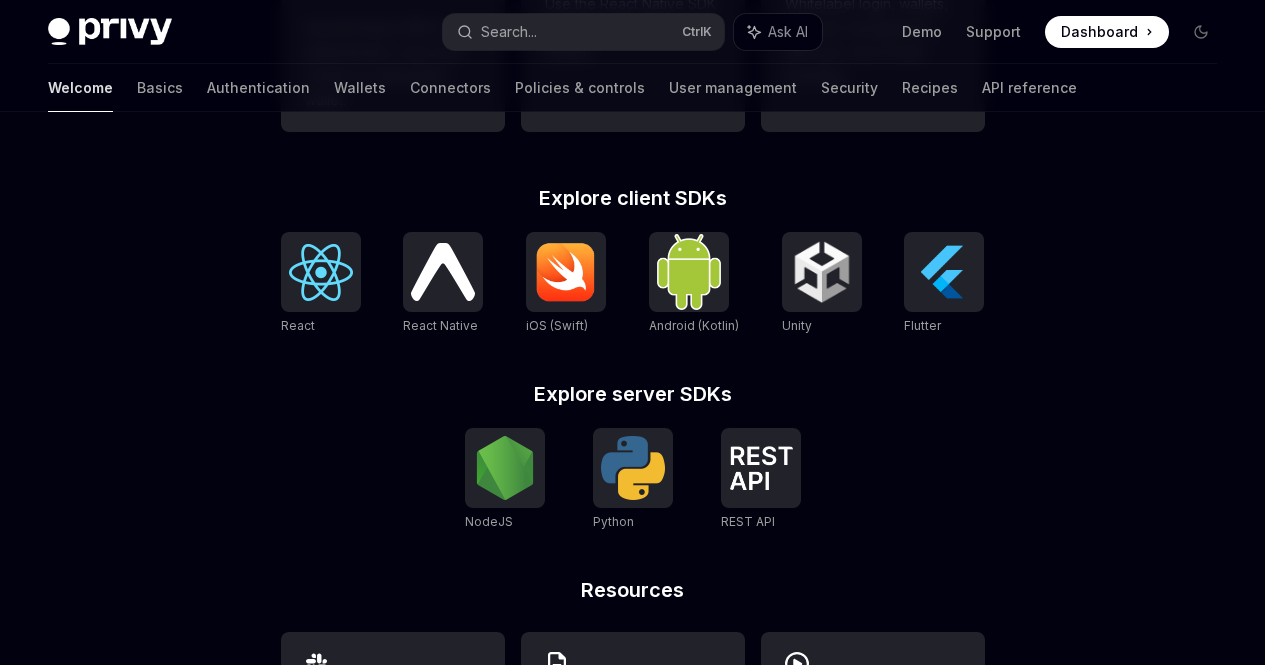 scroll, scrollTop: 779, scrollLeft: 0, axis: vertical 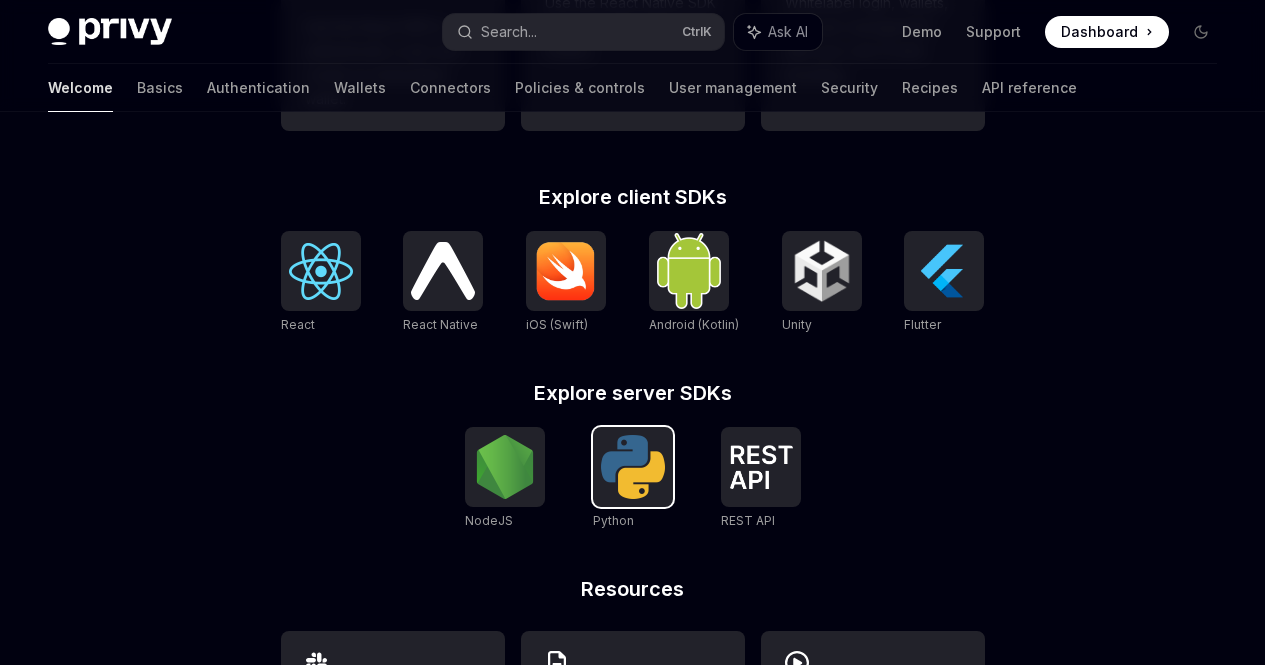 click at bounding box center (633, 467) 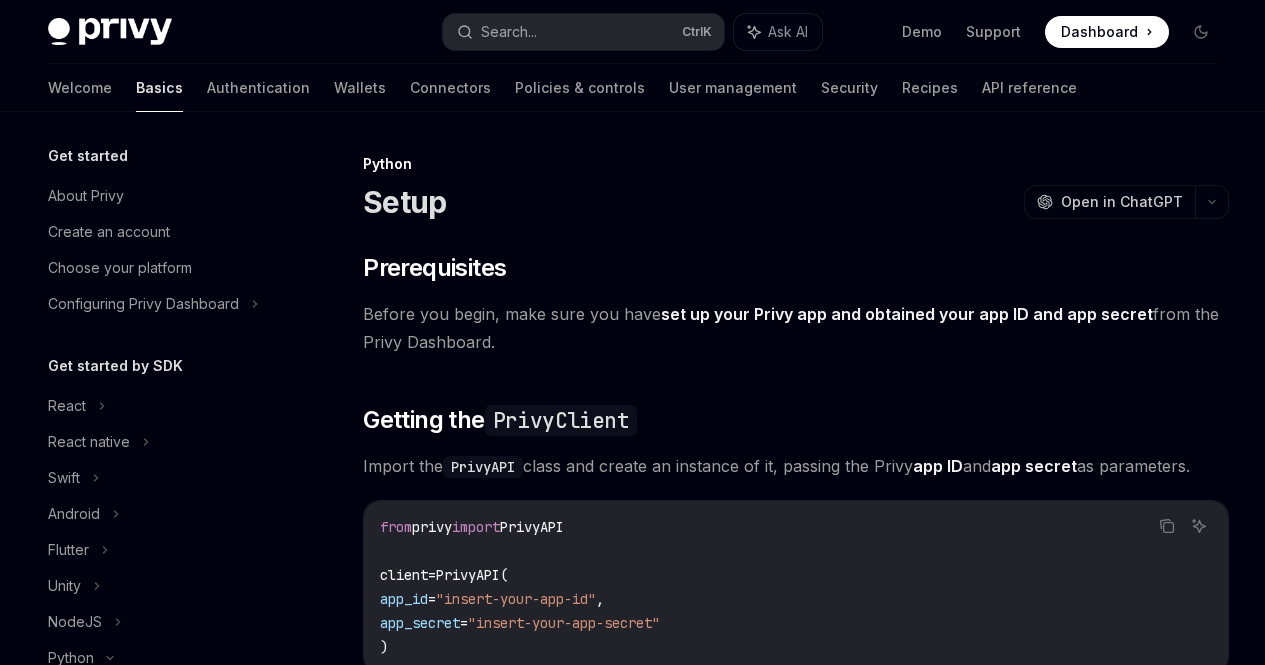 scroll, scrollTop: 0, scrollLeft: 0, axis: both 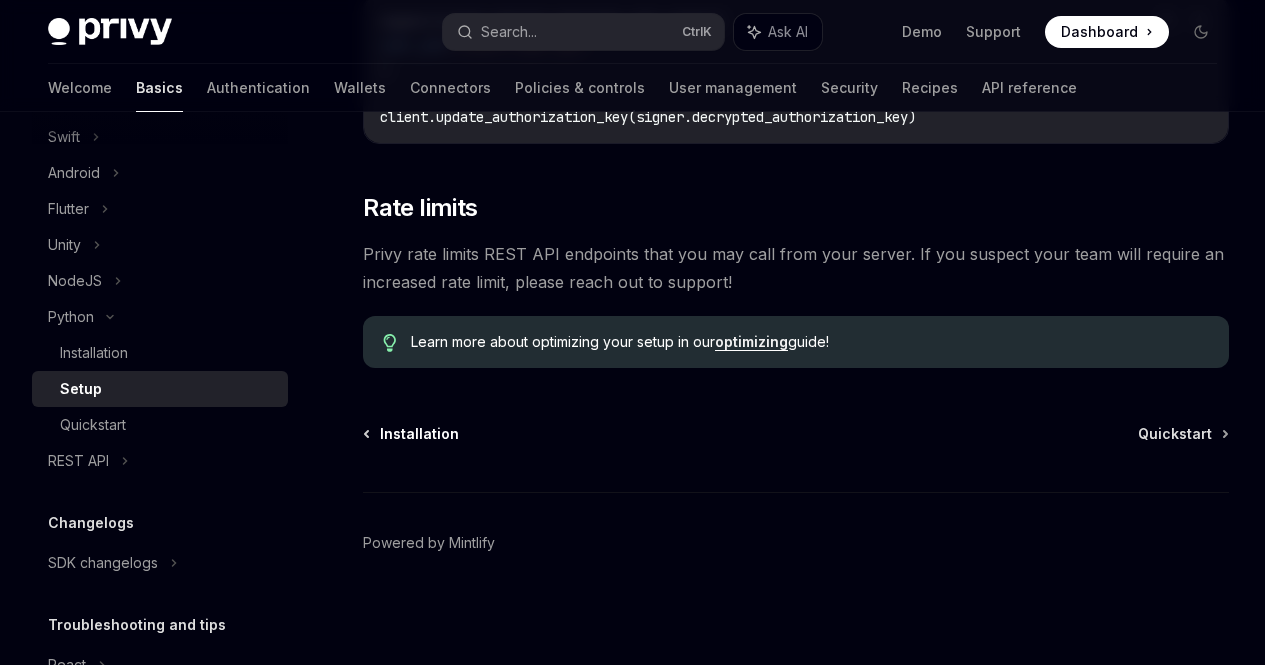 click on "Installation" at bounding box center (419, 434) 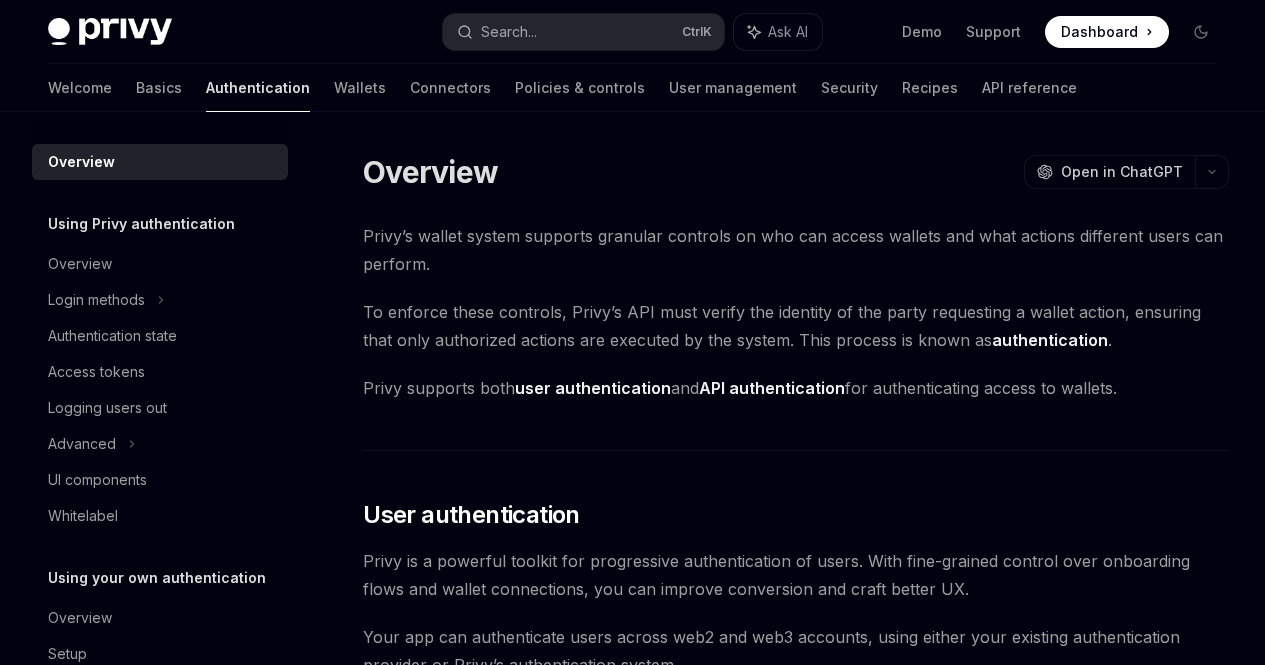scroll, scrollTop: 34, scrollLeft: 0, axis: vertical 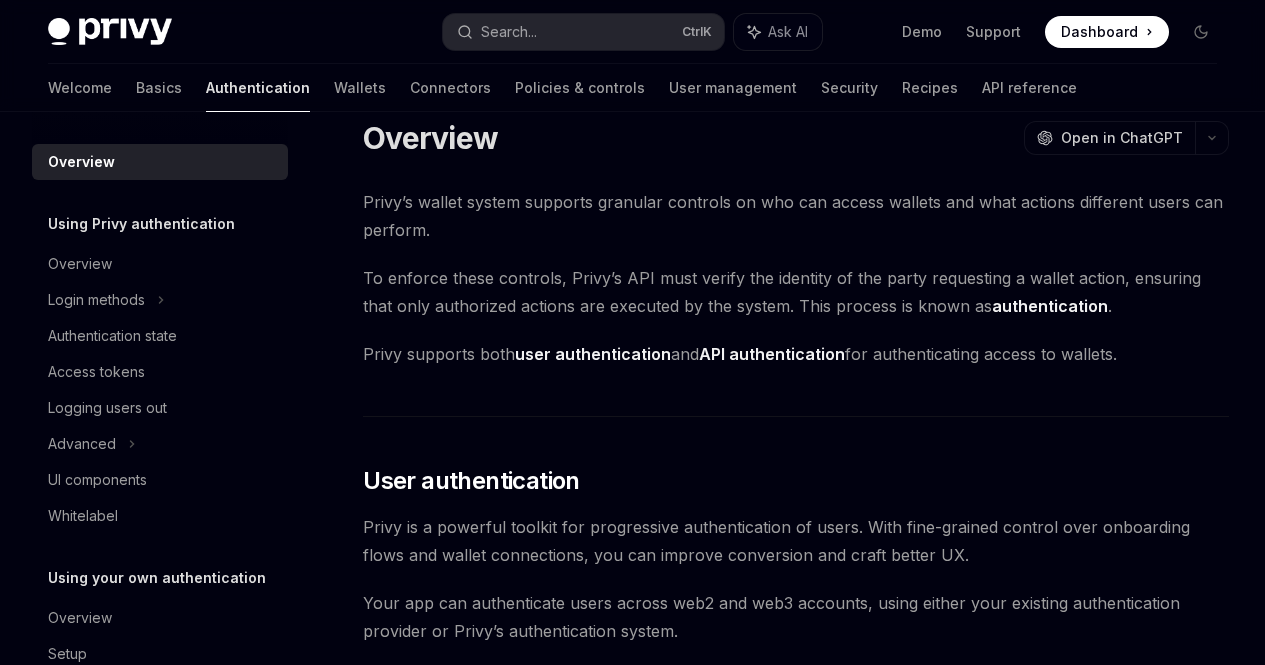 click on "User management" at bounding box center [733, 88] 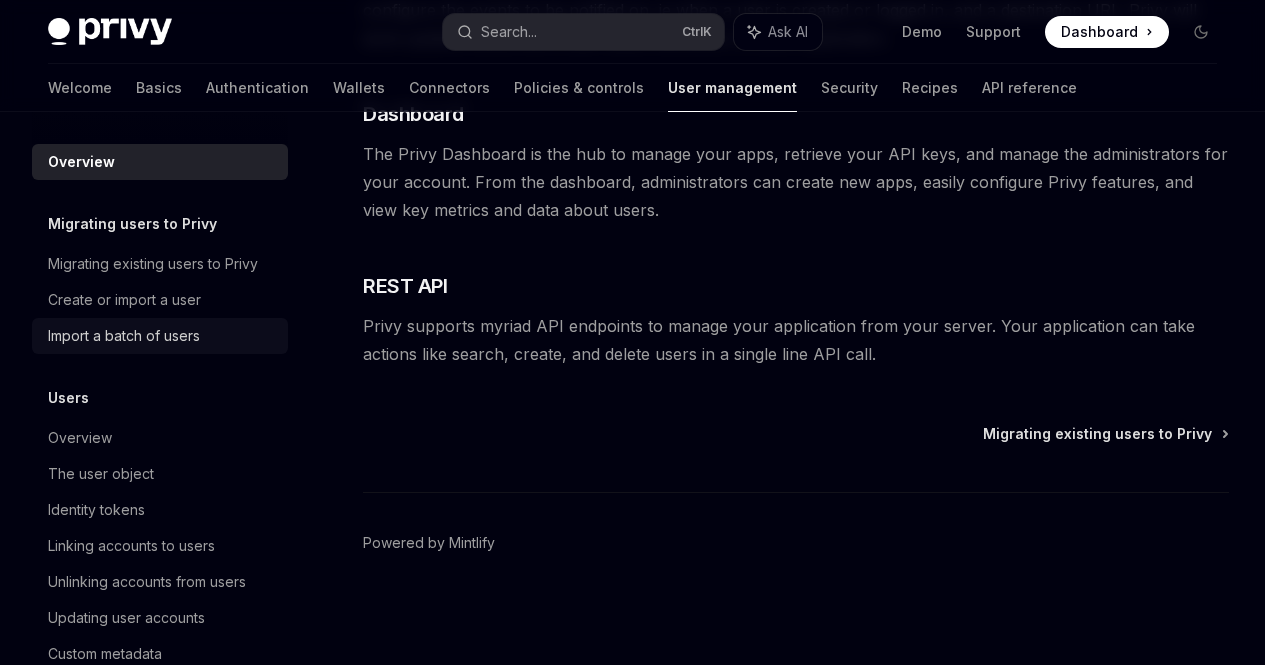 scroll, scrollTop: 697, scrollLeft: 0, axis: vertical 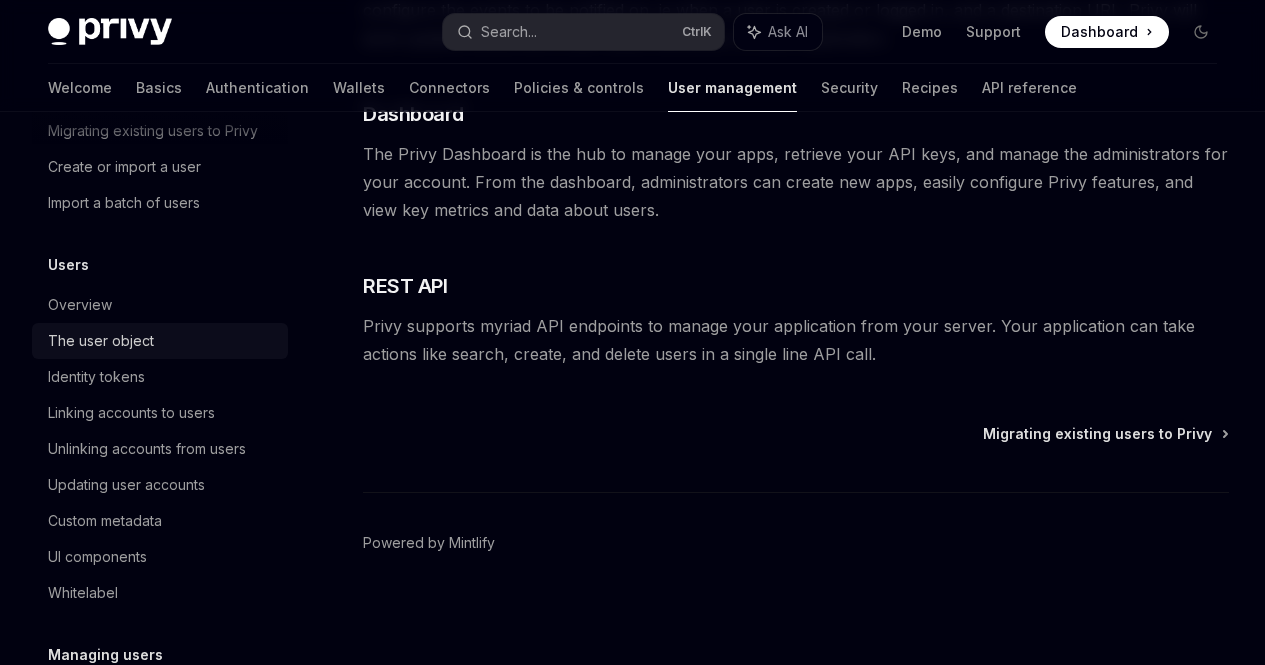 click on "The user object" at bounding box center [162, 341] 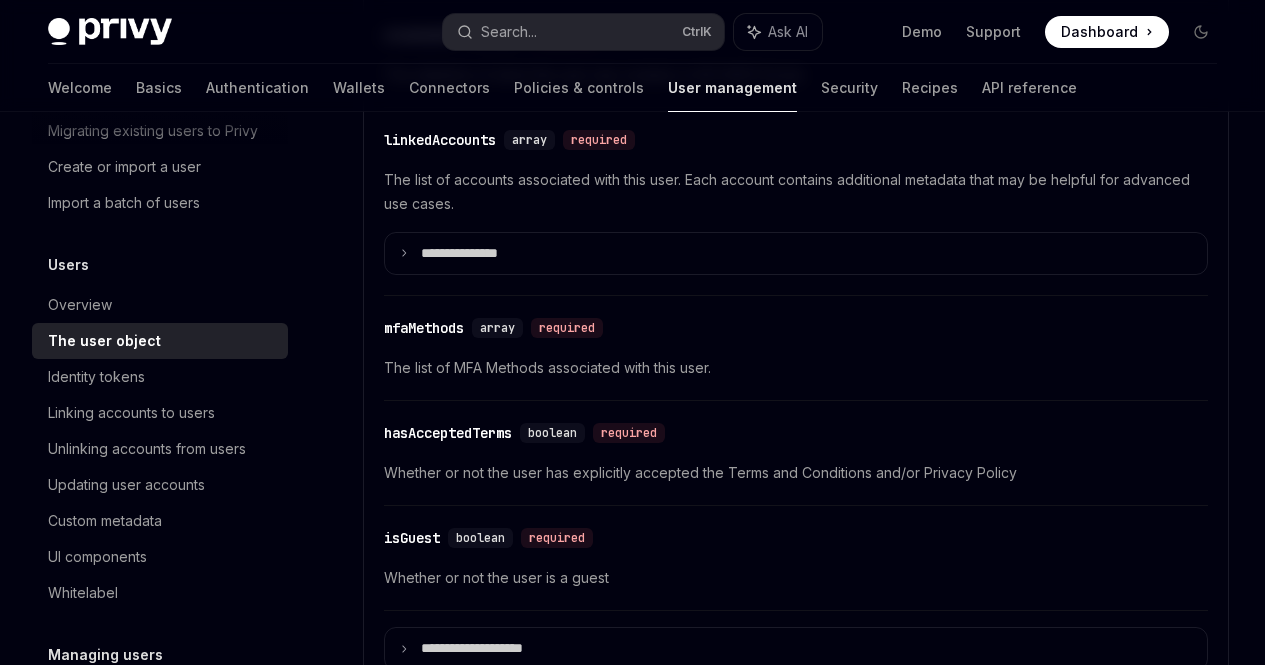 scroll, scrollTop: 898, scrollLeft: 0, axis: vertical 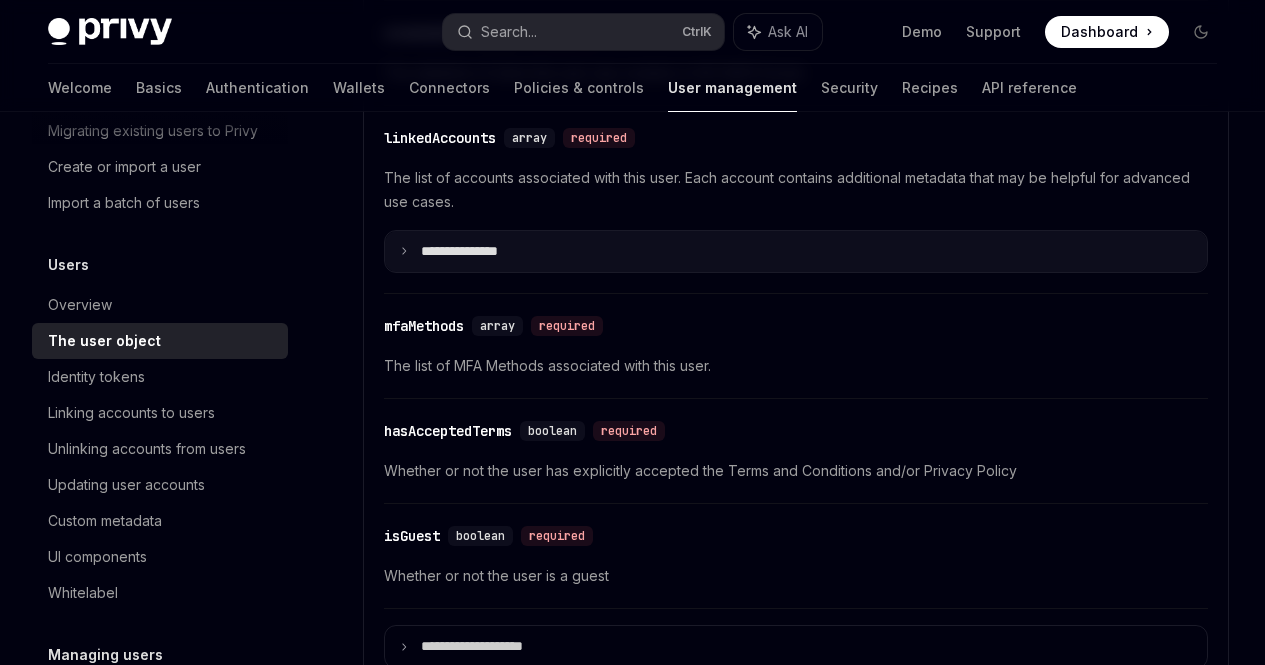 click on "**********" at bounding box center [796, 252] 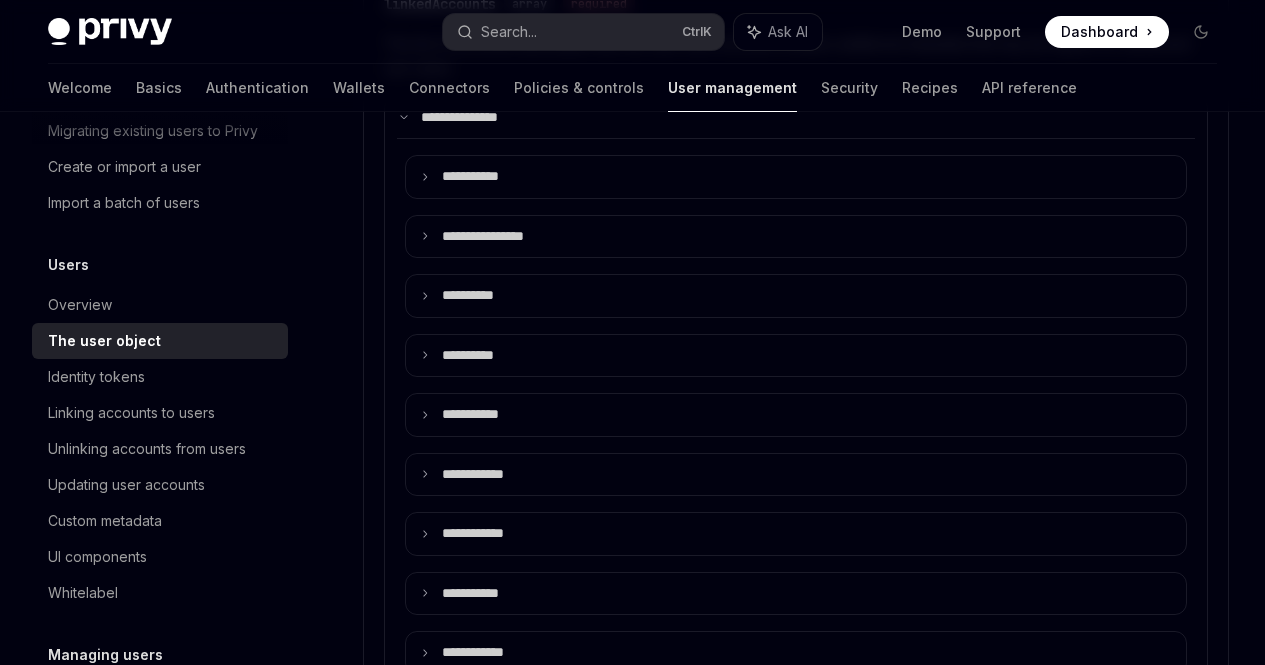 scroll, scrollTop: 1033, scrollLeft: 0, axis: vertical 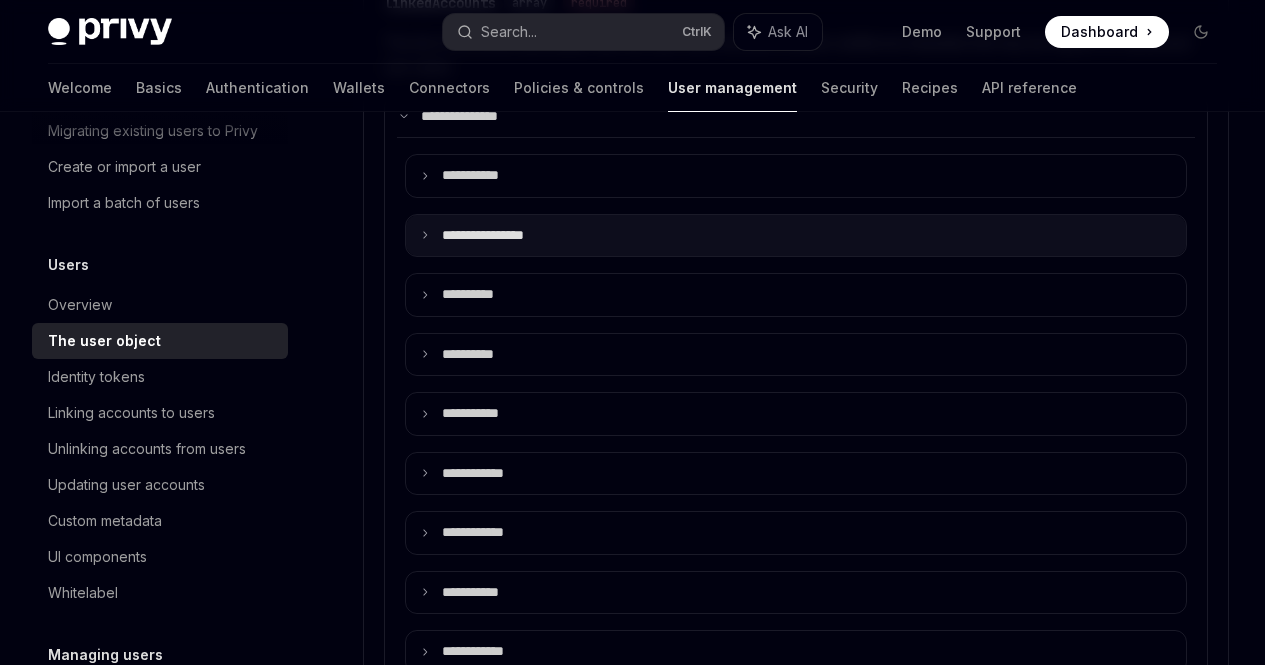 click on "**********" at bounding box center [796, 236] 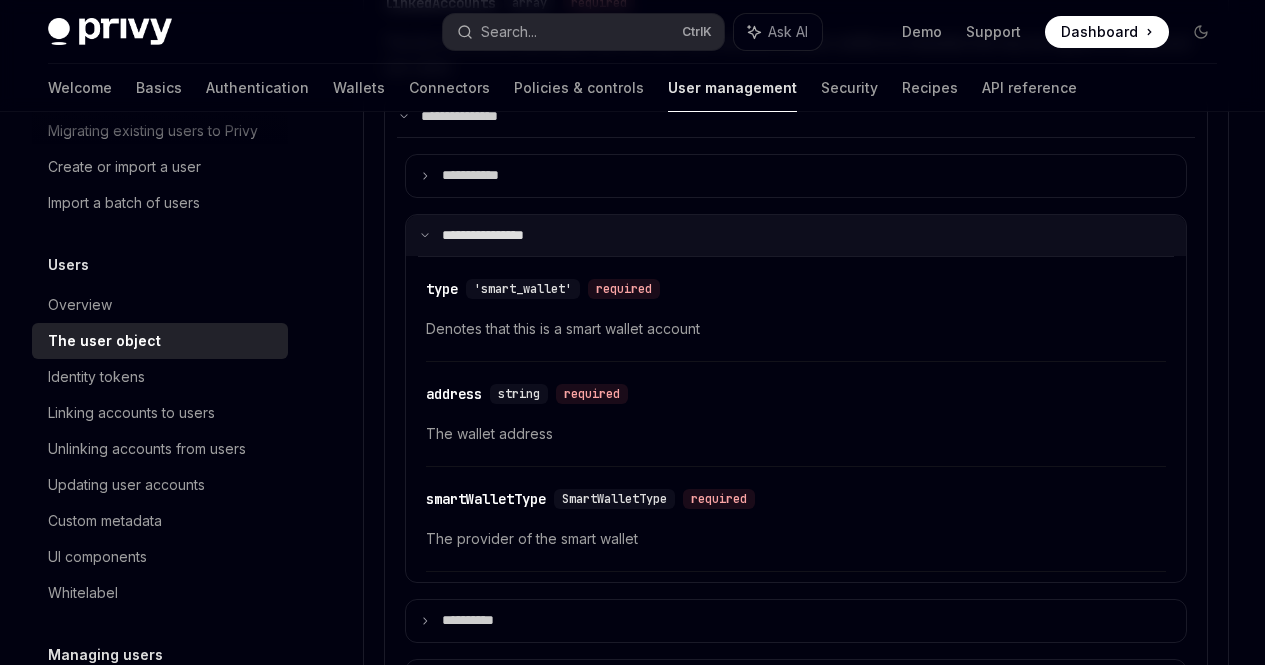 click on "**********" at bounding box center [796, 236] 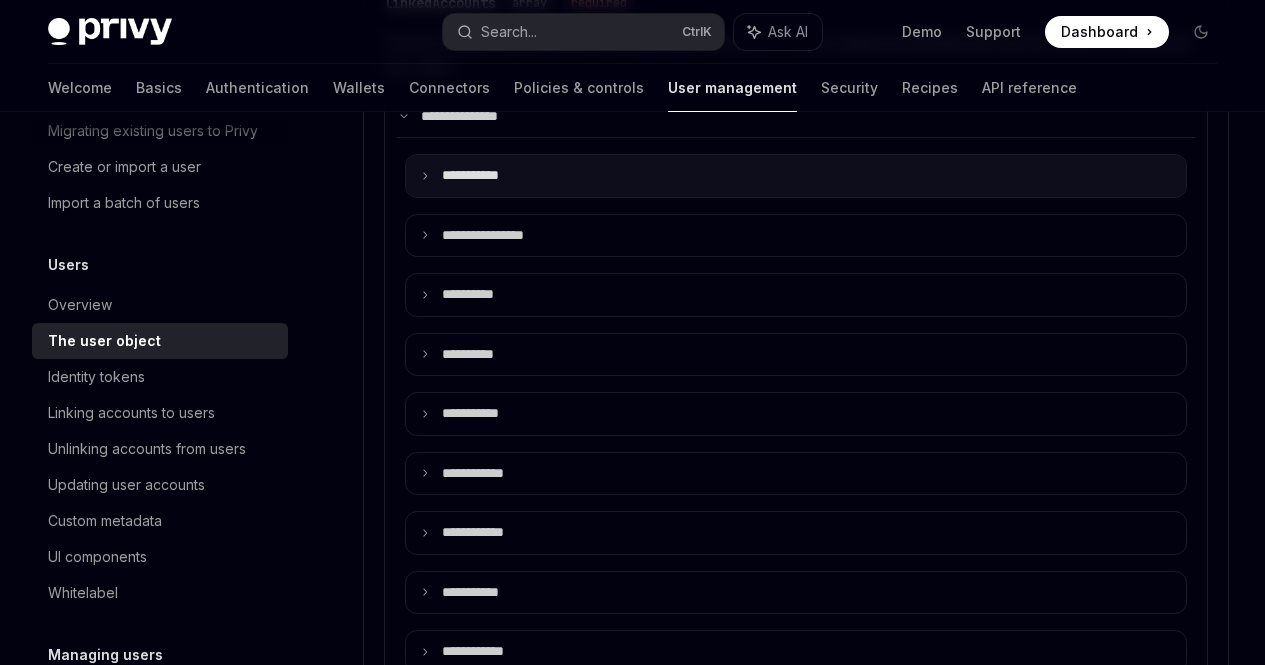 click on "****   ******" at bounding box center (796, 176) 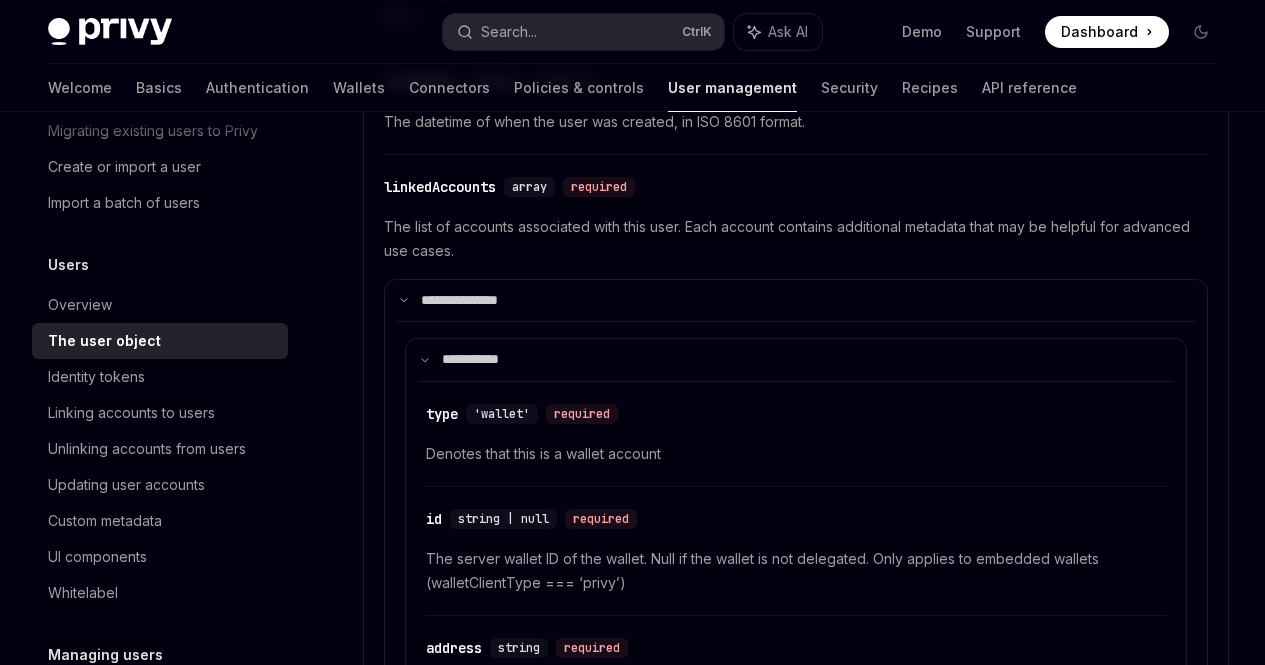 scroll, scrollTop: 848, scrollLeft: 0, axis: vertical 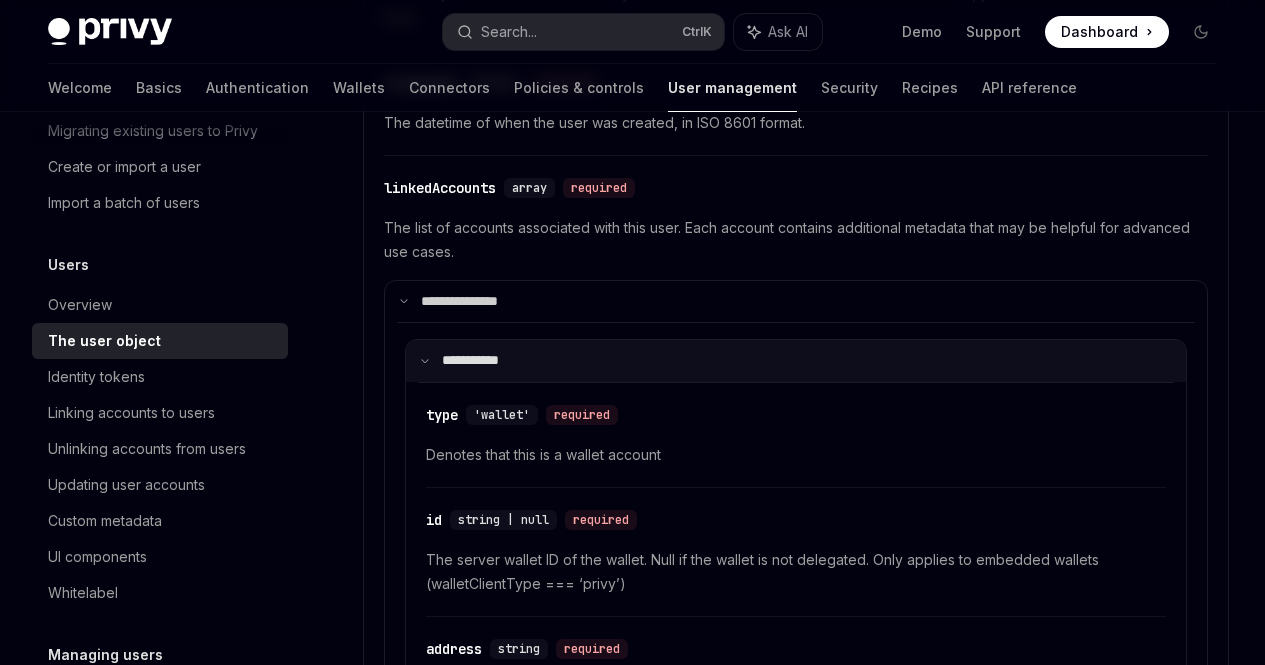 click on "****   ******" at bounding box center [796, 361] 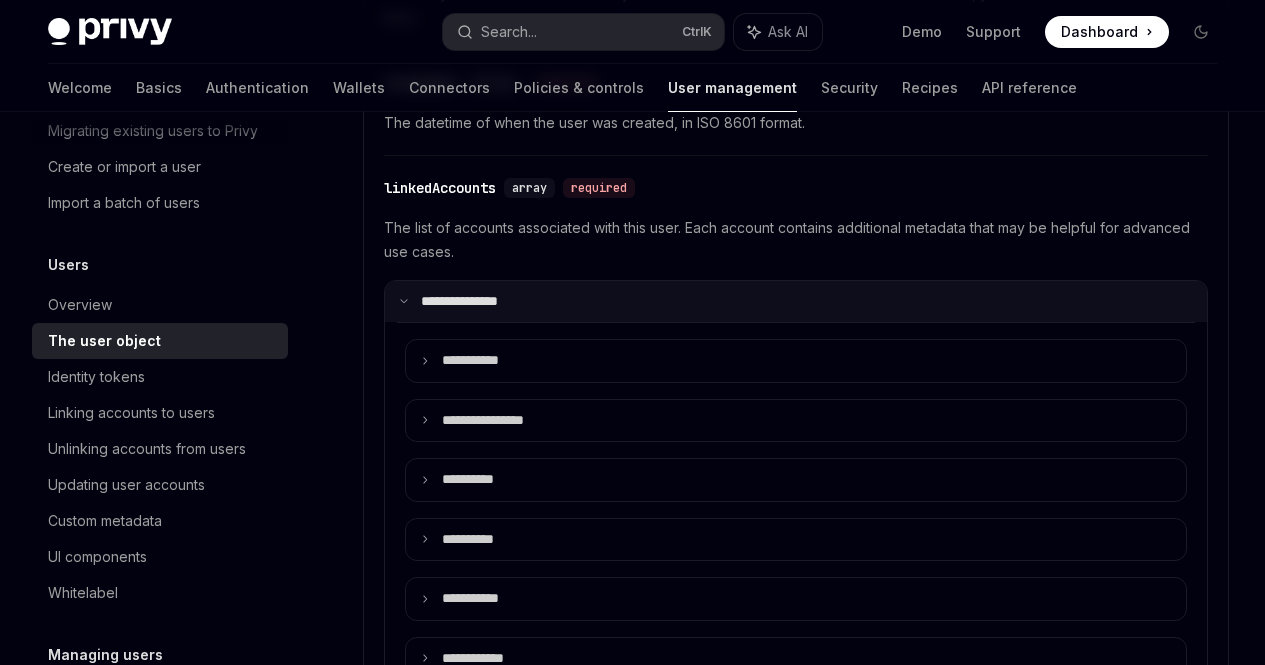 click on "**********" at bounding box center (796, 302) 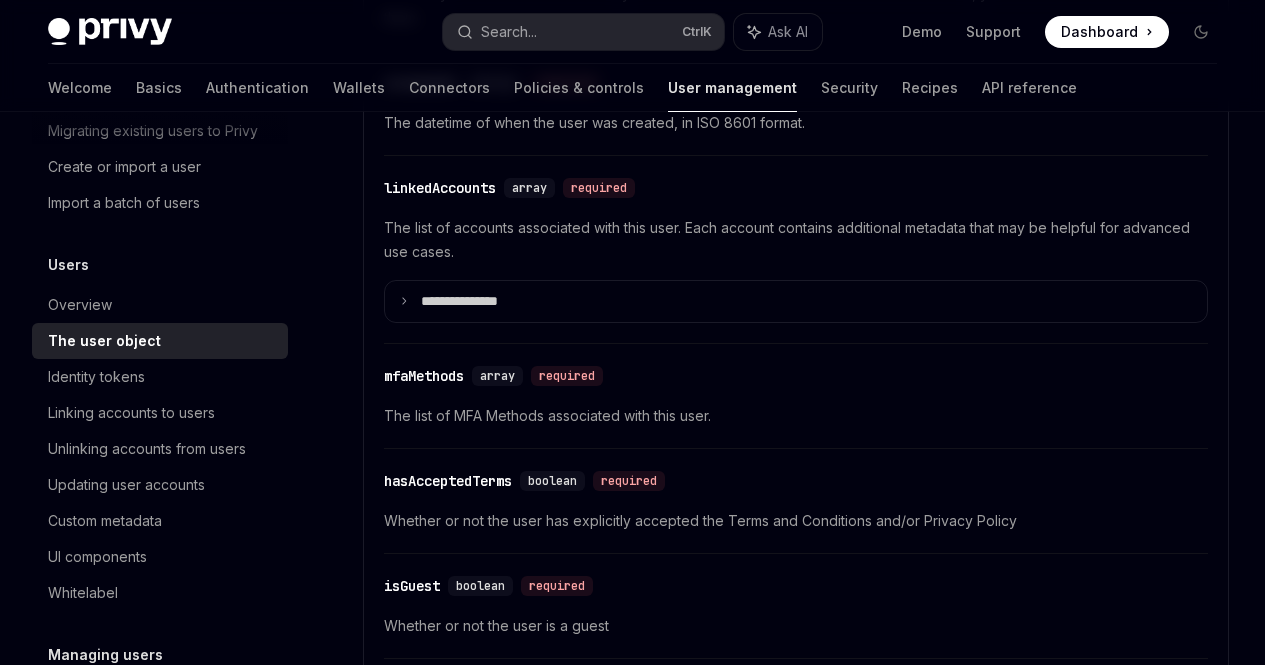 click at bounding box center [0, 0] 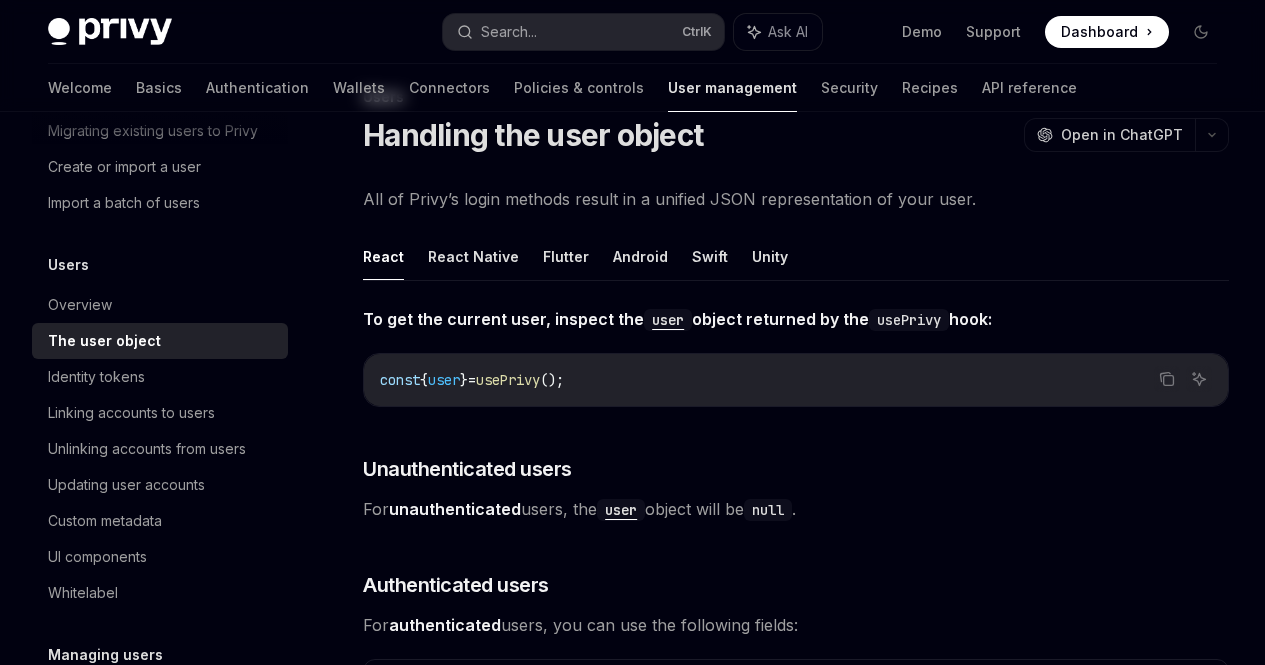scroll, scrollTop: 0, scrollLeft: 0, axis: both 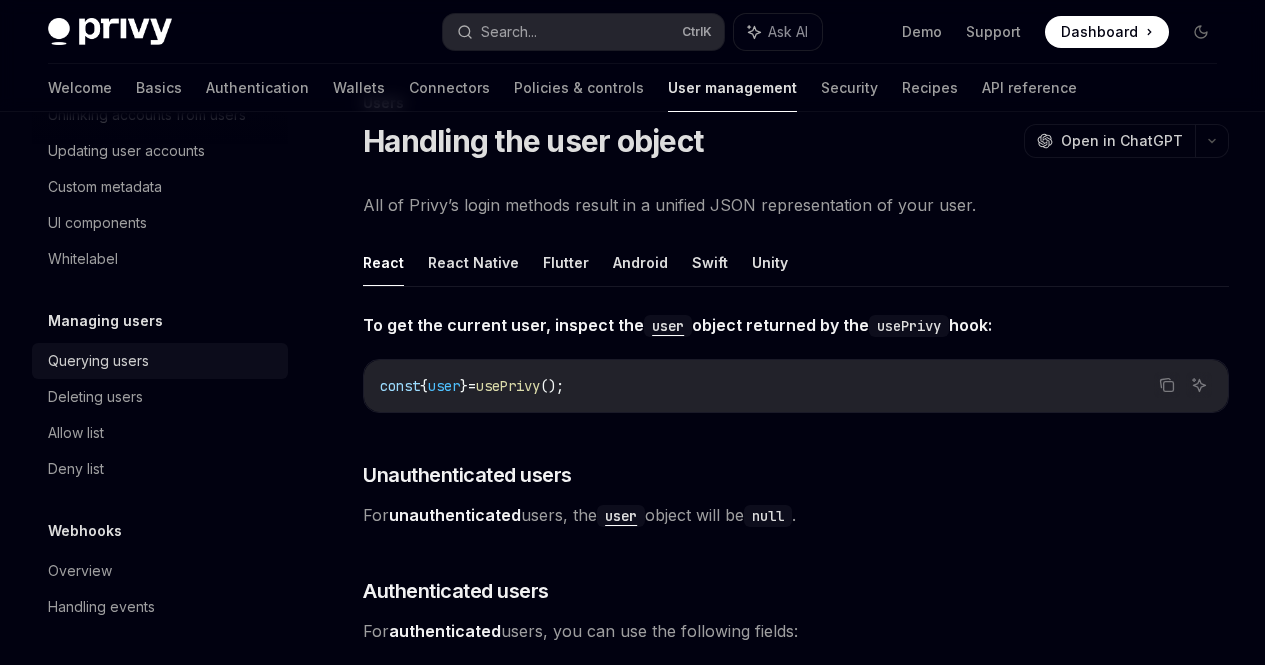 click on "Querying users" at bounding box center (162, 361) 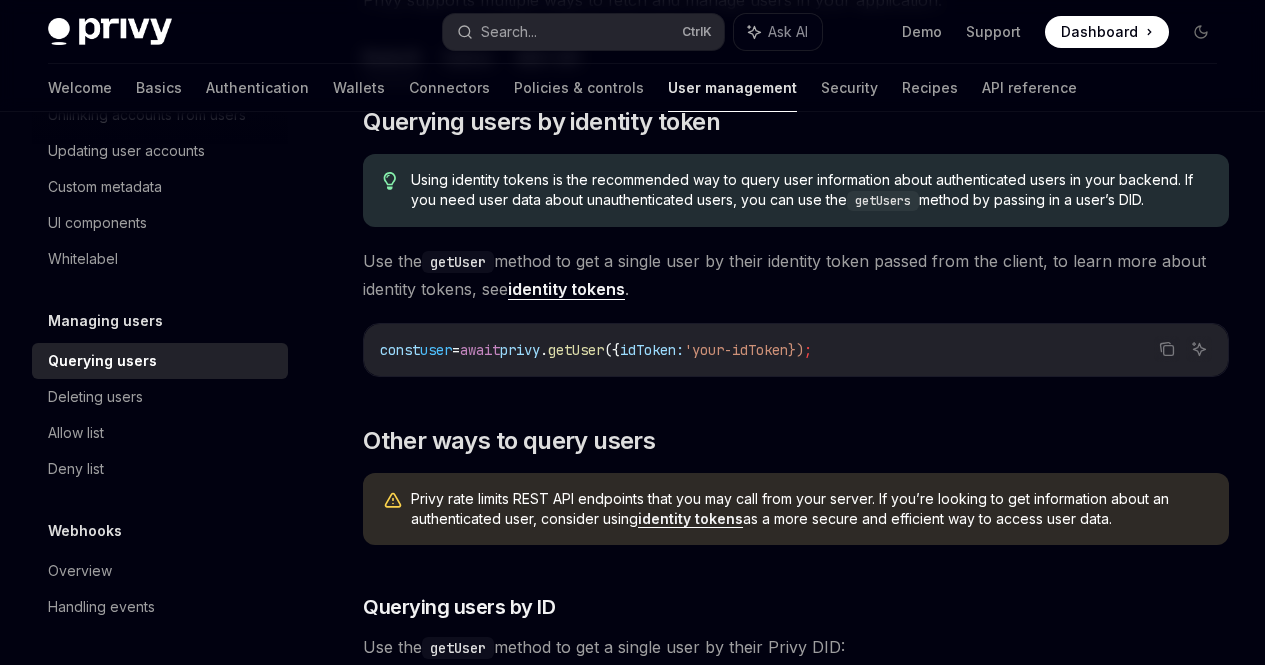 scroll, scrollTop: 270, scrollLeft: 0, axis: vertical 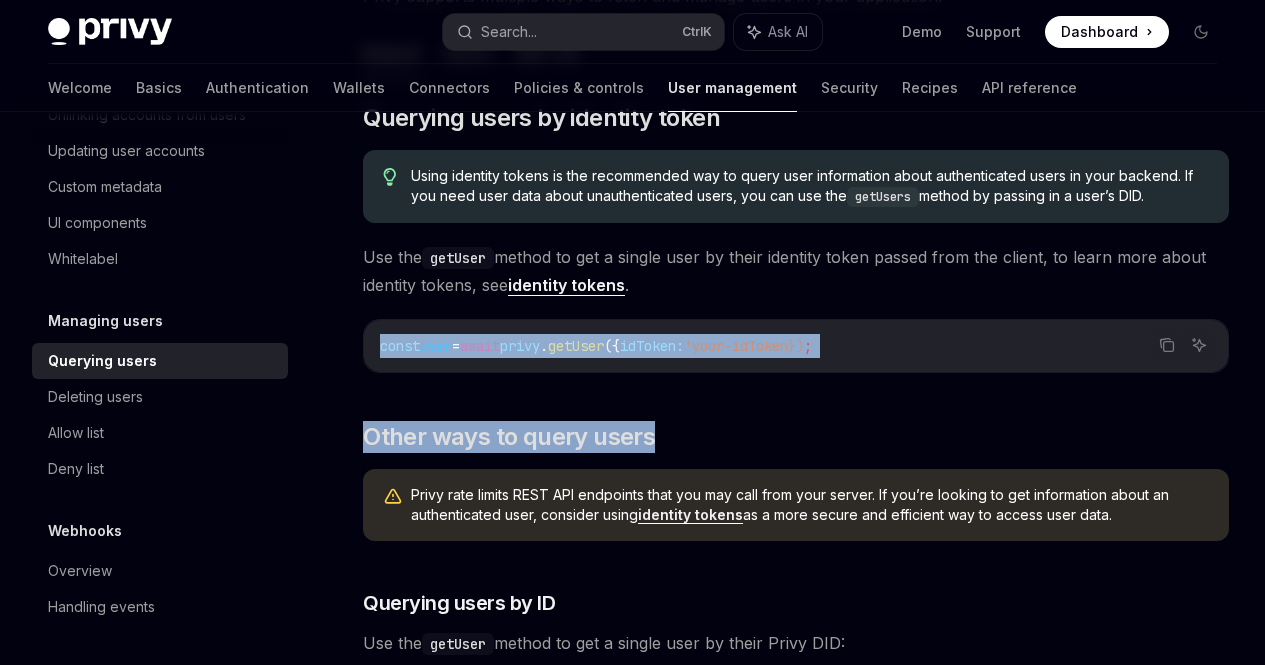 click on "​ Querying users by identity token Using identity tokens is the recommended way to query user information about authenticated users in your backend. If you need user data about unauthenticated users, you can use the  getUsers  method by passing in a user’s DID. Use the  getUser  method to get a single user by their identity token passed from the client, to learn more about identity tokens, see  identity tokens . Copy Ask AI const  user  =  await  privy . getUser ({ idToken:  'your-idToken}) ;
​ Other ways to query users Privy rate limits REST API endpoints that you may call from your server. If you’re looking to get
information about an authenticated user, consider using  identity
tokens  as a more secure and efficient way to access user
data. ​ Querying users by ID Use the  getUser  method to get a single user by their Privy DID: Copy Ask AI const  user  =  await  privy . getUserById ( 'did:privy:XXXXXX' );
​ Querying for all users Use the  getUsers  method to get a list of all your users:  =" at bounding box center (796, 897) 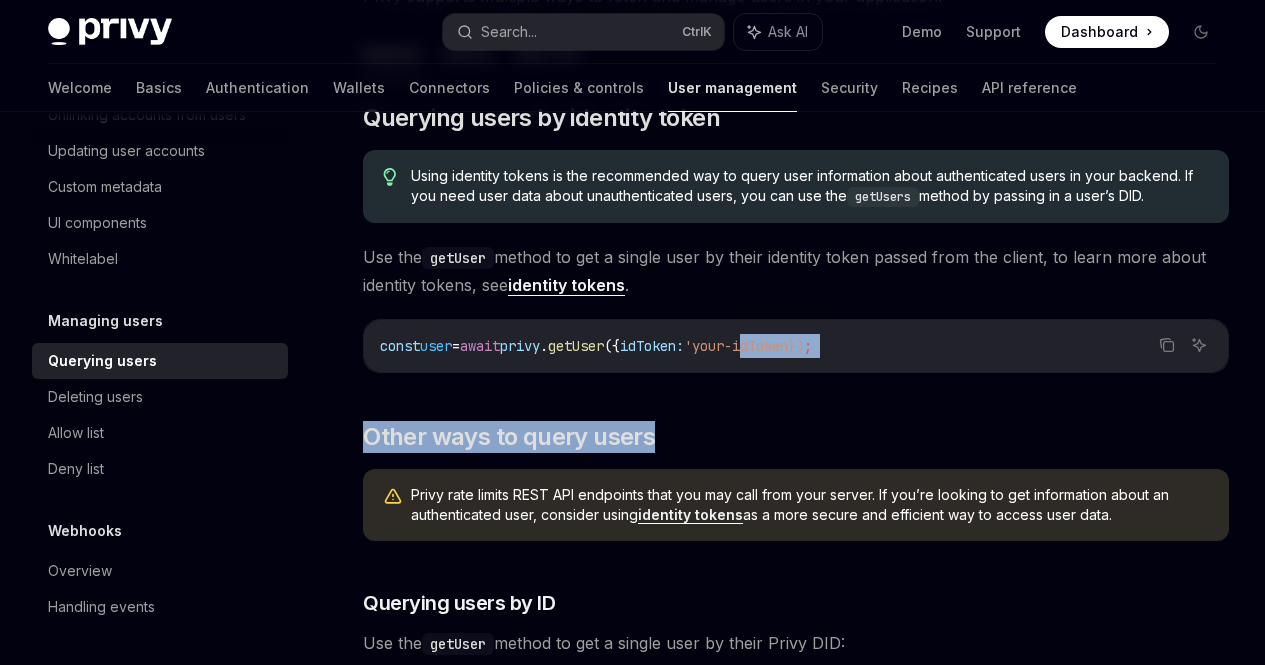 scroll, scrollTop: 0, scrollLeft: 1, axis: horizontal 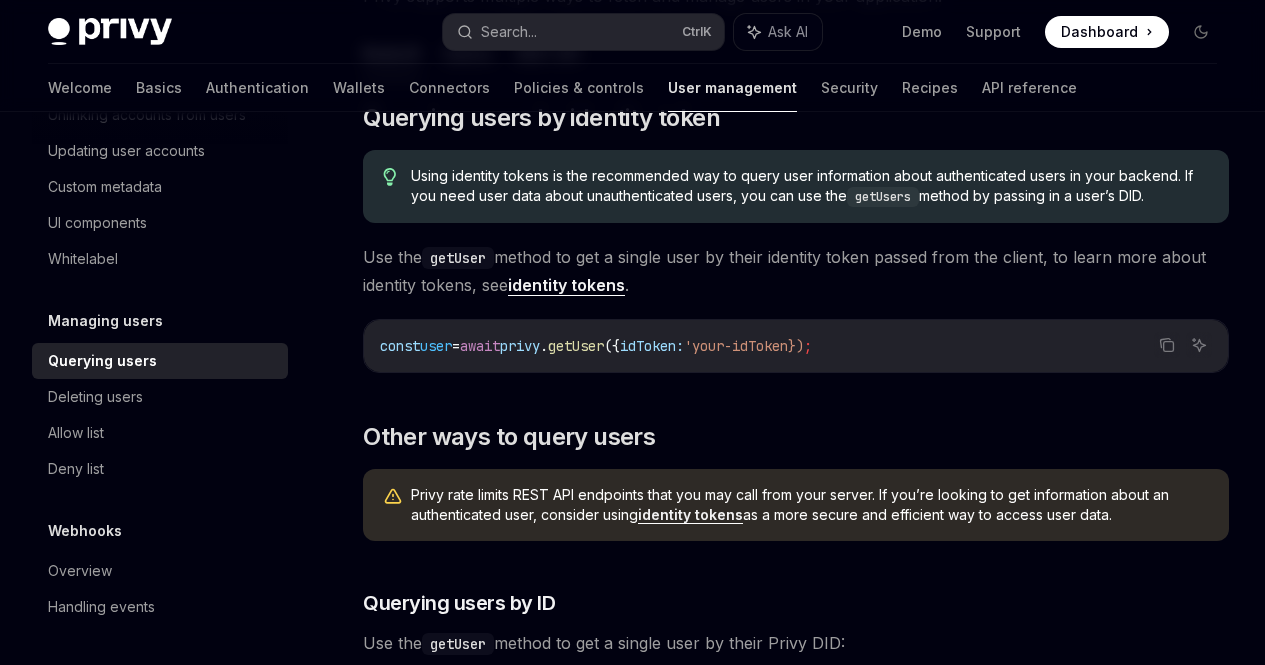 click at bounding box center [0, 0] 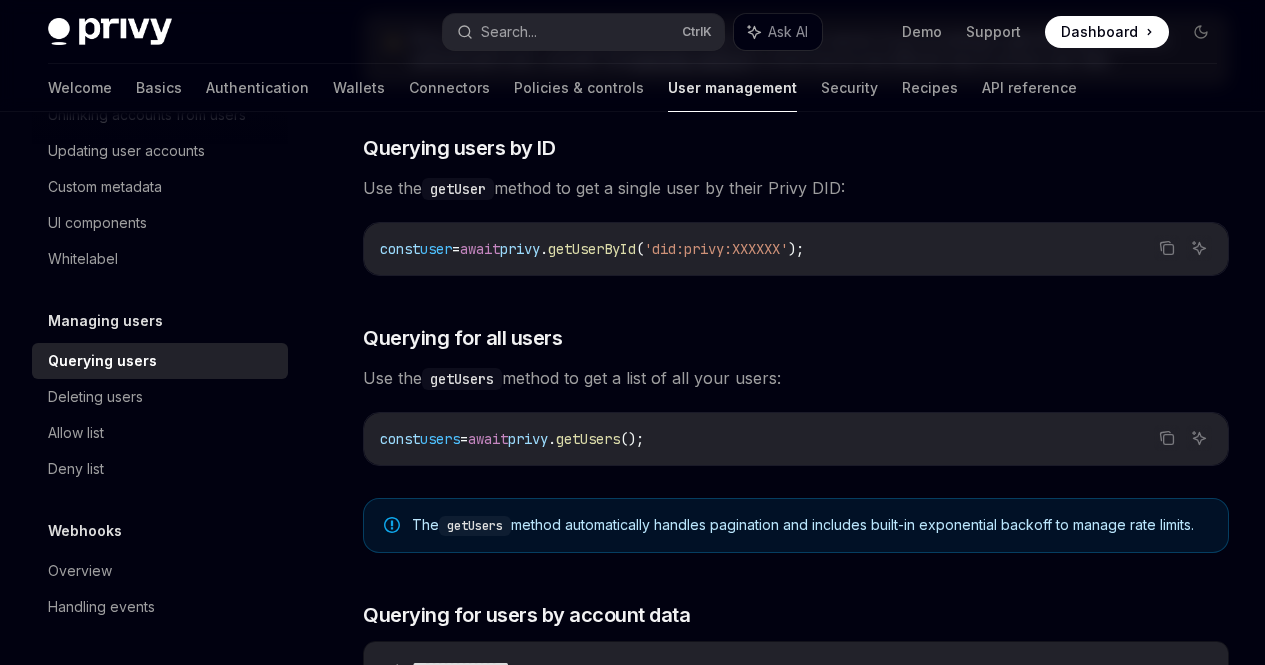 scroll, scrollTop: 726, scrollLeft: 0, axis: vertical 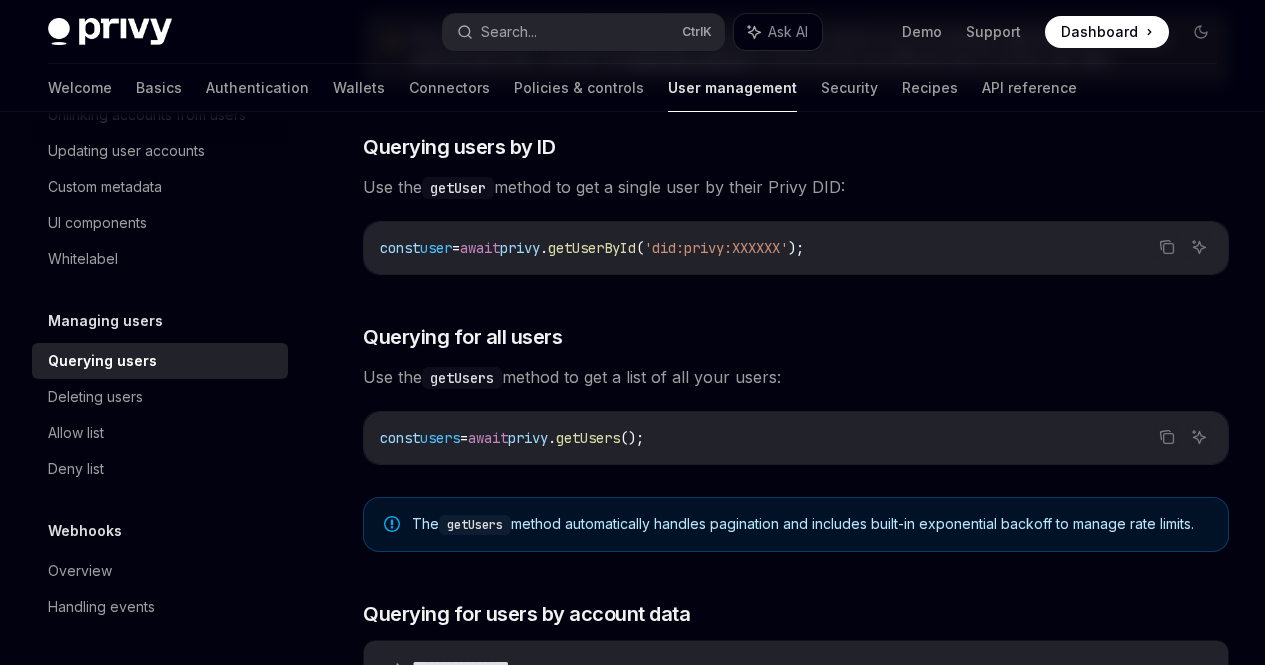 click on "​ Querying users by identity token Using identity tokens is the recommended way to query user information about authenticated users in your backend. If you need user data about unauthenticated users, you can use the  getUsers  method by passing in a user’s DID. Use the  getUser  method to get a single user by their identity token passed from the client, to learn more about identity tokens, see  identity tokens . Copy Ask AI const  user  =  await  privy . getUser ({ idToken:  'your-idToken}) ;
​ Other ways to query users Privy rate limits REST API endpoints that you may call from your server. If you’re looking to get
information about an authenticated user, consider using  identity
tokens  as a more secure and efficient way to access user
data. ​ Querying users by ID Use the  getUser  method to get a single user by their Privy DID: Copy Ask AI const  user  =  await  privy . getUserById ( 'did:privy:XXXXXX' );
​ Querying for all users Use the  getUsers  method to get a list of all your users:  =" at bounding box center (796, 441) 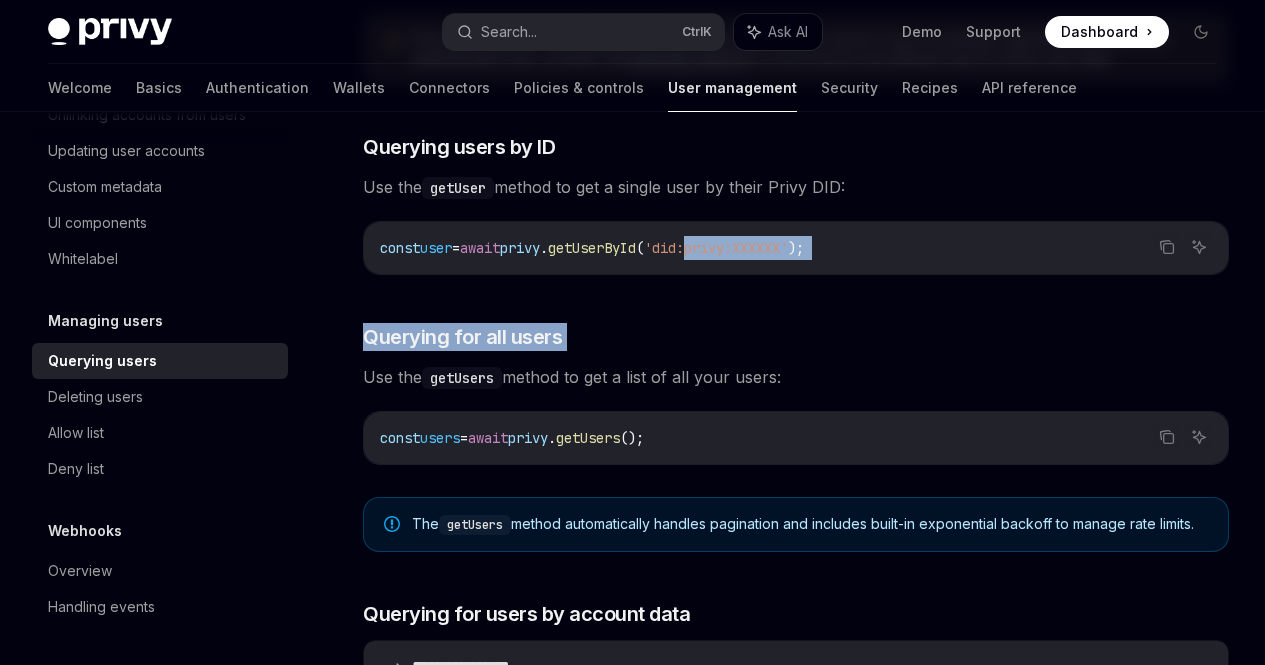 drag, startPoint x: 784, startPoint y: 426, endPoint x: 766, endPoint y: 414, distance: 21.633308 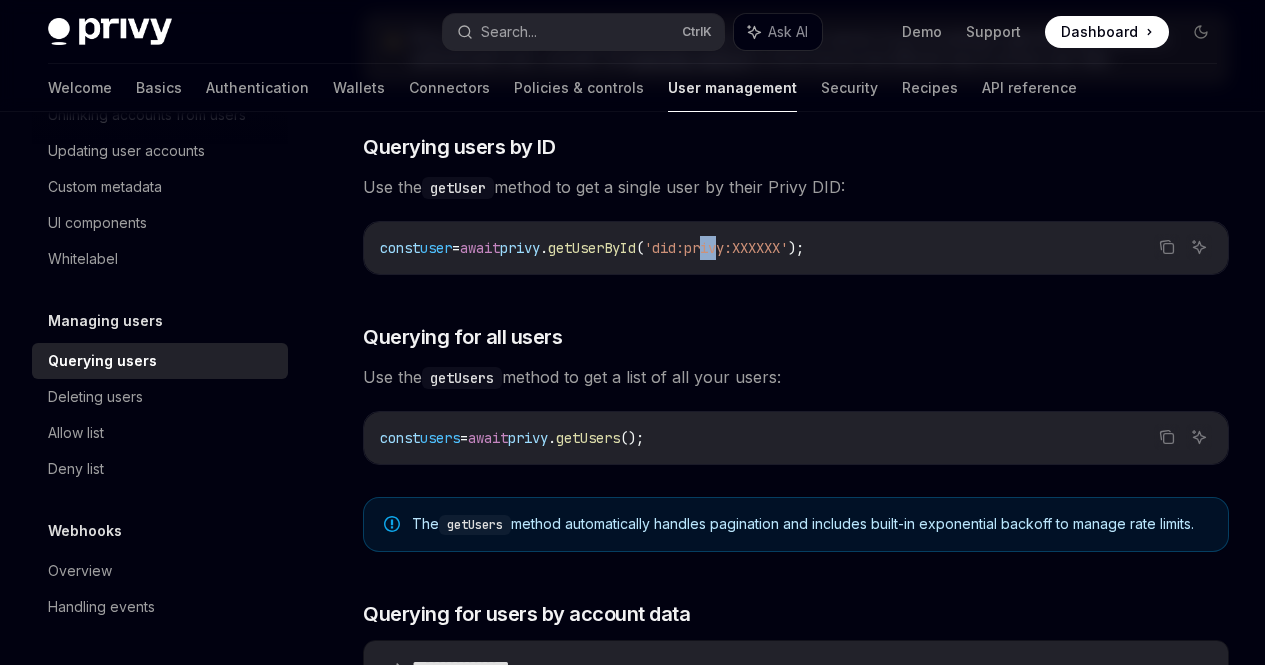 click on "const  user  =  await  privy . getUserById ( 'did:privy:XXXXXX' );" at bounding box center [796, 248] 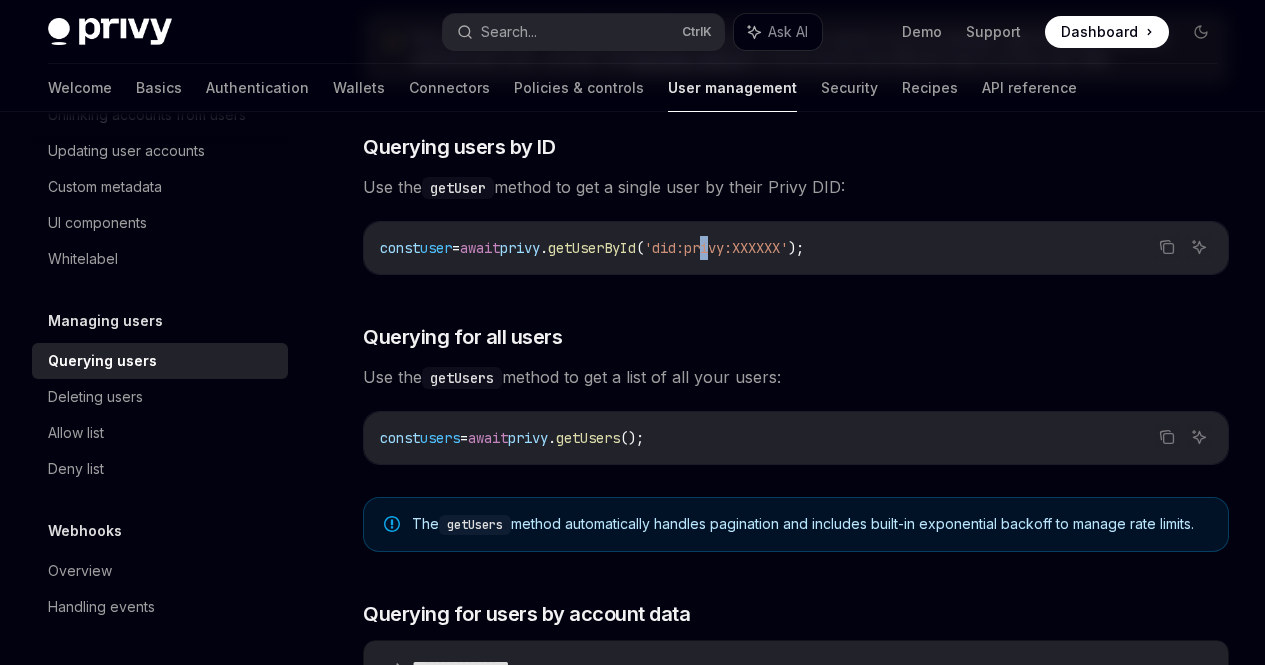 click on "const  user  =  await  privy . getUserById ( 'did:privy:XXXXXX' );" at bounding box center [796, 248] 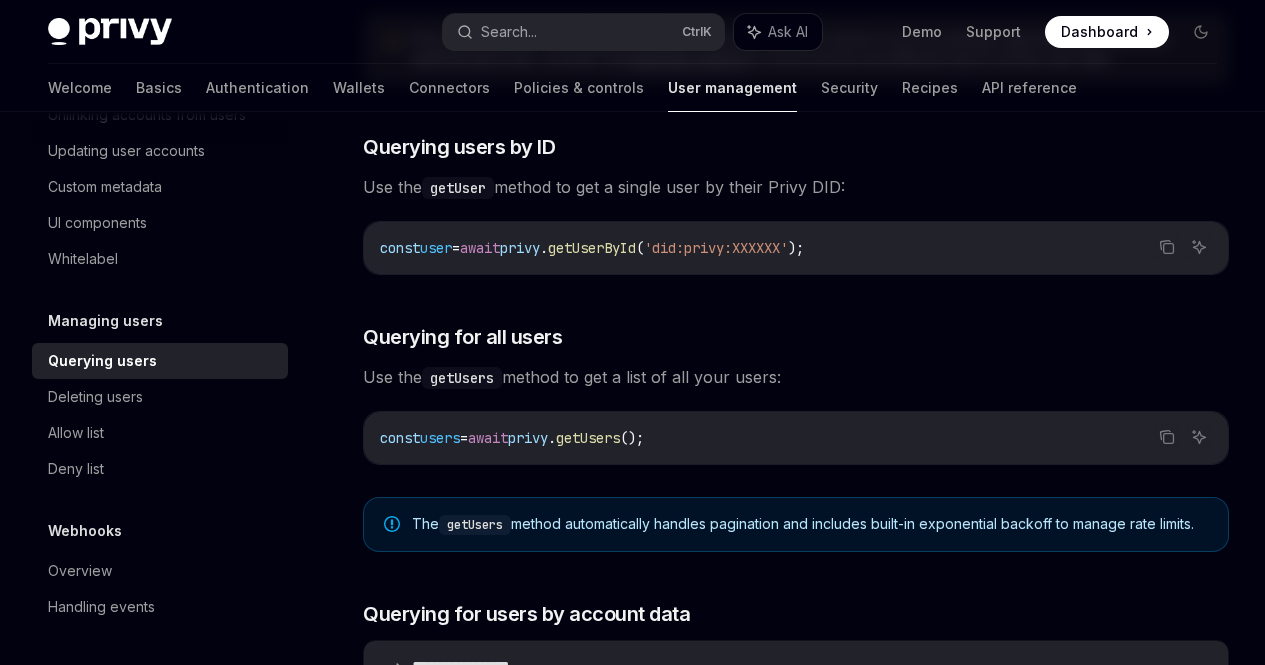 click on "Managing users Querying users OpenAI Open in ChatGPT Privy supports multiple ways to fetch and manage users in your application.
NodeJS   Python   REST API ​ Querying users by identity token Using identity tokens is the recommended way to query user information about authenticated users in your backend. If you need user data about unauthenticated users, you can use the  getUsers  method by passing in a user’s DID. Use the  getUser  method to get a single user by their identity token passed from the client, to learn more about identity tokens, see  identity tokens . Copy Ask AI const  user  =  await  privy . getUser ({ idToken:  'your-idToken}) ;
​ Other ways to query users Privy rate limits REST API endpoints that you may call from your server. If you’re looking to get
information about an authenticated user, consider using  identity
tokens  as a more secure and efficient way to access user
data. ​ Querying users by ID Use the  getUser  method to get a single user by their Privy DID: Copy  = ." at bounding box center [632, 459] 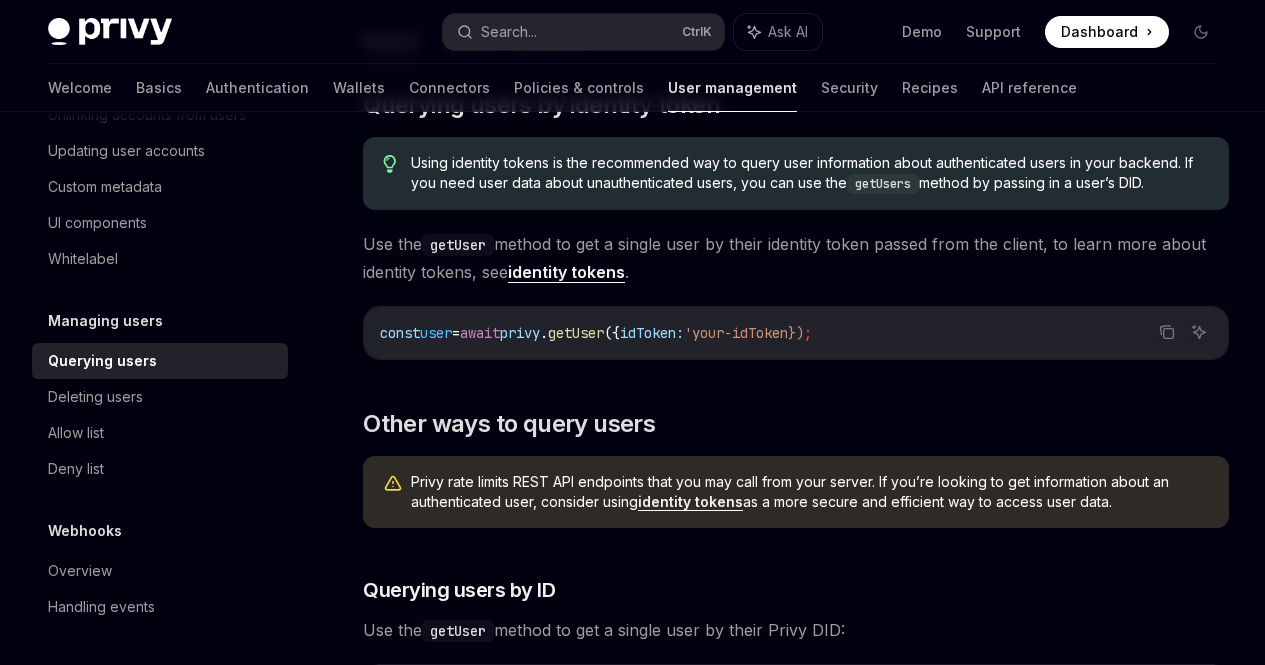 scroll, scrollTop: 284, scrollLeft: 0, axis: vertical 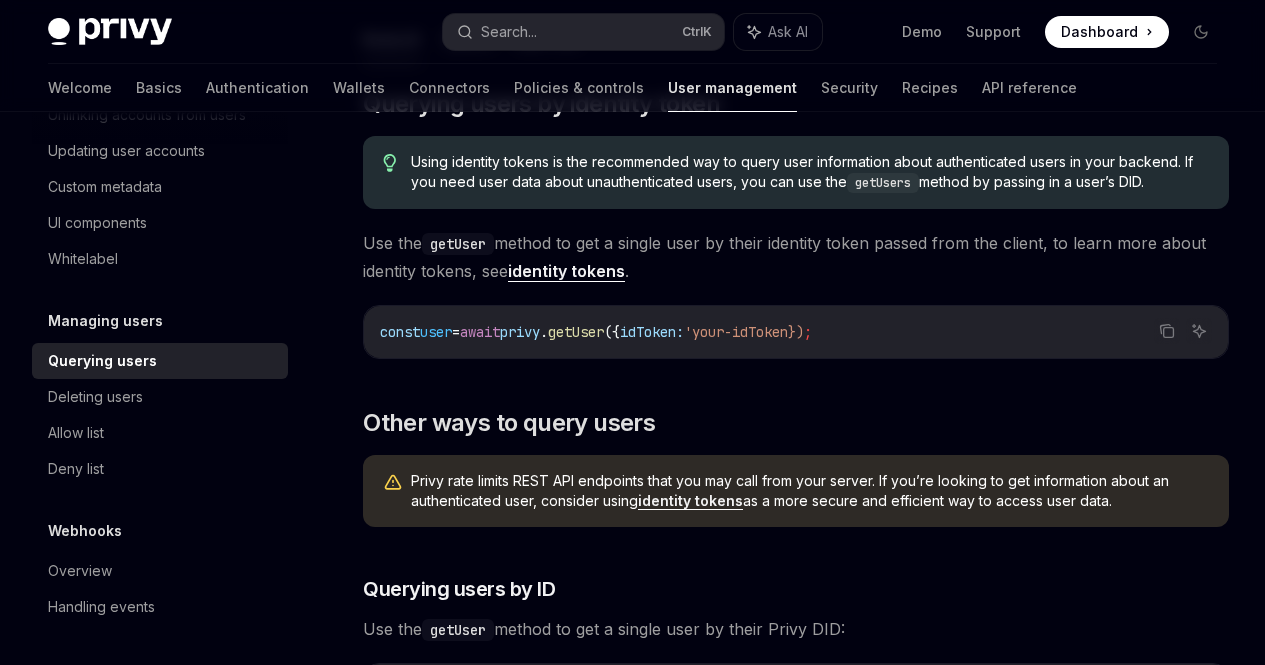 click on "identity tokens" at bounding box center [566, 271] 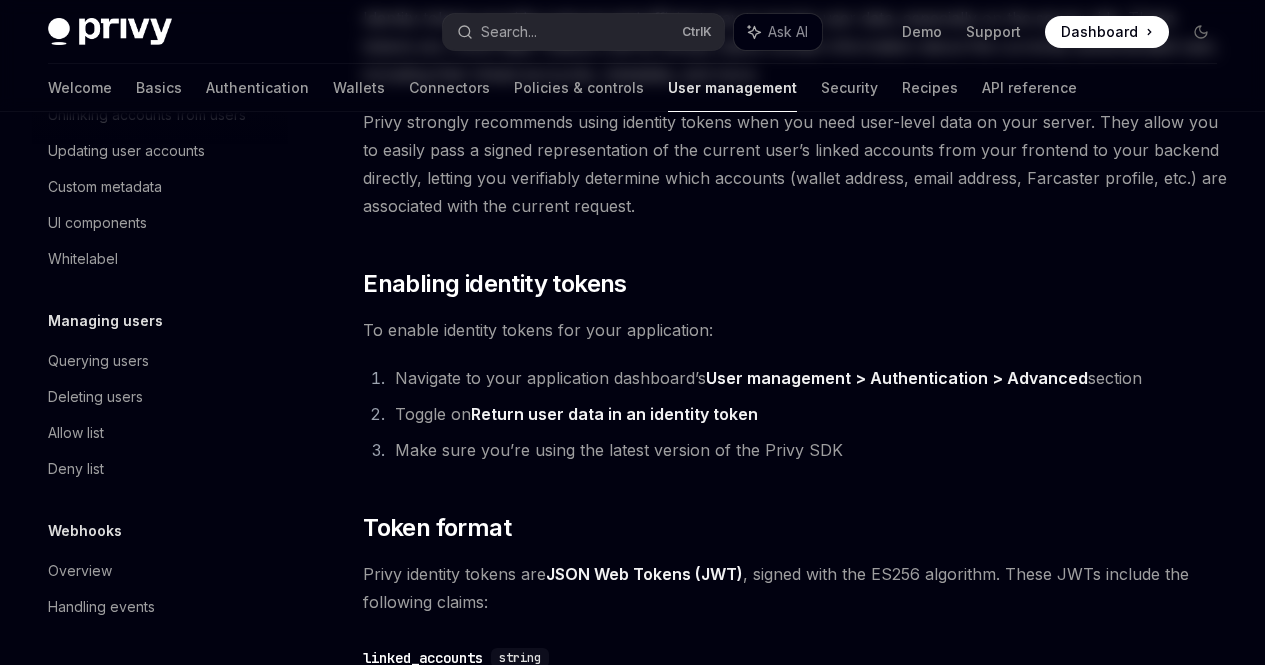 scroll, scrollTop: 0, scrollLeft: 0, axis: both 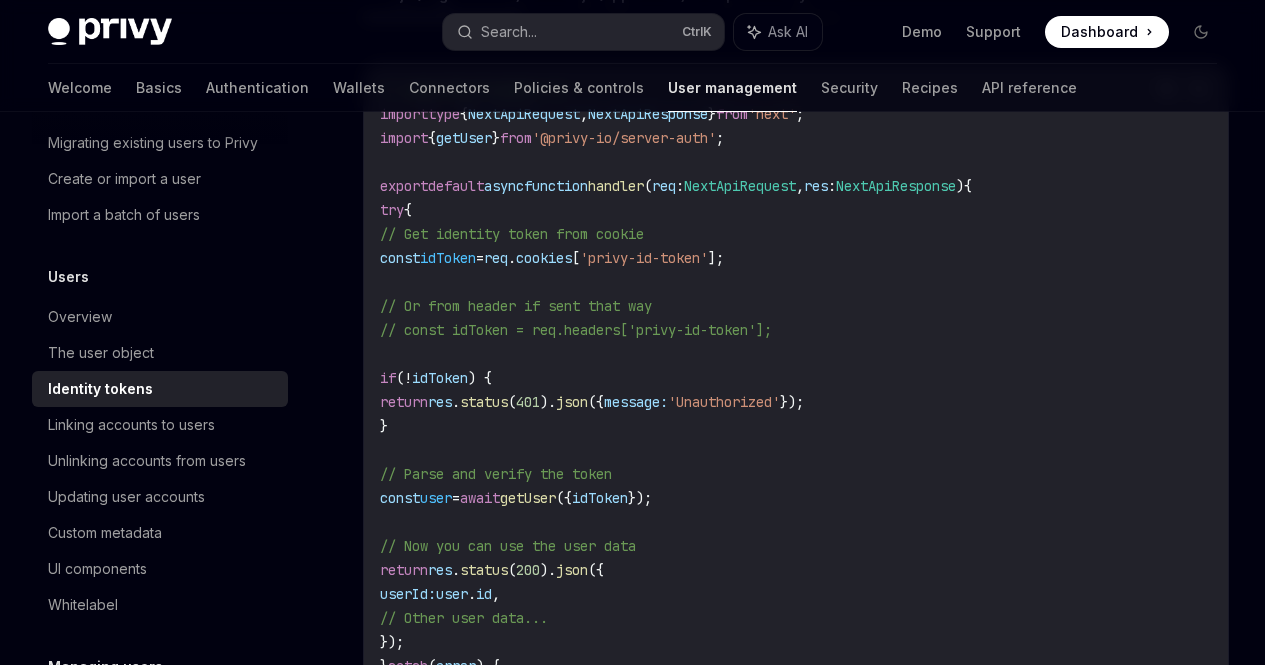 click on "Python" at bounding box center (814, -6) 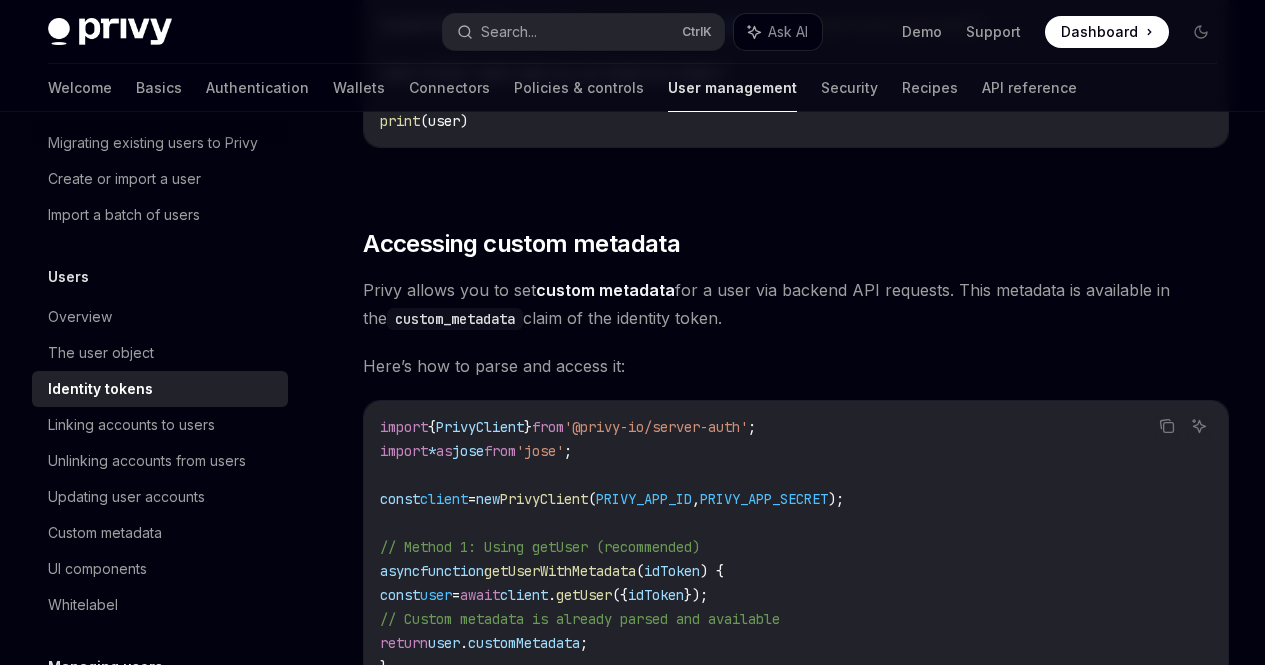 scroll, scrollTop: 2807, scrollLeft: 0, axis: vertical 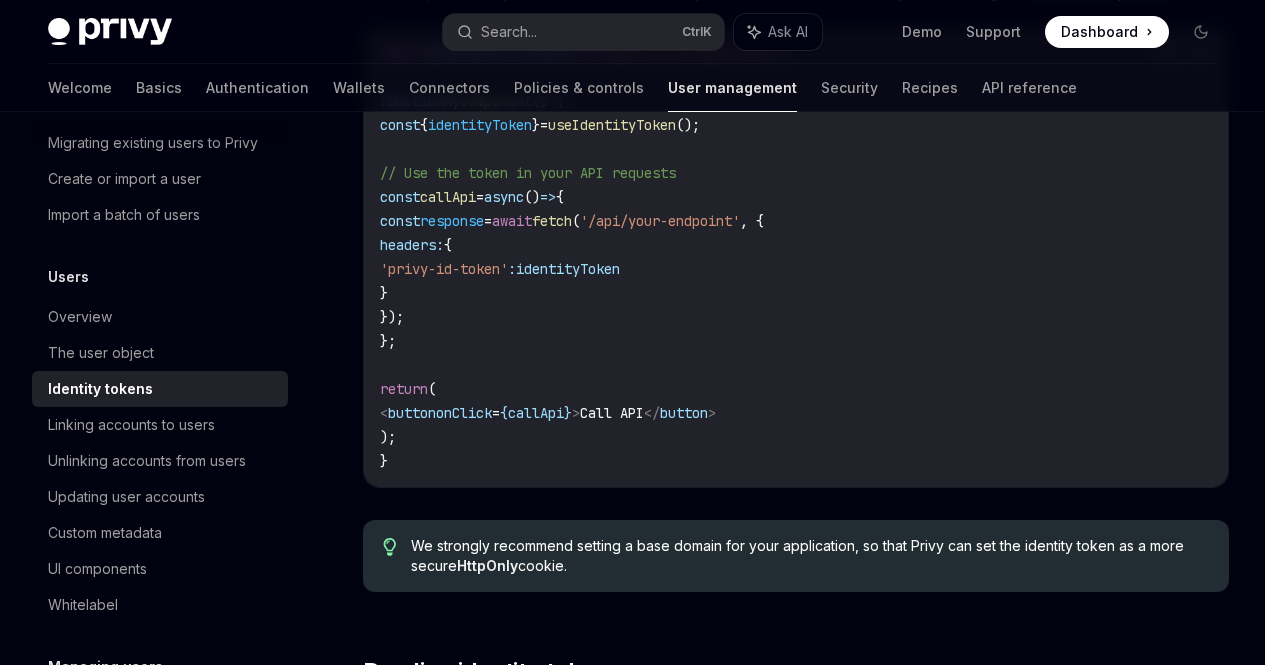 type 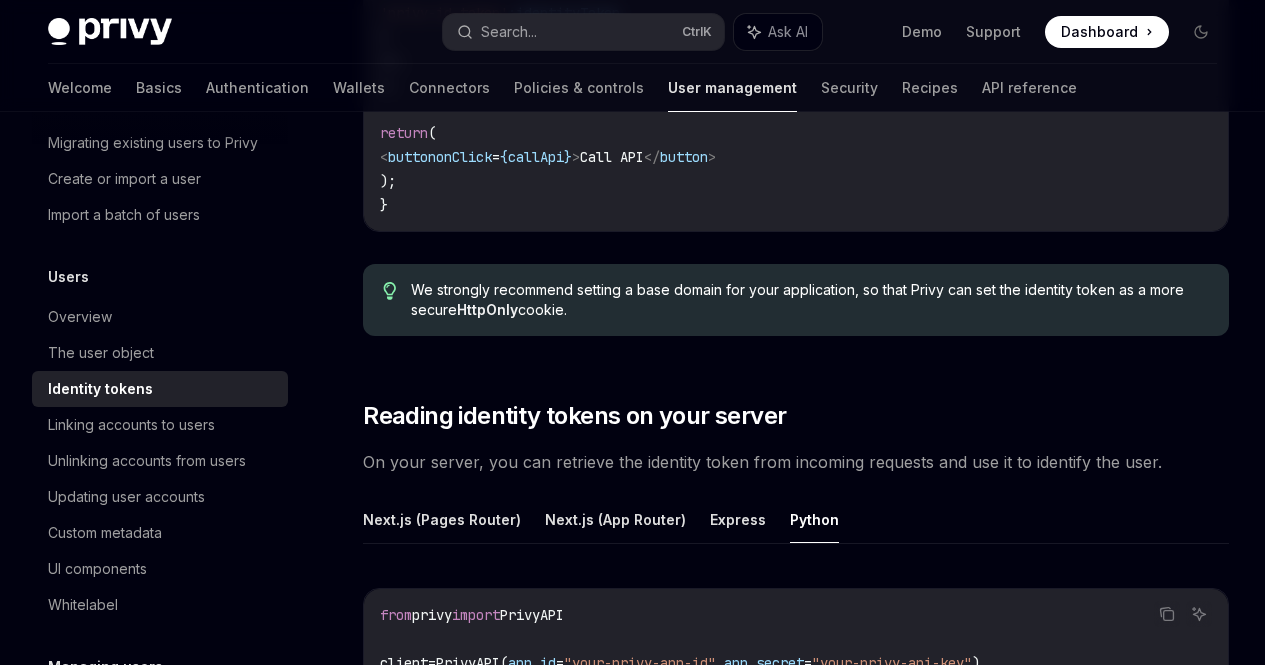 scroll, scrollTop: 2164, scrollLeft: 0, axis: vertical 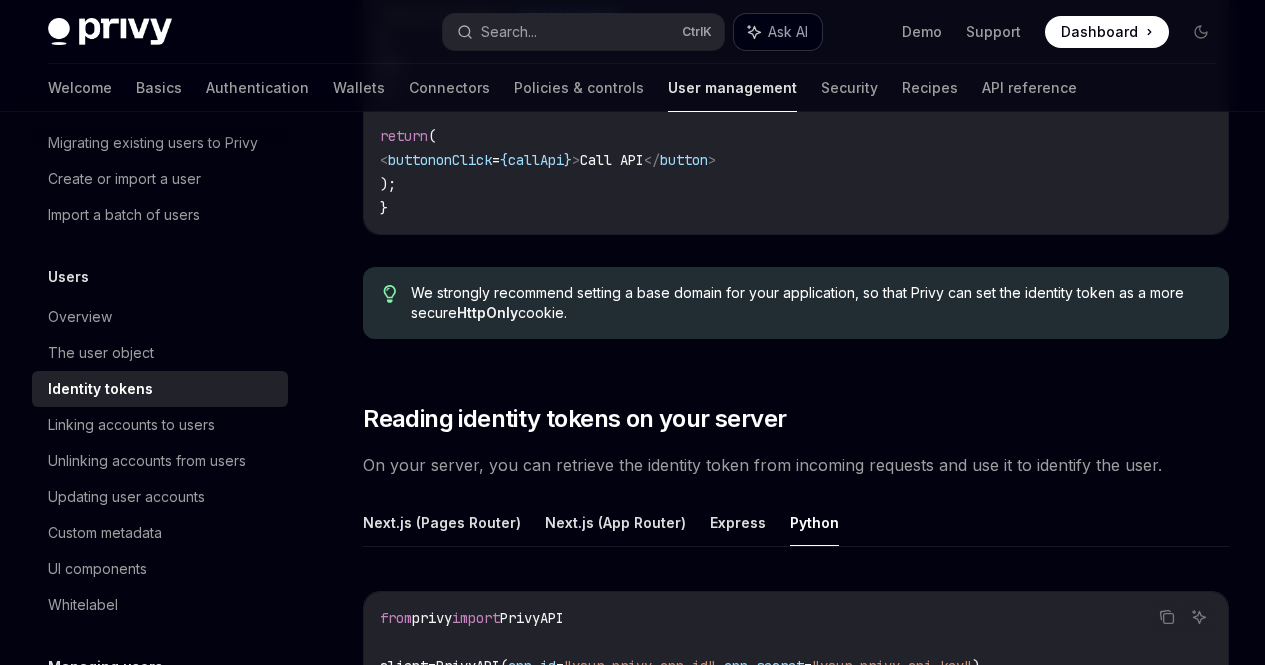 click on "Ask AI" at bounding box center [788, 32] 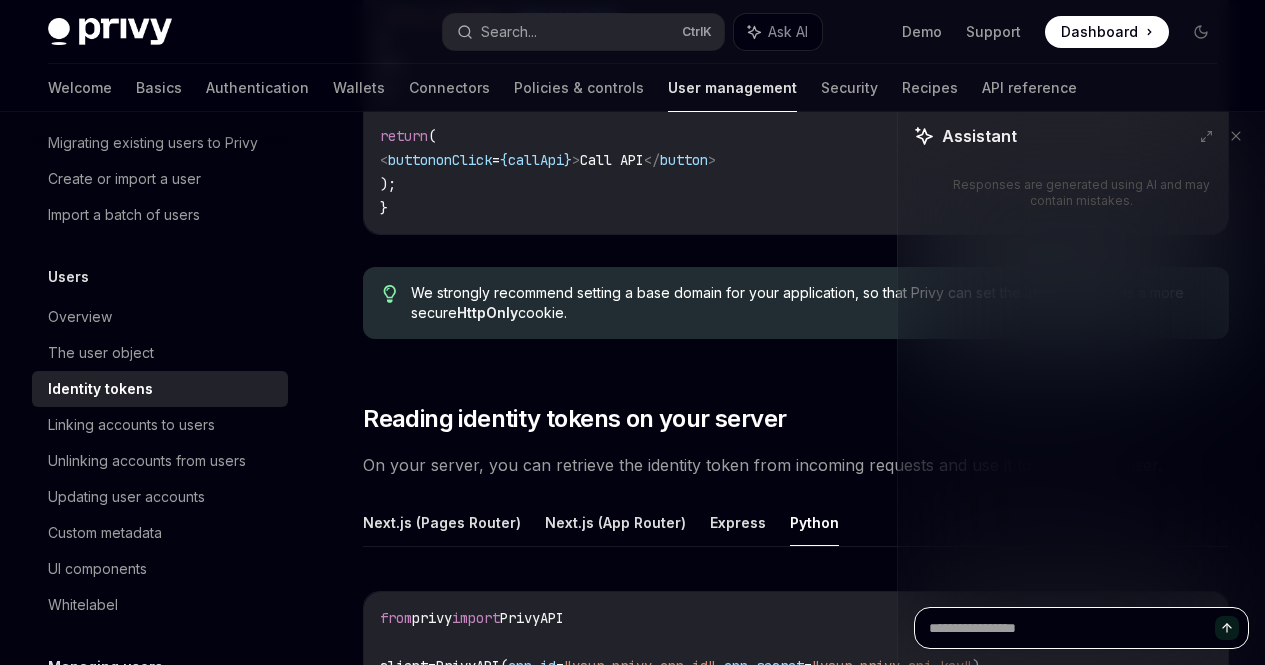 click at bounding box center (1081, 628) 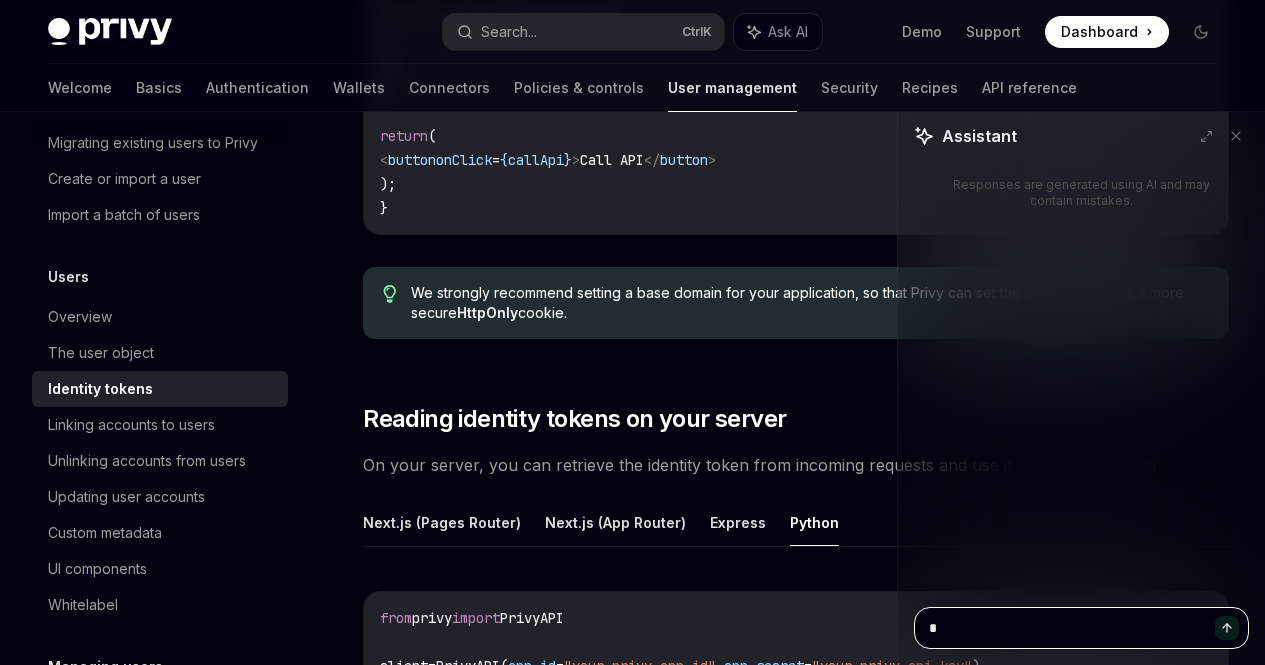 type on "**" 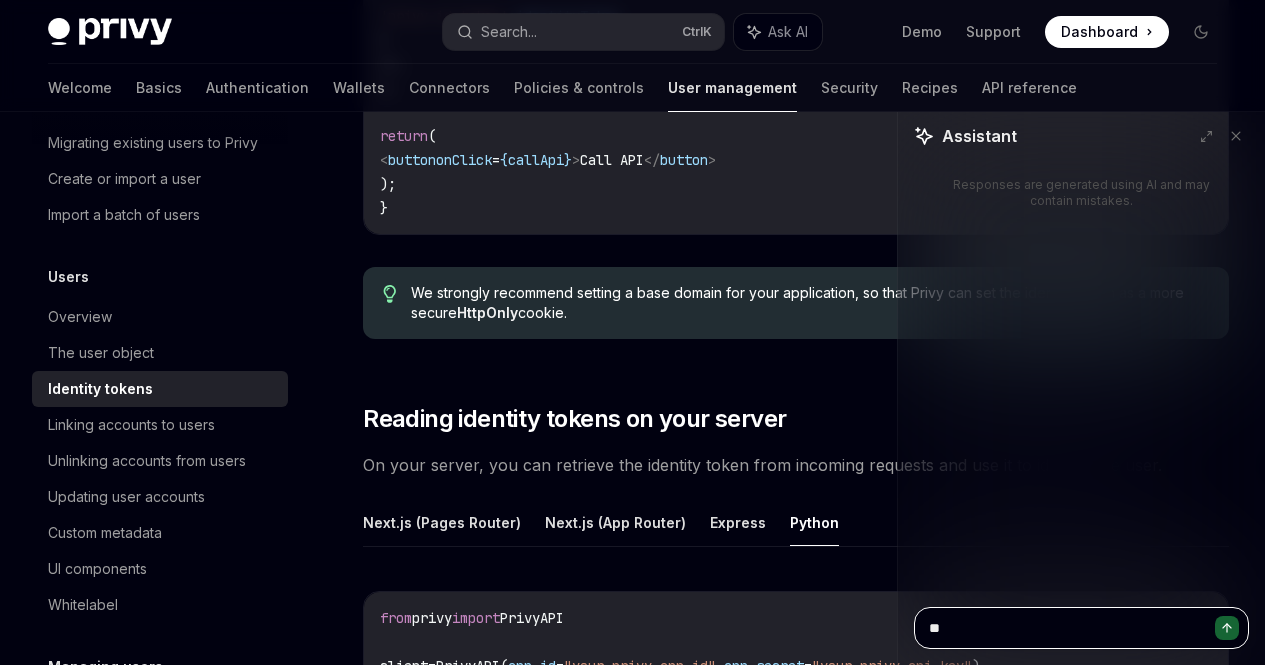 type on "***" 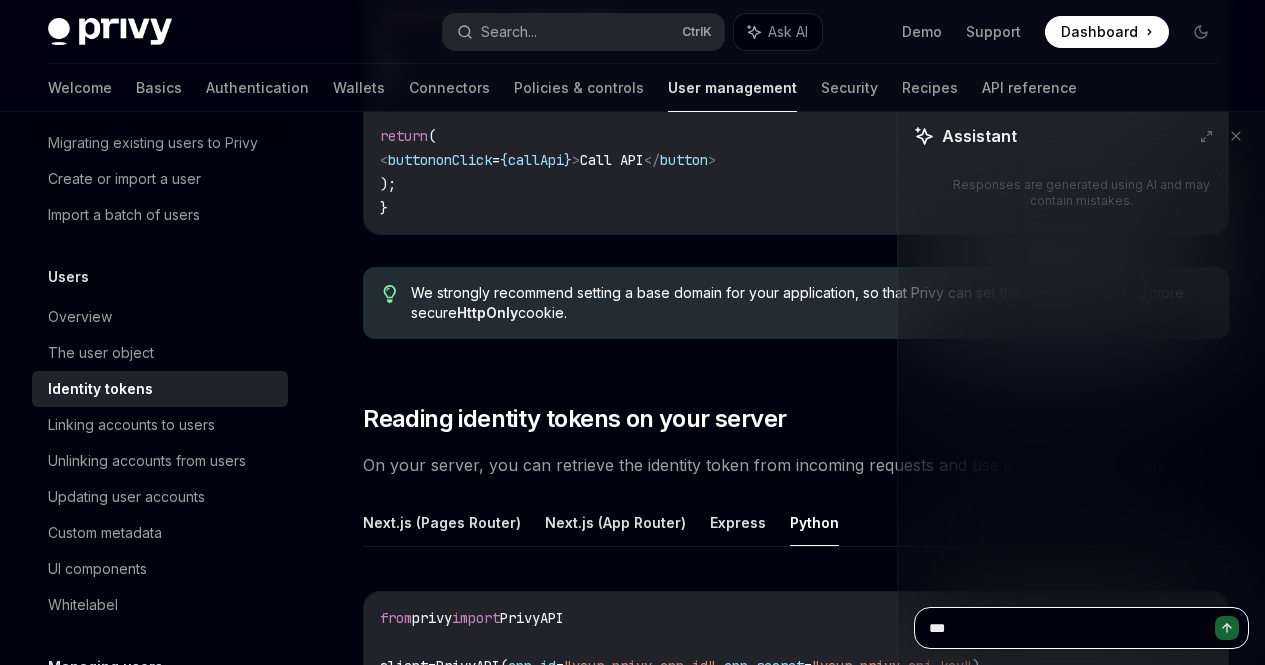 type on "*" 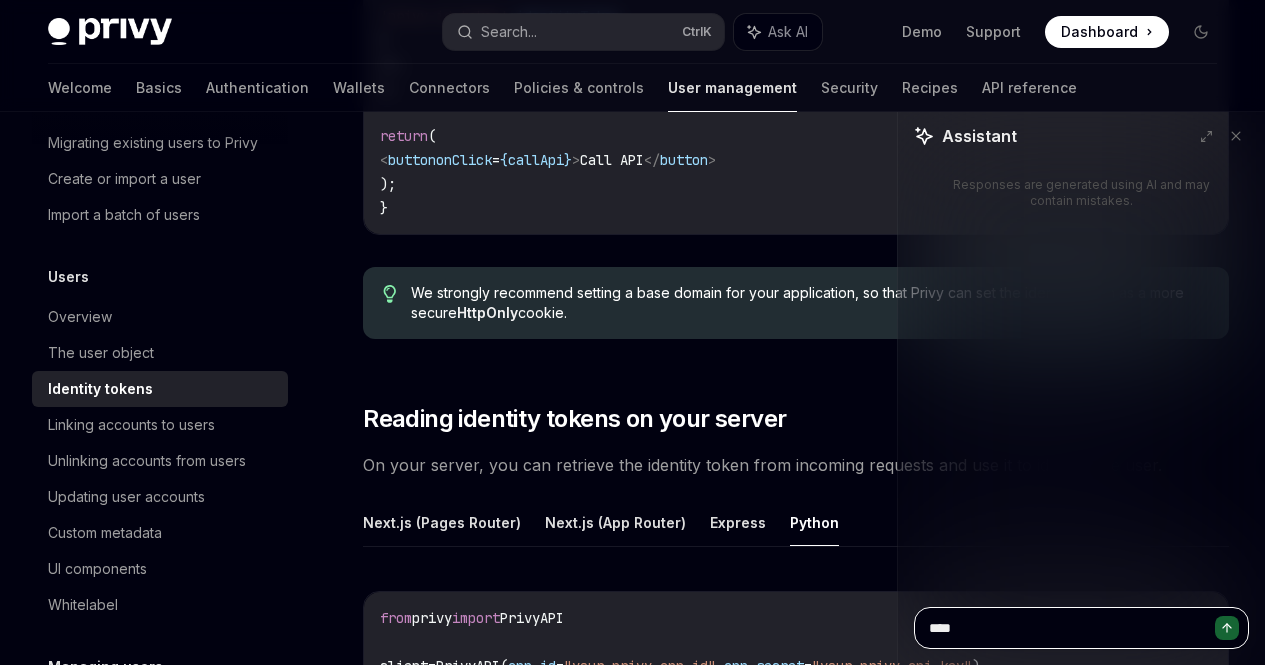 type on "*****" 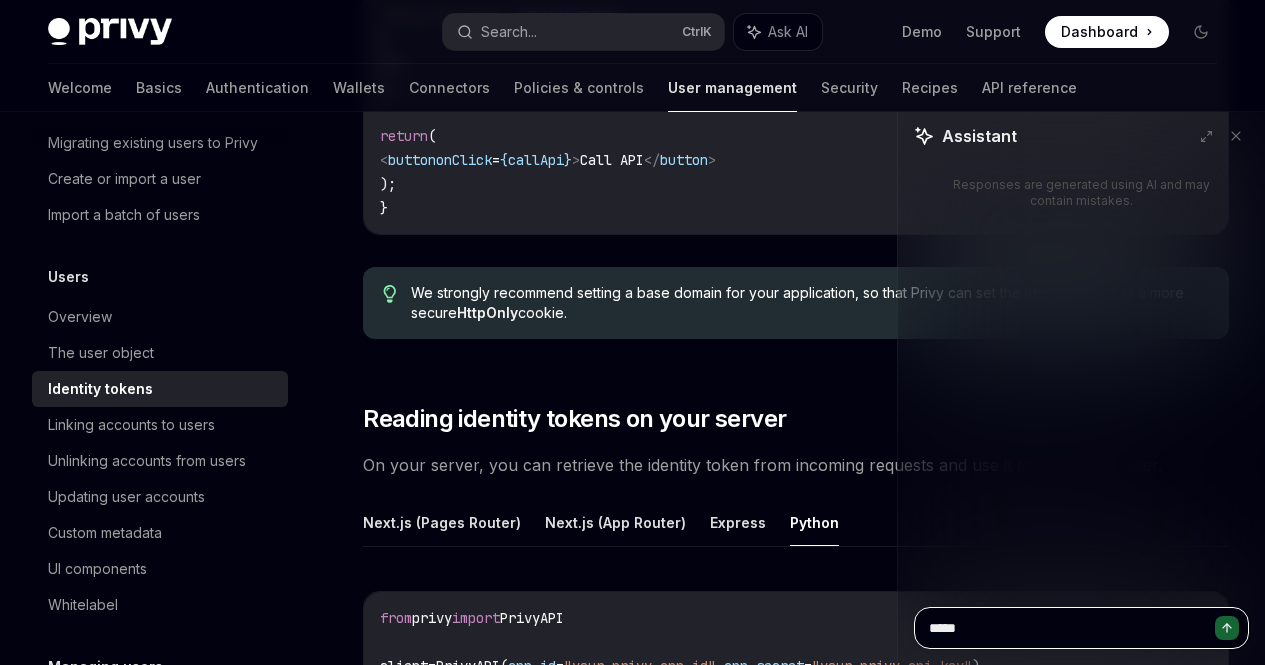 type on "*****" 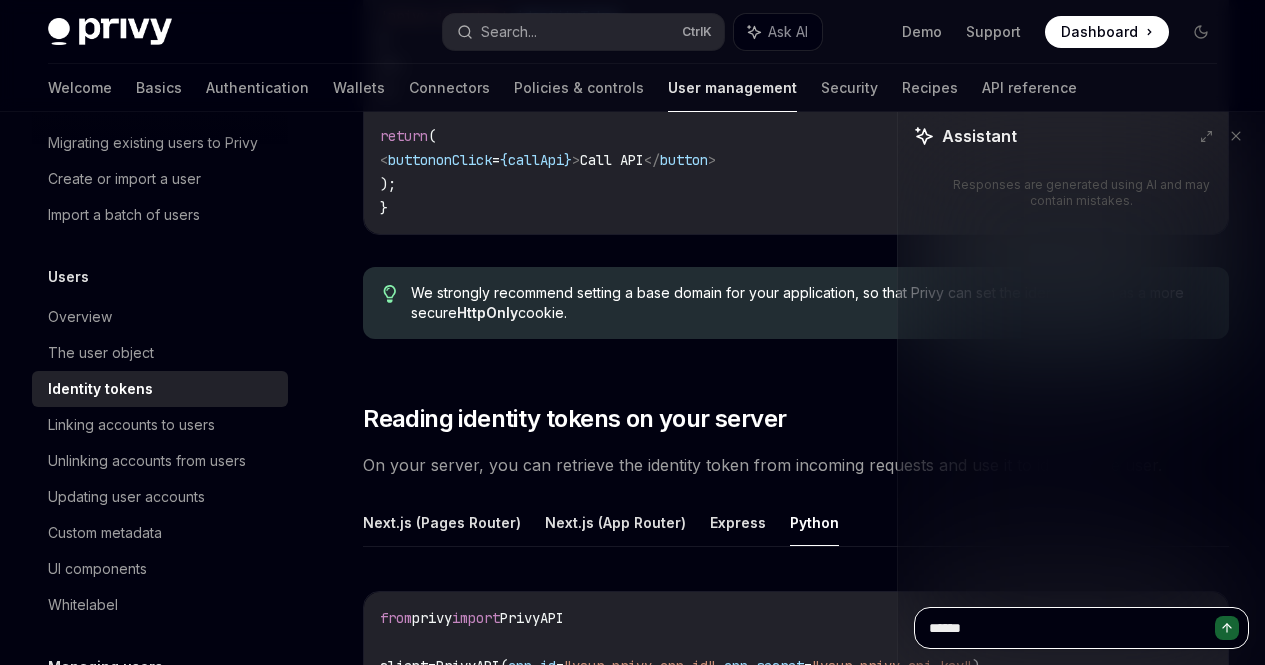 type on "*******" 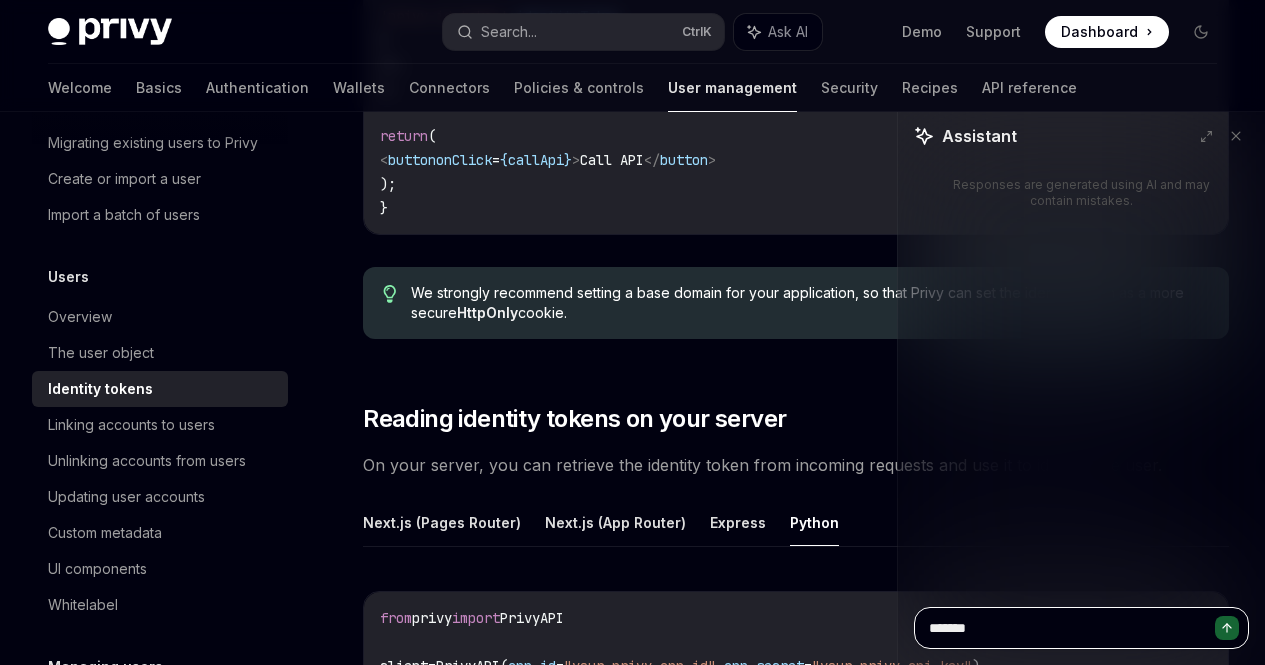type on "********" 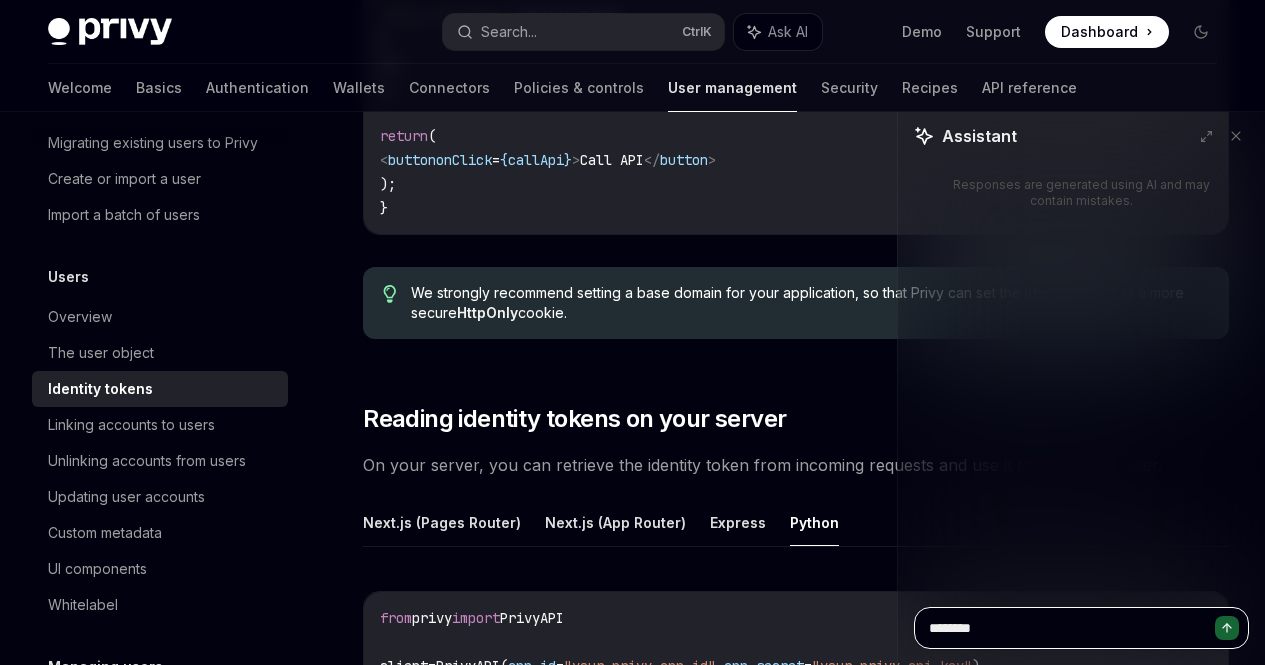 type on "*********" 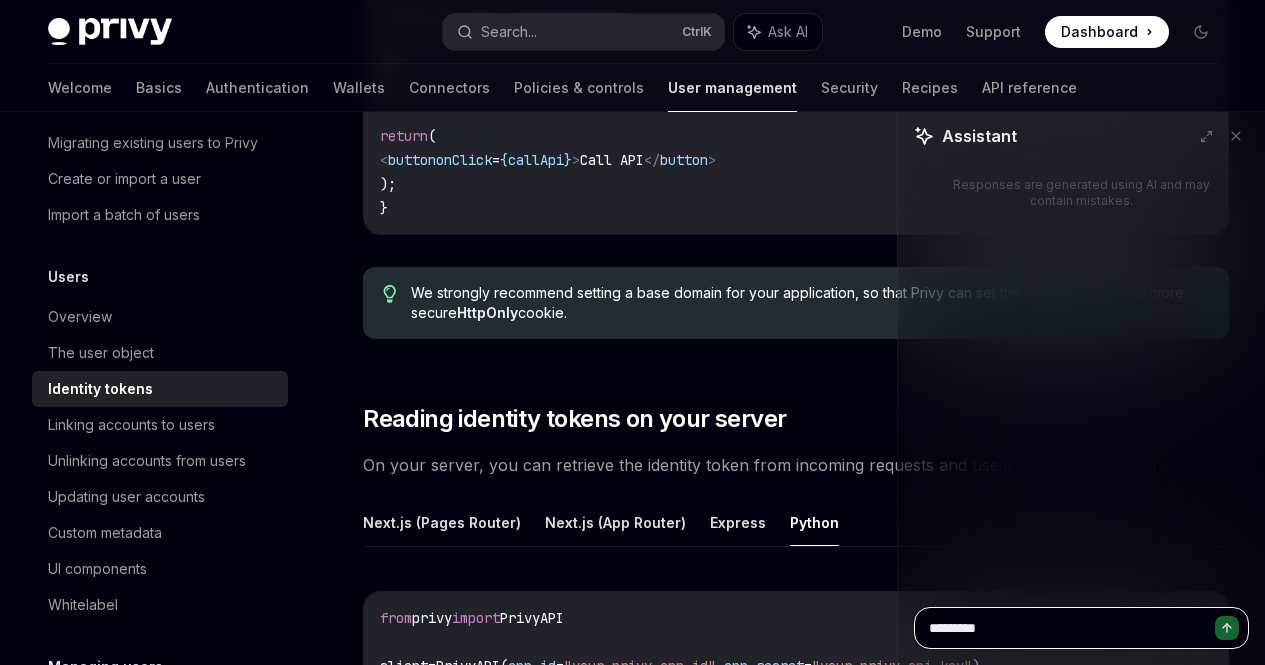 type on "********" 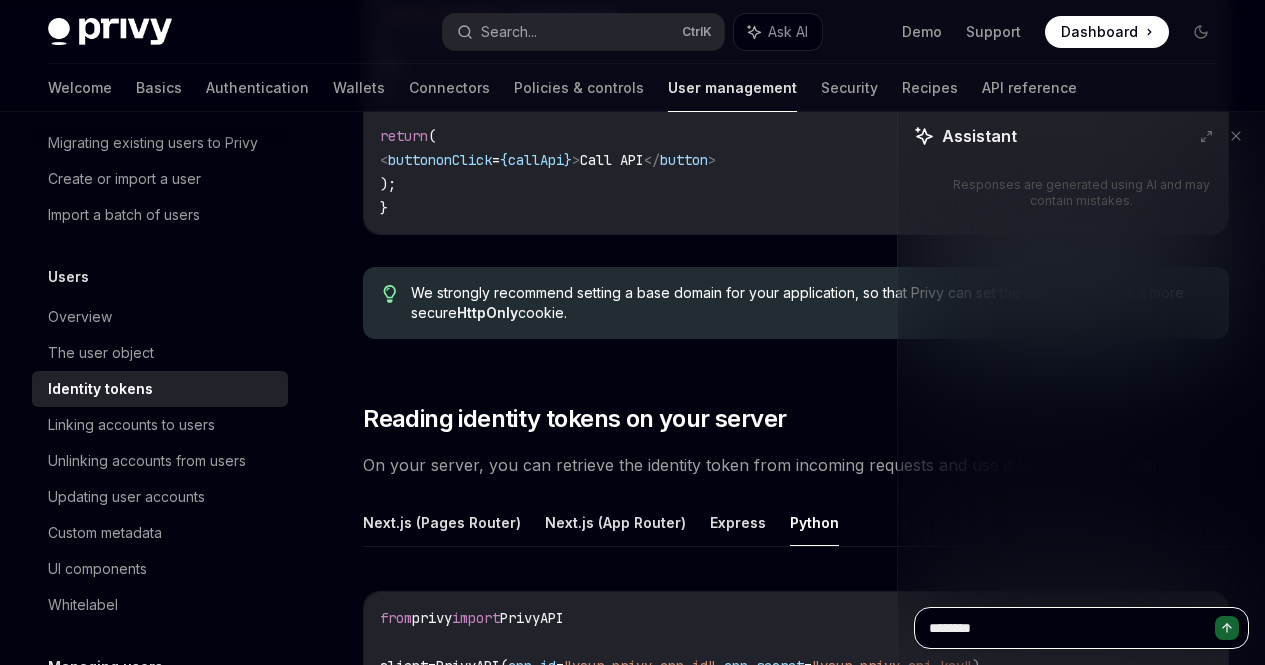 type on "*******" 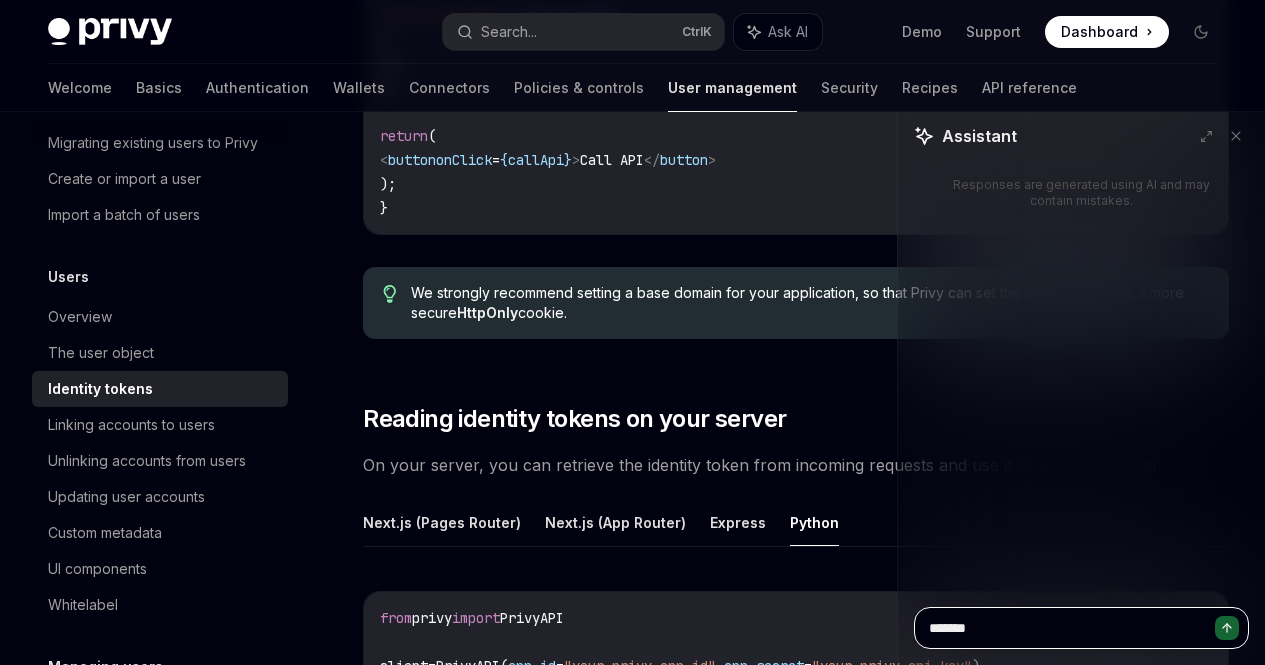 type on "*****" 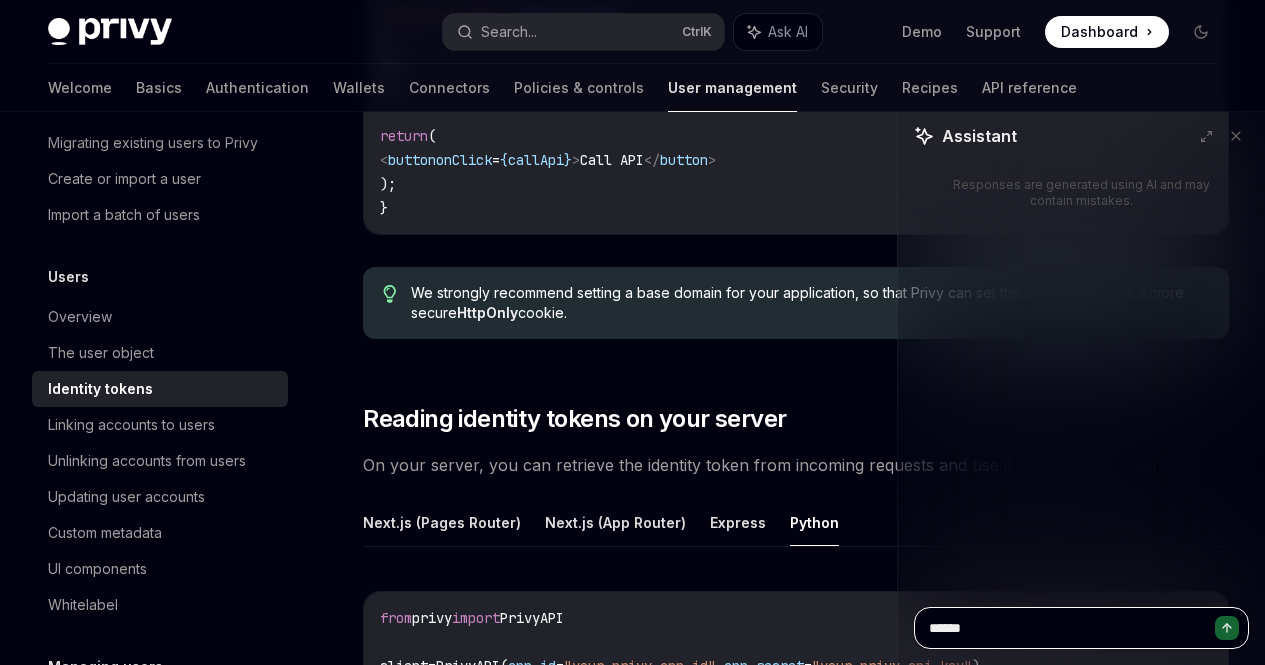 type on "*******" 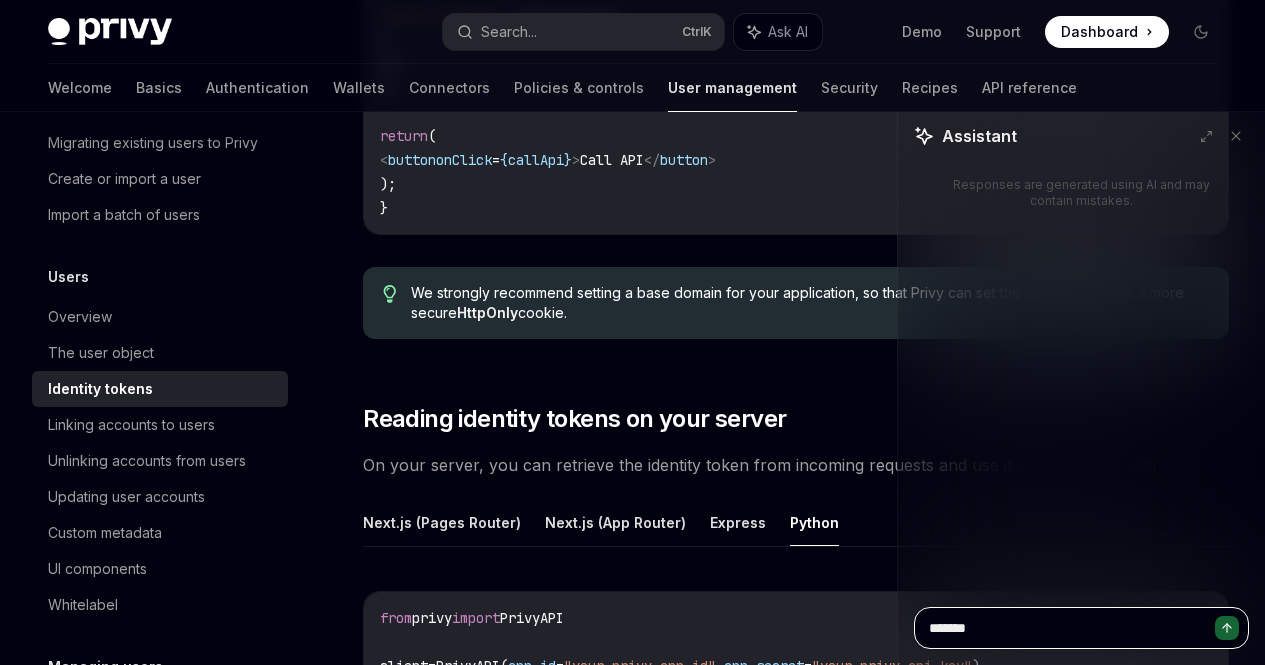 type on "*****" 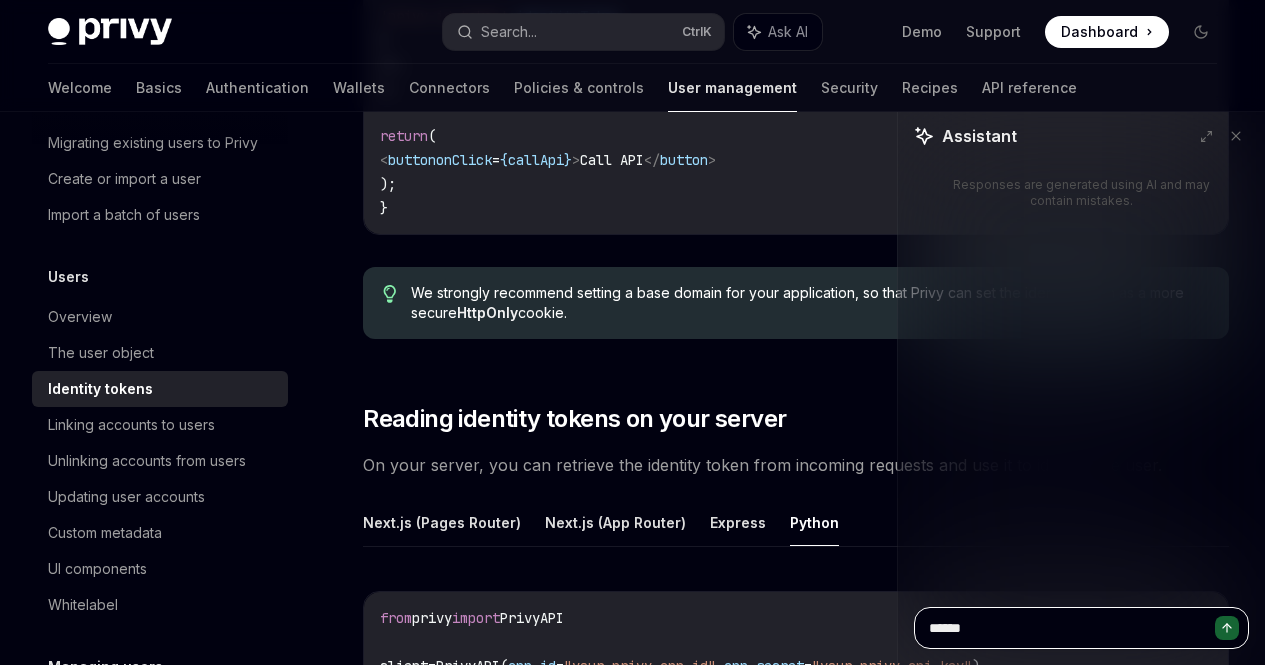 type on "*******" 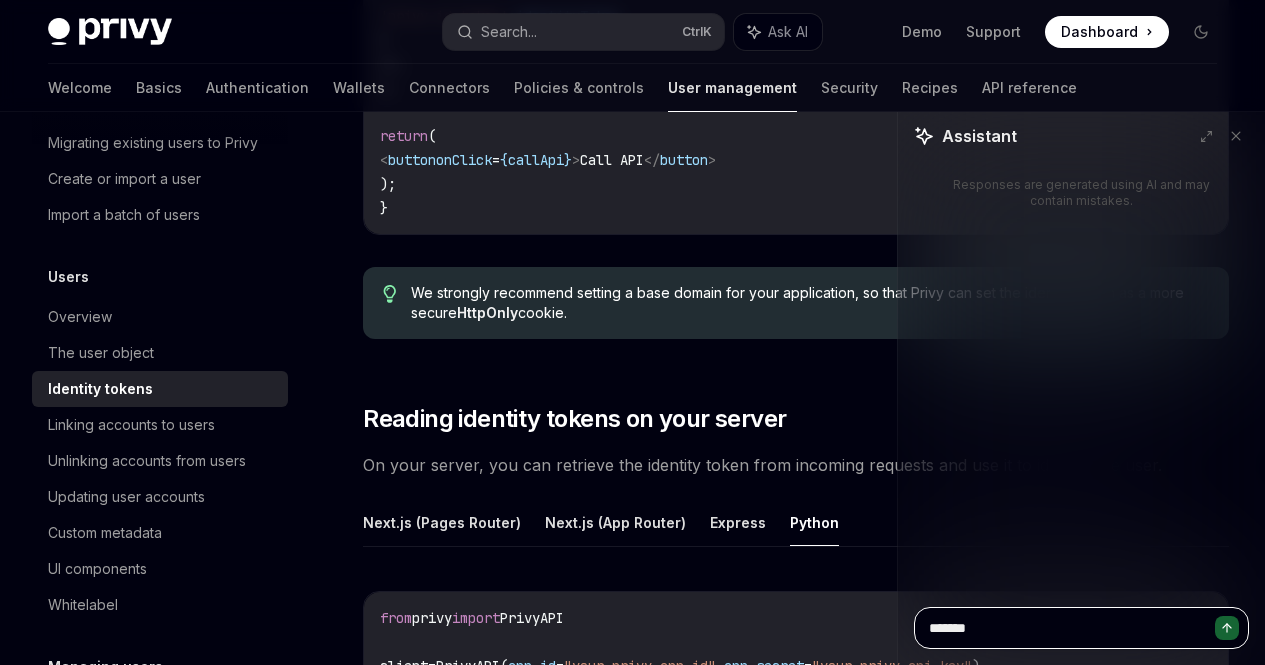type on "*" 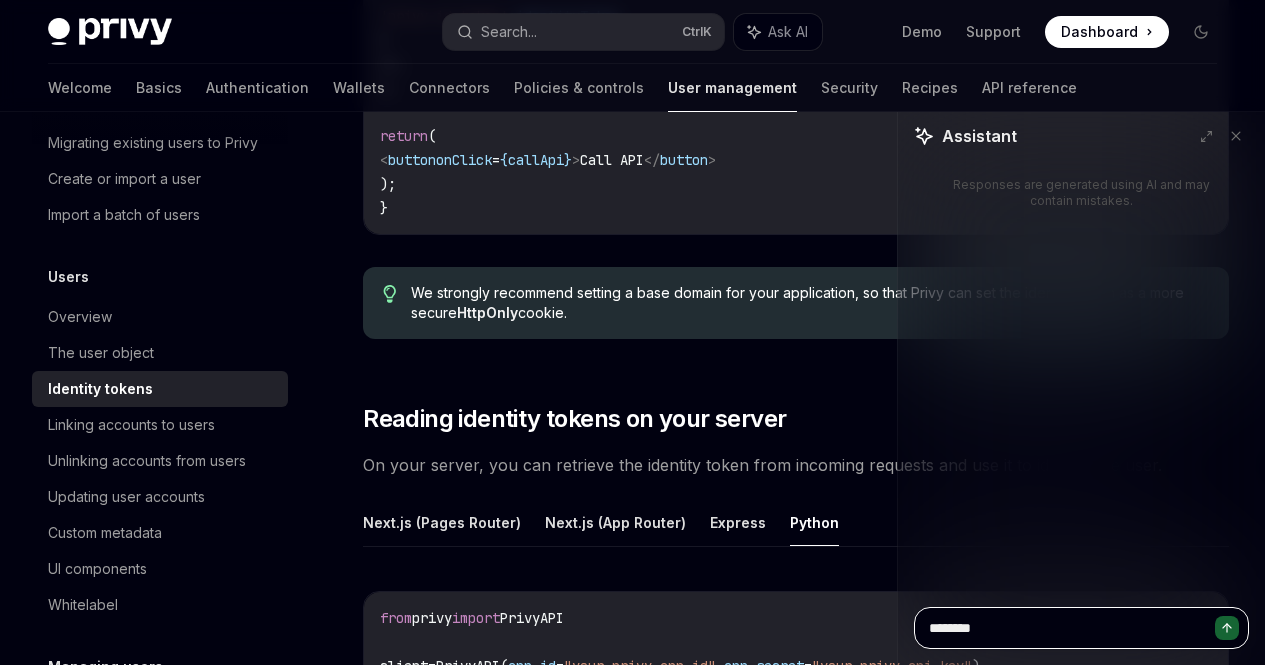type on "*********" 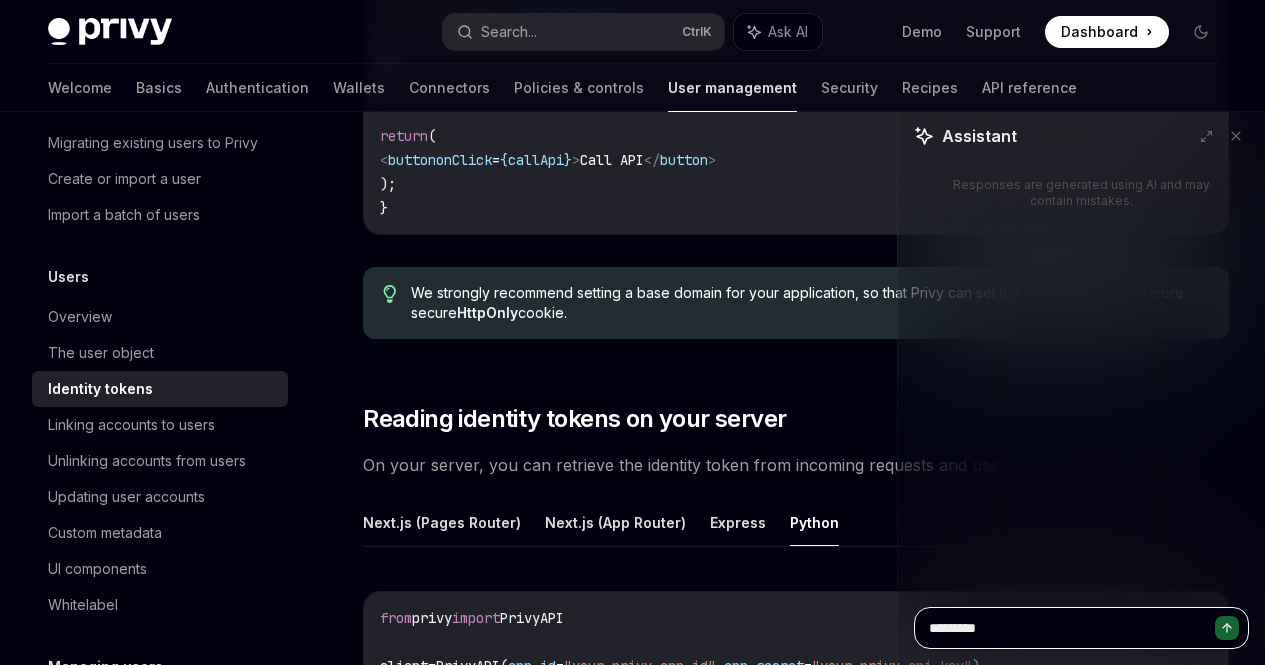 type on "**********" 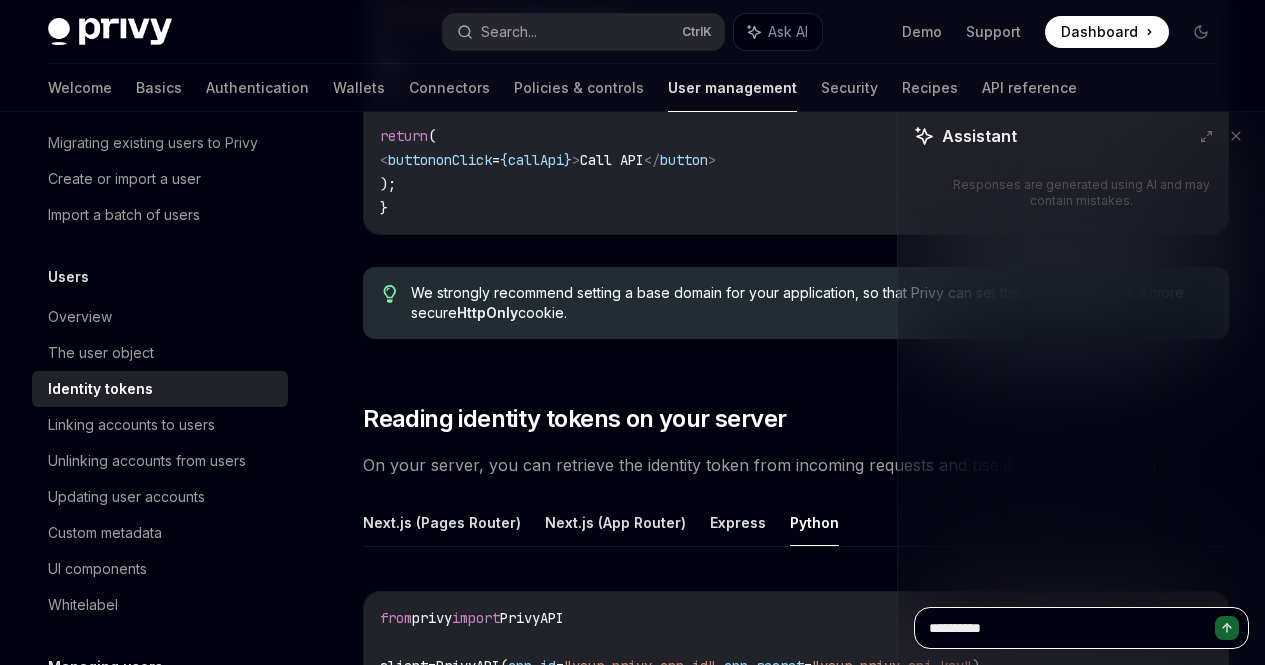 type on "**********" 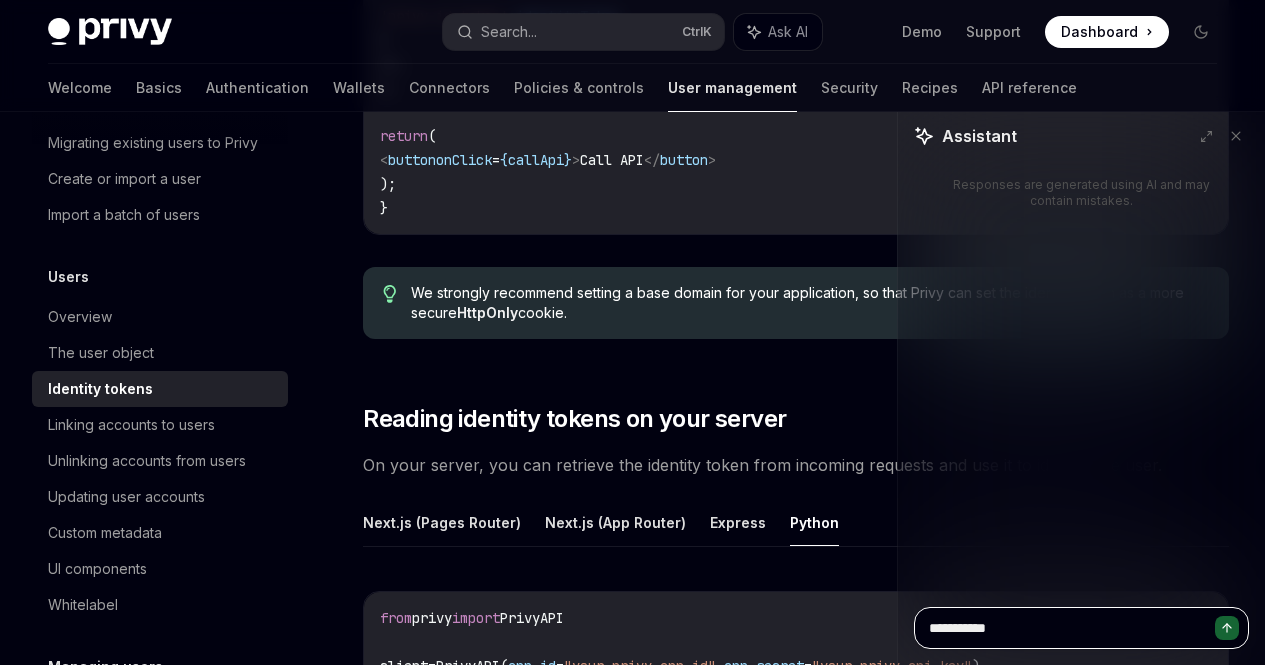 type on "**********" 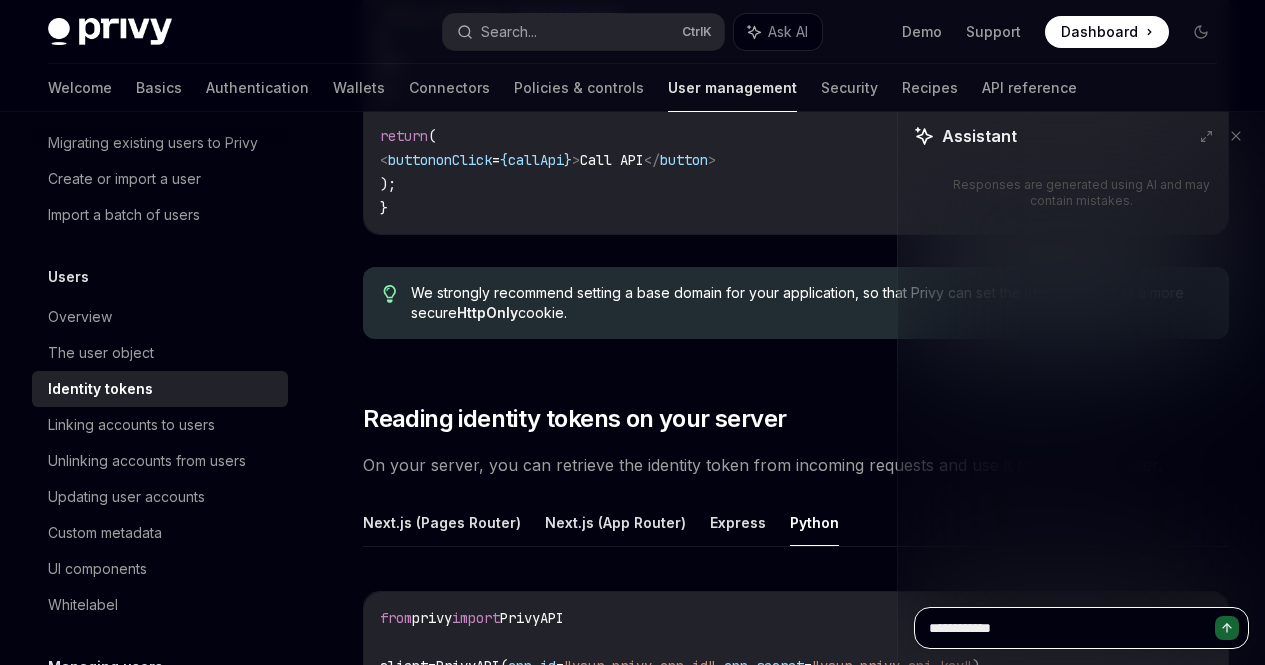type on "**********" 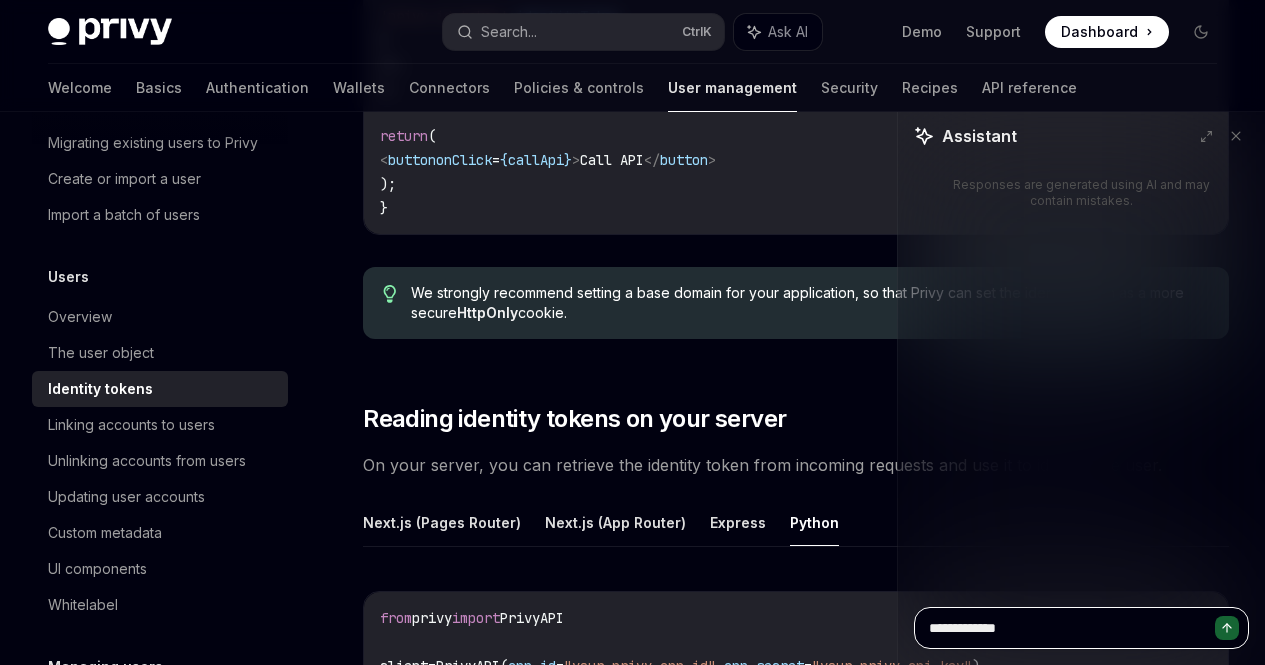type on "*" 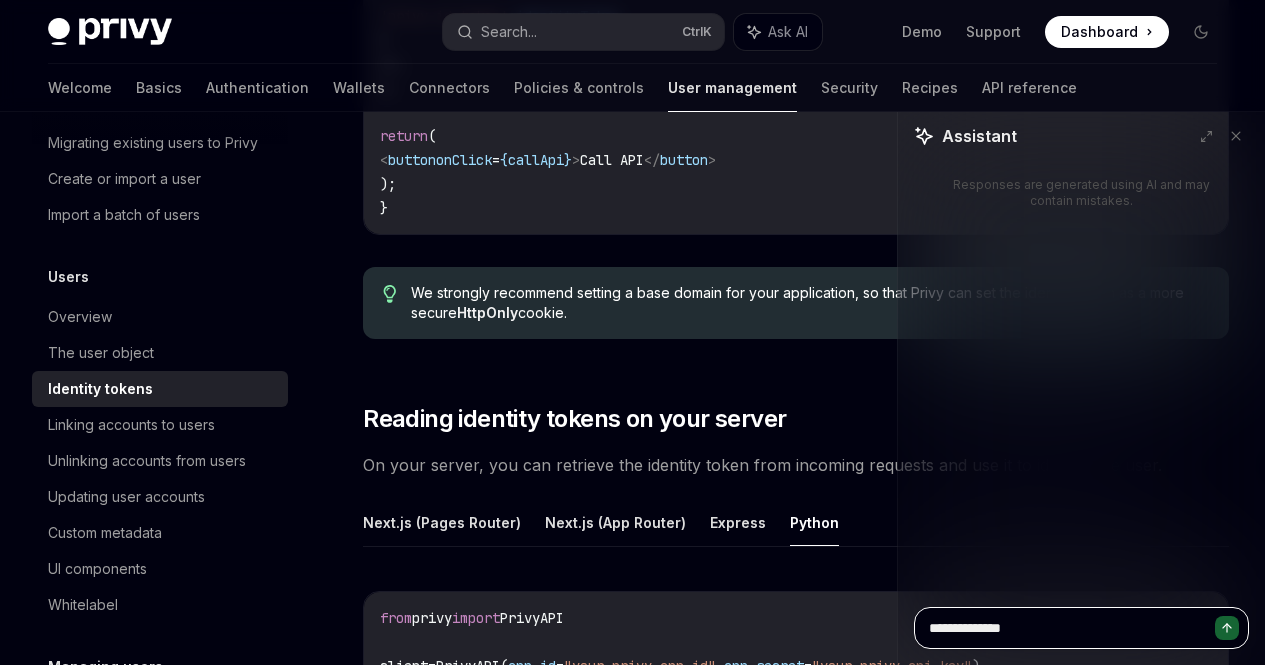 type on "*" 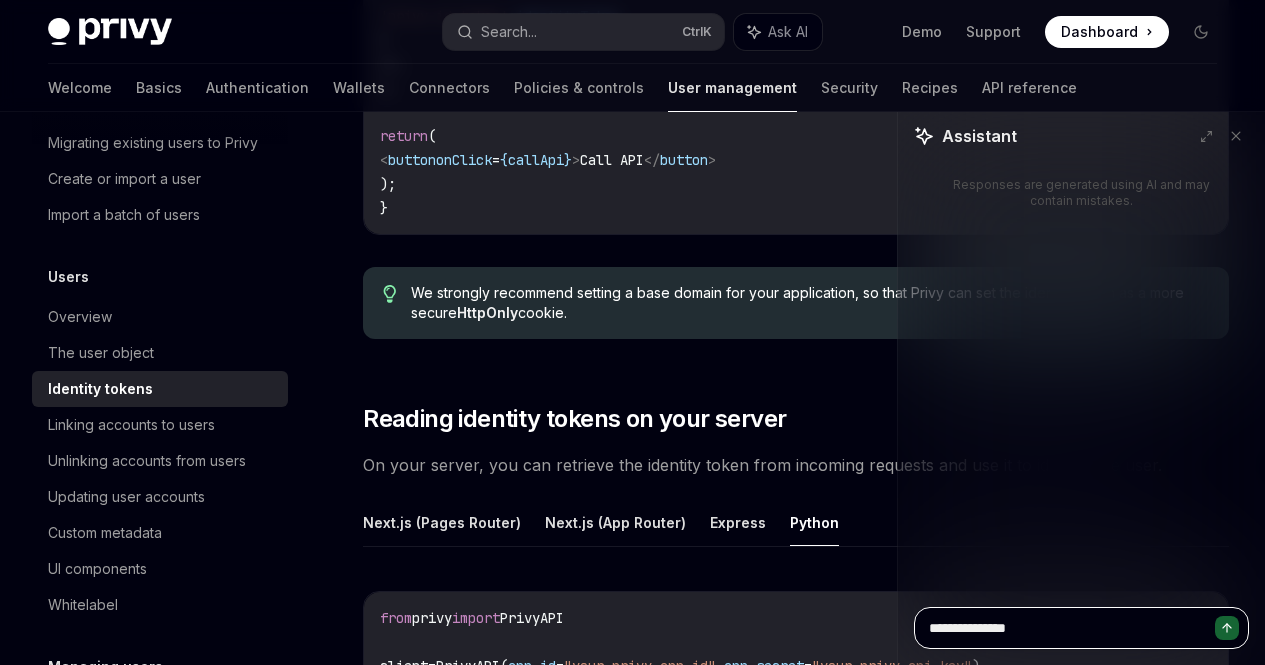 type on "*" 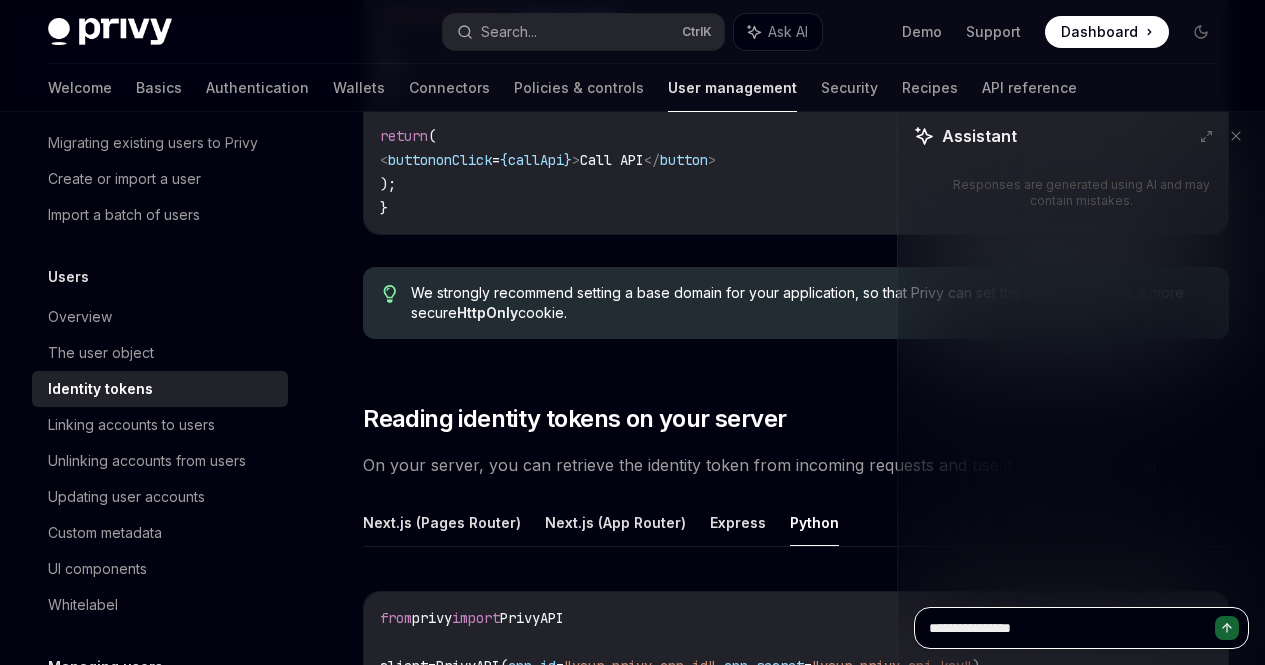 type on "**********" 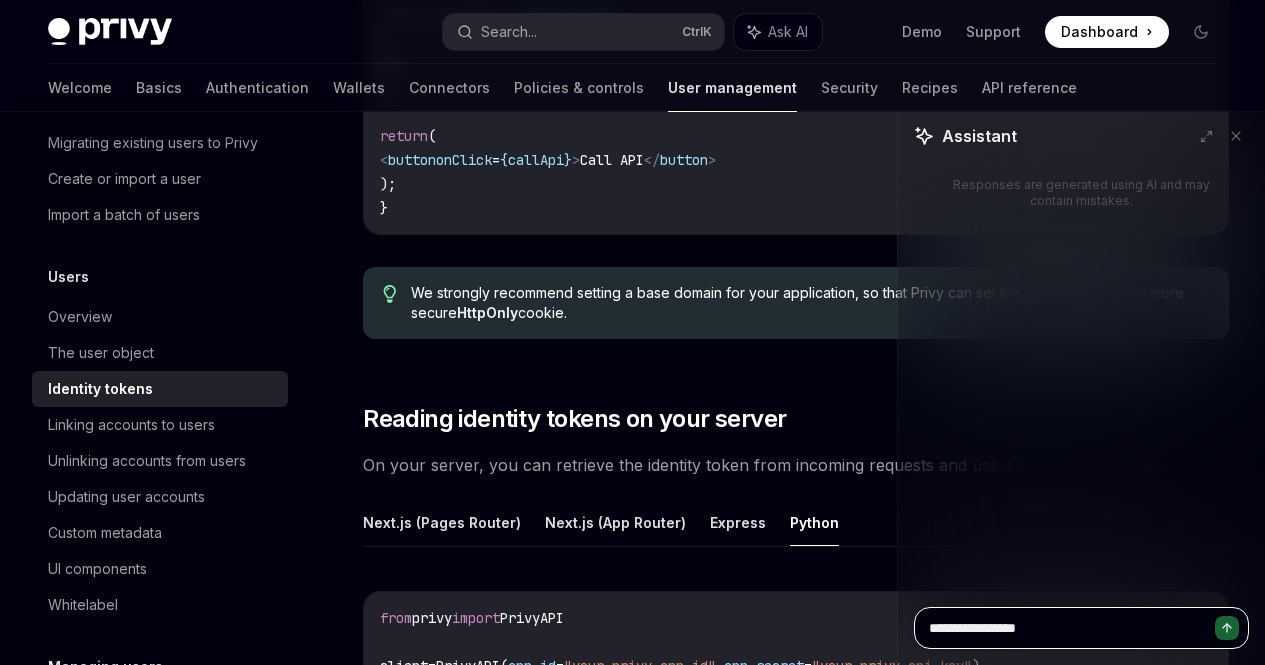 type on "**********" 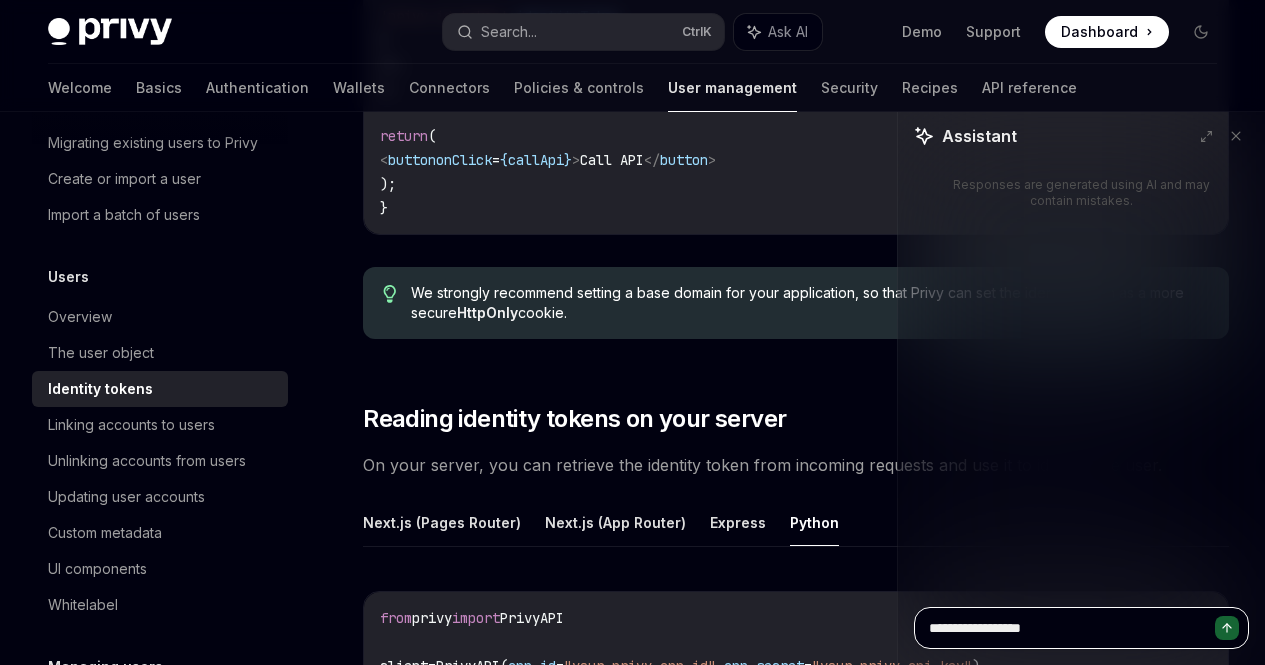 type on "**********" 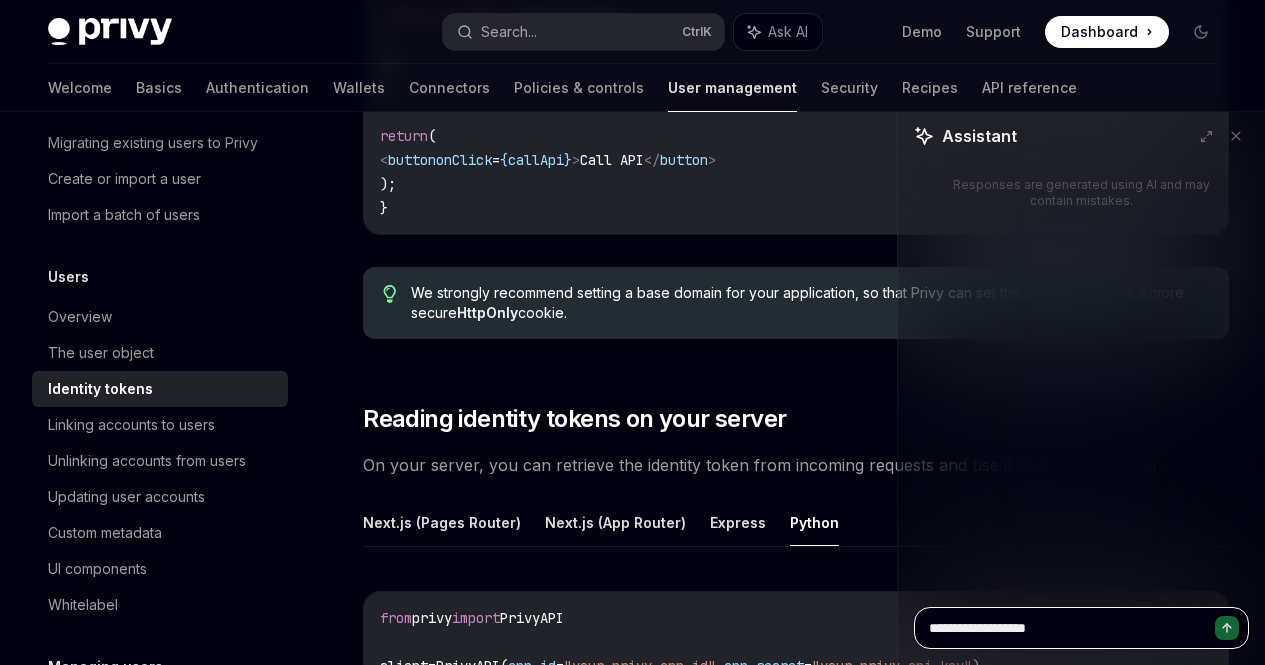 type on "**********" 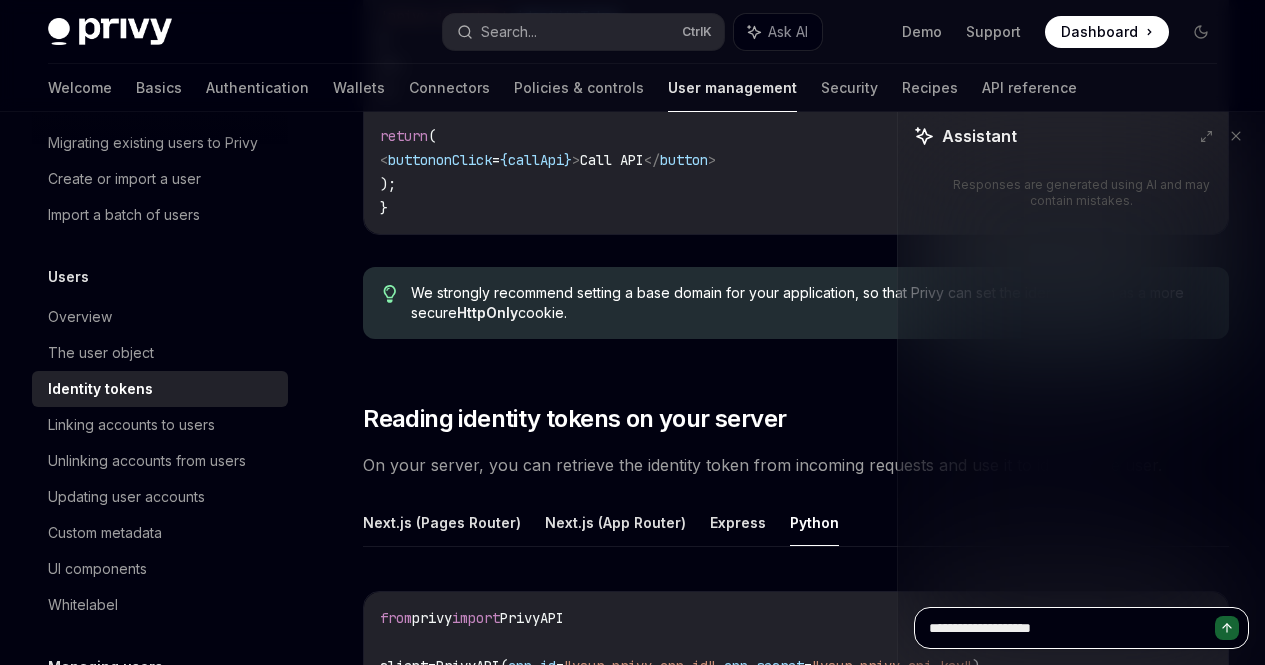 type on "**********" 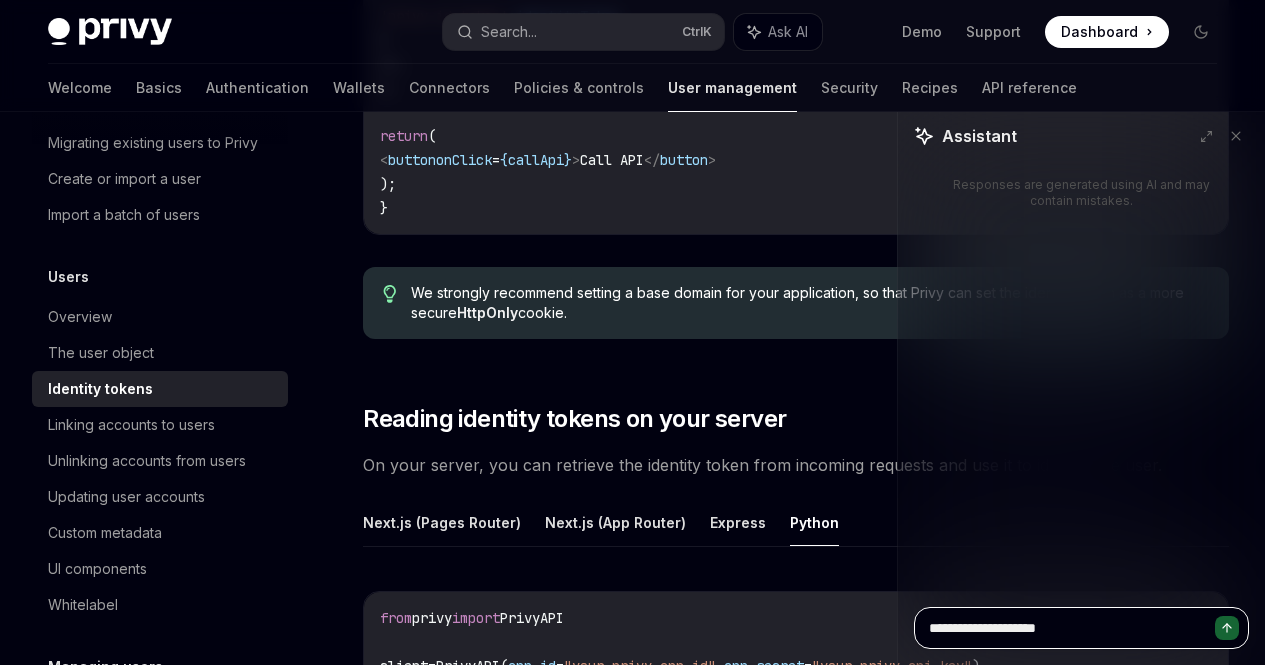 type on "**********" 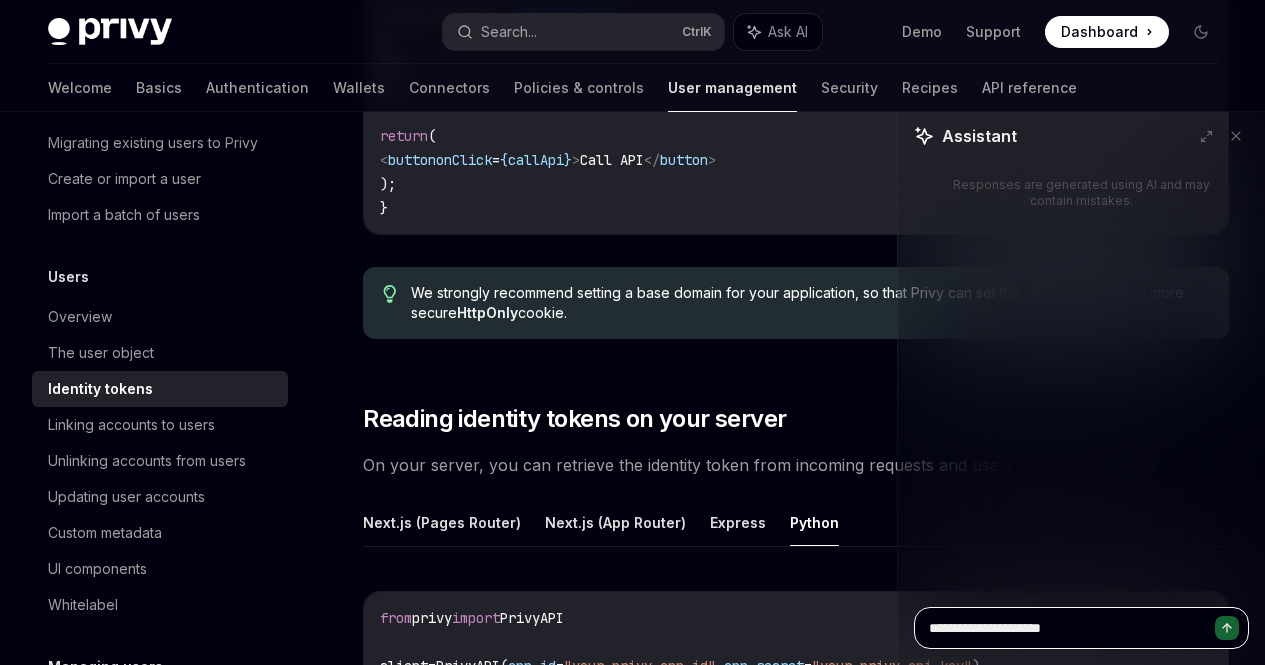 type on "**********" 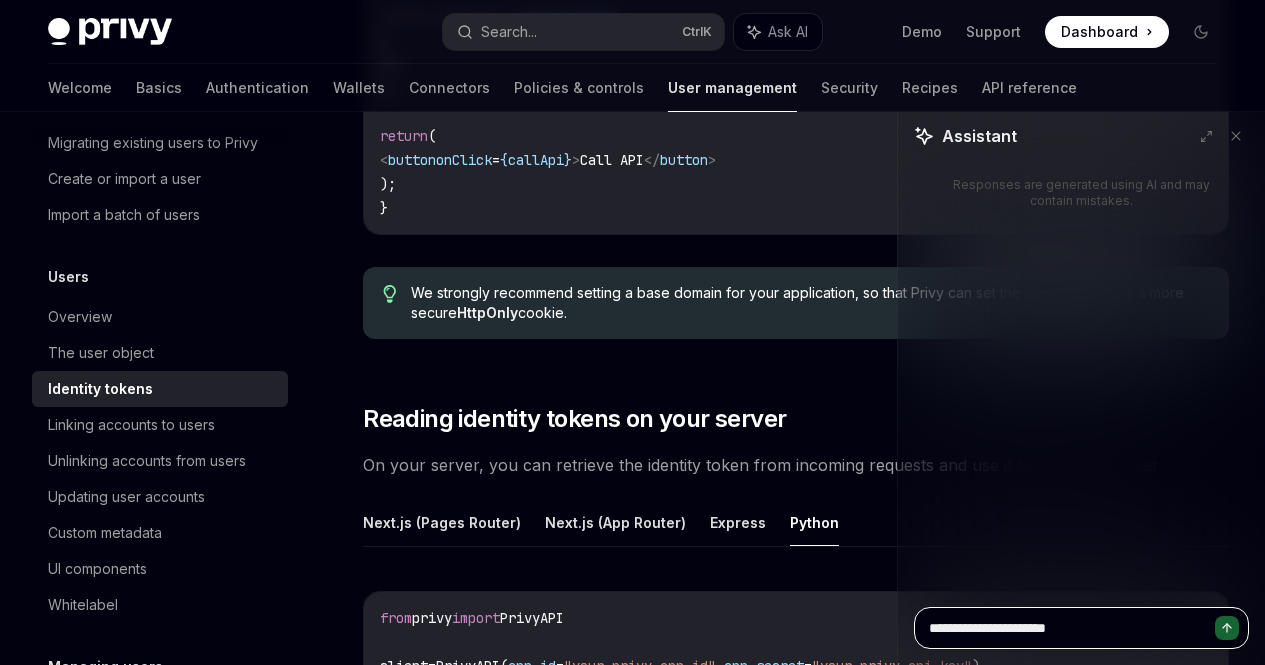 type on "**********" 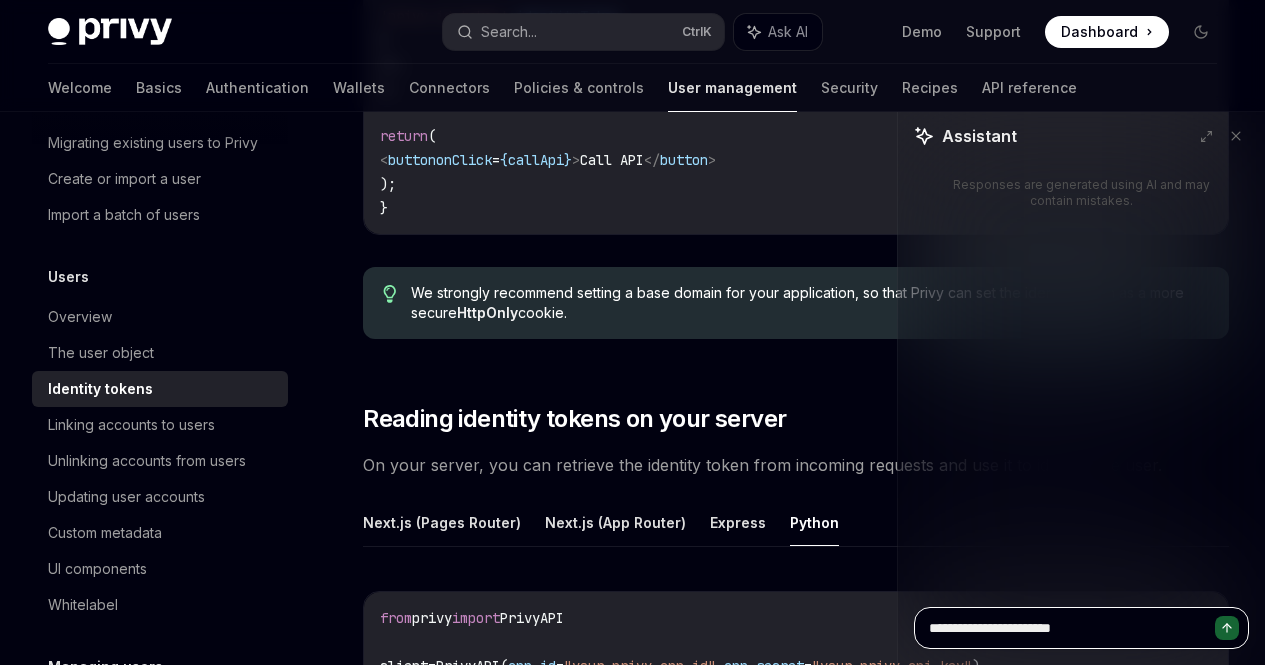 type on "**********" 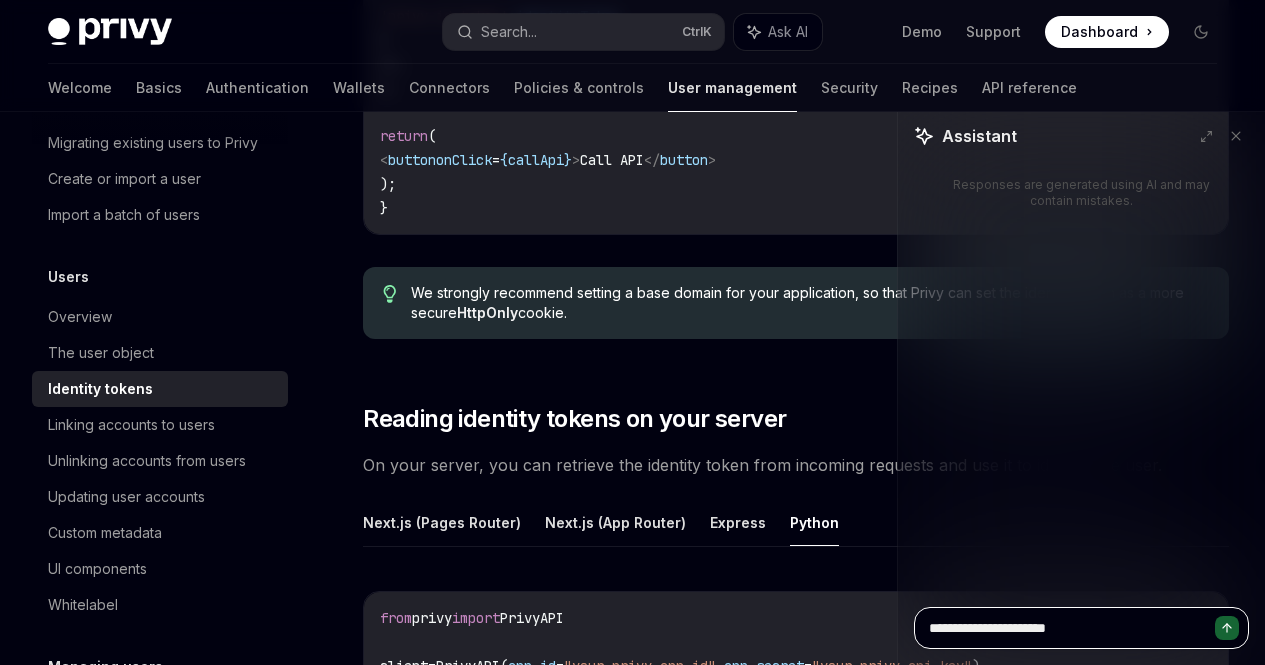type on "**********" 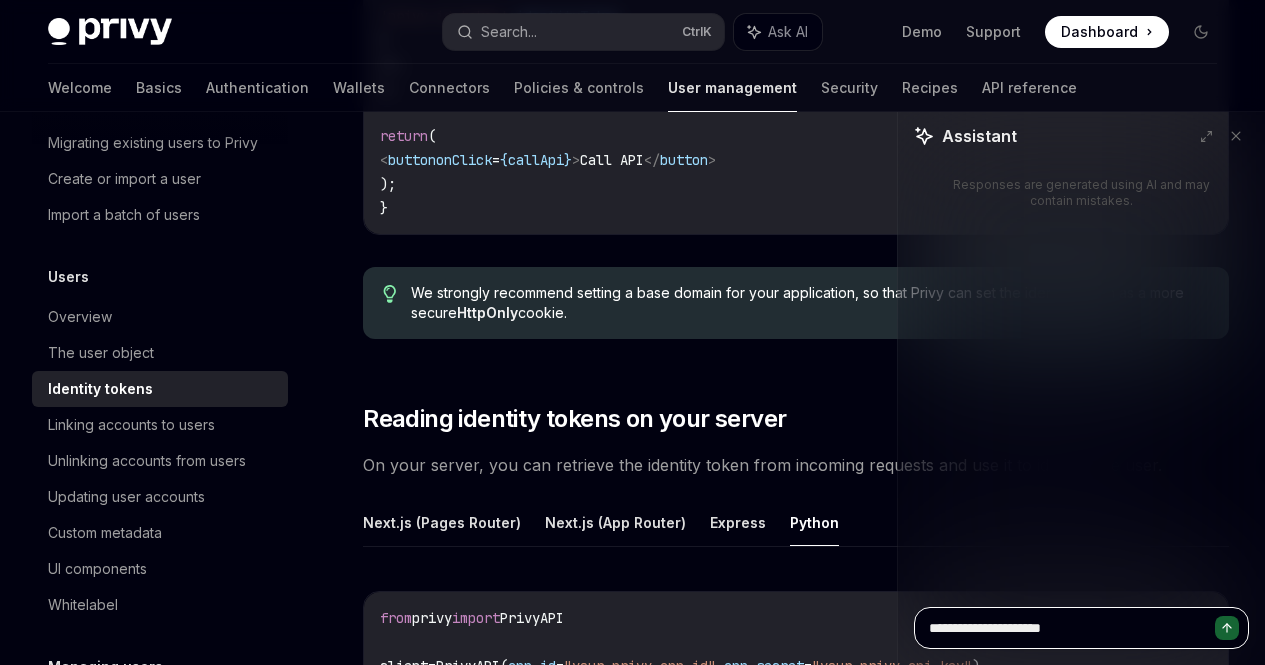 type on "**********" 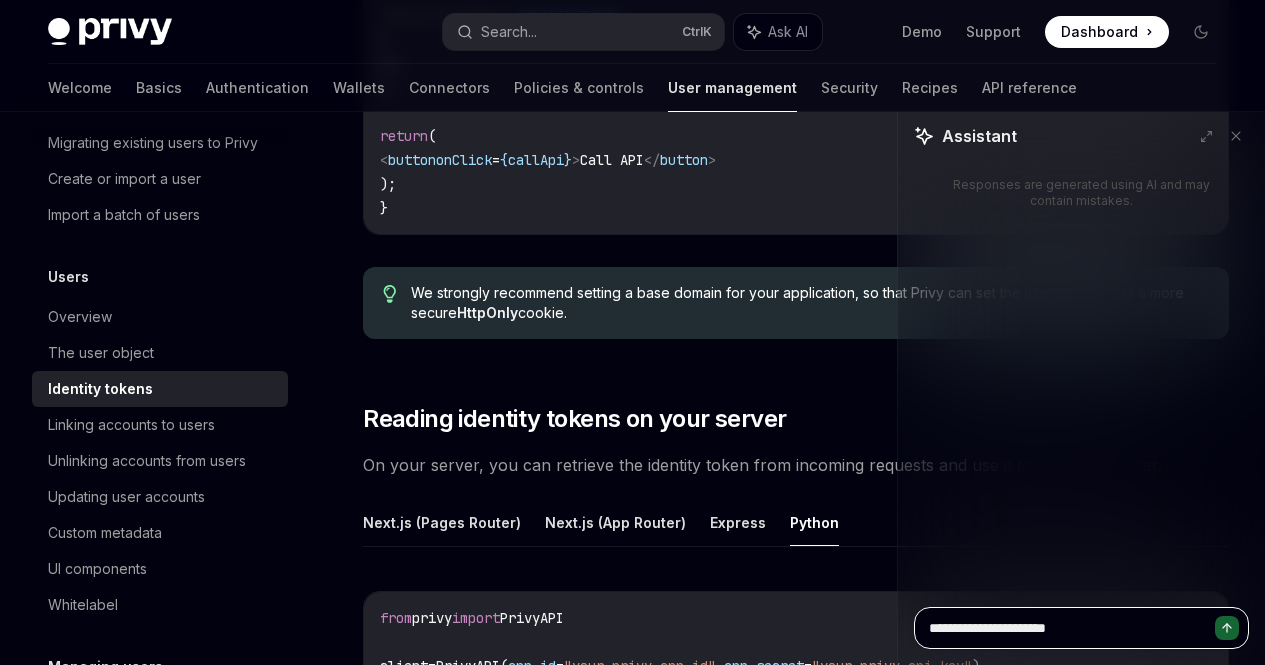 type on "**********" 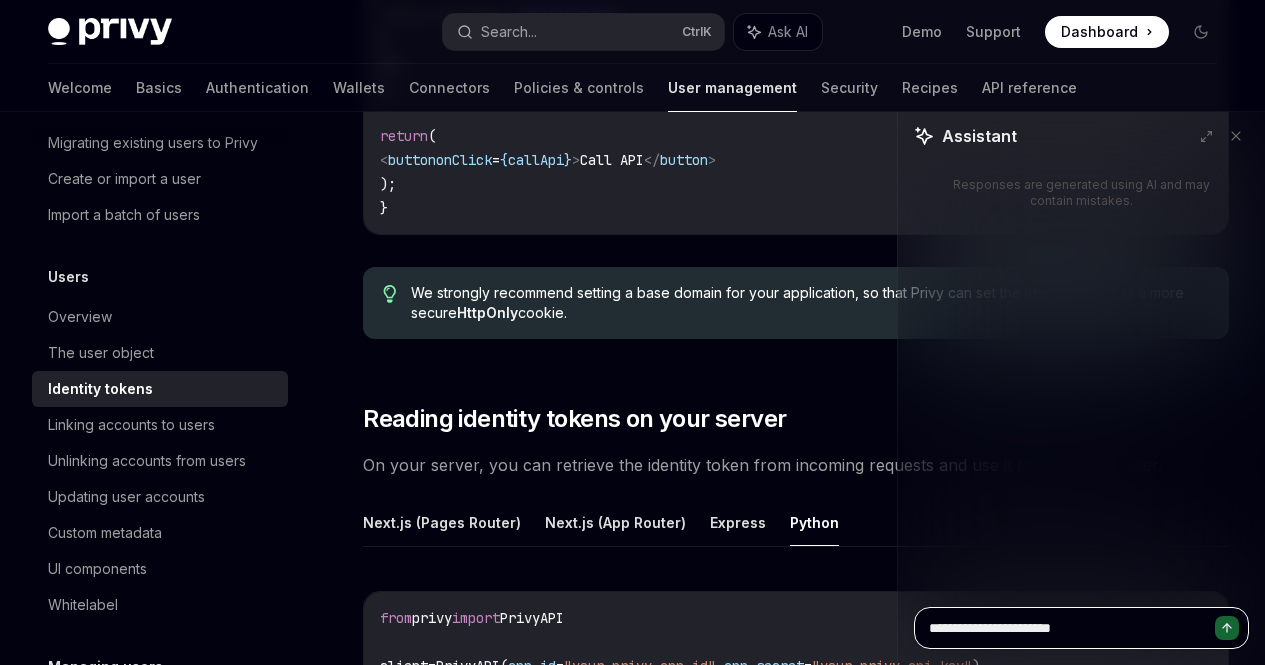 type on "**********" 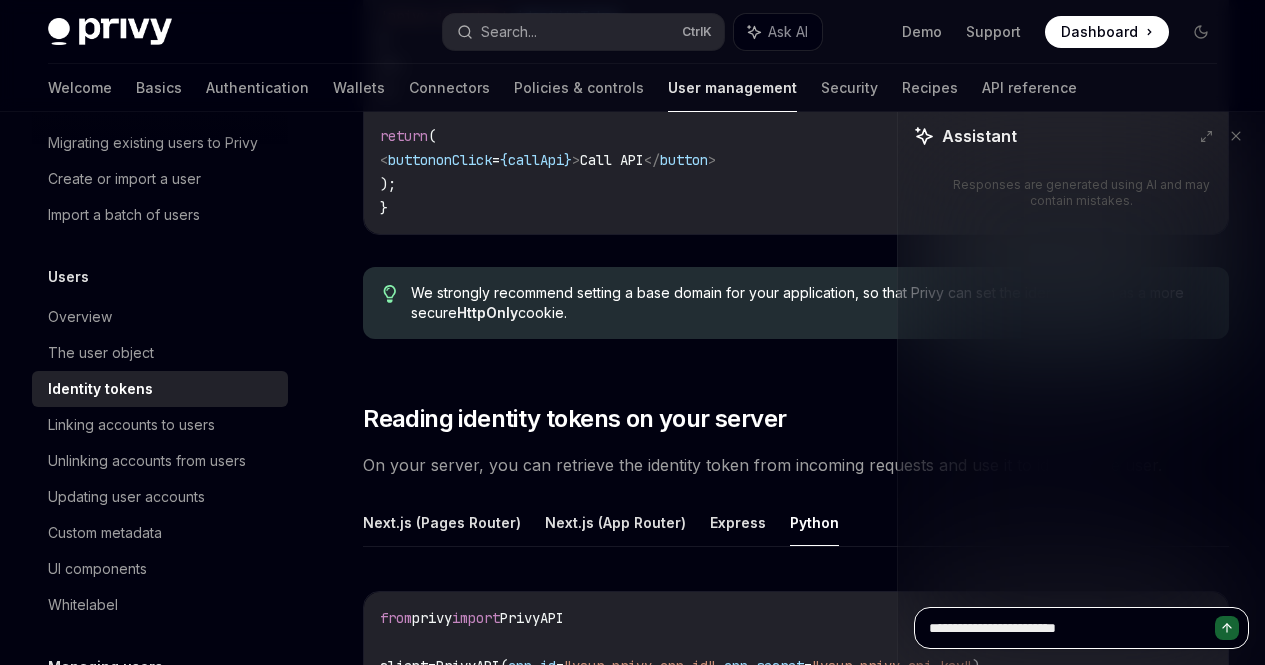 type on "**********" 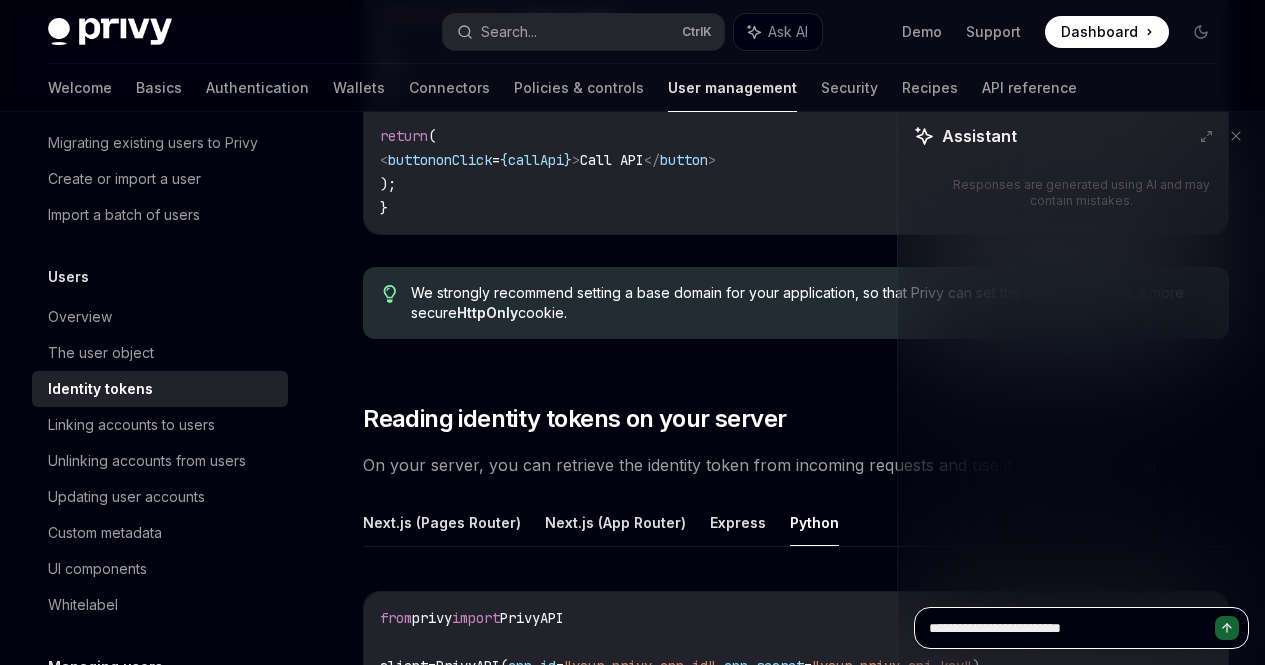 type on "*" 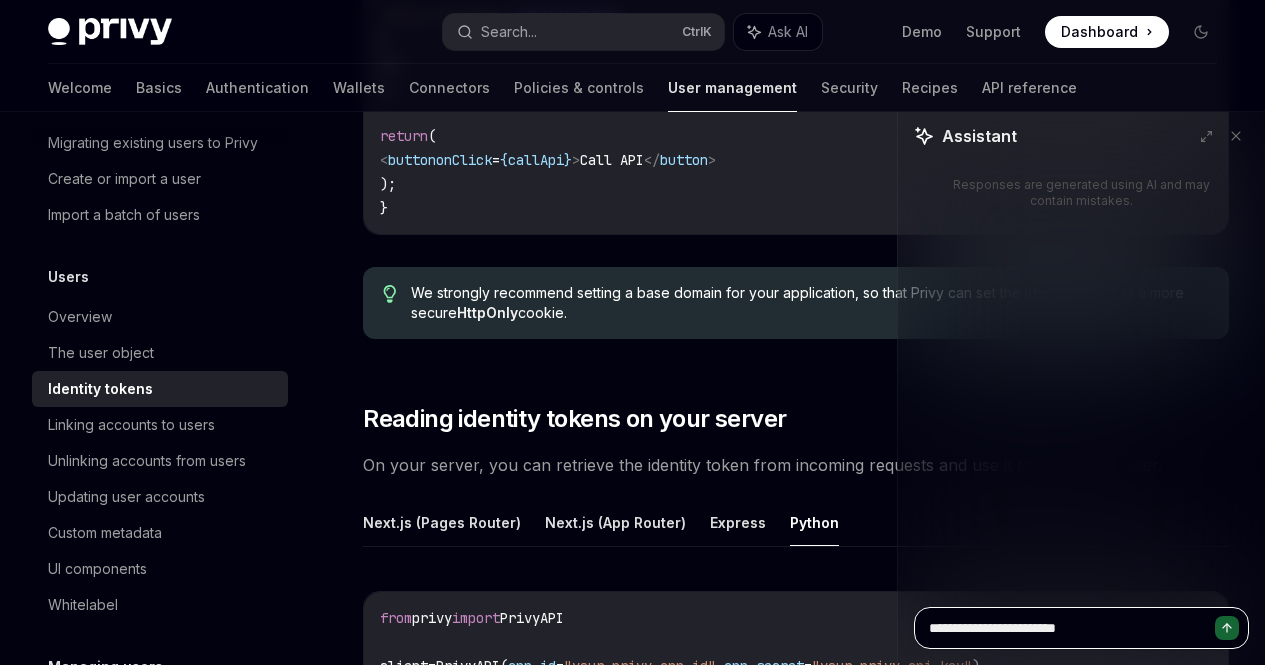 type on "**********" 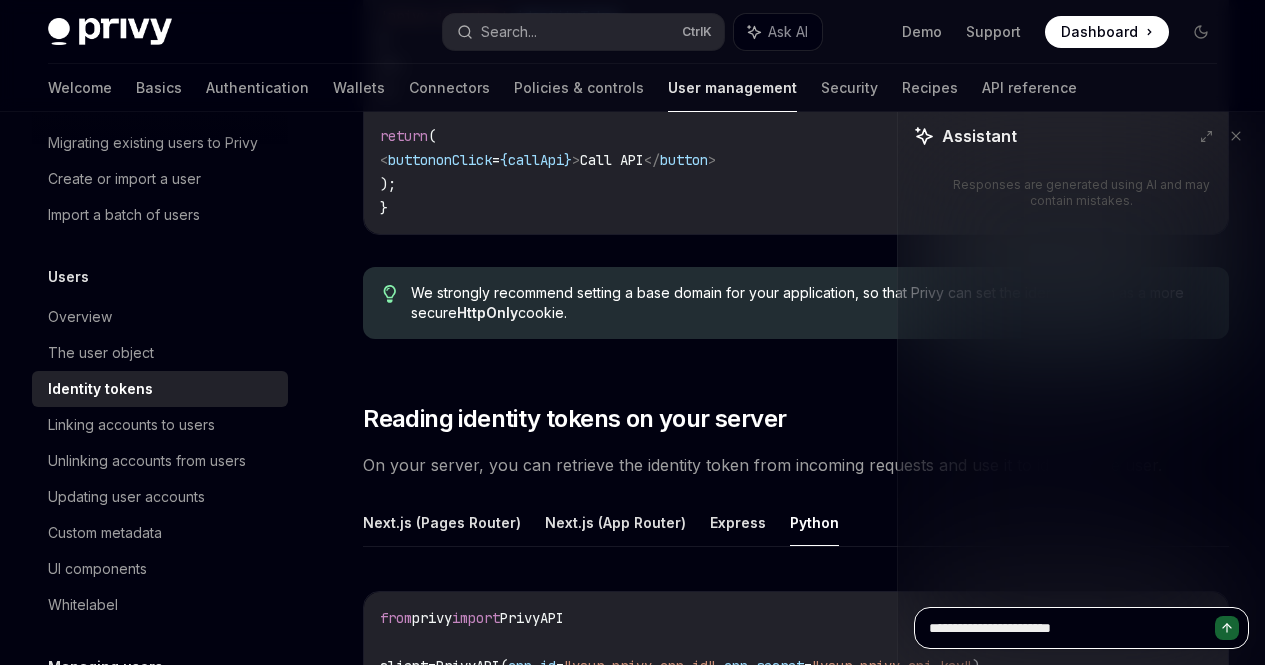 type on "**********" 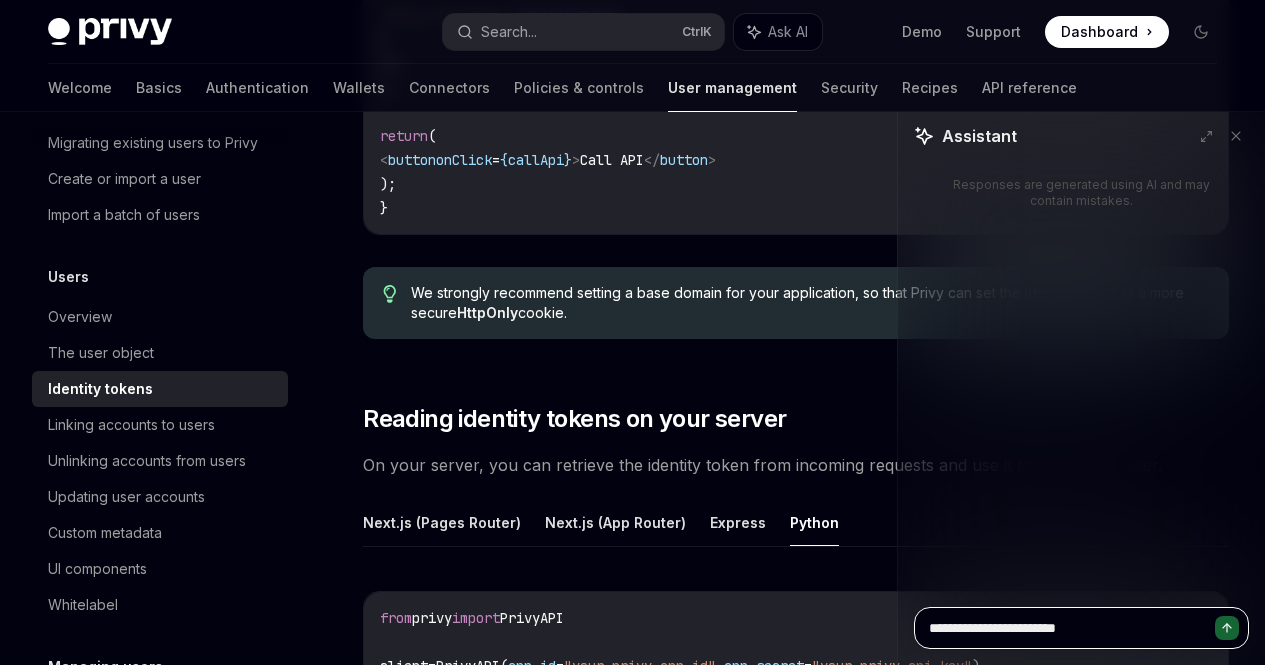 type on "**********" 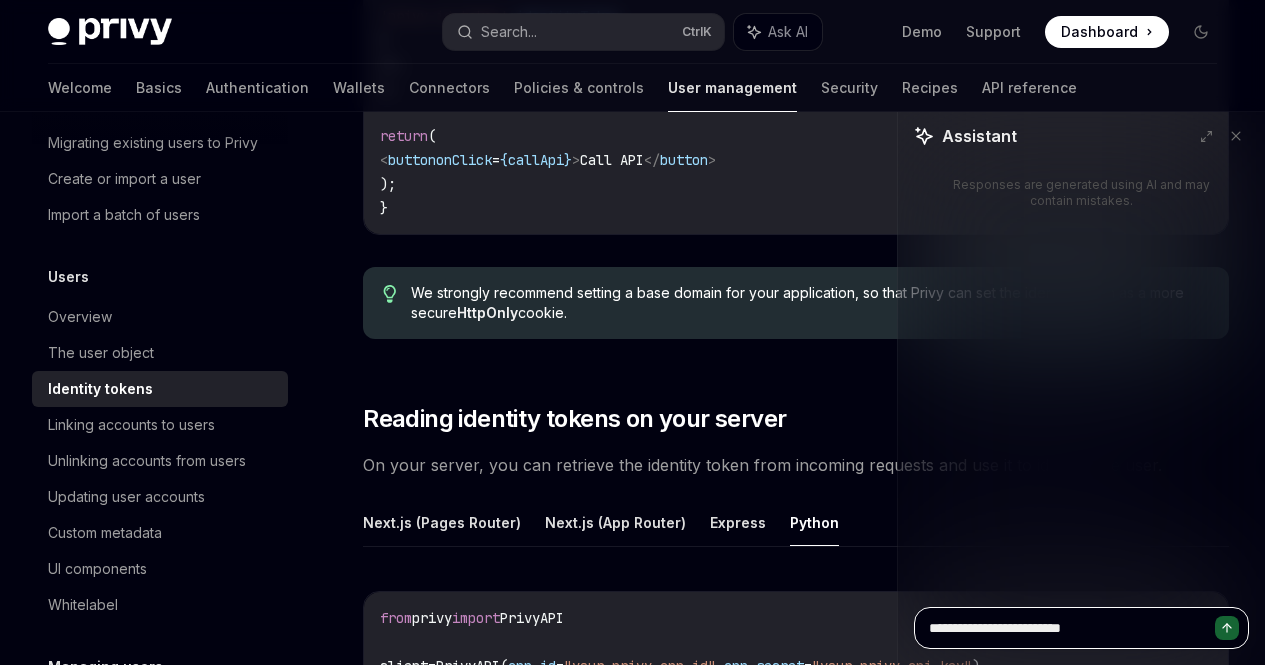 type on "**********" 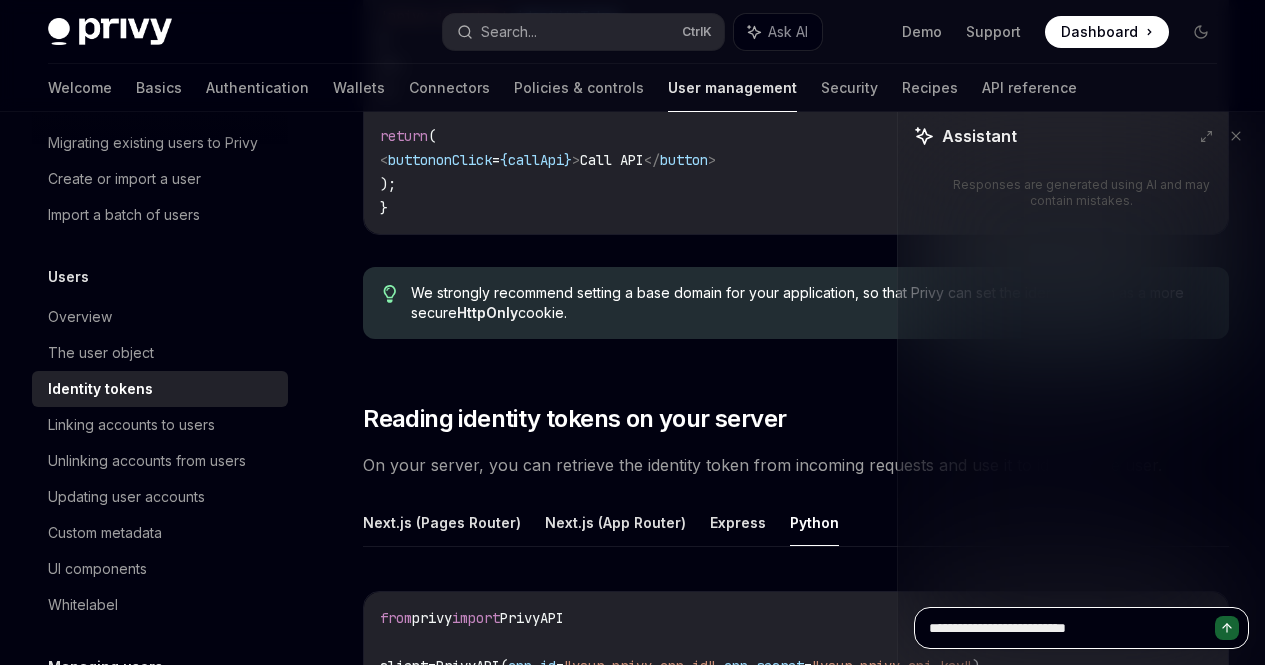 type on "**********" 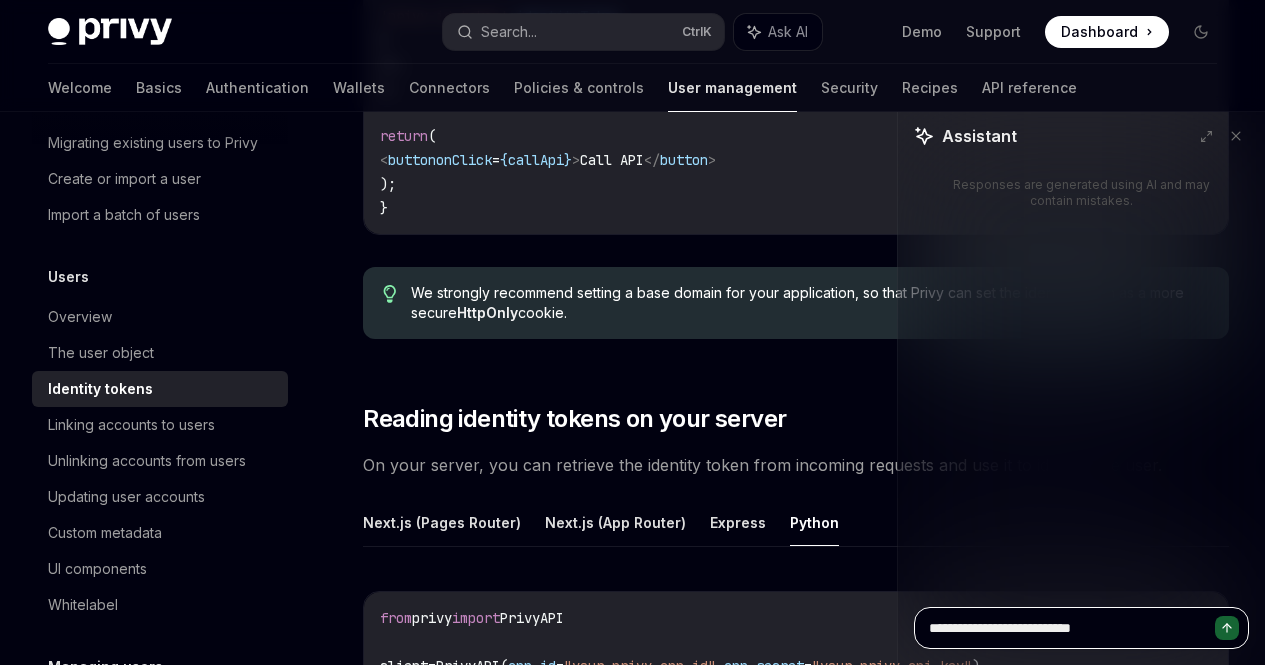type on "**********" 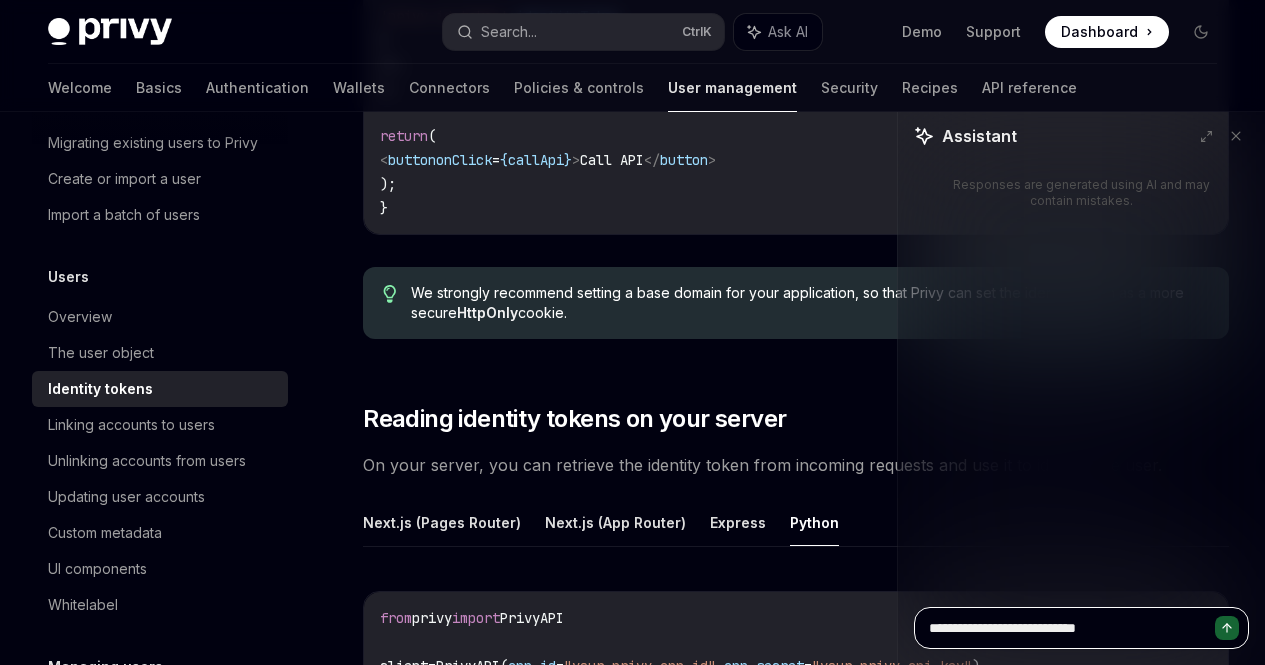 type on "**********" 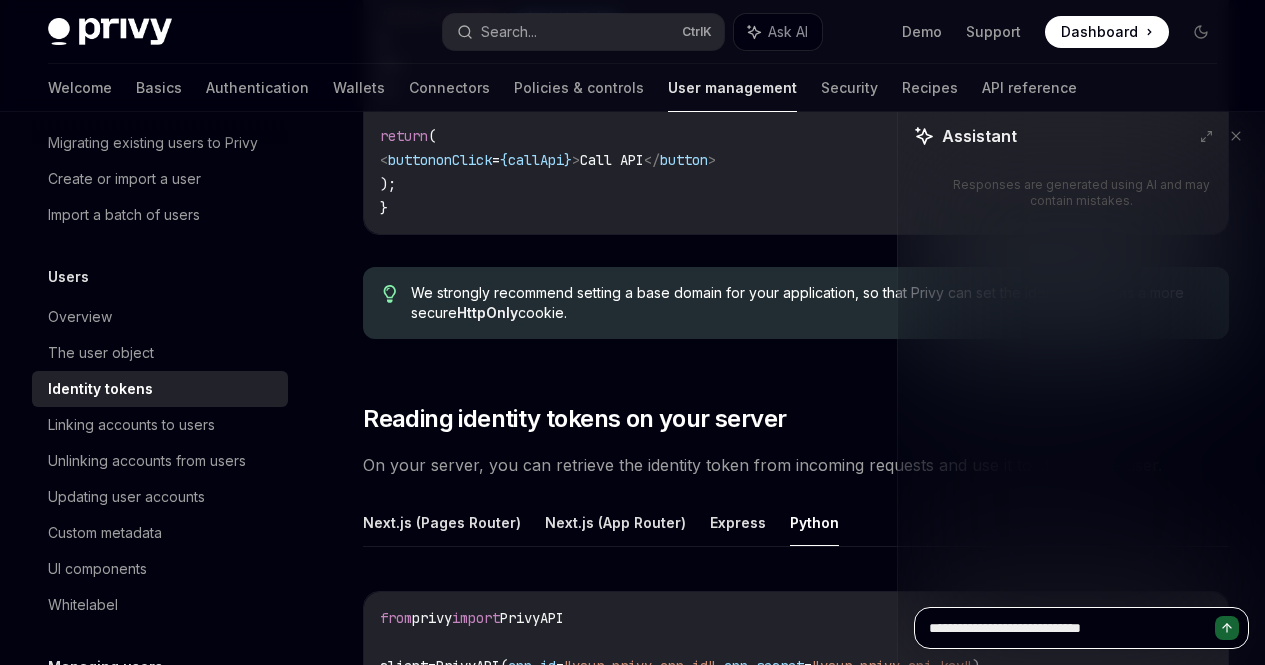 type on "**********" 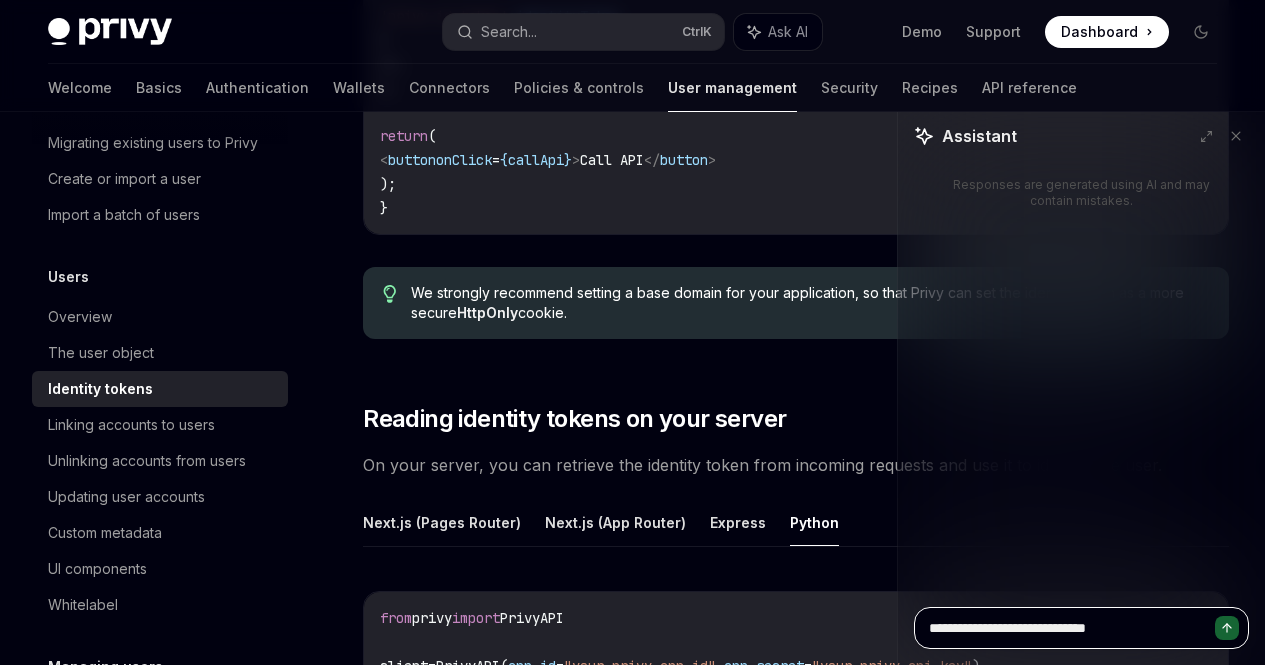 type on "**********" 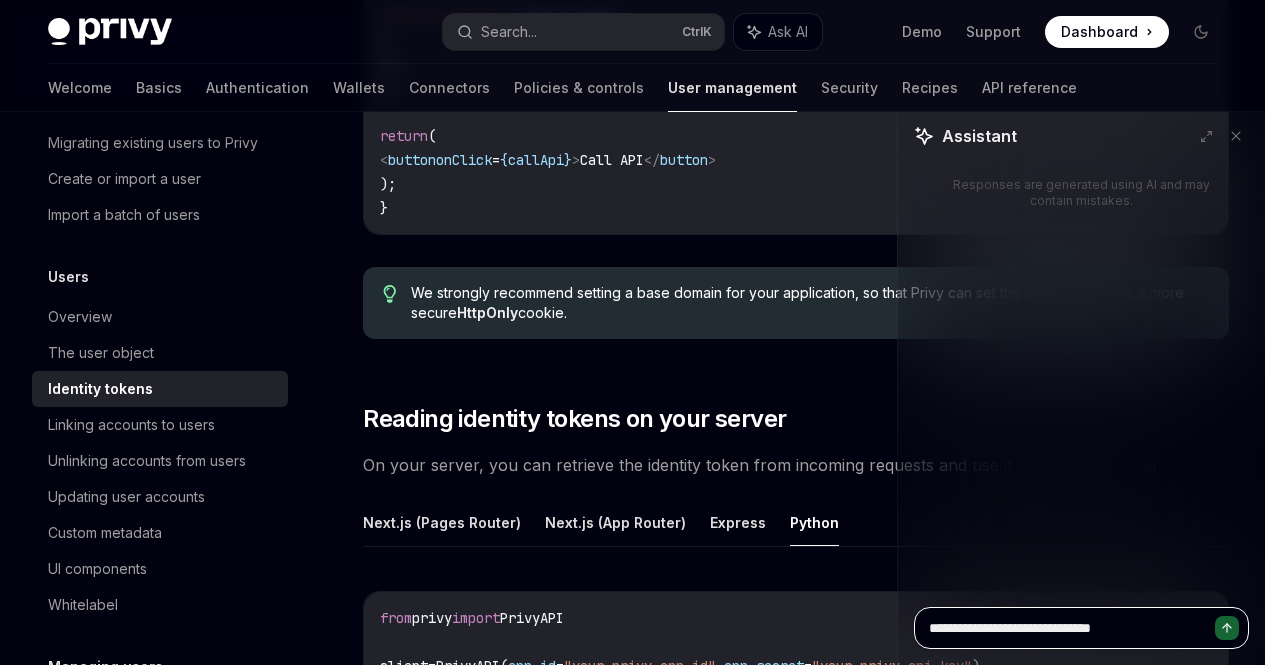 type on "**********" 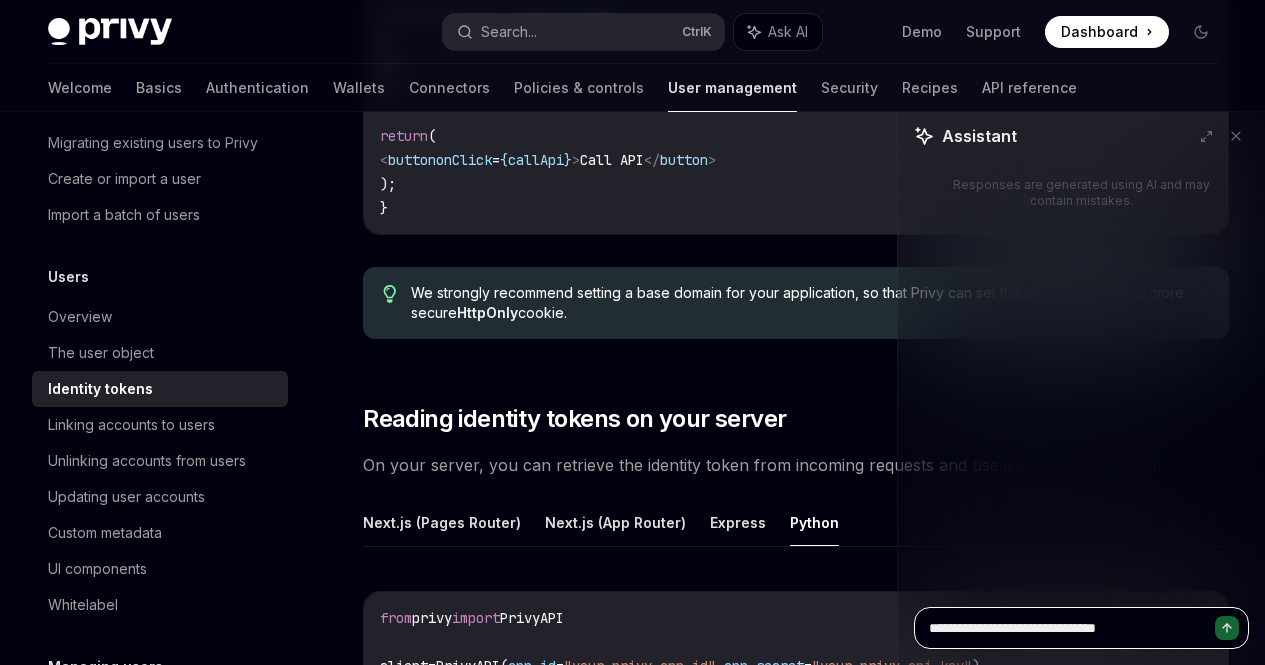 type on "**********" 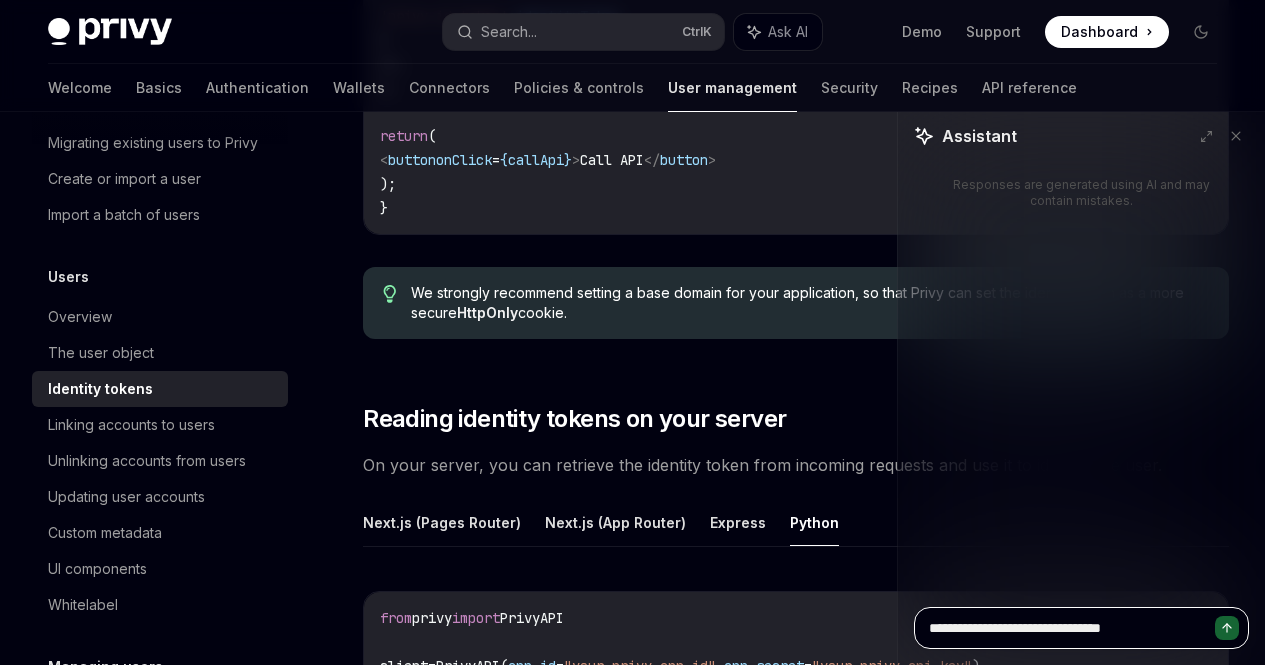 type on "**********" 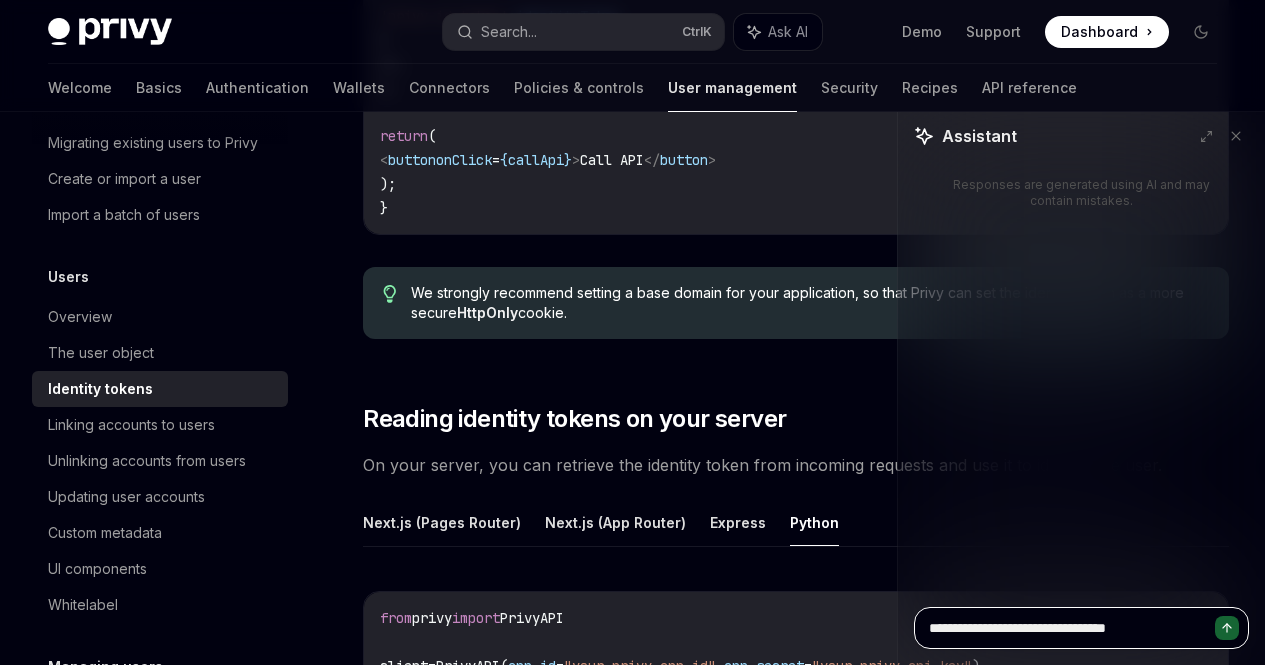 type on "**********" 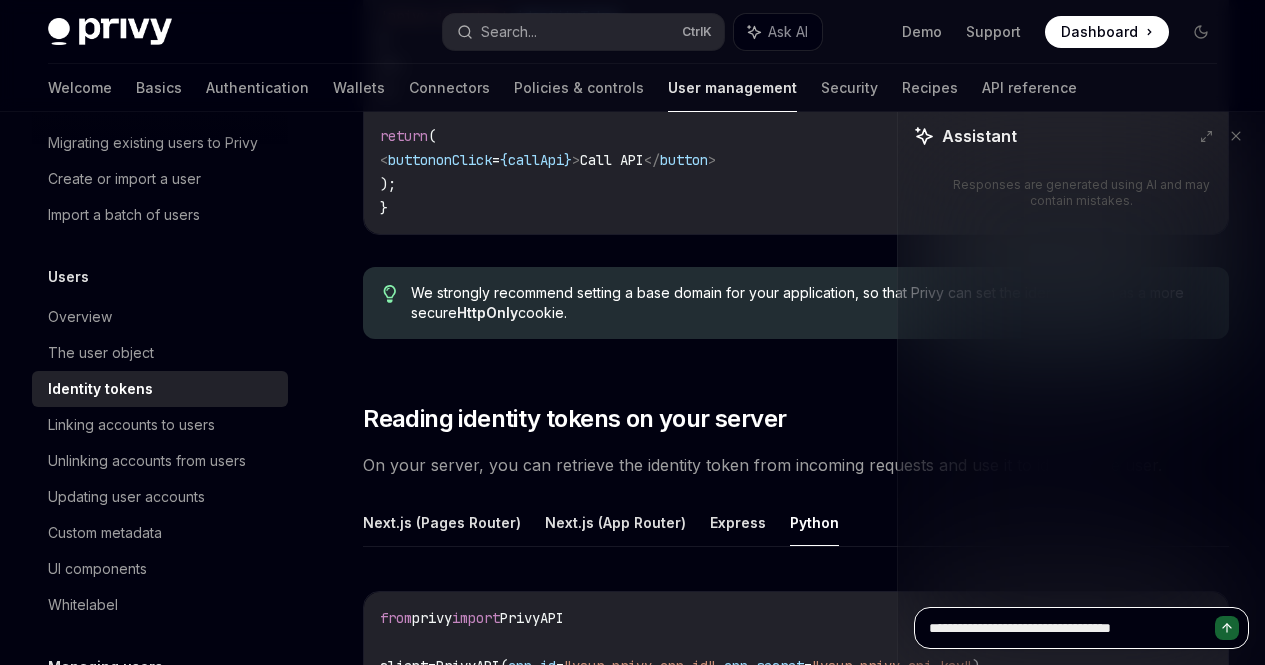 type on "**********" 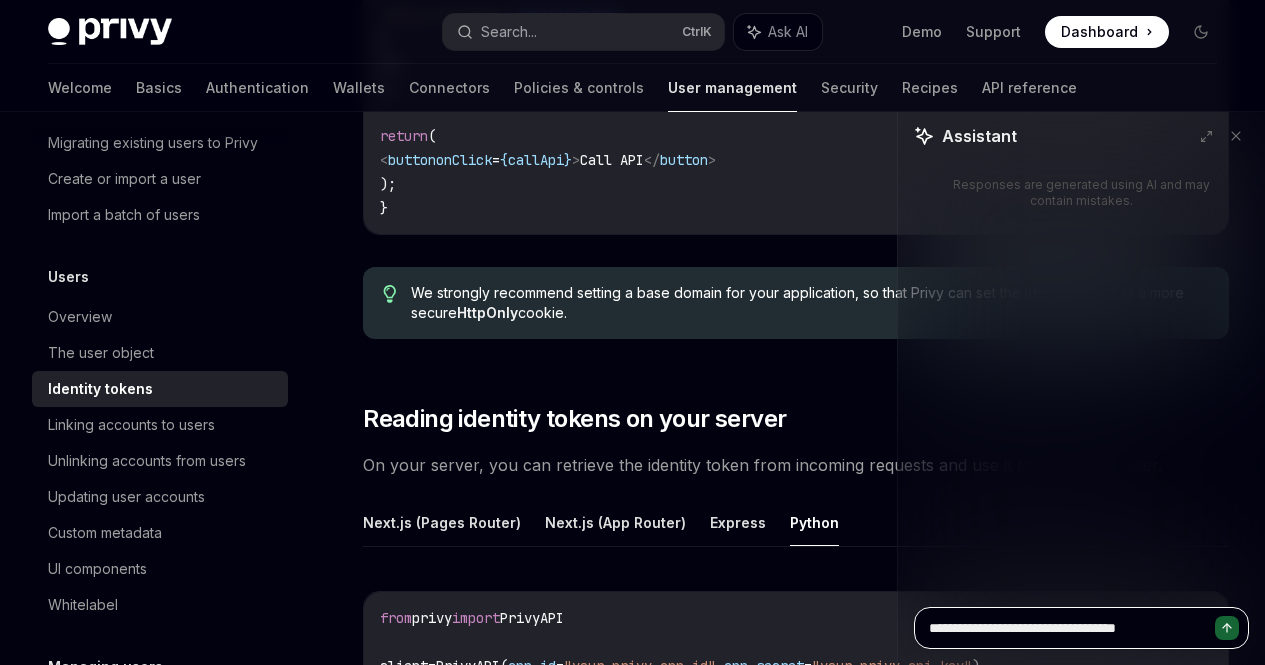 type on "**********" 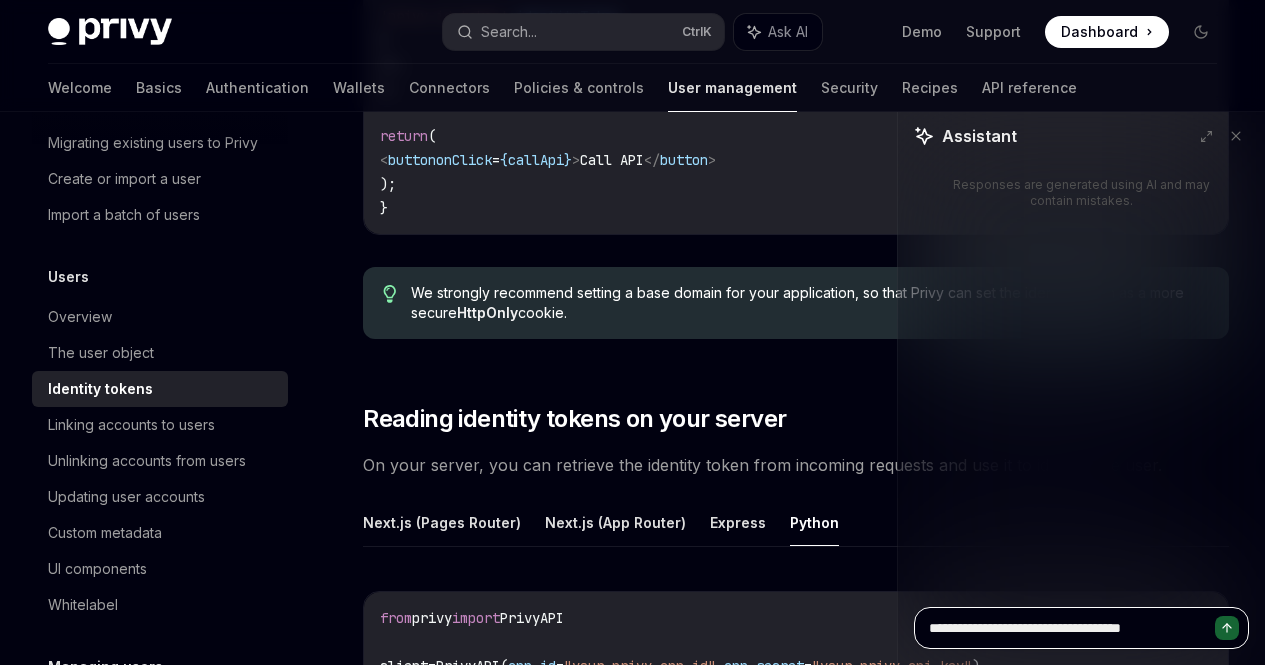 type on "**********" 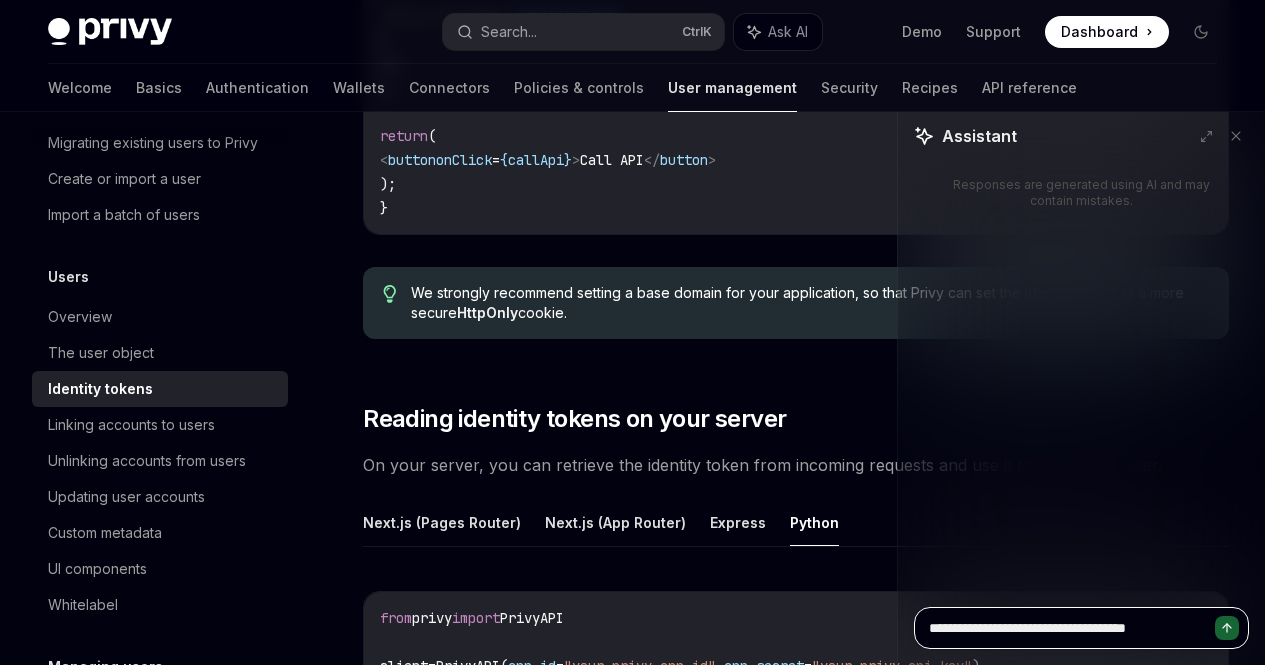 type on "*" 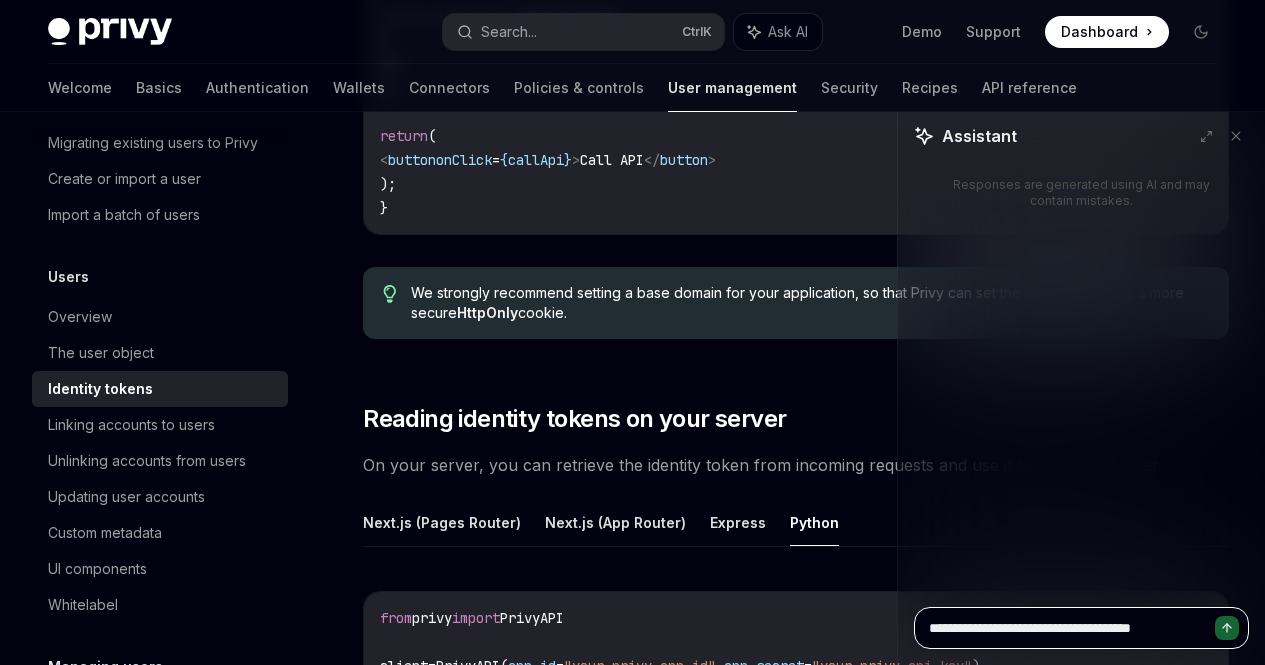 type on "**********" 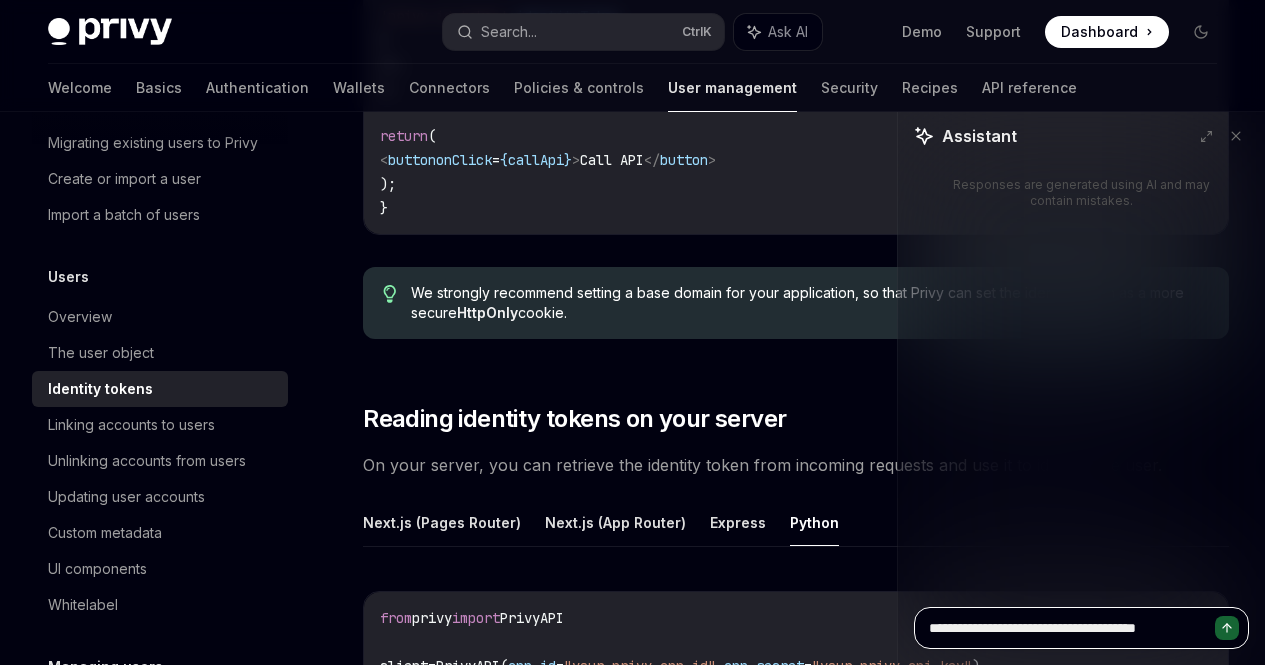 type on "**********" 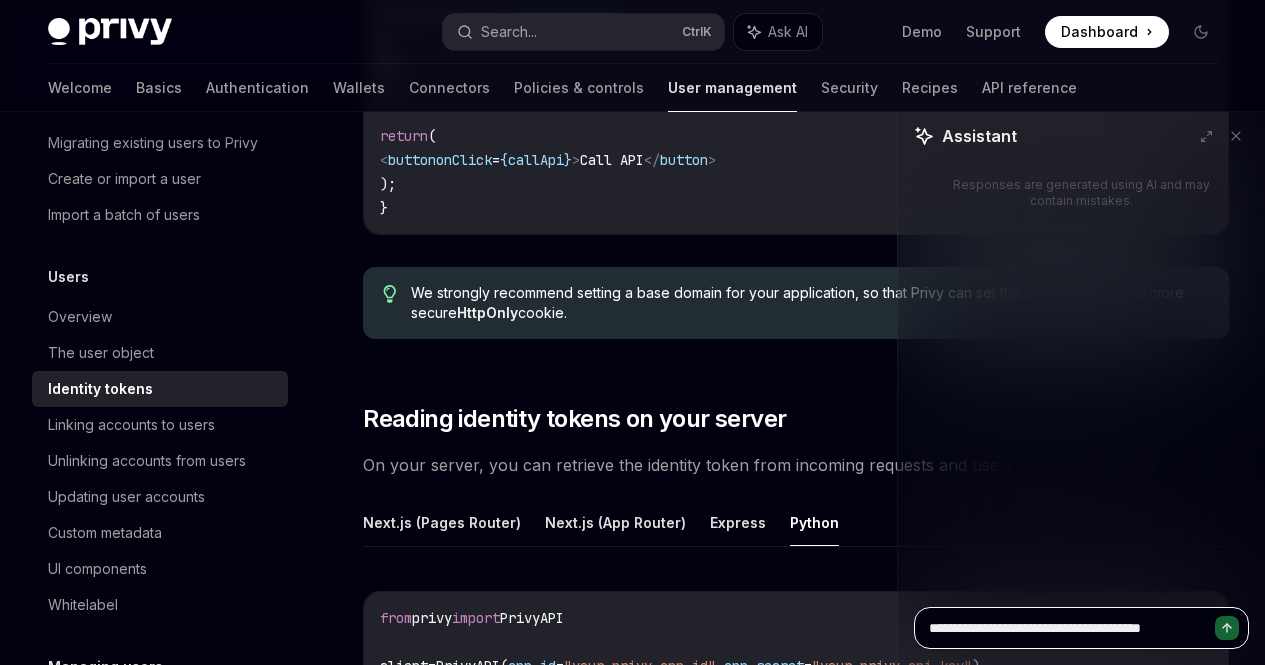type on "**********" 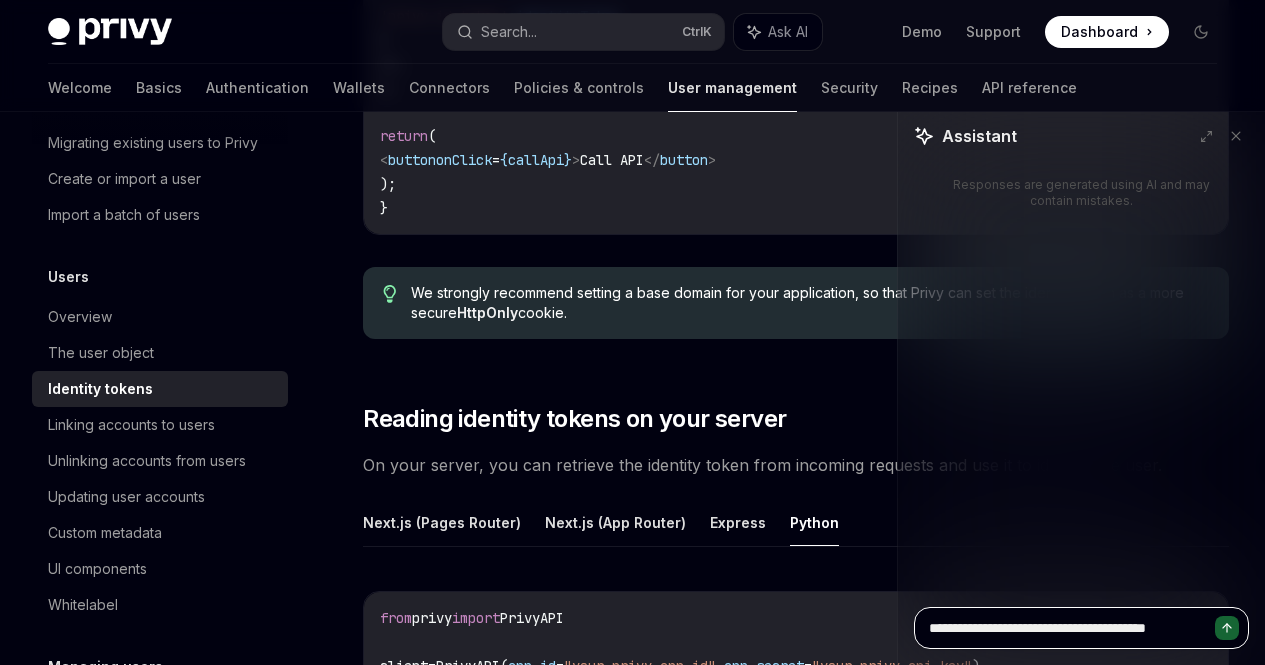 type on "*" 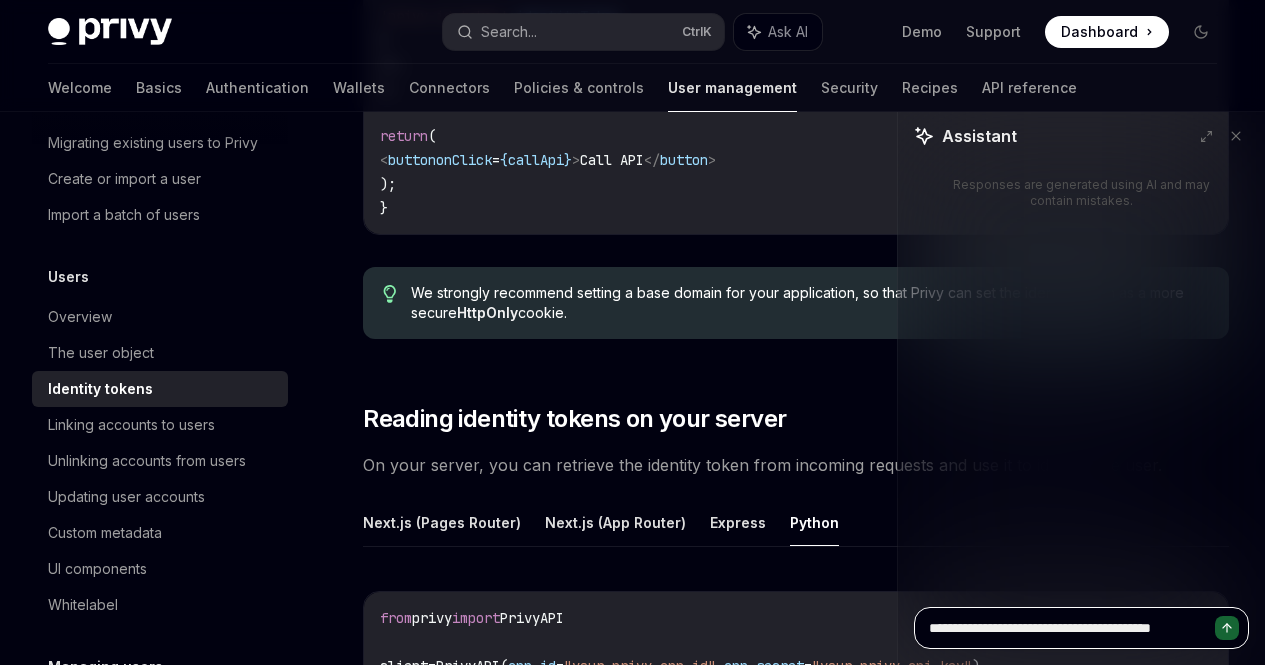 type on "**********" 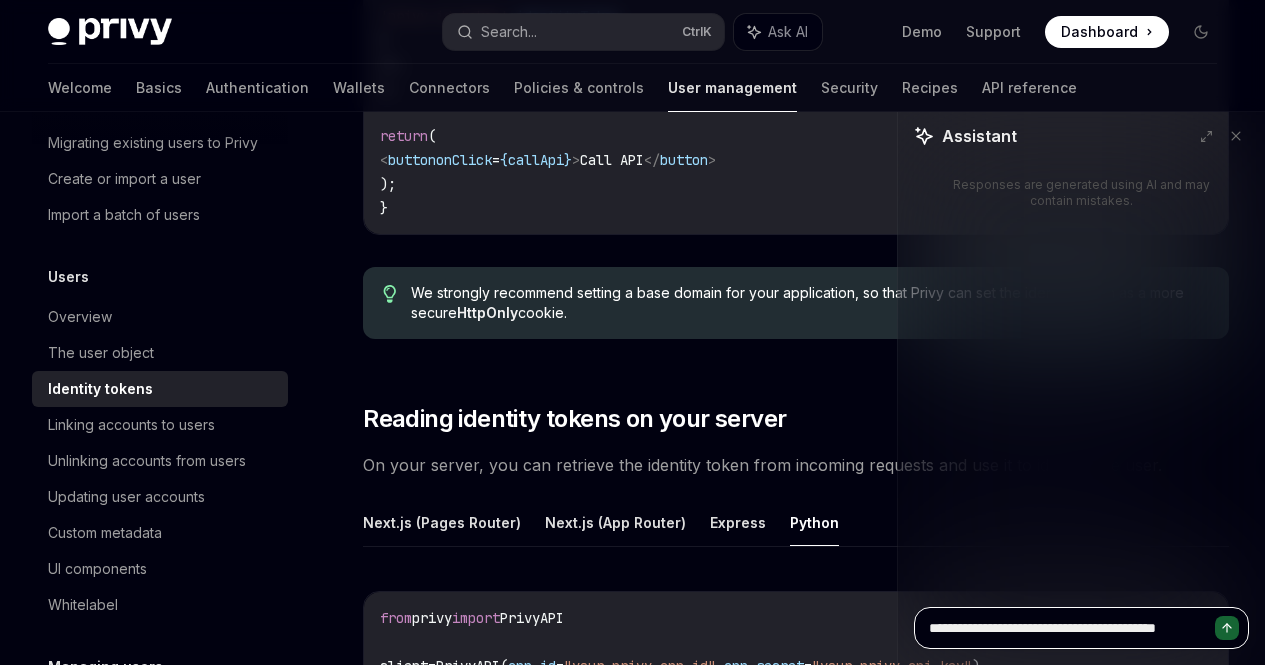 type on "**********" 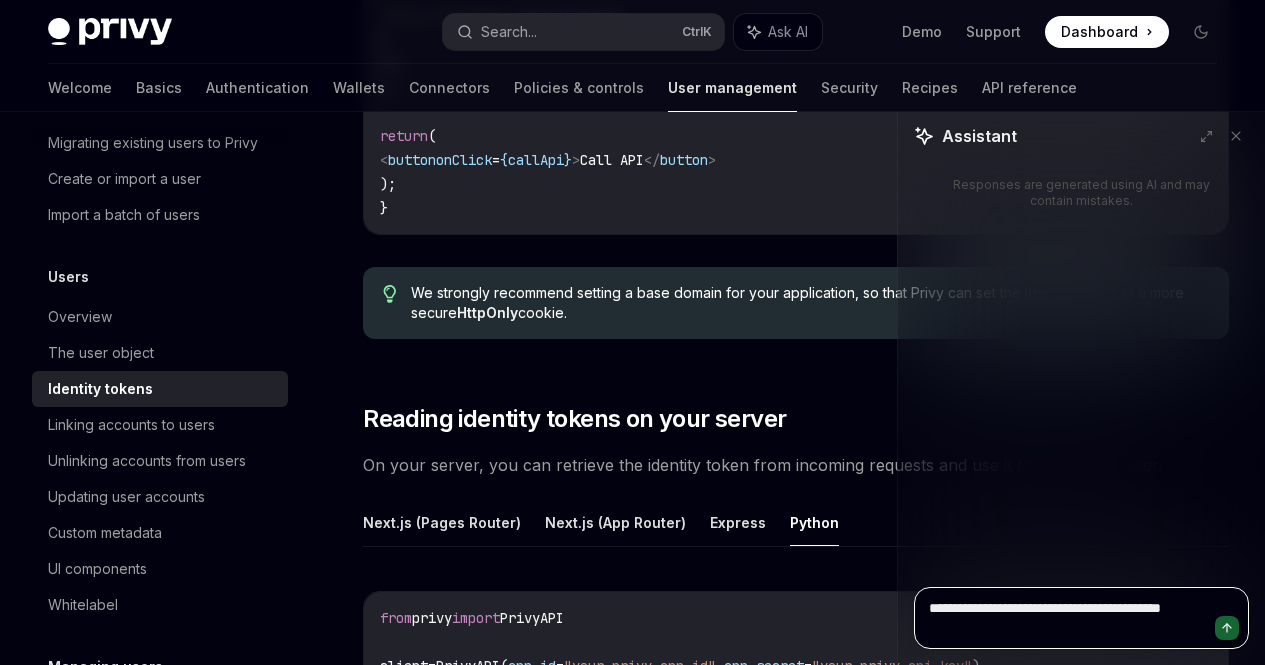 type on "**********" 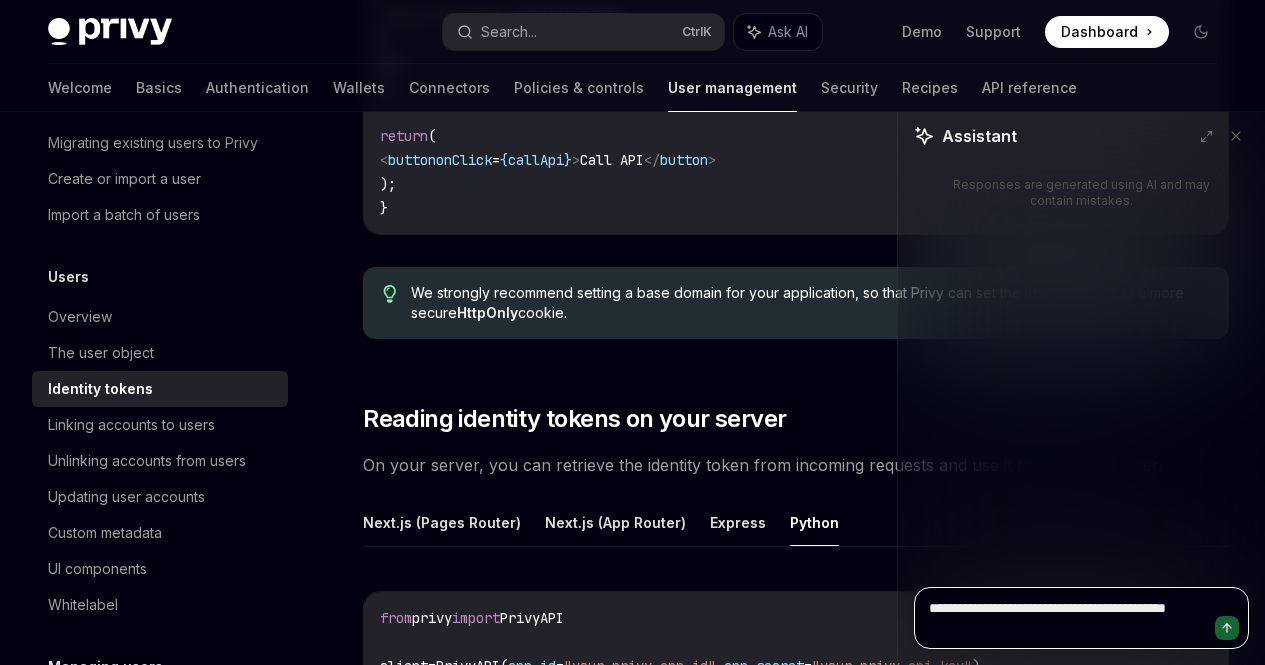 type on "**********" 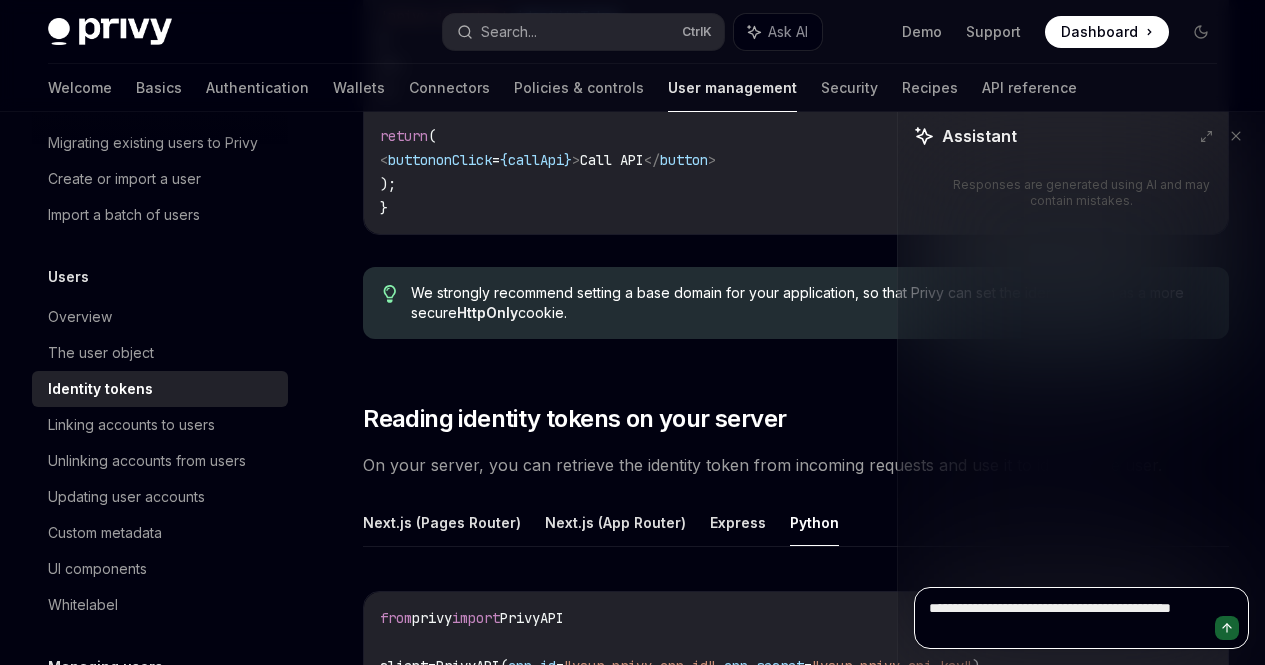 type on "**********" 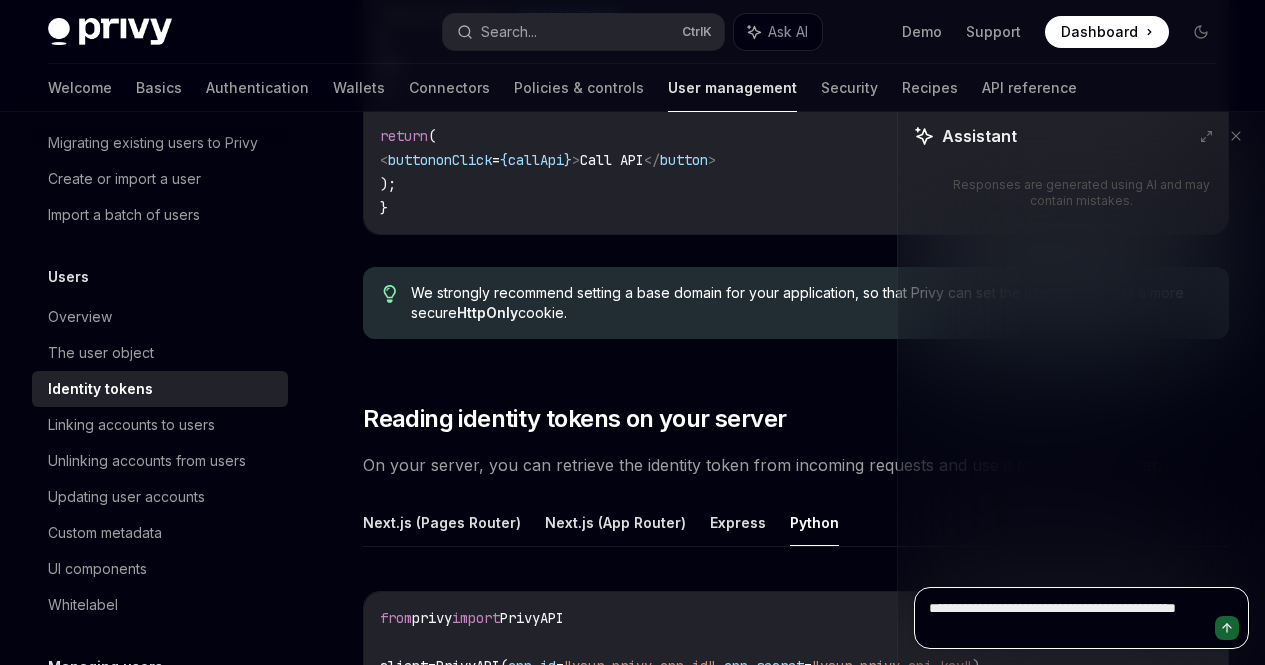 type on "**********" 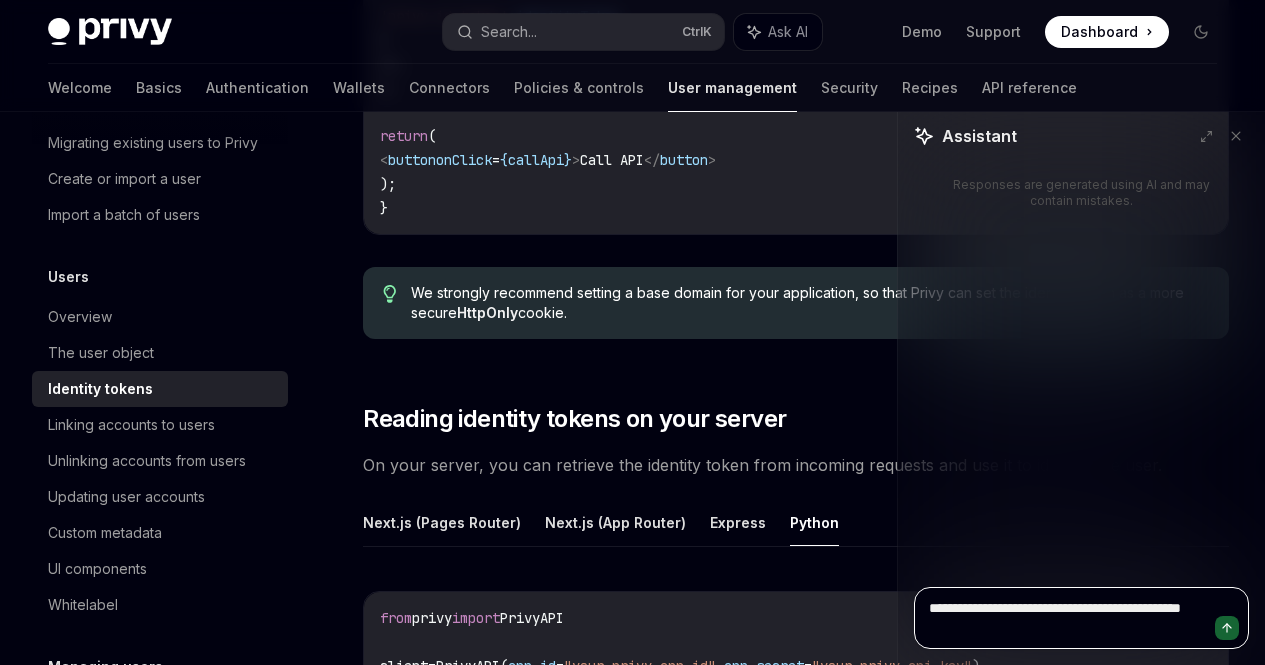 type on "**********" 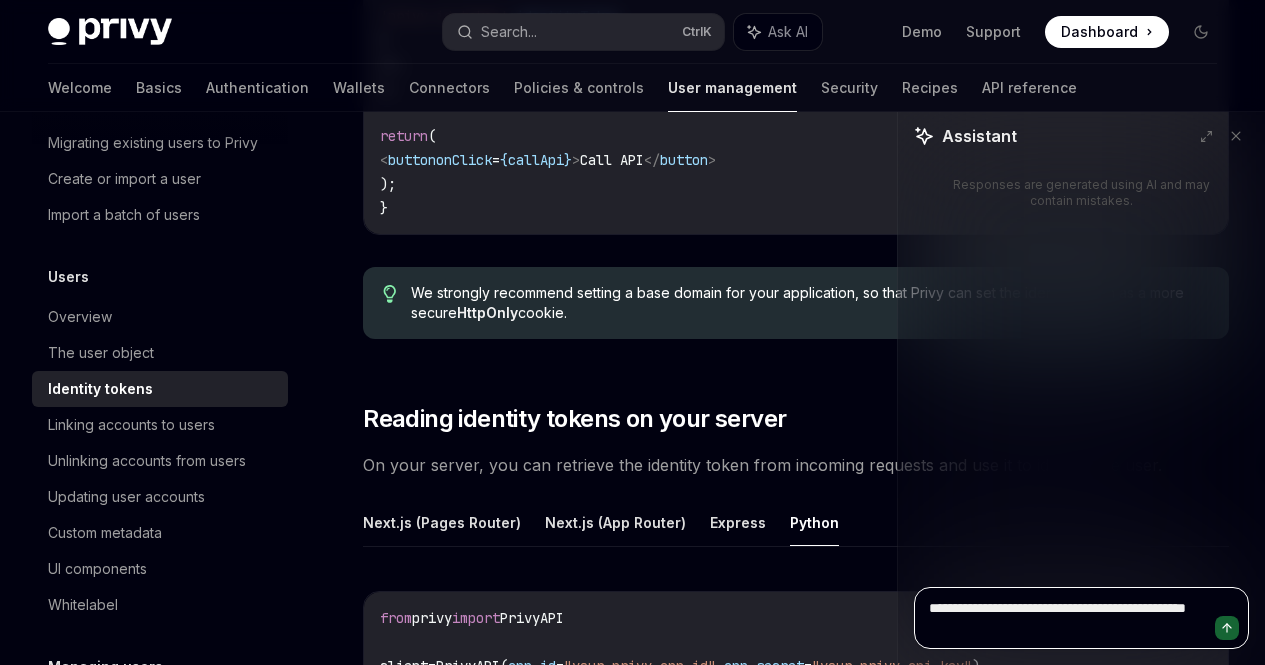 type on "**********" 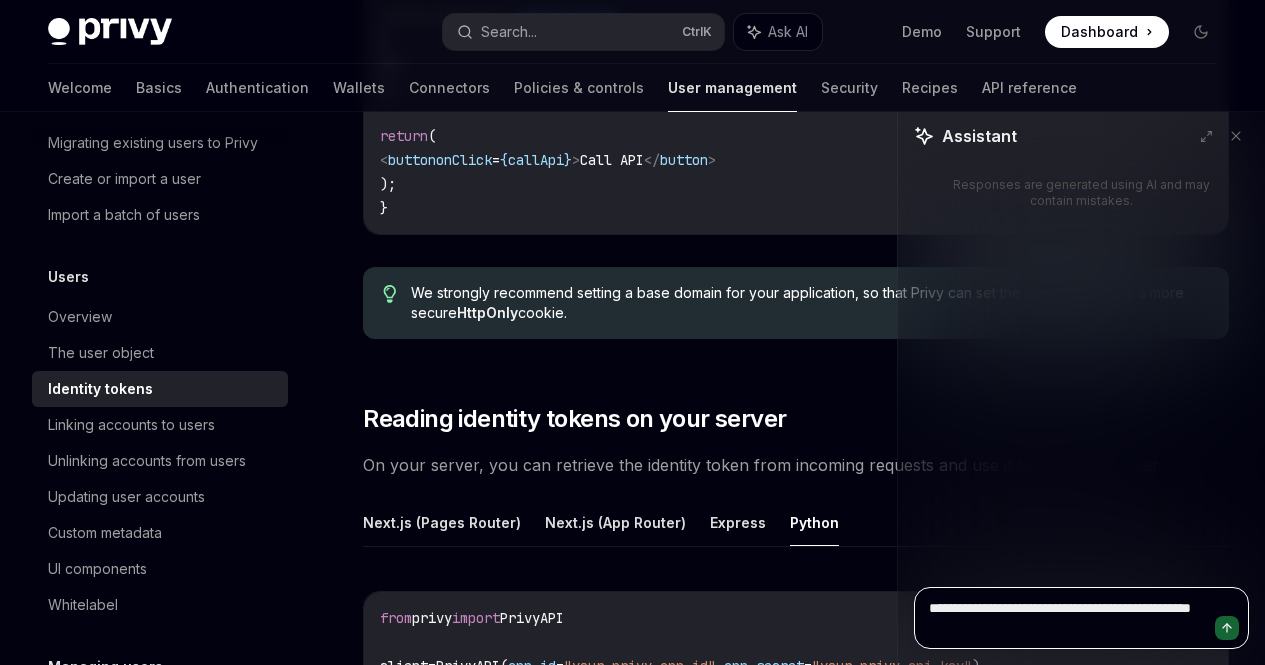type on "**********" 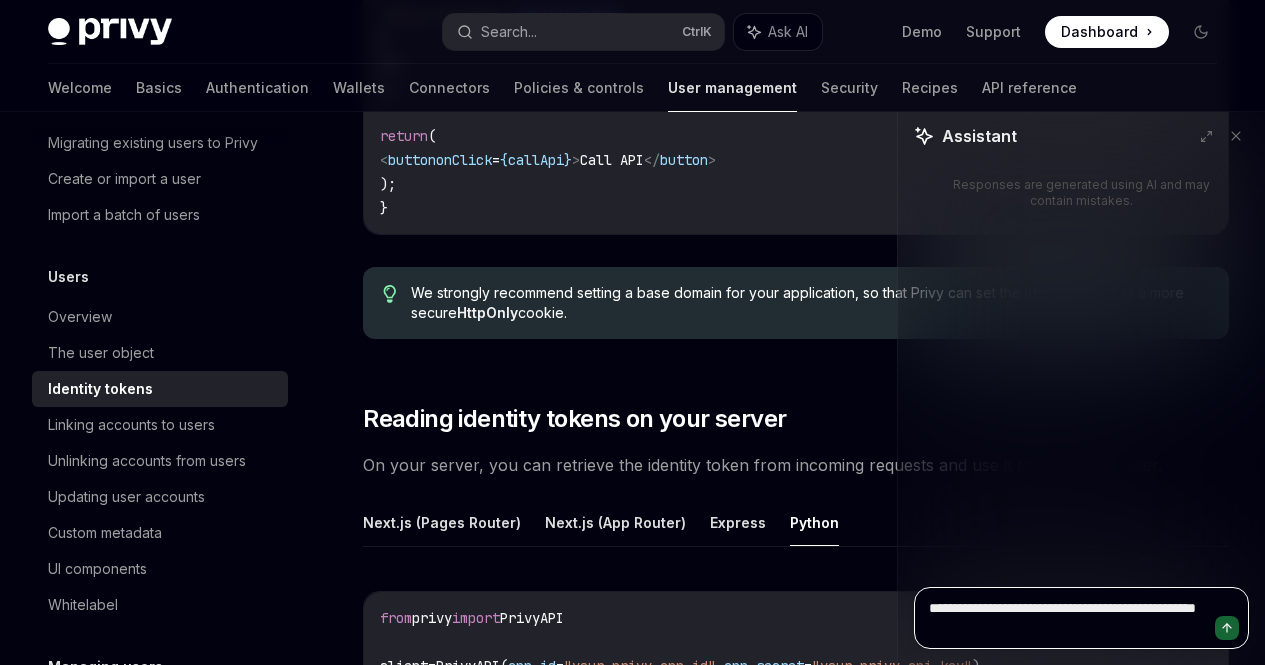 type on "**********" 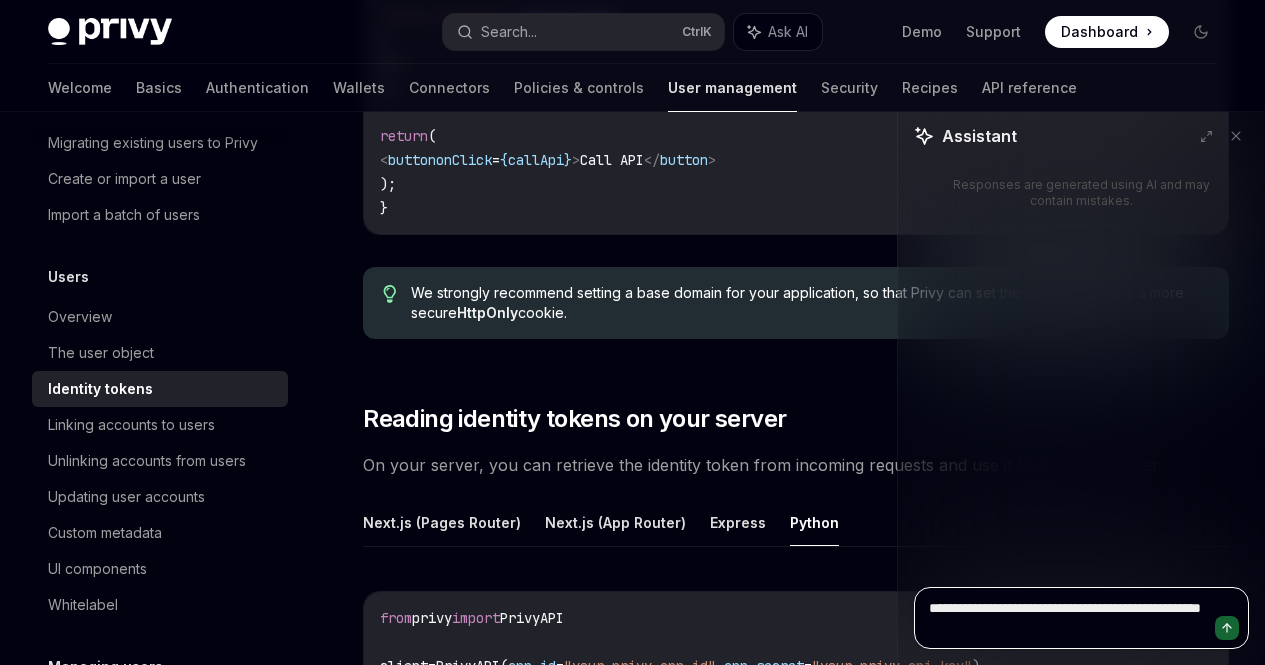 type on "**********" 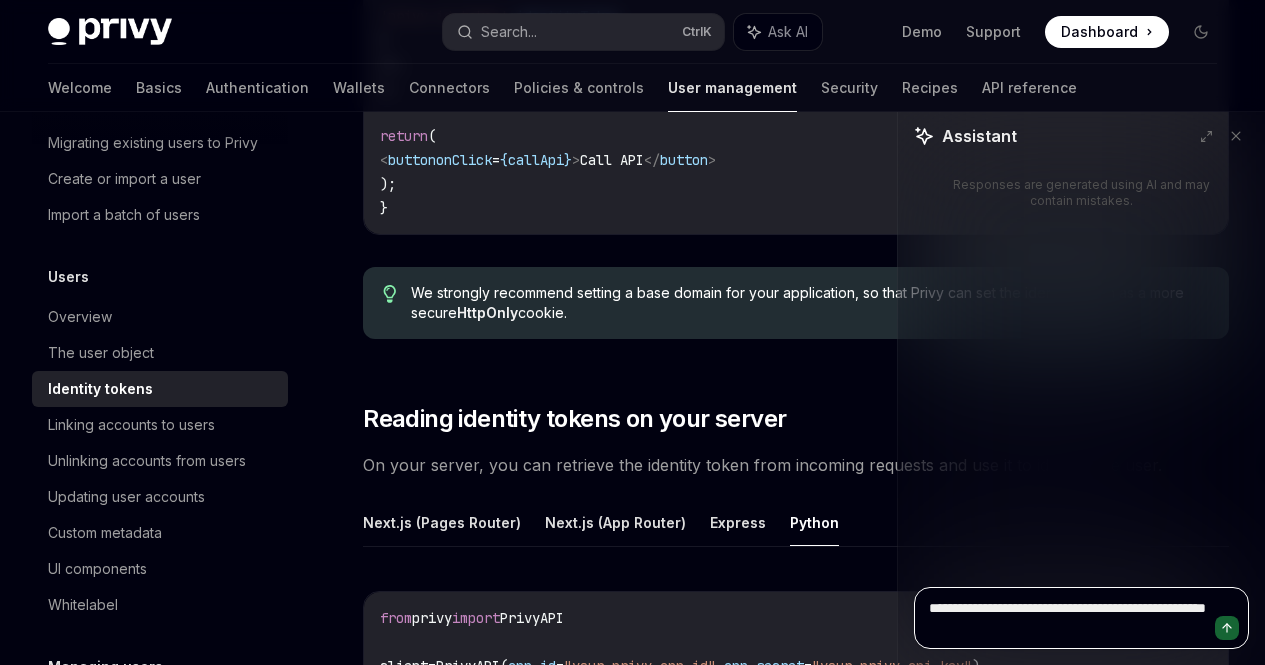 type on "**********" 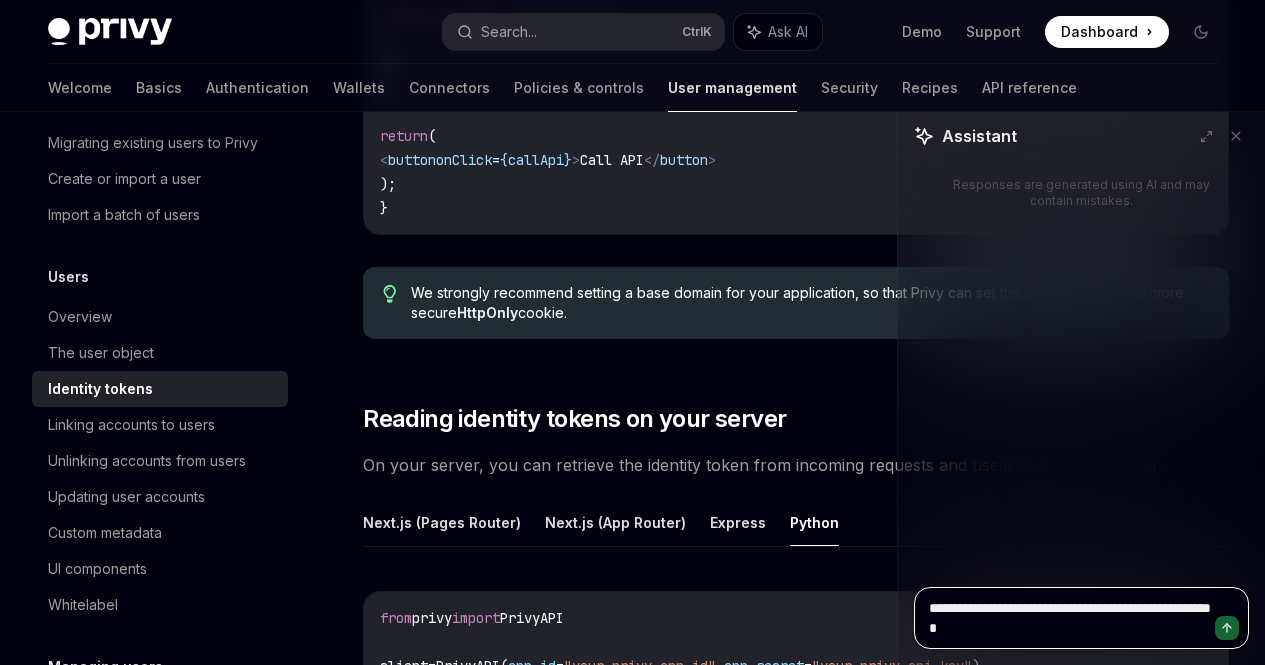type on "**********" 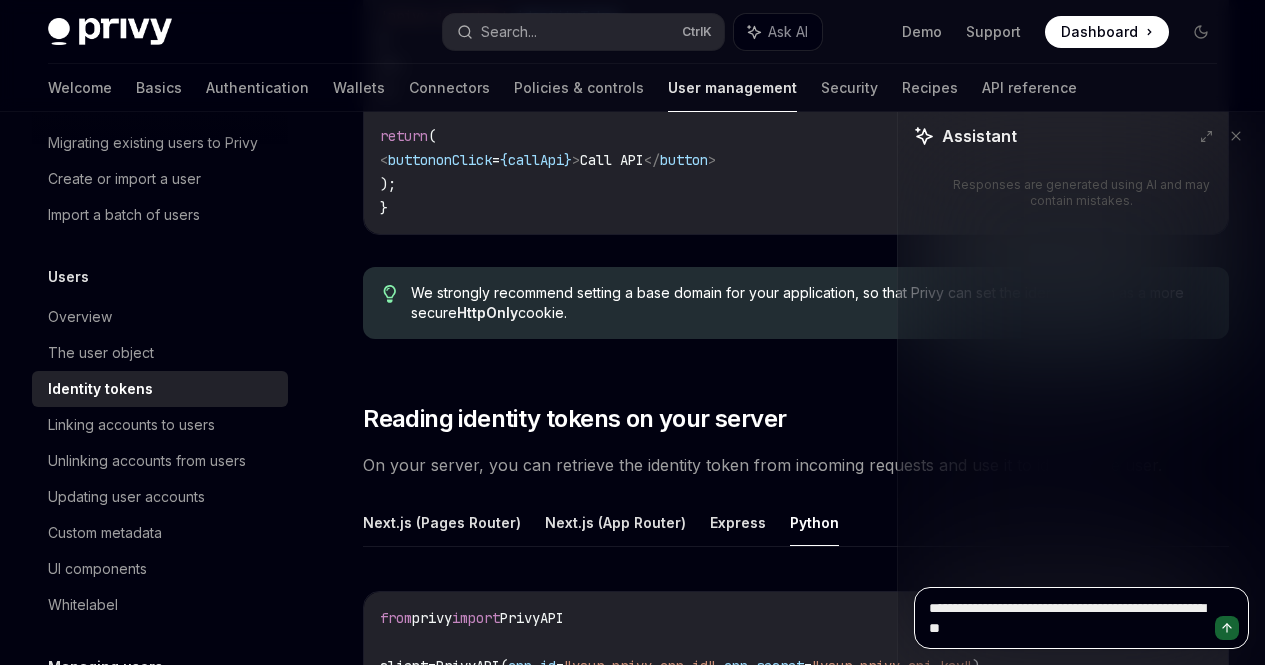 type on "**********" 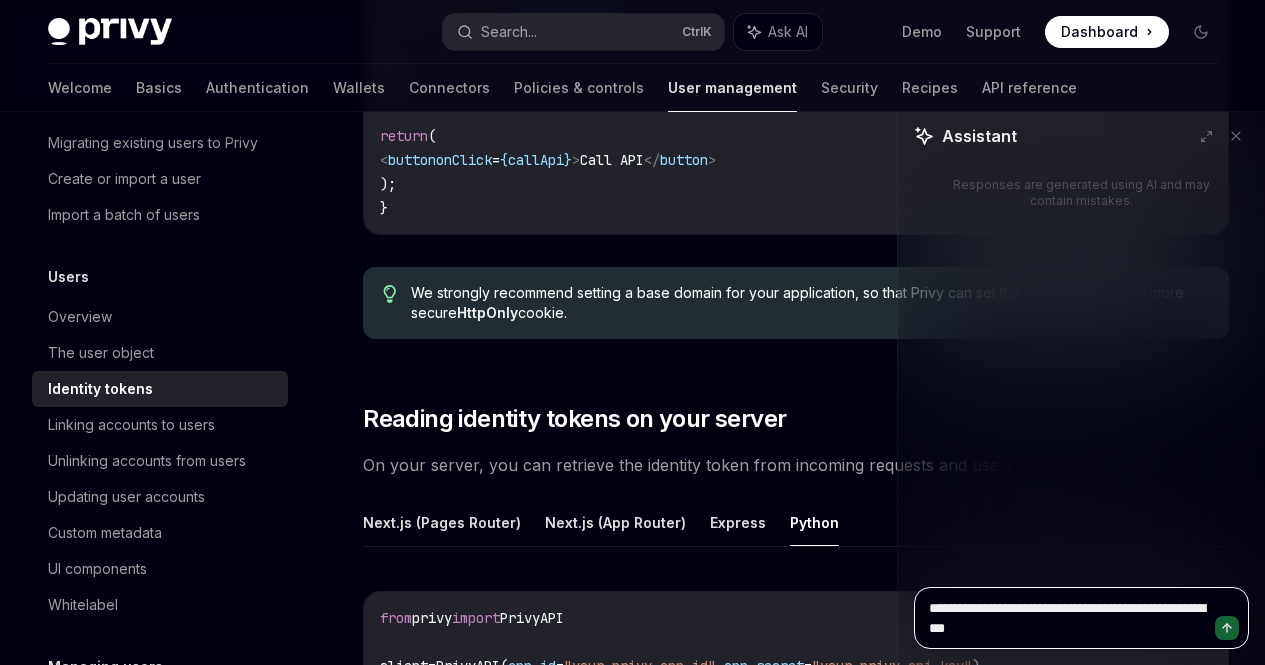 type on "*" 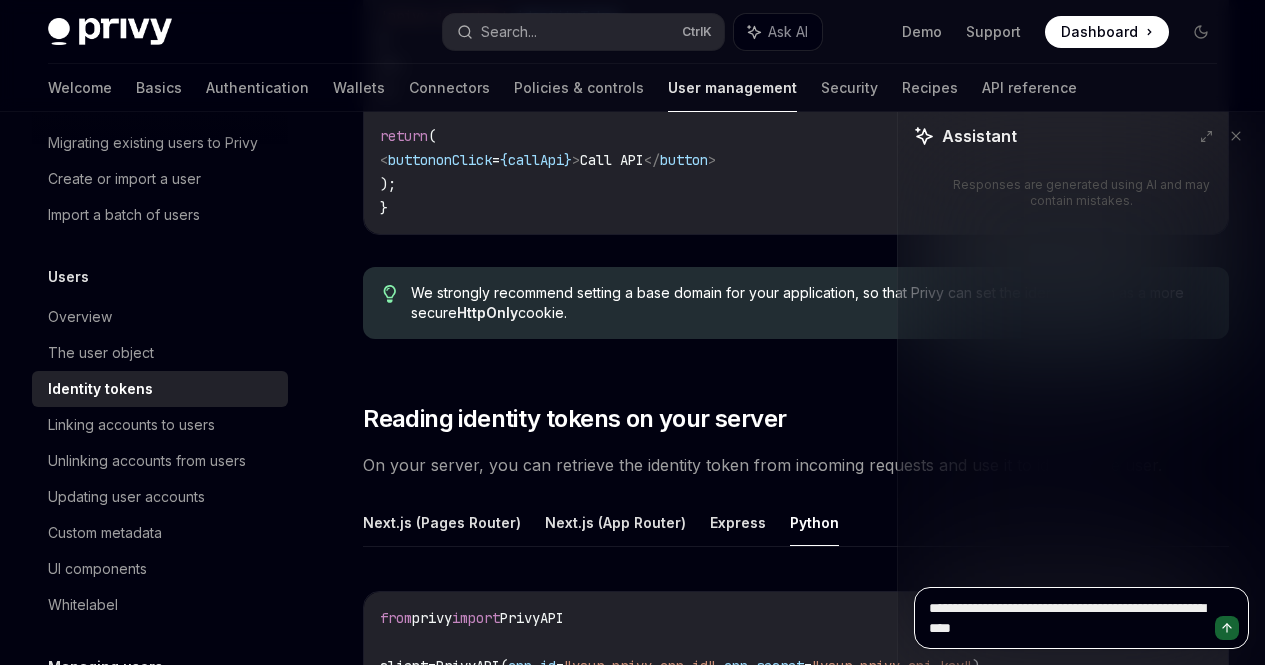 type on "*" 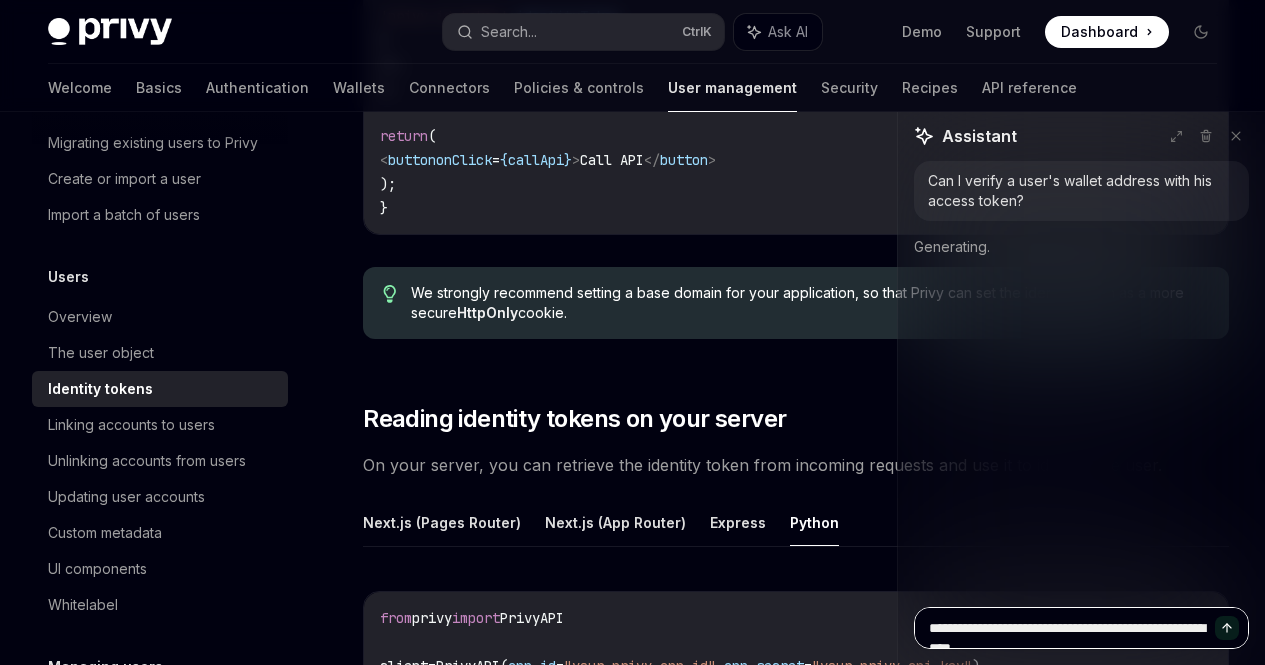 type 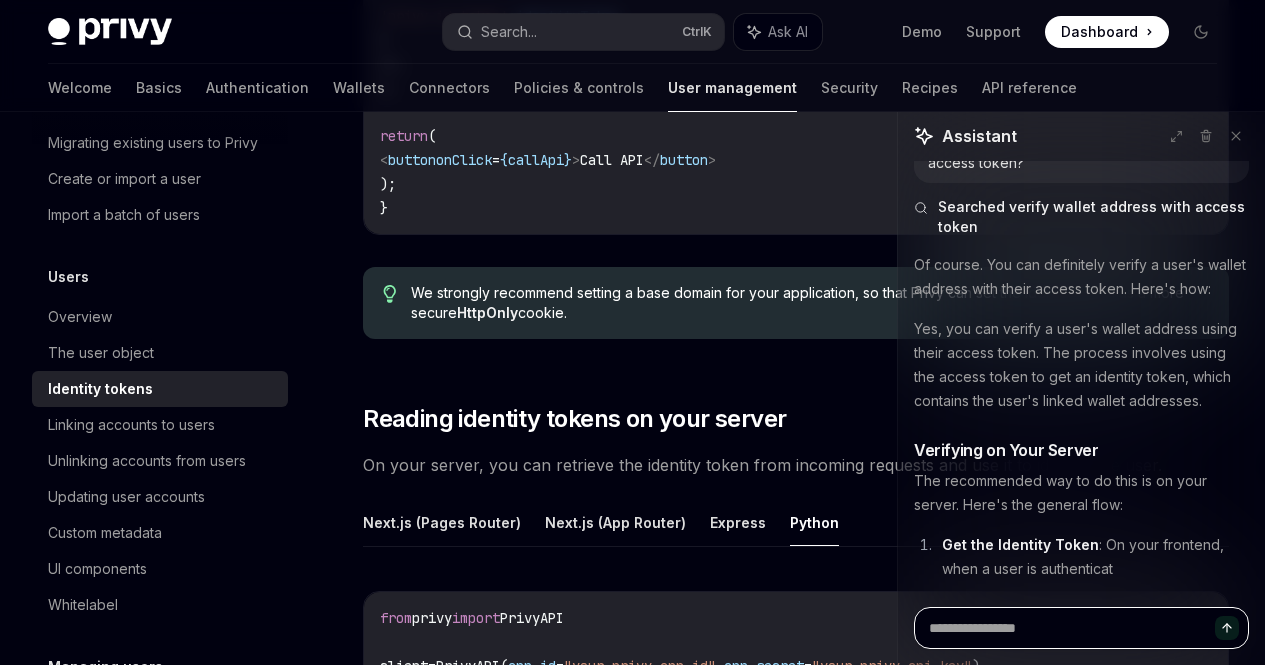 type on "*" 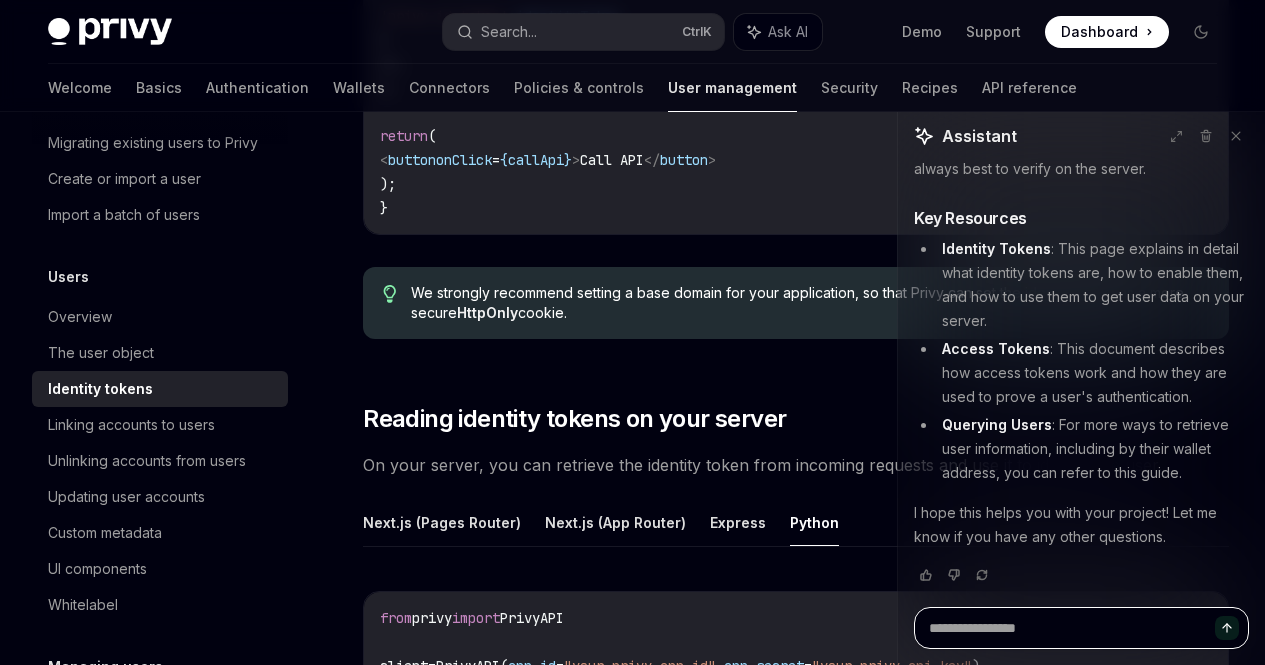 scroll, scrollTop: 1094, scrollLeft: 0, axis: vertical 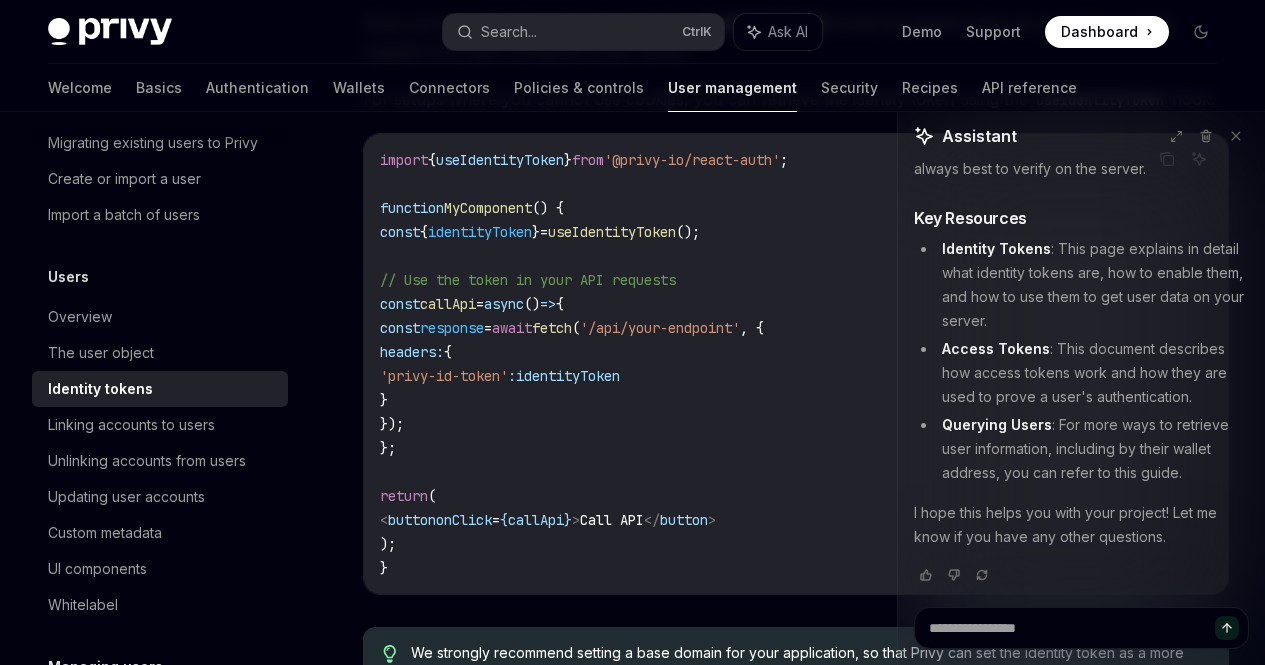 click on "Once you’ve enabled identity tokens, Privy will  automatically  include the identity token as a cookie on every request from your frontend to your server. For setups where you cannot use cookies, you can retrieve the identity token using the  useIdentityToken  hook: Copy Ask AI import  {  useIdentityToken  }  from  '@privy-io/react-auth' ;
function  MyComponent () {
const  {  identityToken  }  =  useIdentityToken ();
// Use the token in your API requests
const  callApi  =  async  ()  =>  {
const  response  =  await  fetch ( '/api/your-endpoint' , {
headers:  {
'privy-id-token' :  identityToken
}
});
};
return  (
< button  onClick = { callApi } > Call API </ button >
);
}
We strongly recommend setting a base domain for your application, so that Privy can set the identity token as a more secure  HttpOnly  cookie." at bounding box center [796, 362] 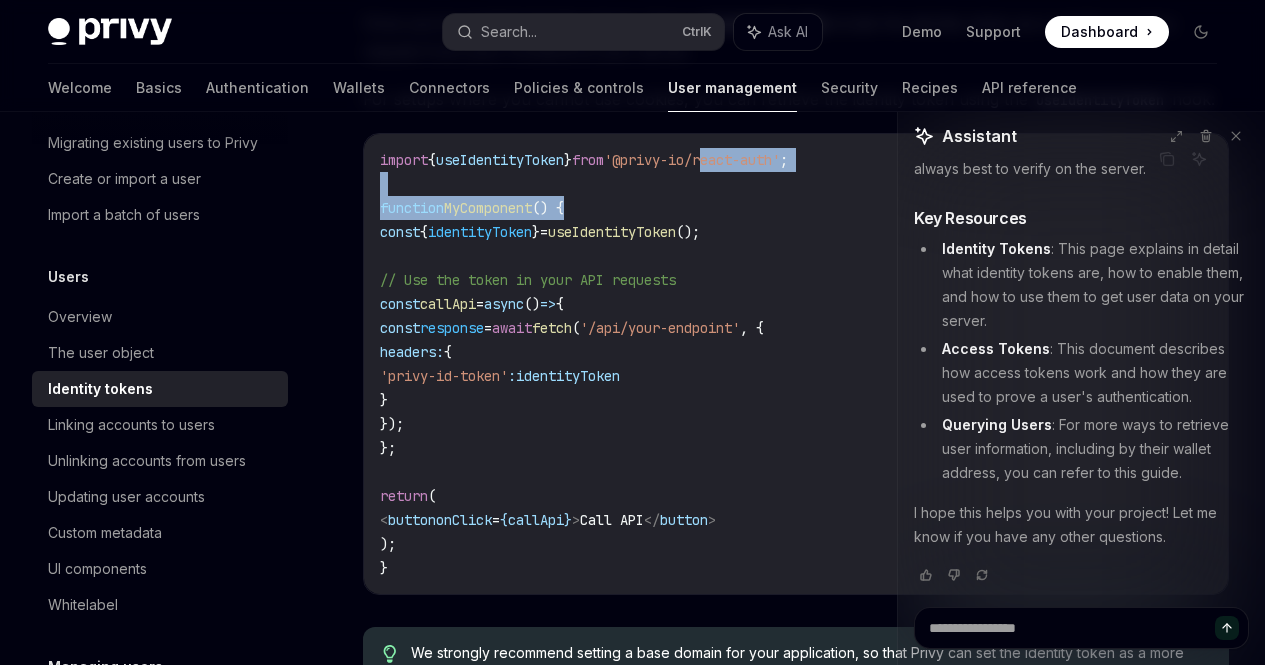 drag, startPoint x: 746, startPoint y: 375, endPoint x: 821, endPoint y: 432, distance: 94.20191 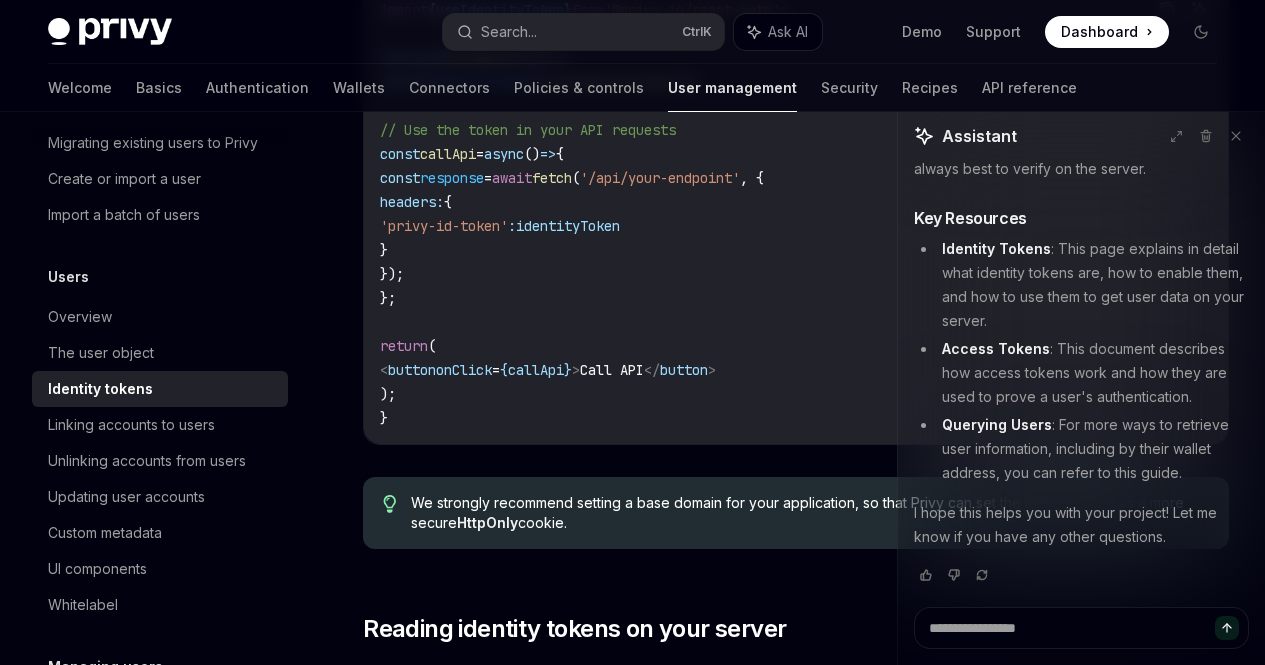 scroll, scrollTop: 1955, scrollLeft: 0, axis: vertical 